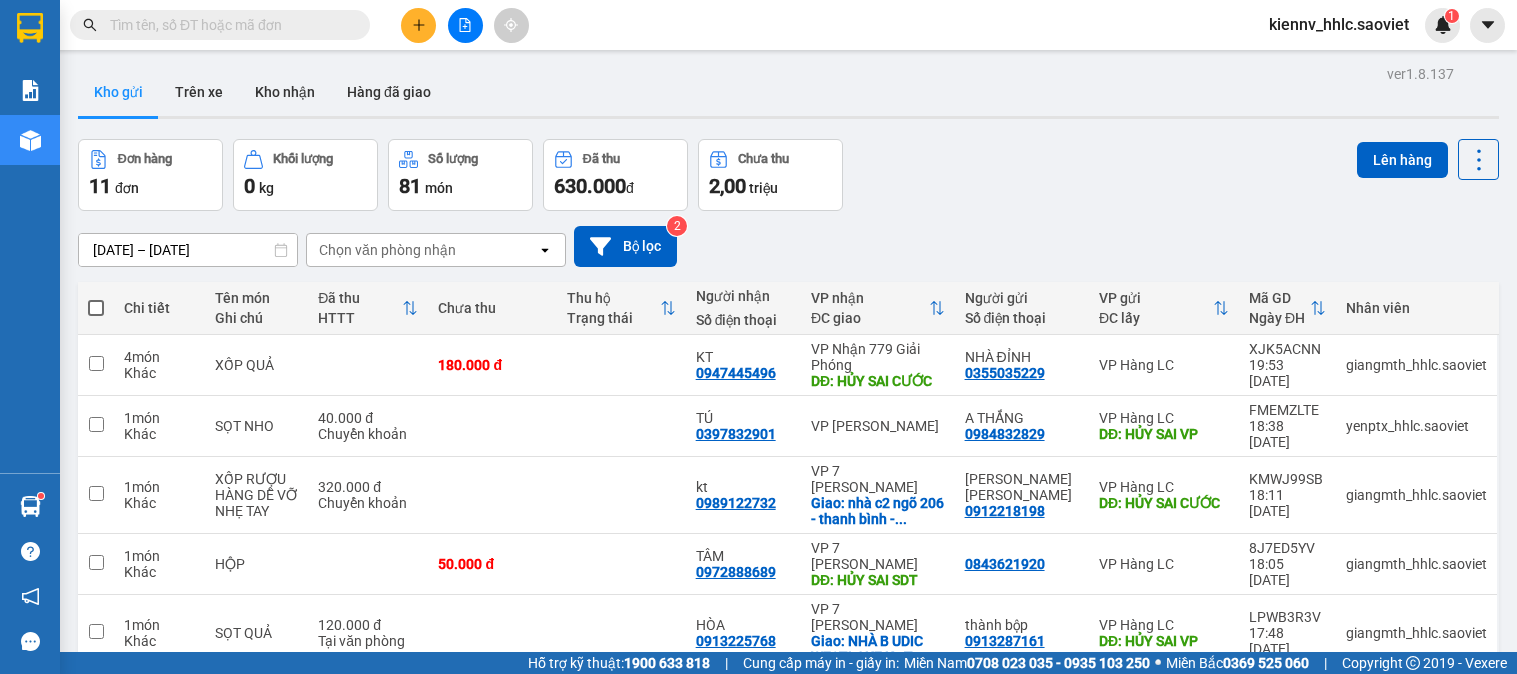 scroll, scrollTop: 0, scrollLeft: 0, axis: both 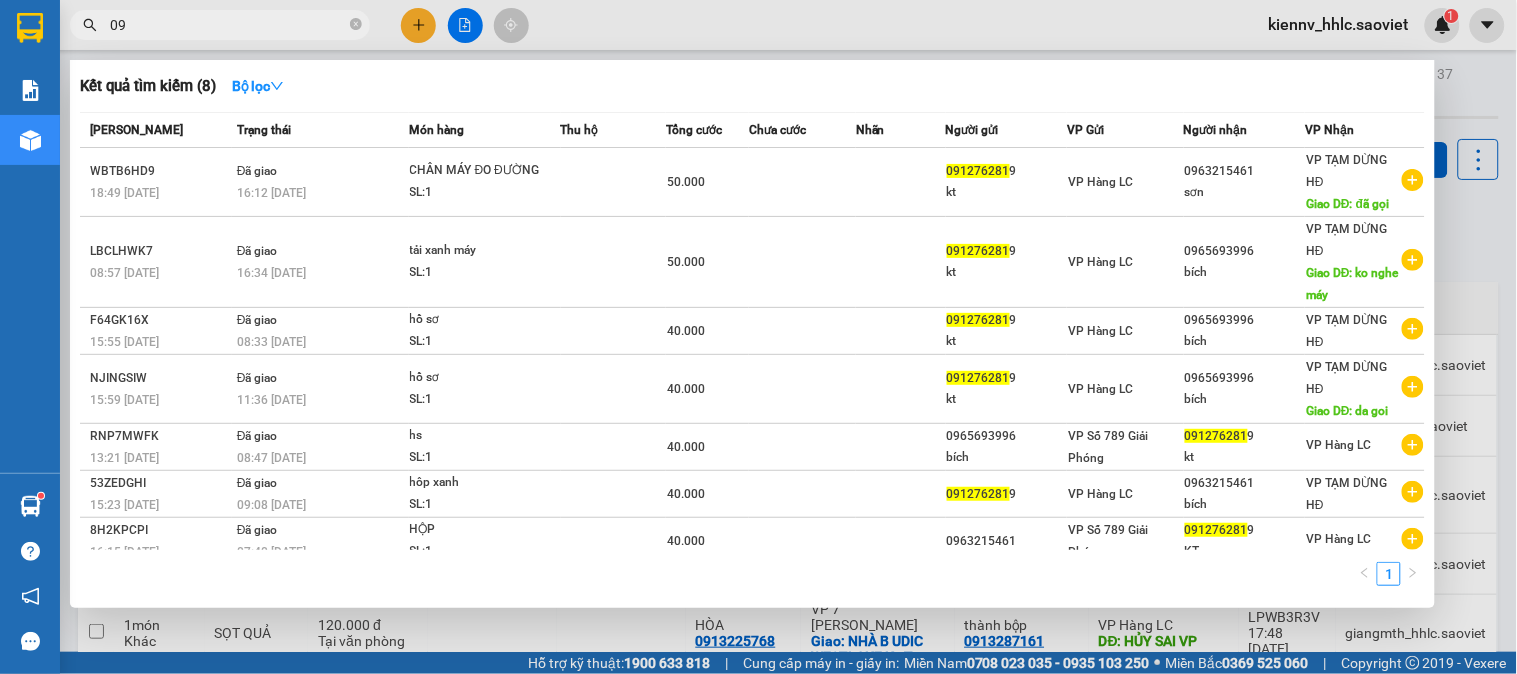 type on "0" 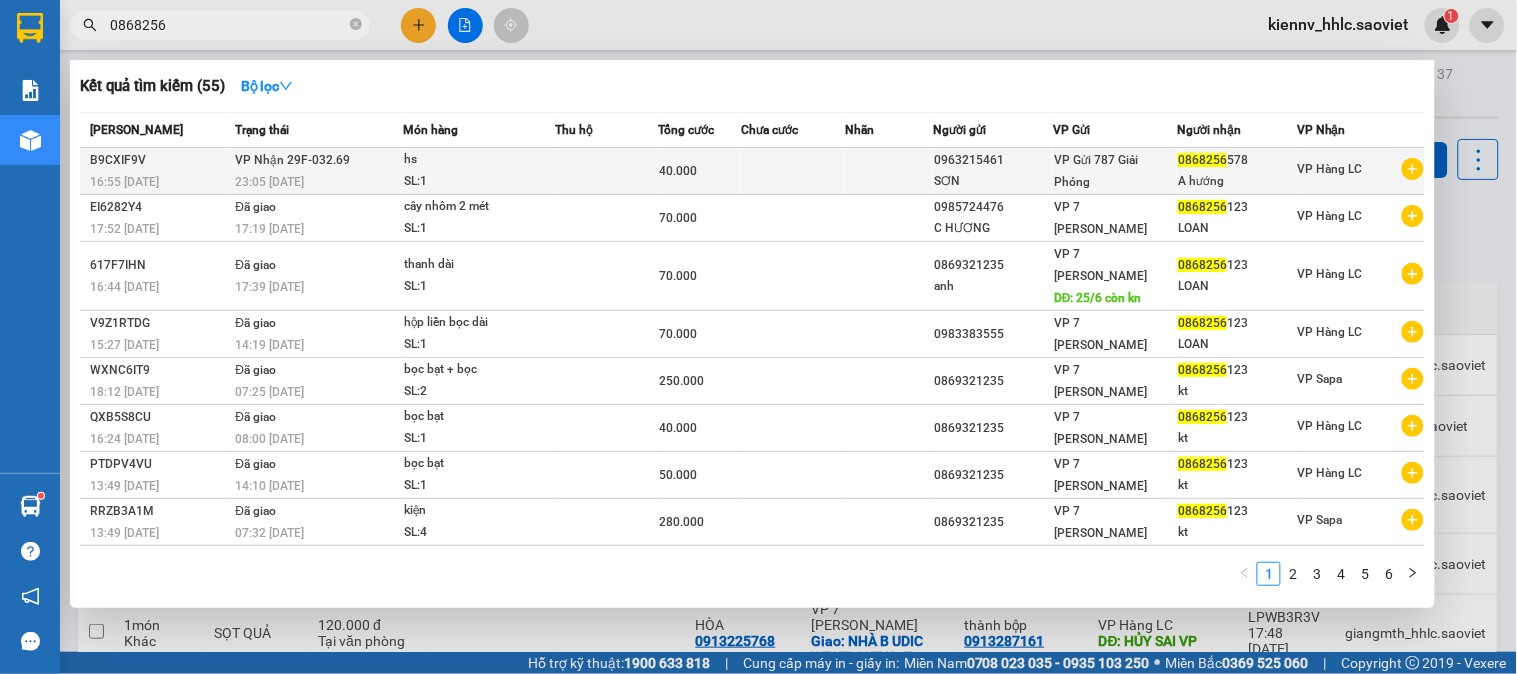 type on "0868256" 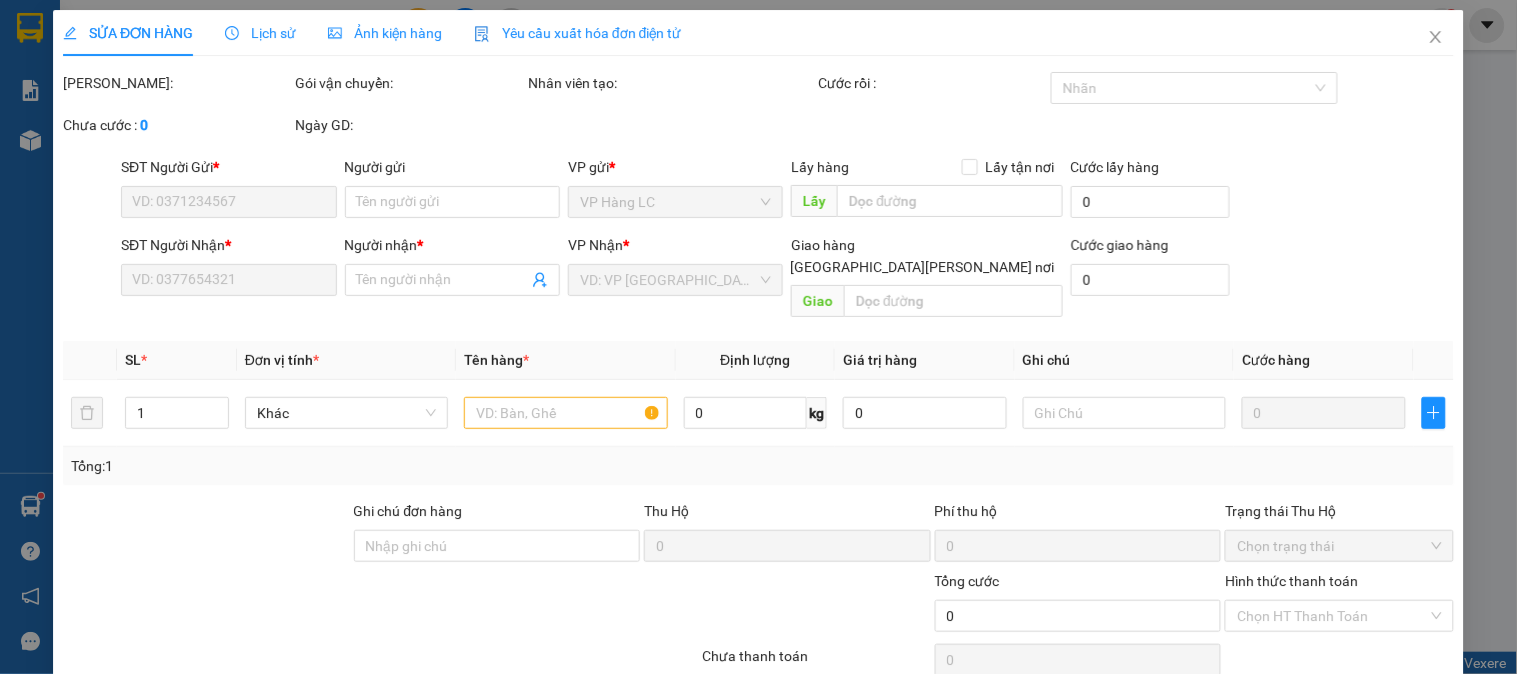 type on "0963215461" 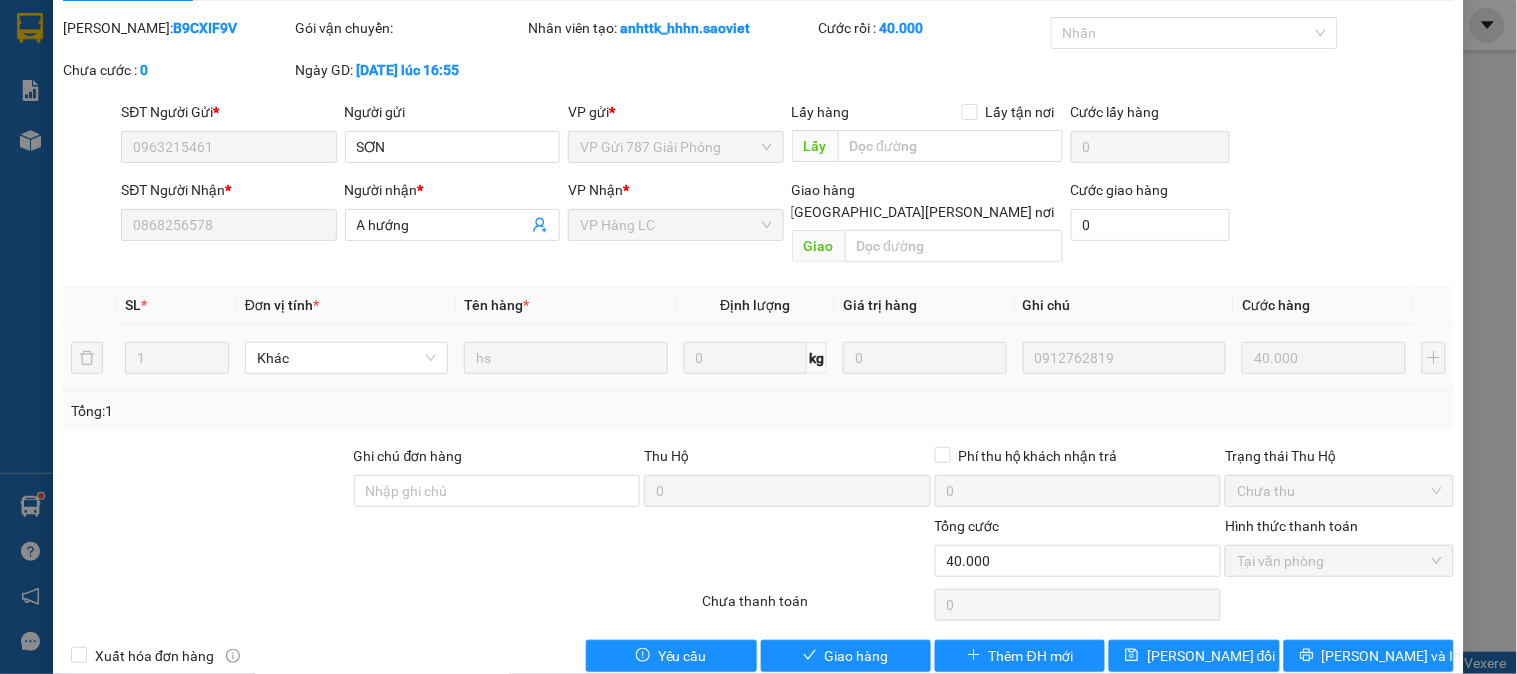 scroll, scrollTop: 70, scrollLeft: 0, axis: vertical 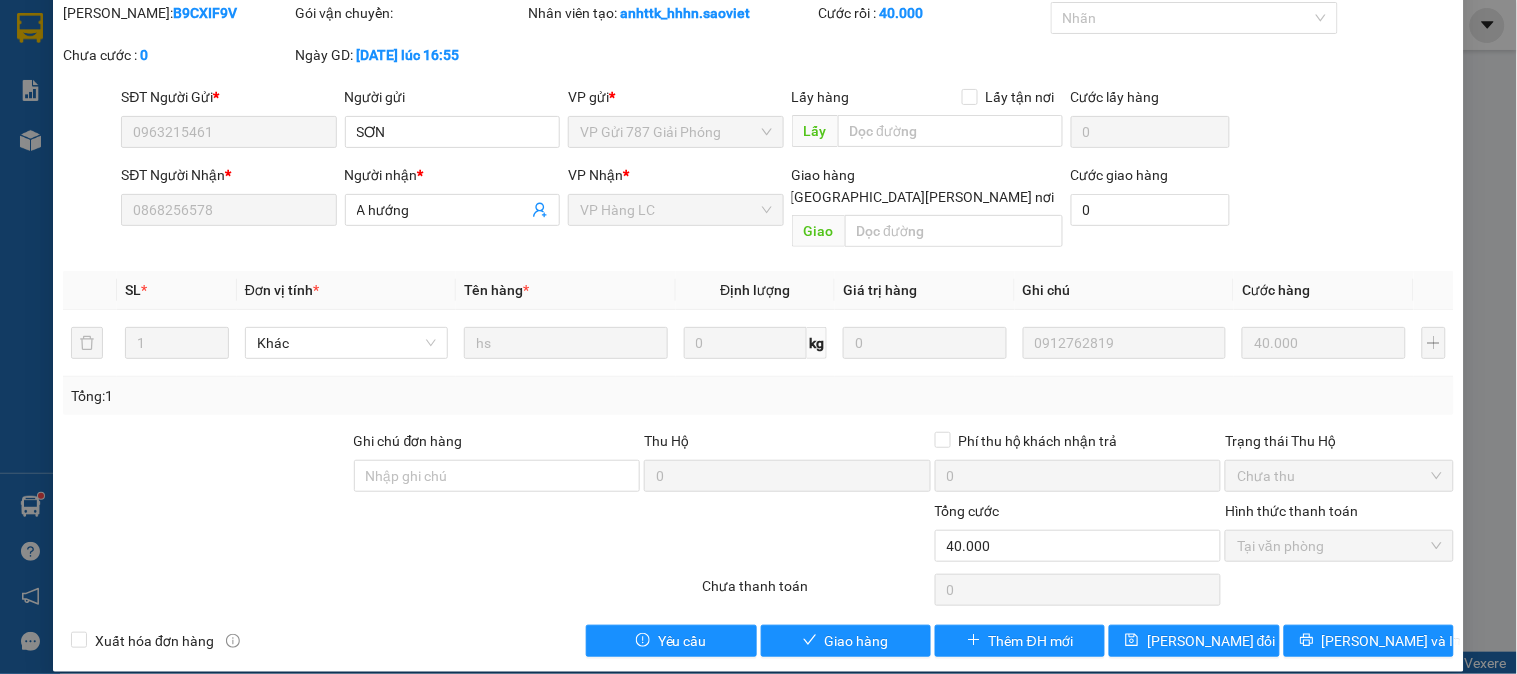 click on "Tại văn phòng" at bounding box center [1339, 546] 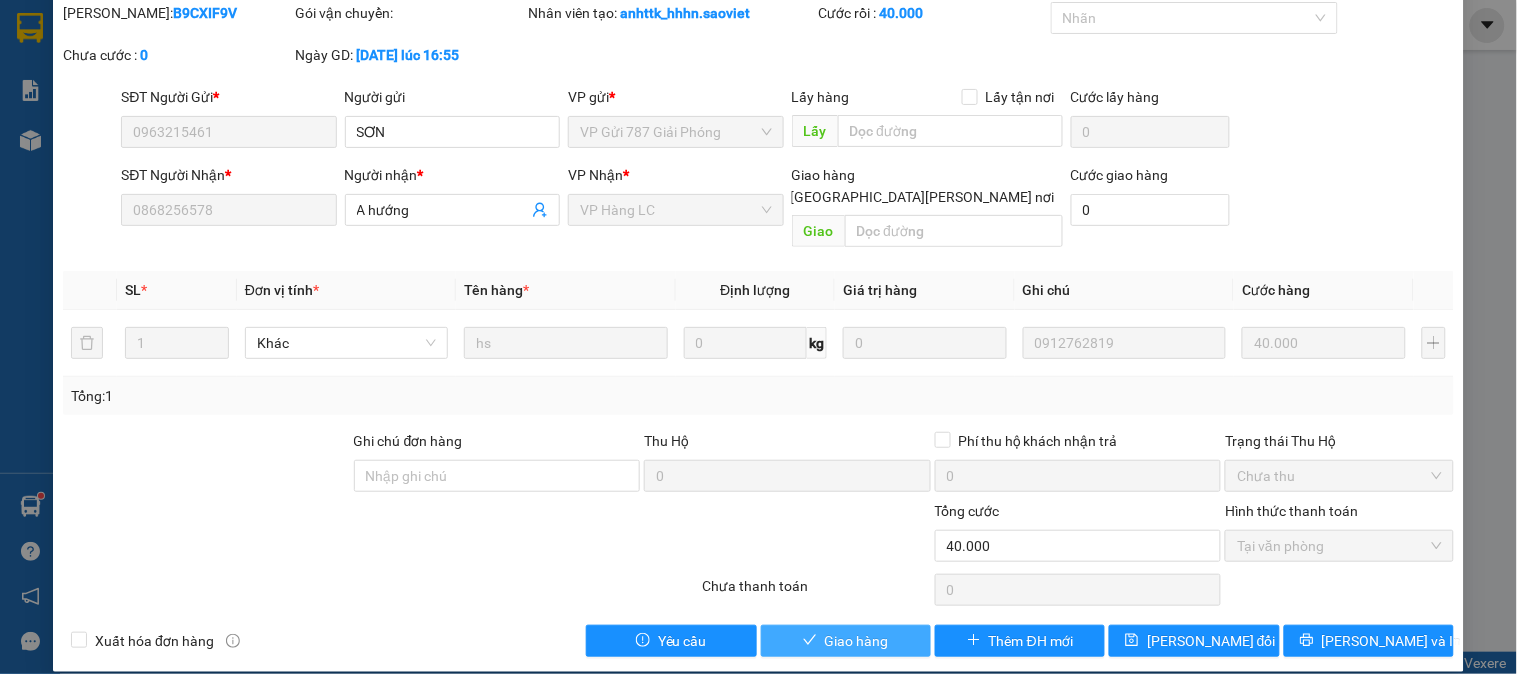 click on "Giao hàng" at bounding box center (857, 641) 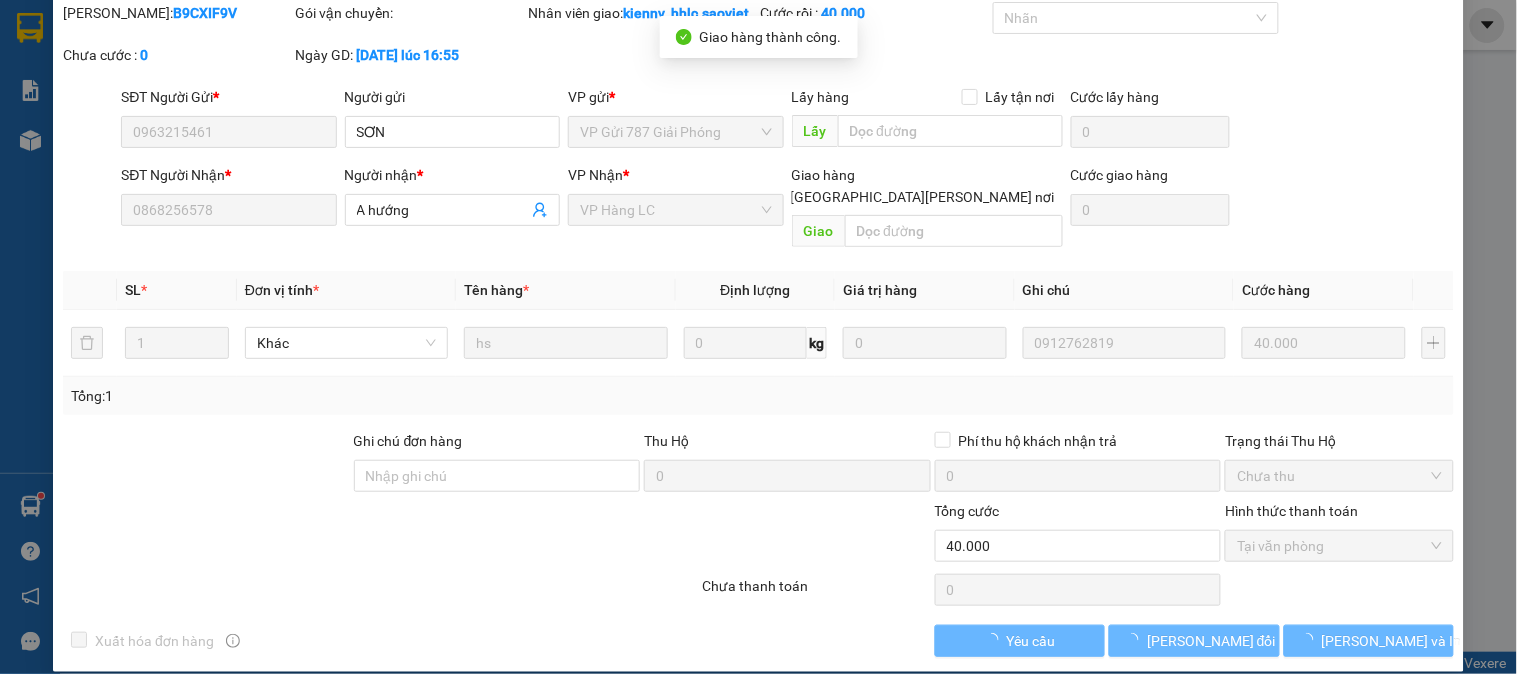 scroll, scrollTop: 0, scrollLeft: 0, axis: both 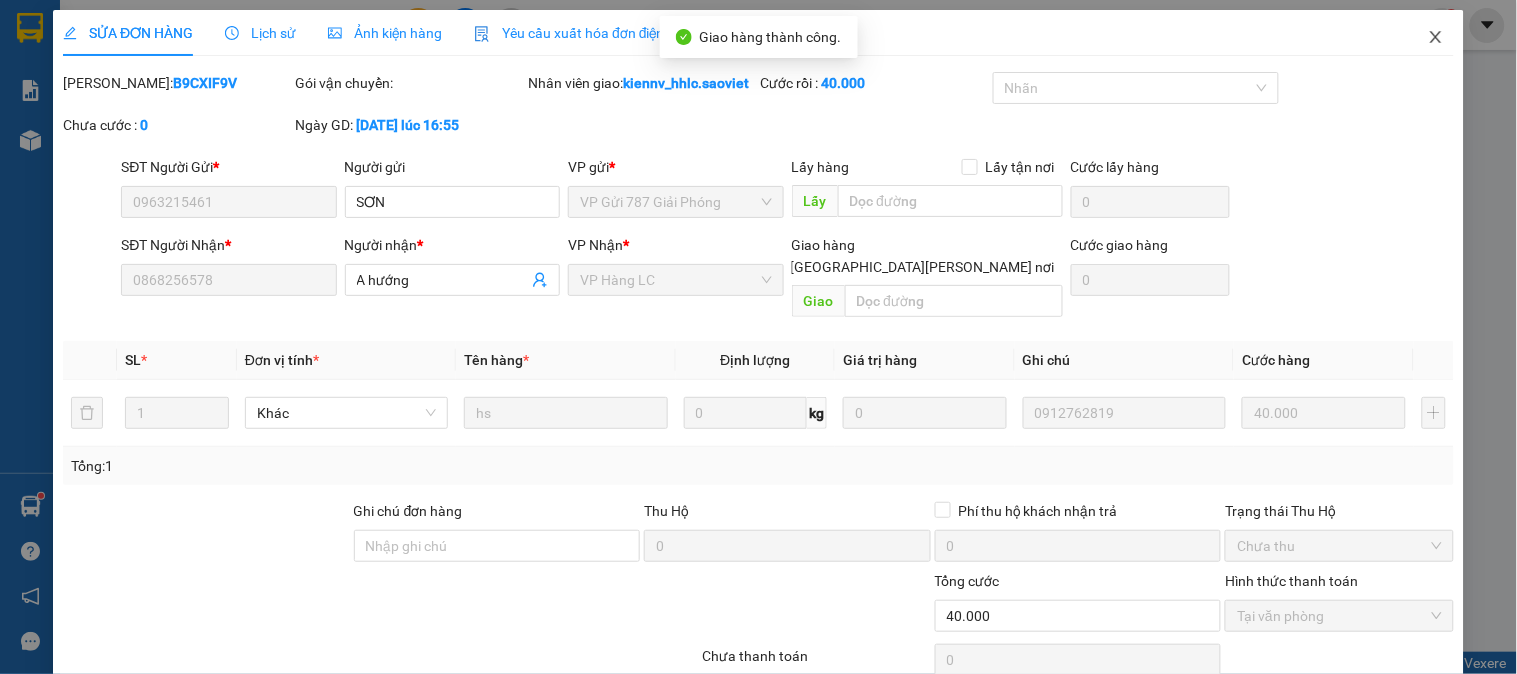 click 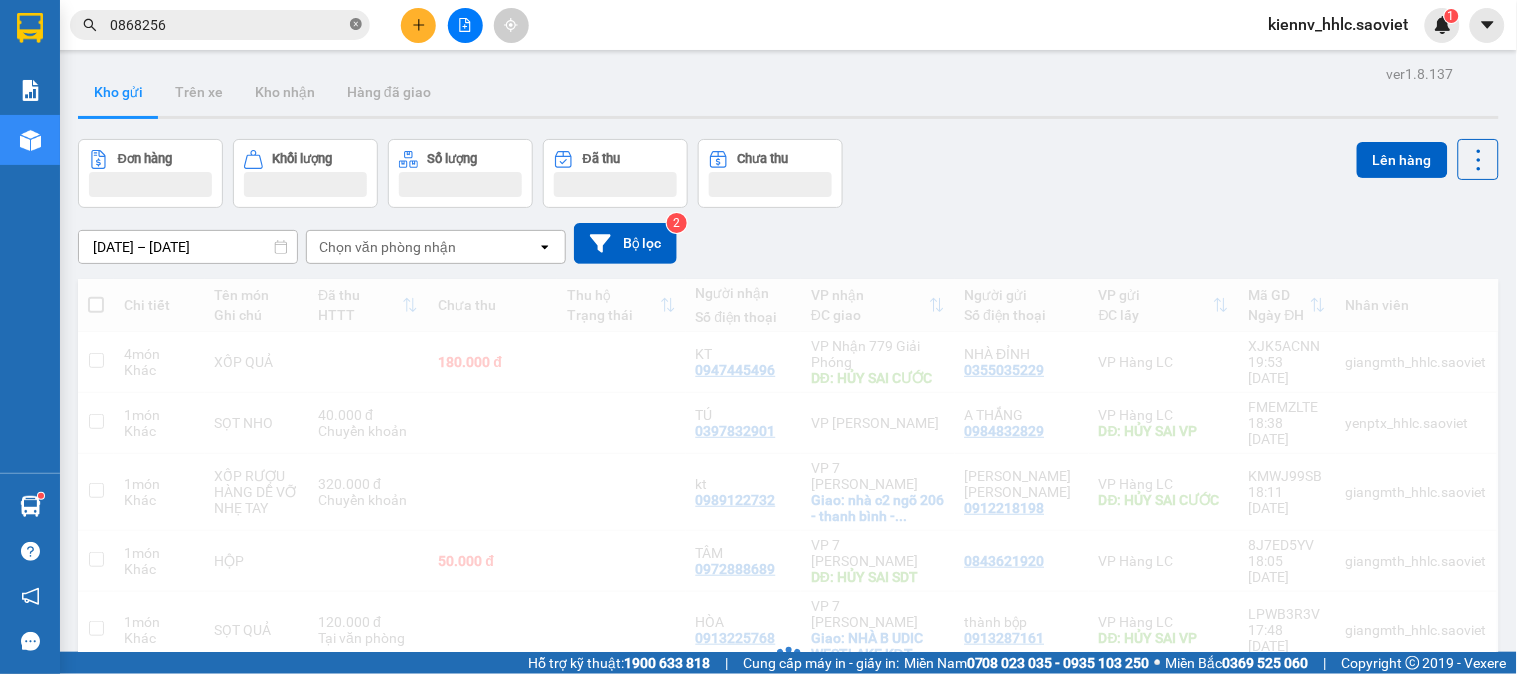 click 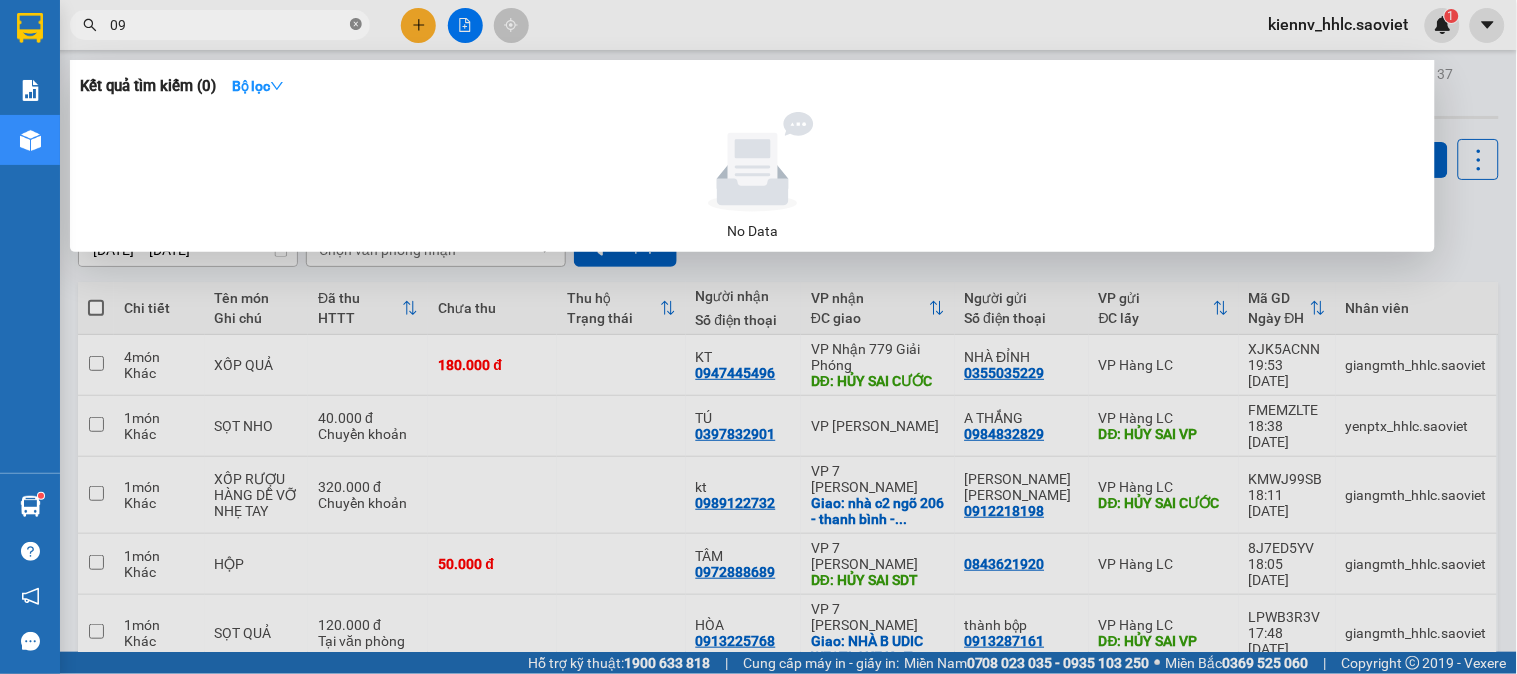 type on "0" 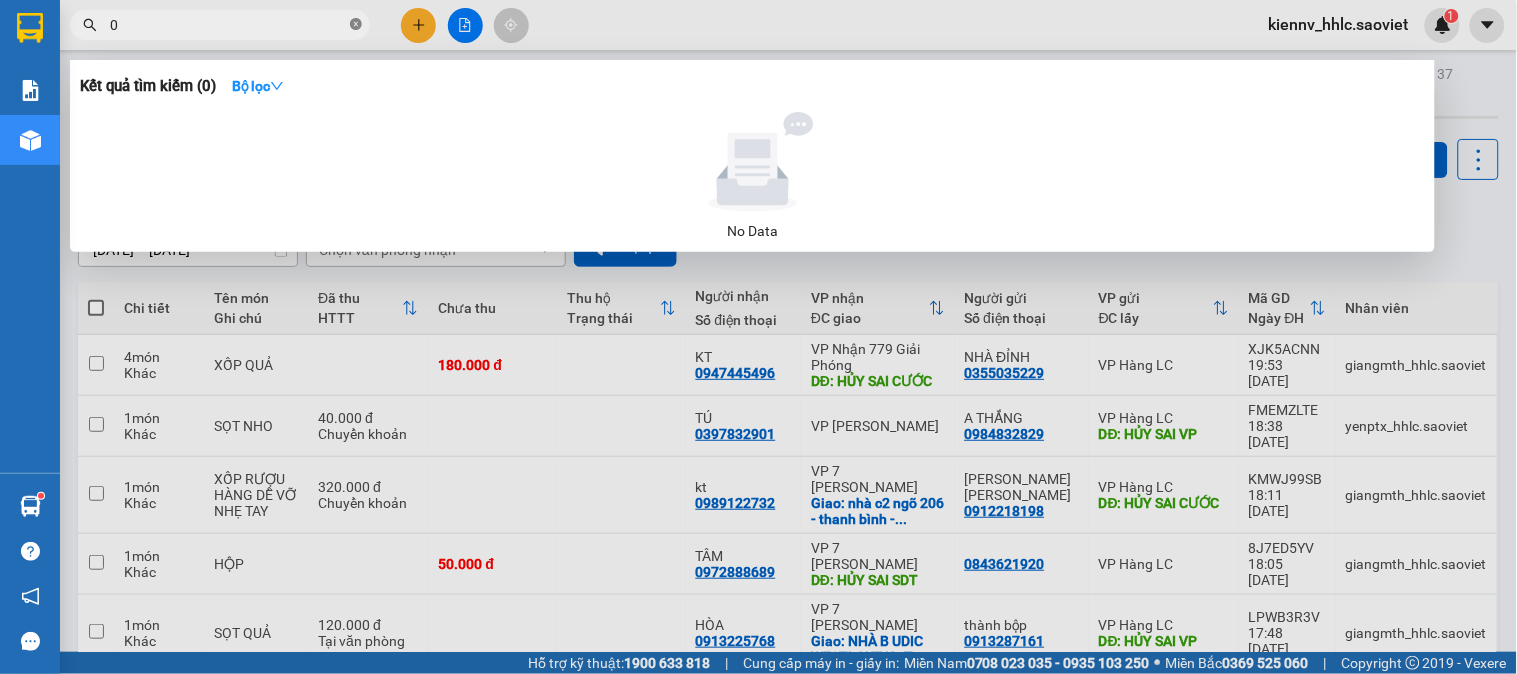 type 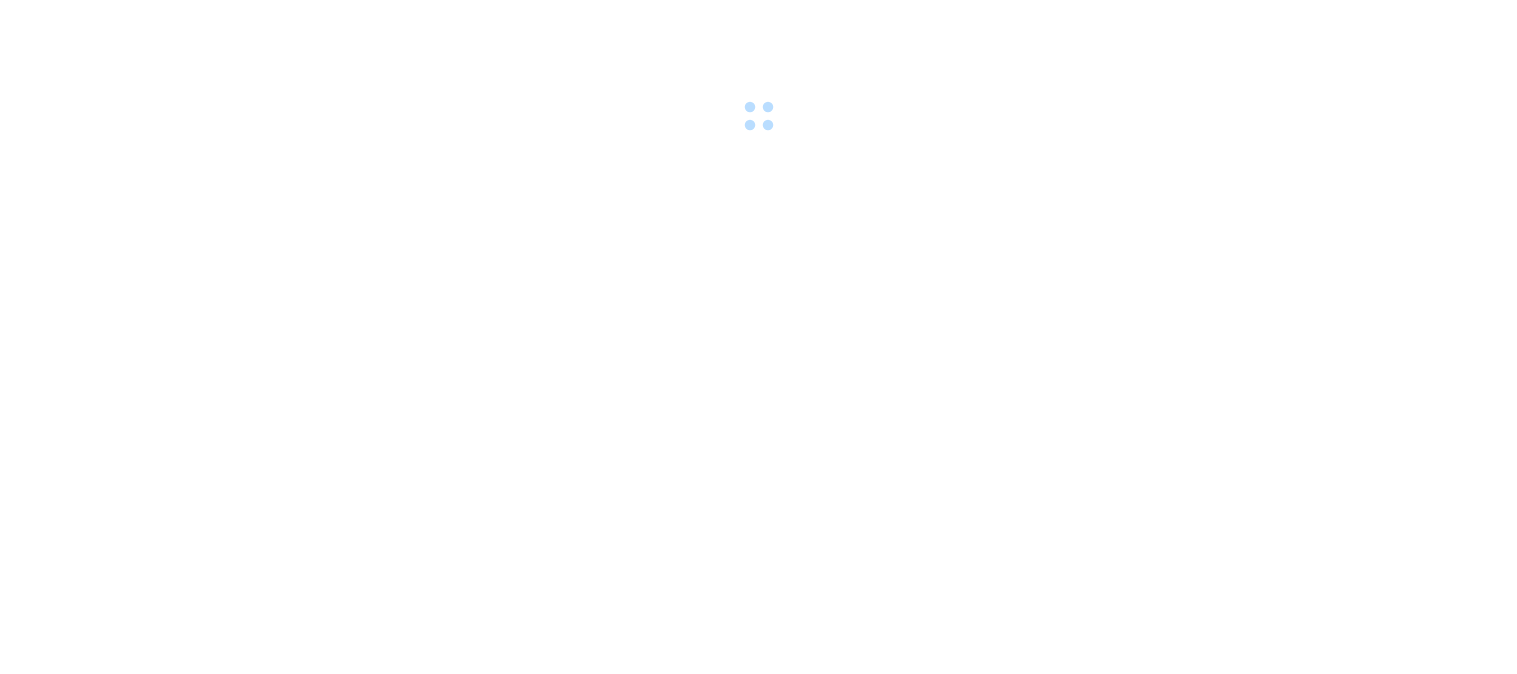scroll, scrollTop: 0, scrollLeft: 0, axis: both 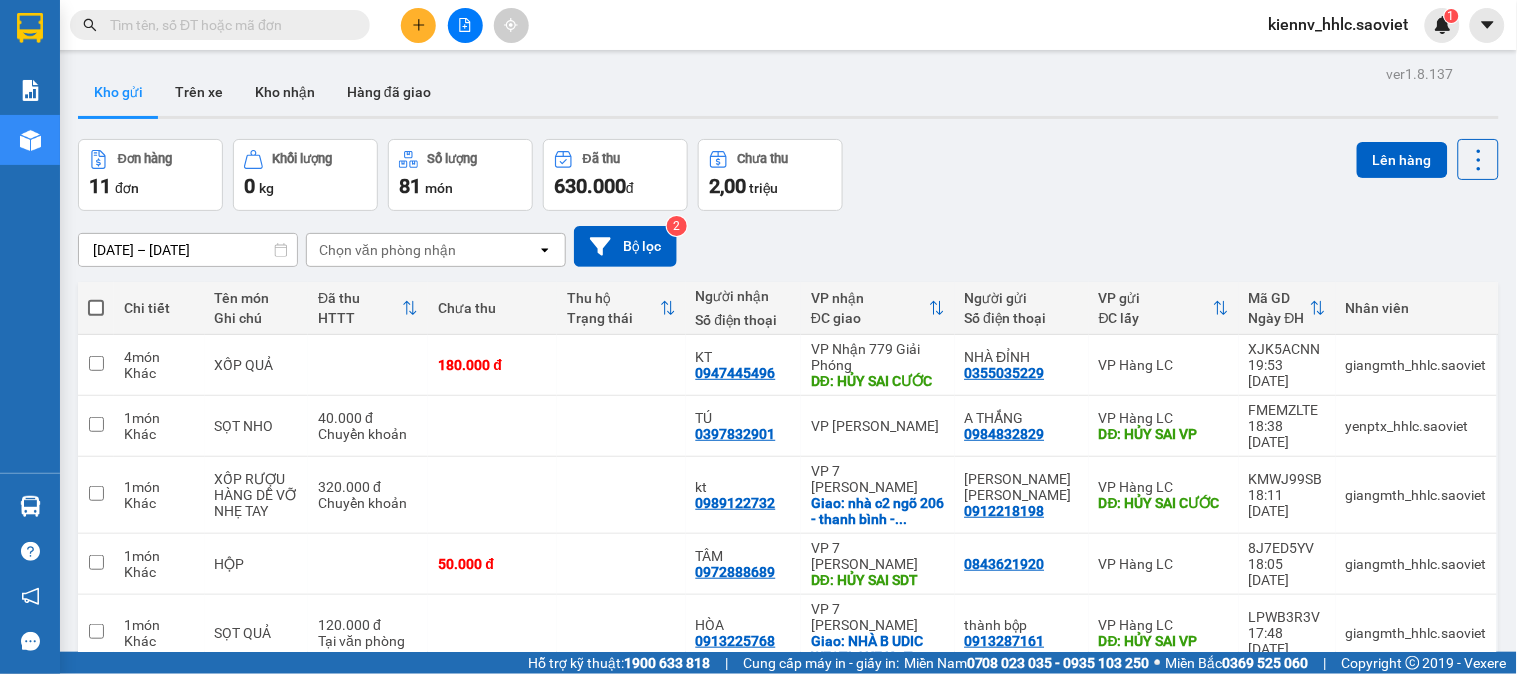 click at bounding box center (228, 25) 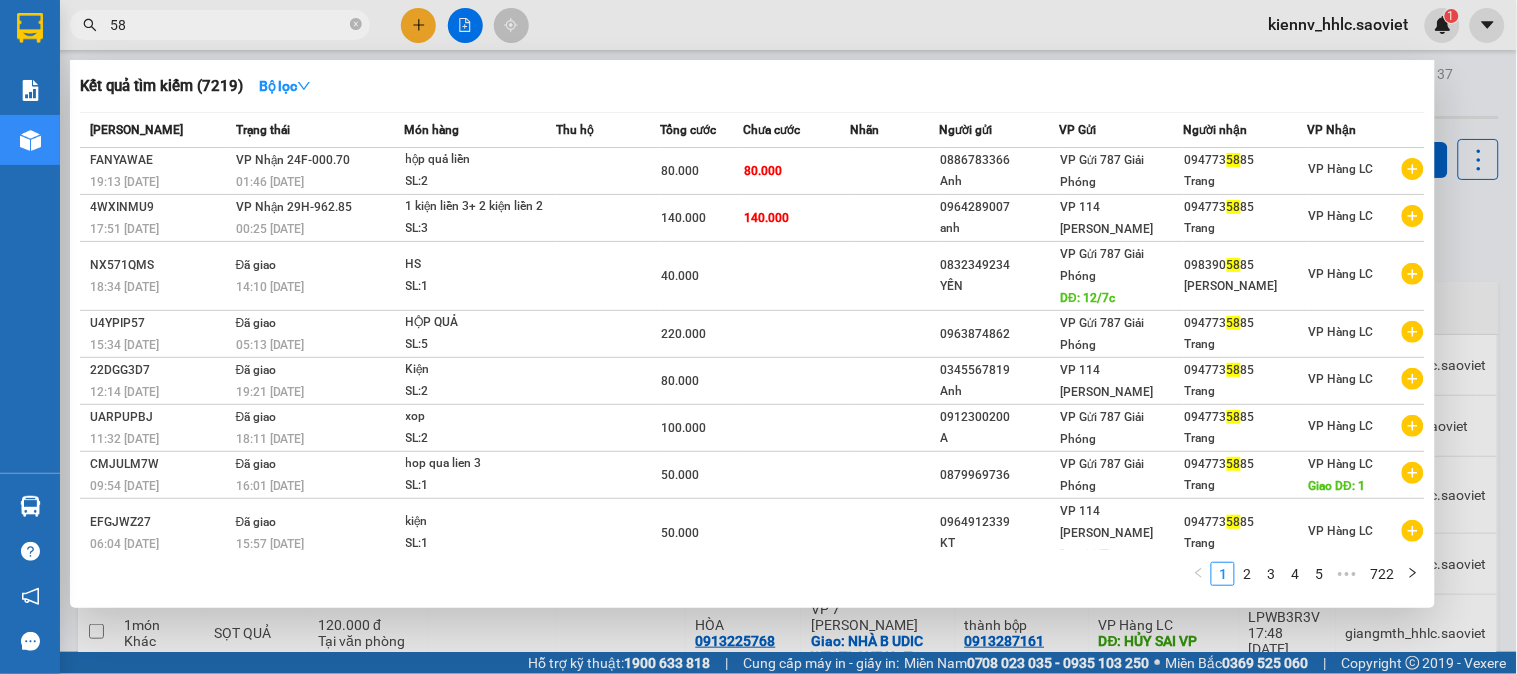 type on "5" 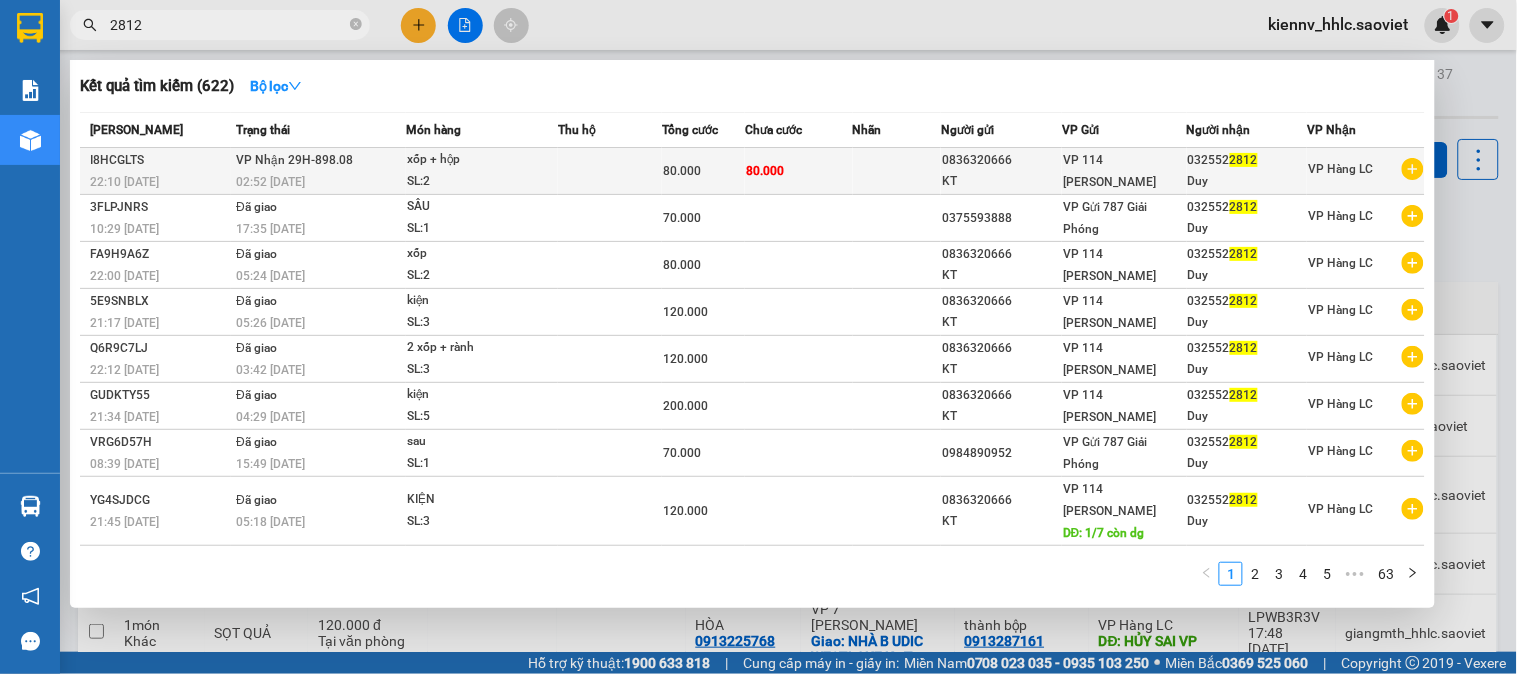 type on "2812" 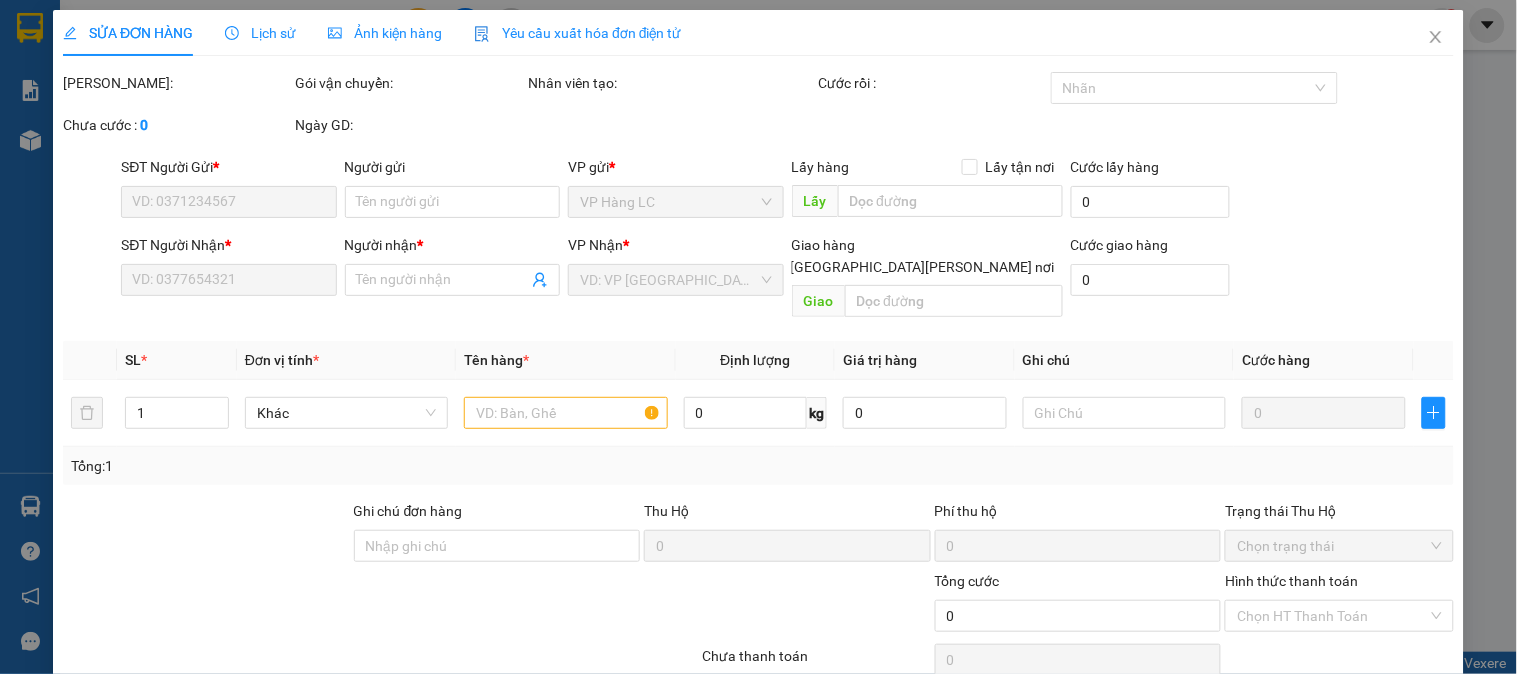 type on "0836320666" 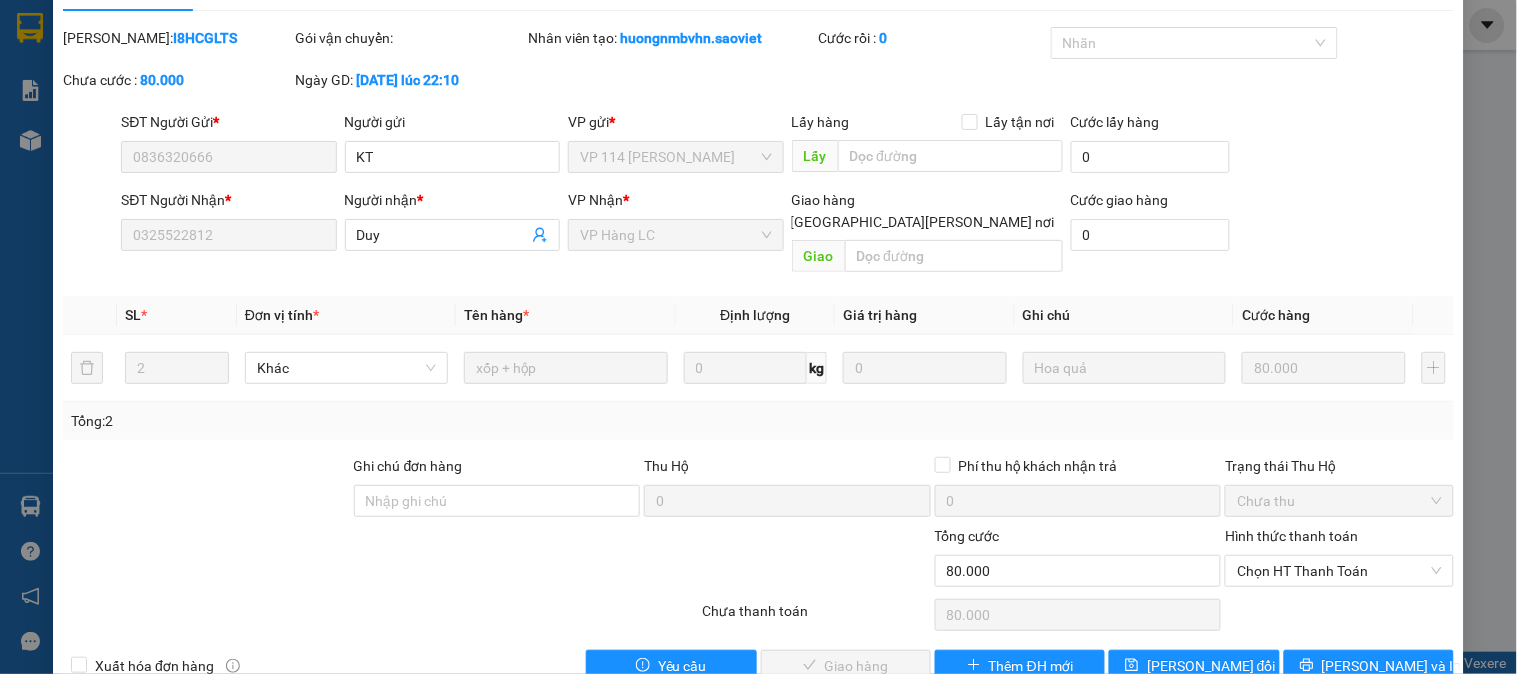 scroll, scrollTop: 70, scrollLeft: 0, axis: vertical 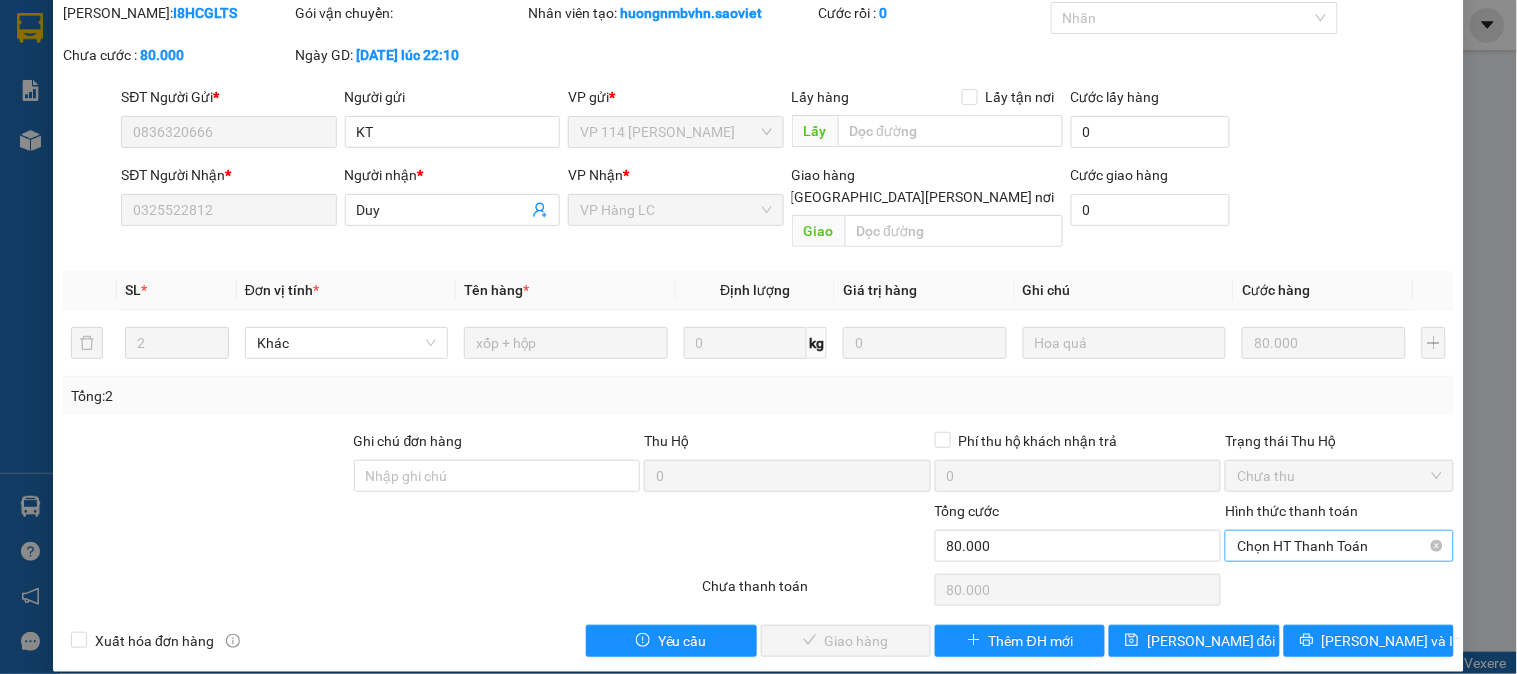 drag, startPoint x: 1301, startPoint y: 514, endPoint x: 1288, endPoint y: 535, distance: 24.698177 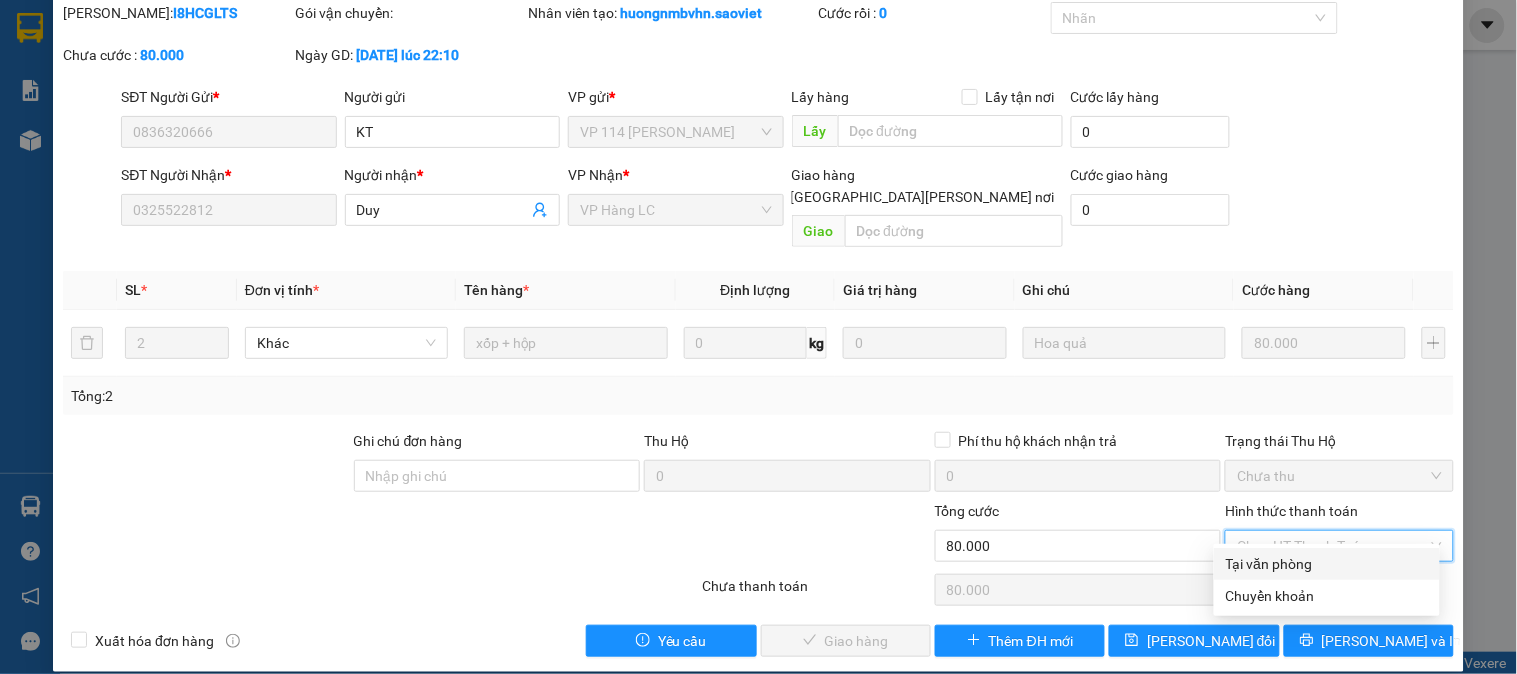 click on "Tại văn phòng" at bounding box center (1327, 564) 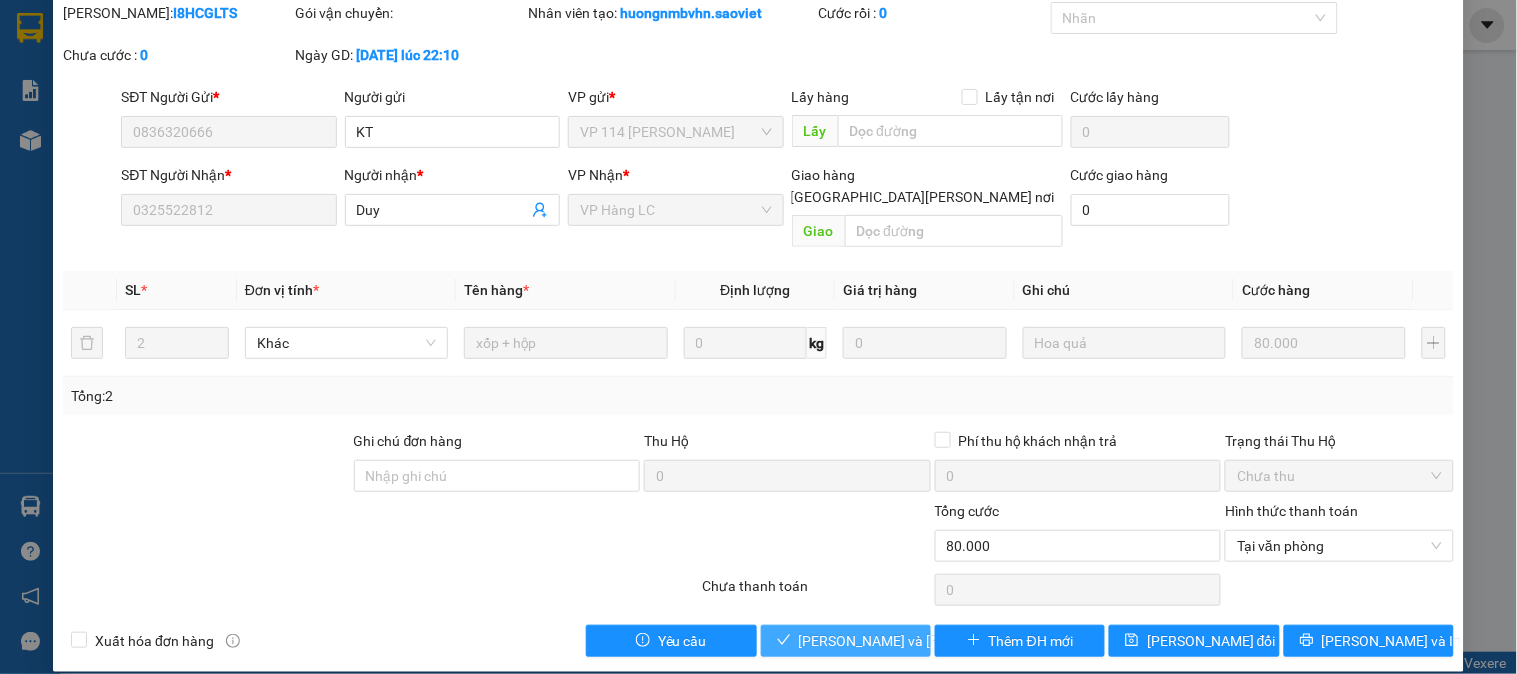 click on "[PERSON_NAME] và [PERSON_NAME] hàng" at bounding box center [934, 641] 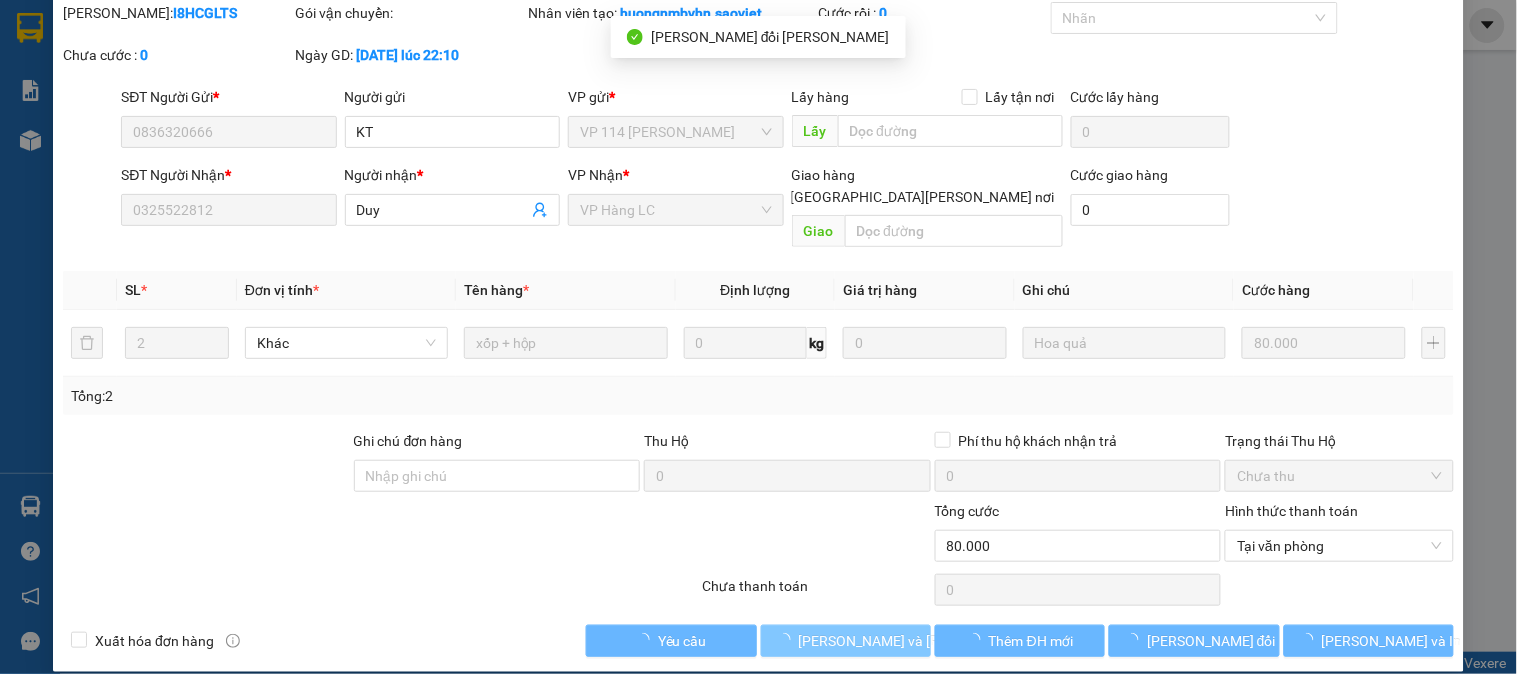 scroll, scrollTop: 0, scrollLeft: 0, axis: both 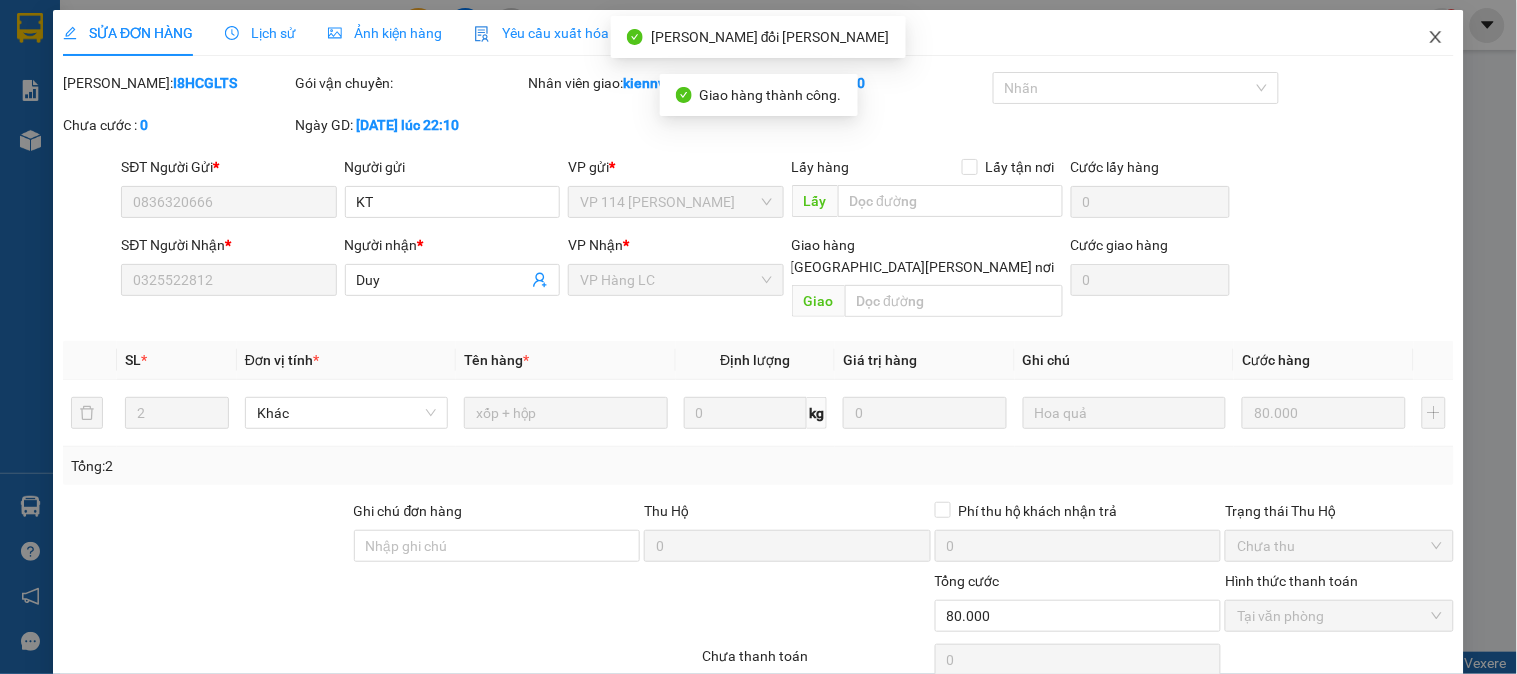 click 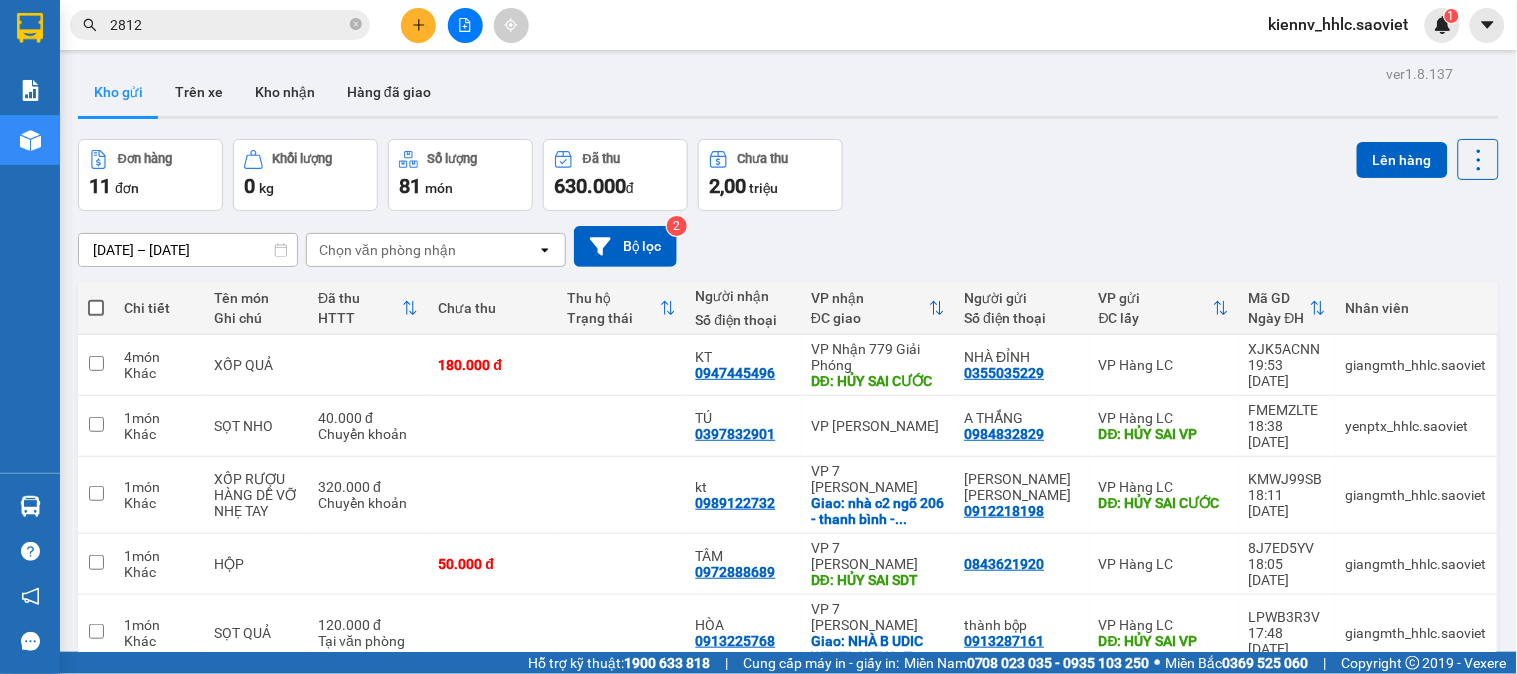 click 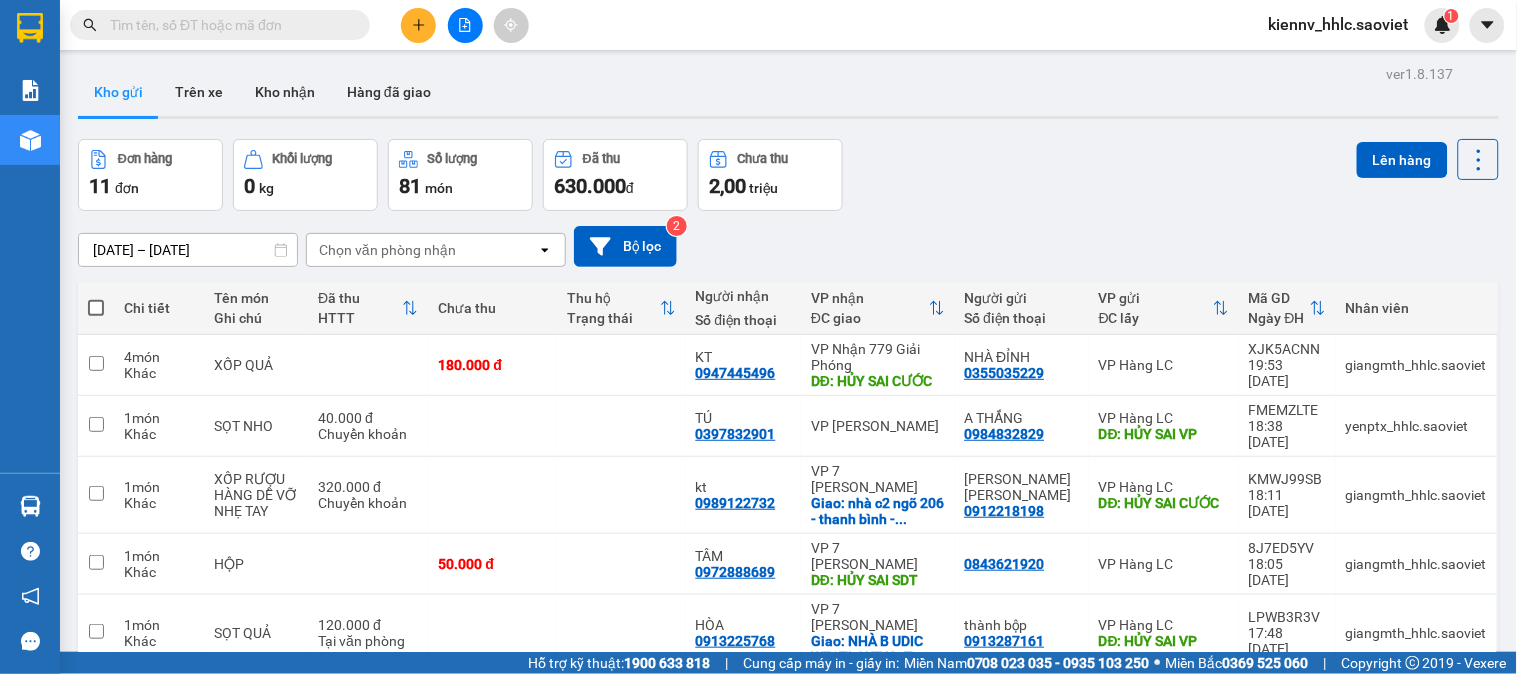 click at bounding box center (228, 25) 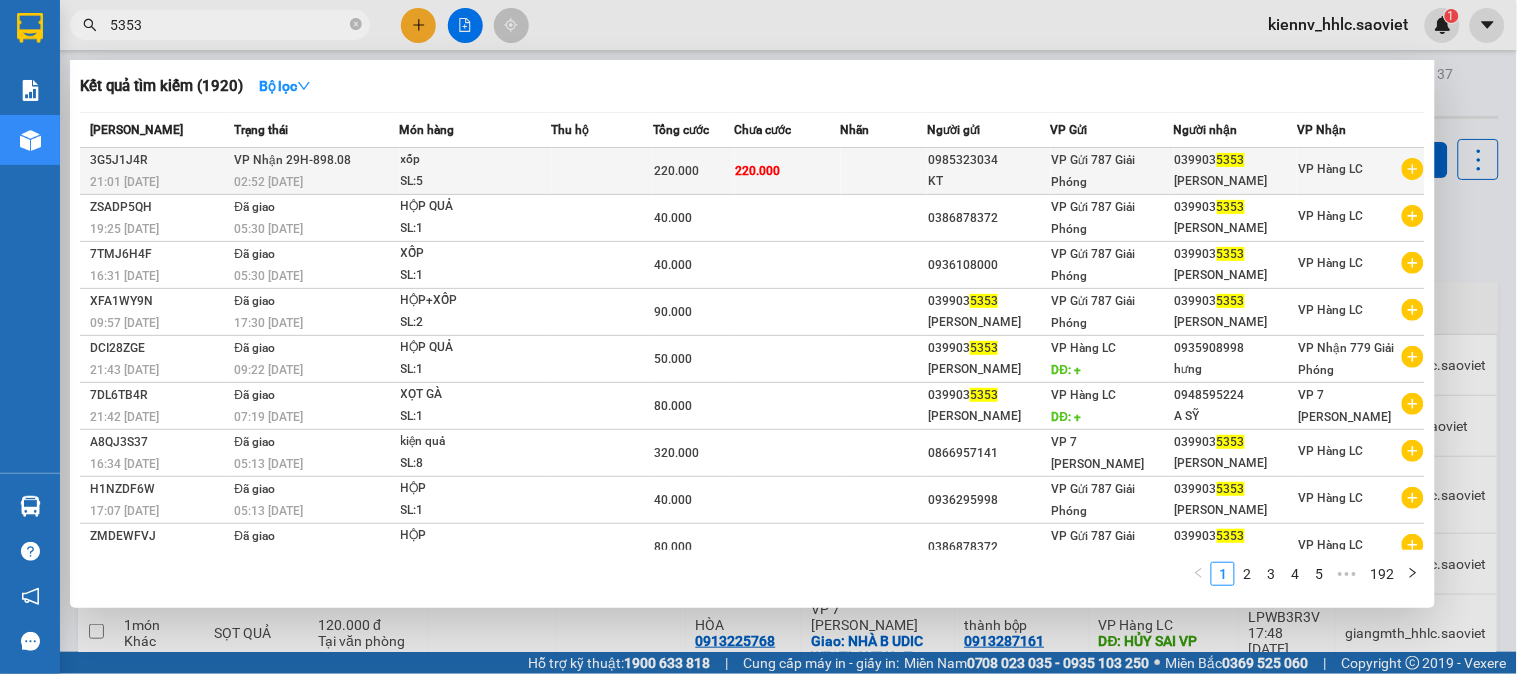type on "5353" 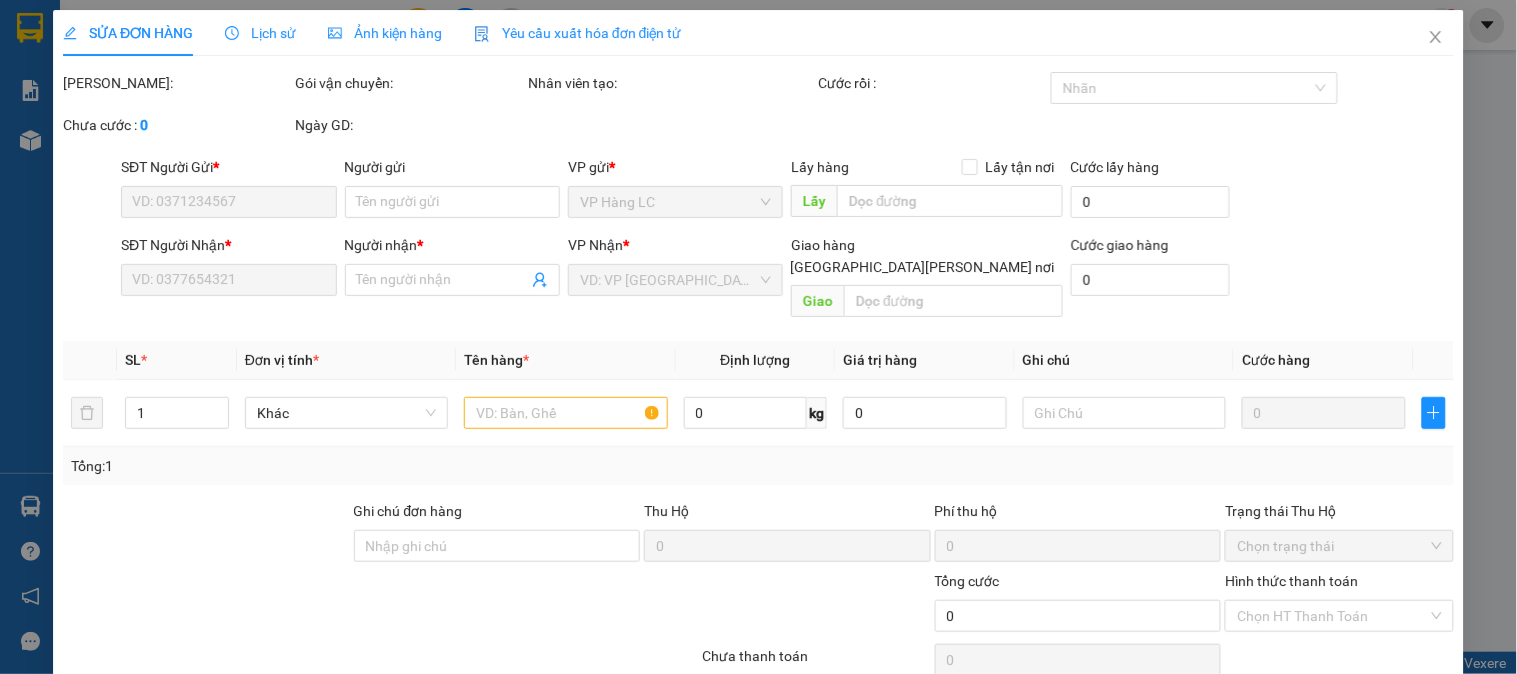 type on "0985323034" 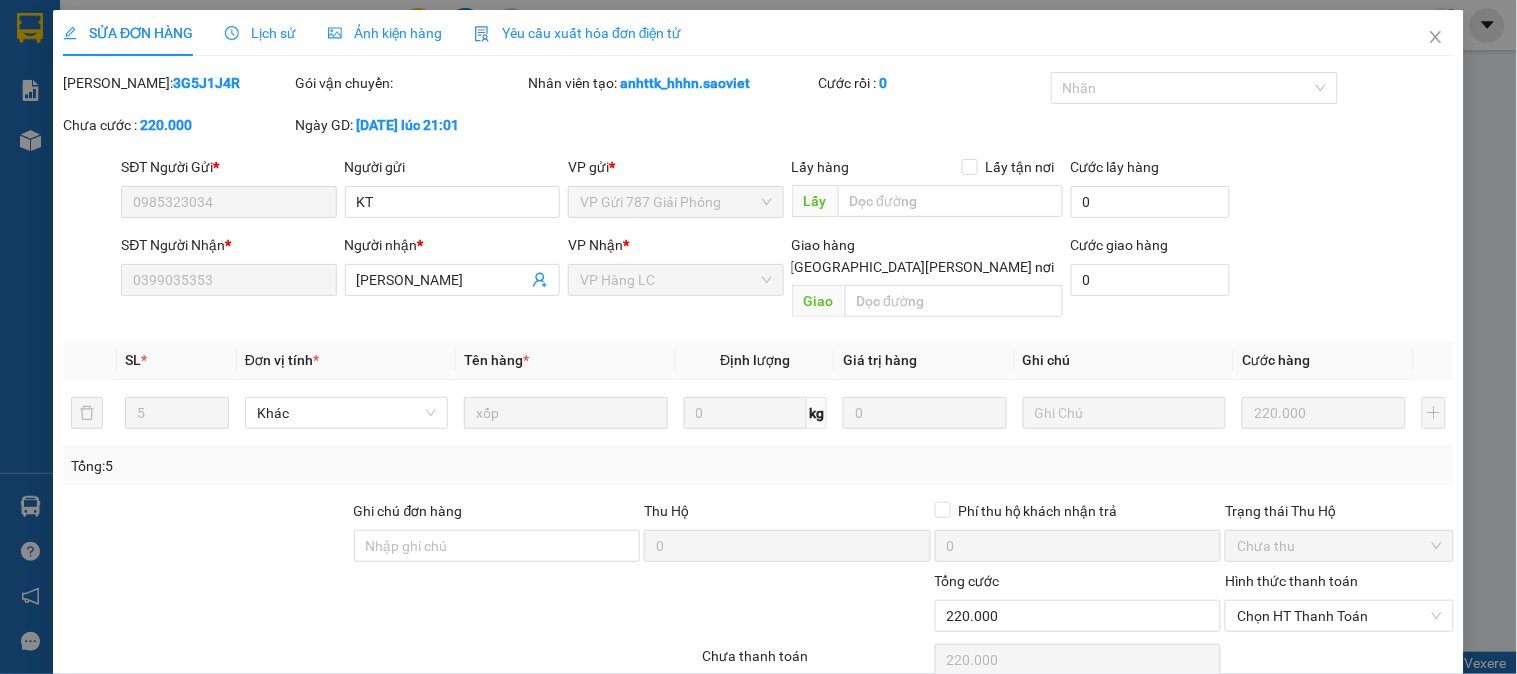 scroll, scrollTop: 60, scrollLeft: 0, axis: vertical 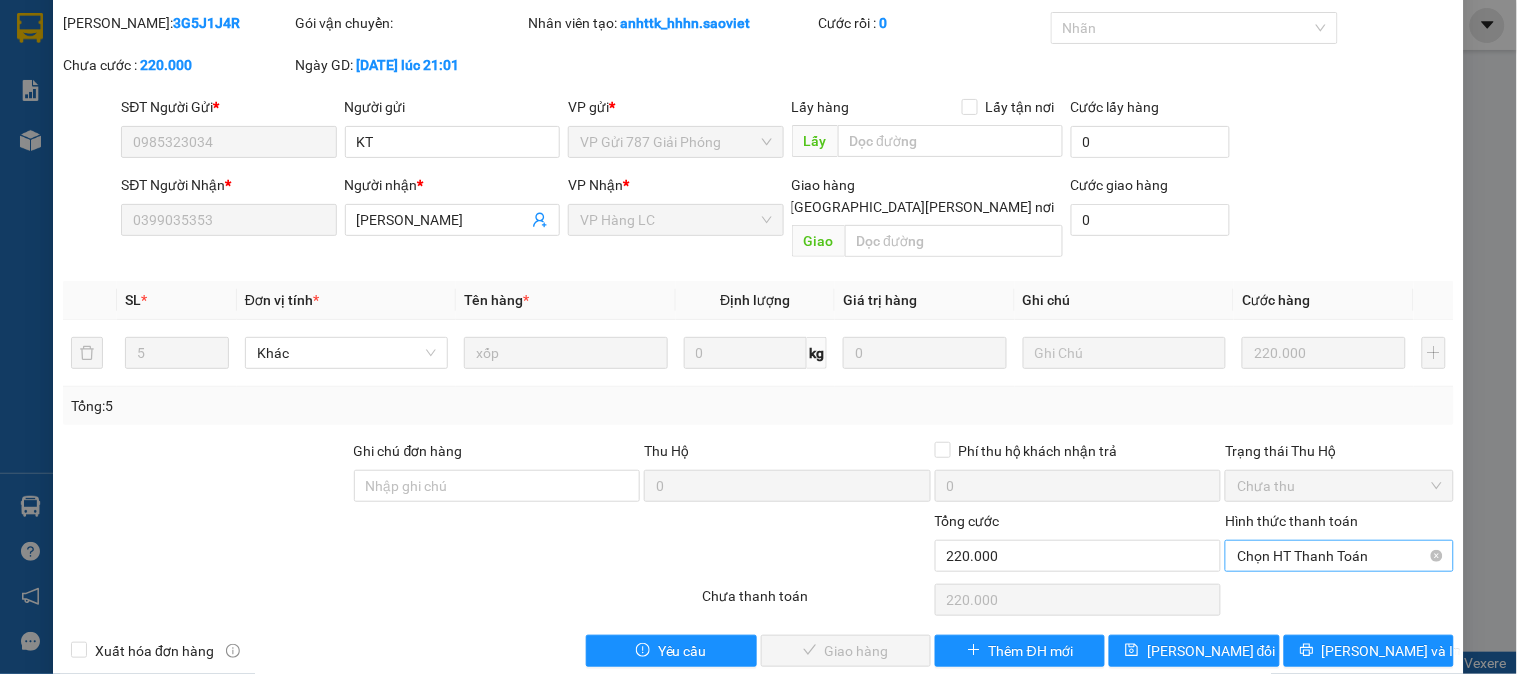 click on "Chọn HT Thanh Toán" at bounding box center [1339, 556] 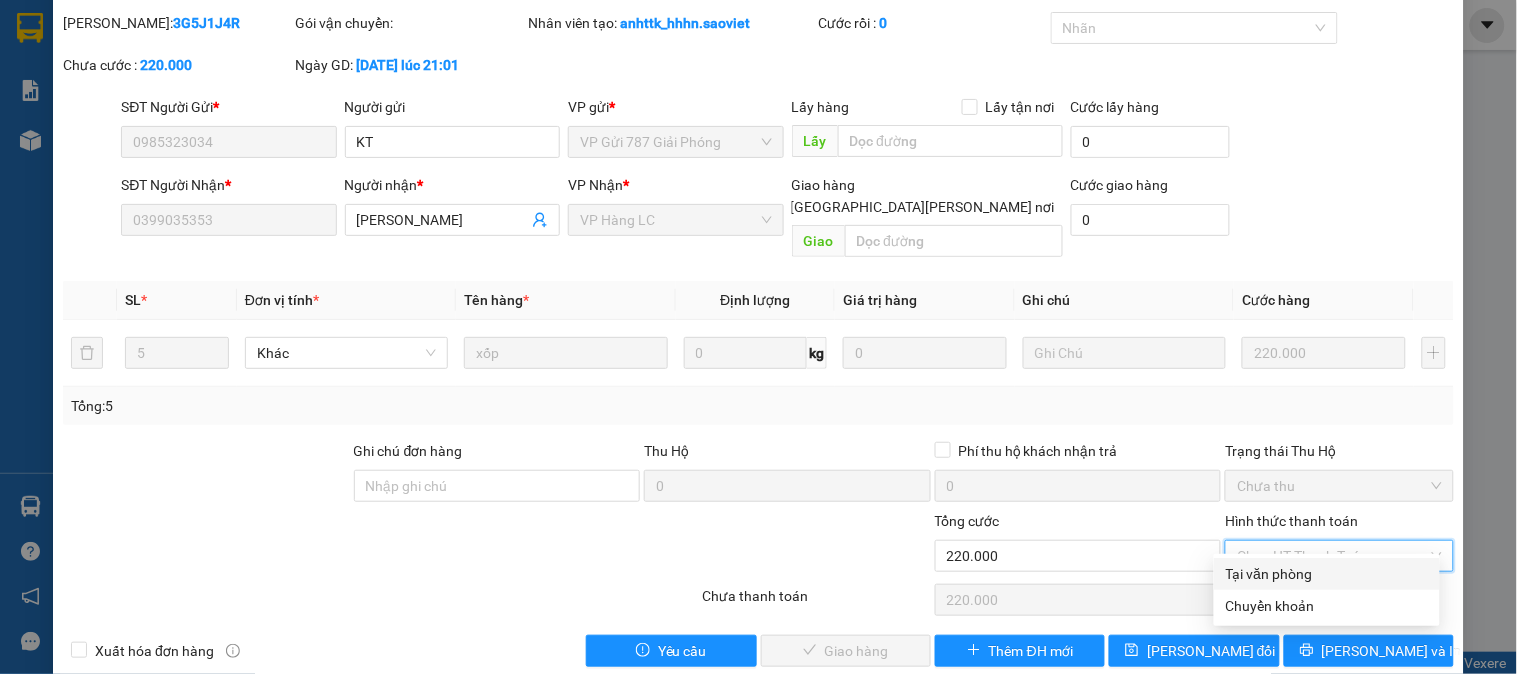 click on "Tại văn phòng" at bounding box center [1327, 574] 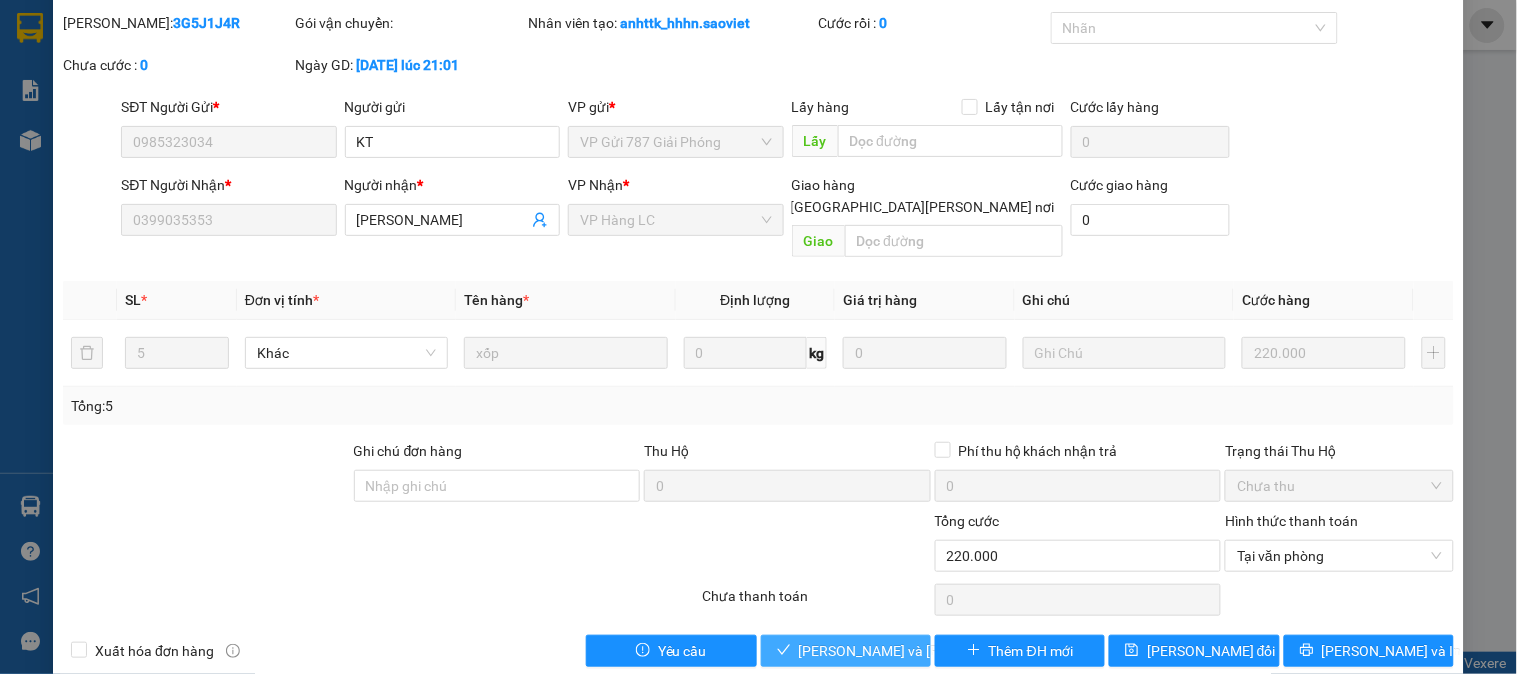 click on "Lưu và Giao hàng" at bounding box center (934, 651) 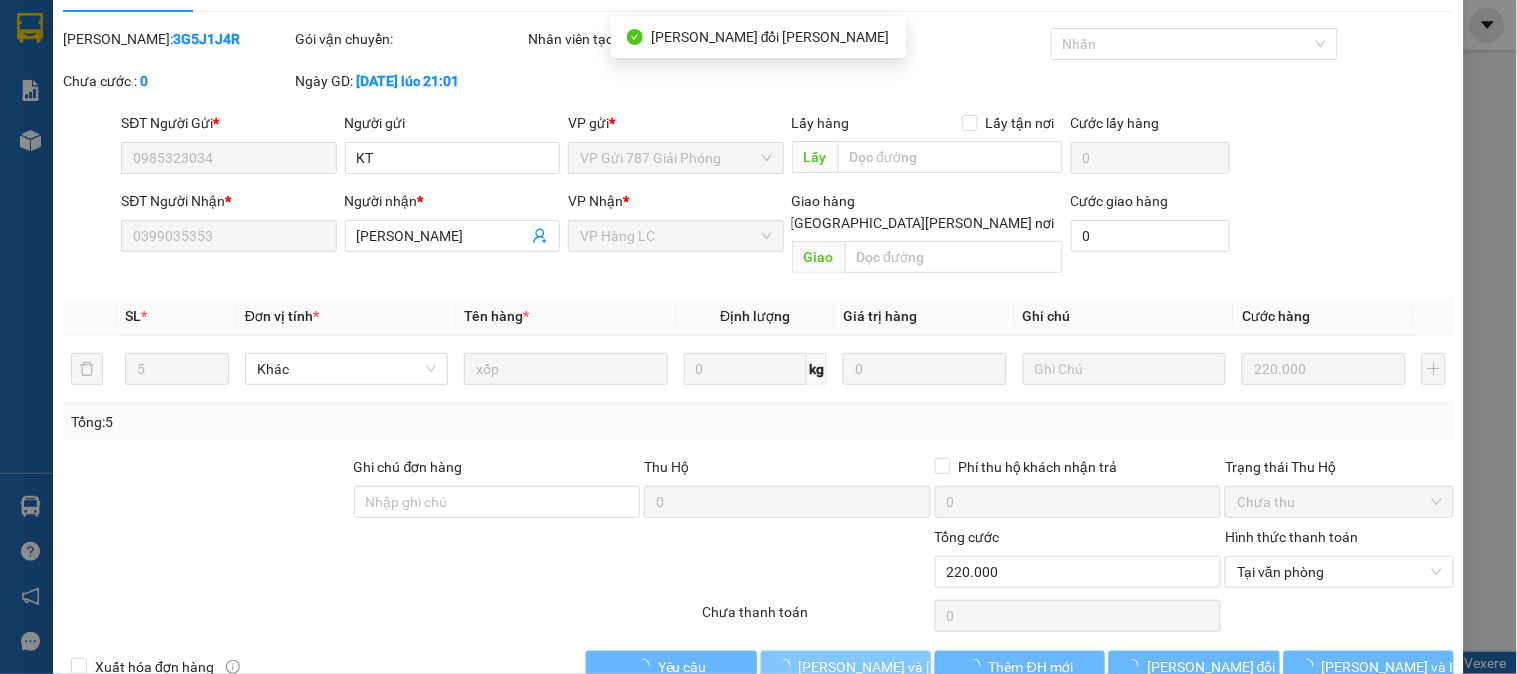 scroll, scrollTop: 0, scrollLeft: 0, axis: both 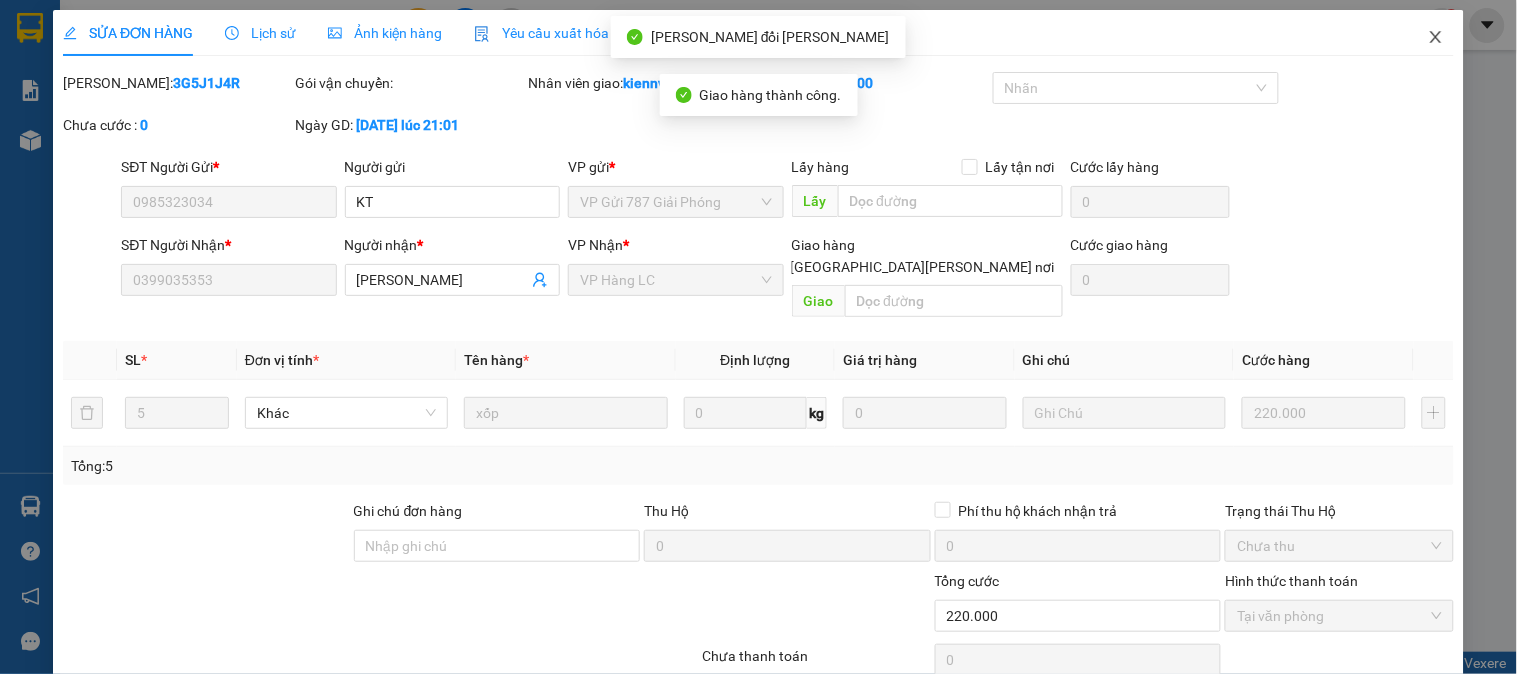 click 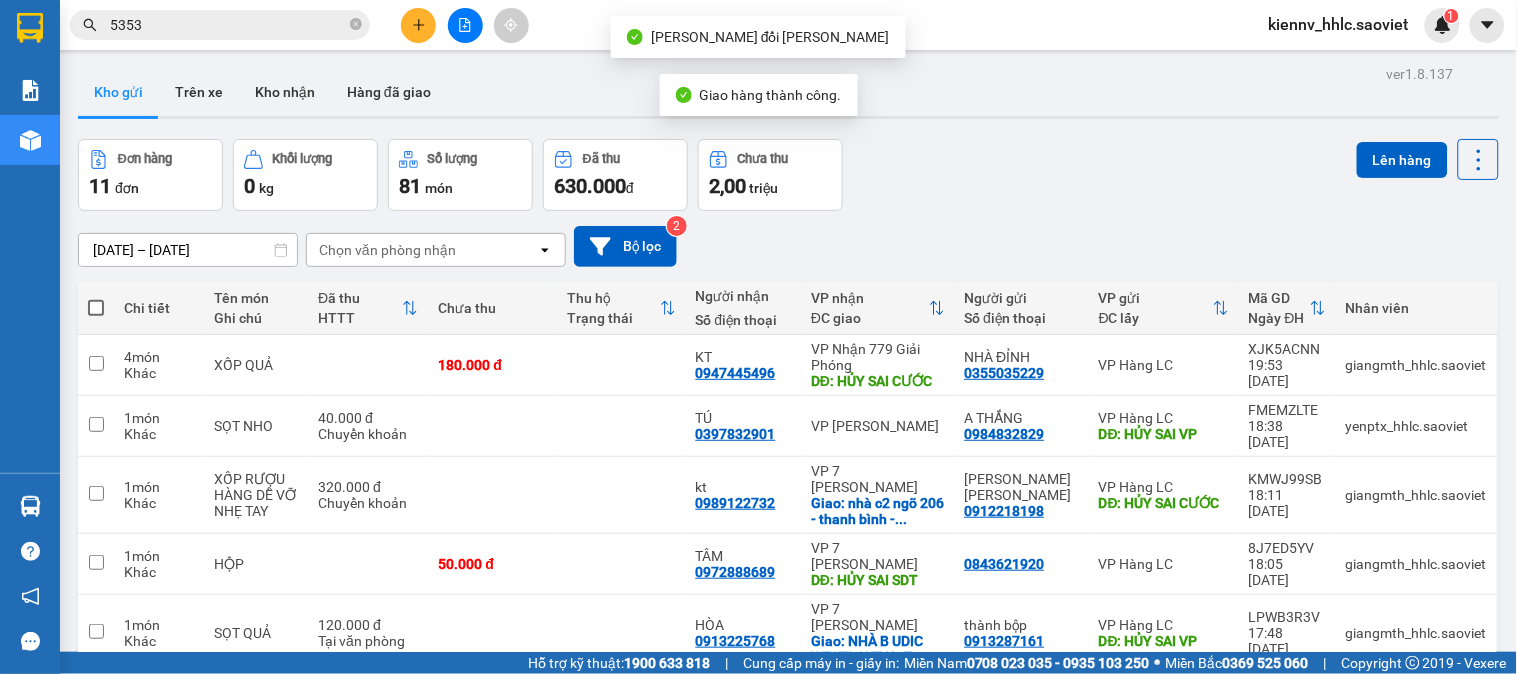 click on "5353" at bounding box center [228, 25] 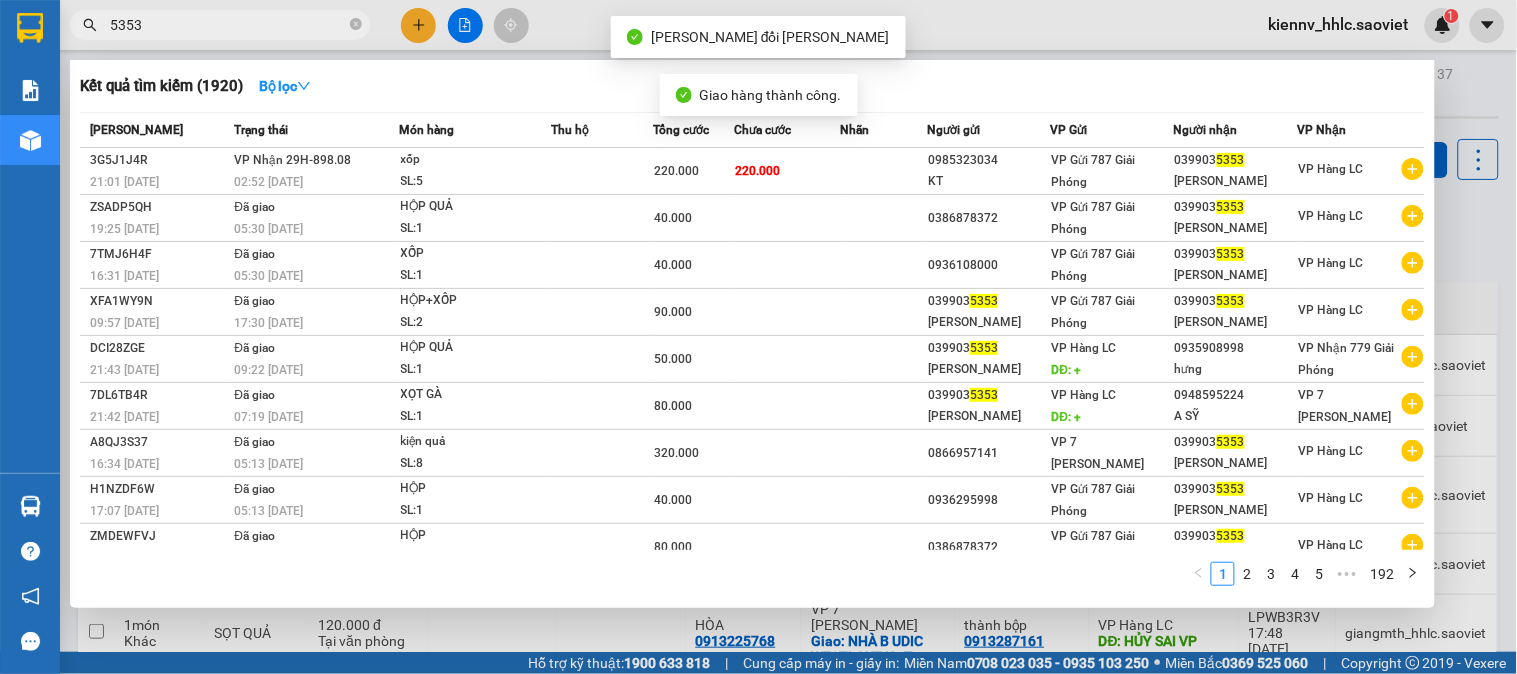 click on "5353" at bounding box center (228, 25) 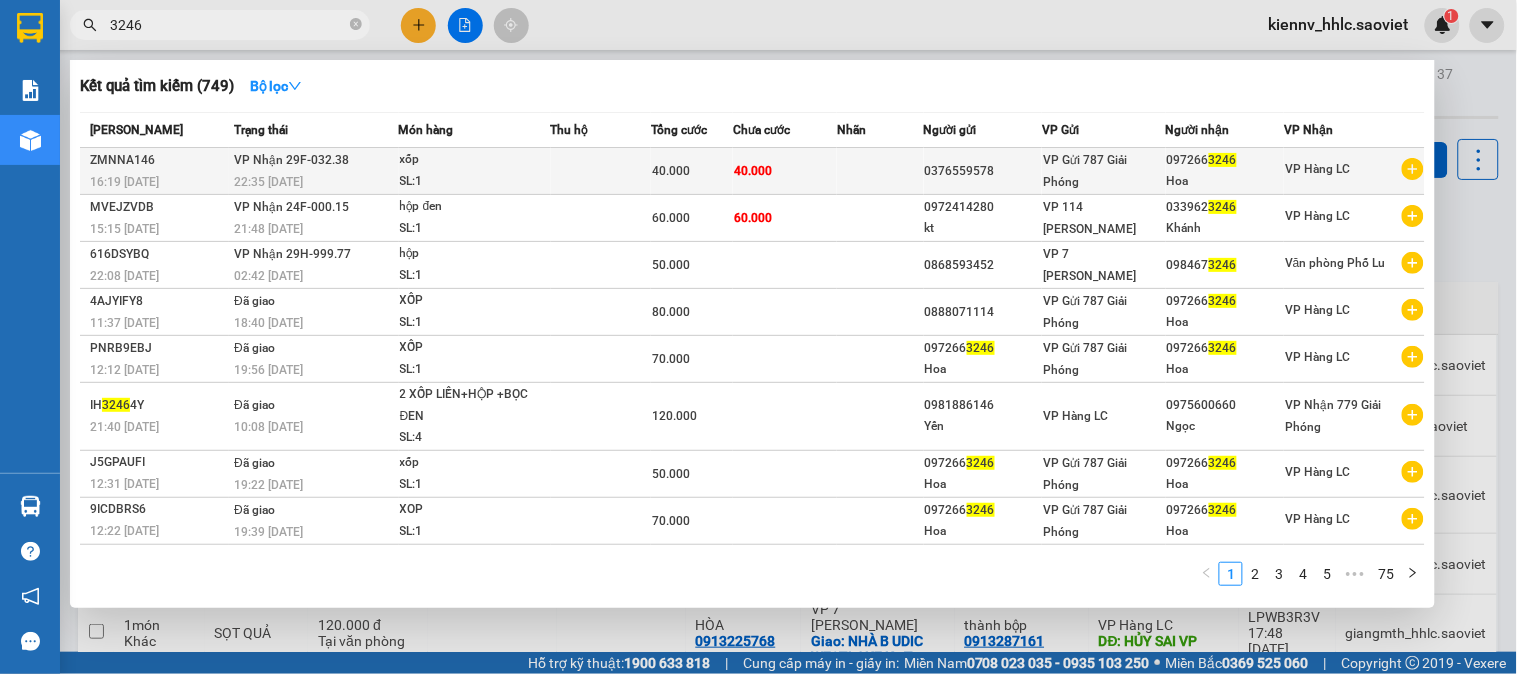 type on "3246" 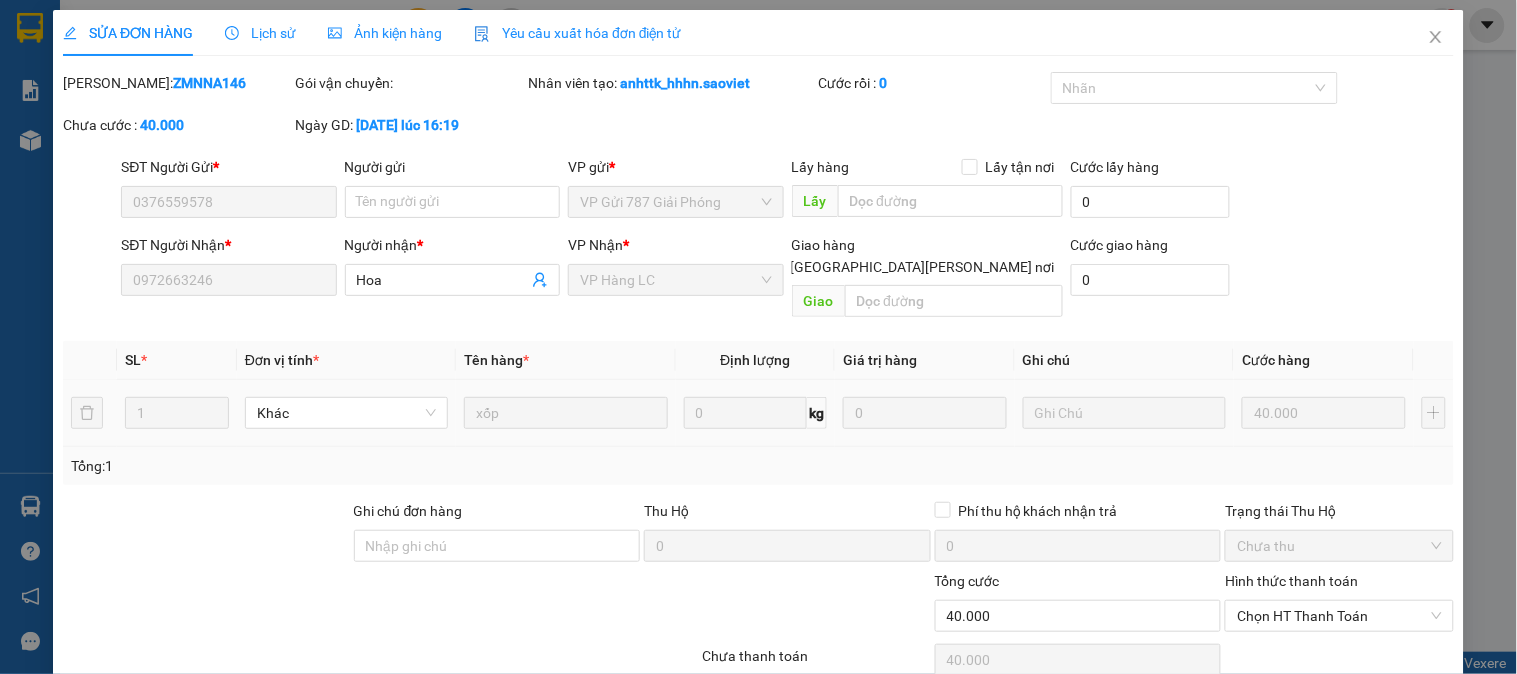 type on "0376559578" 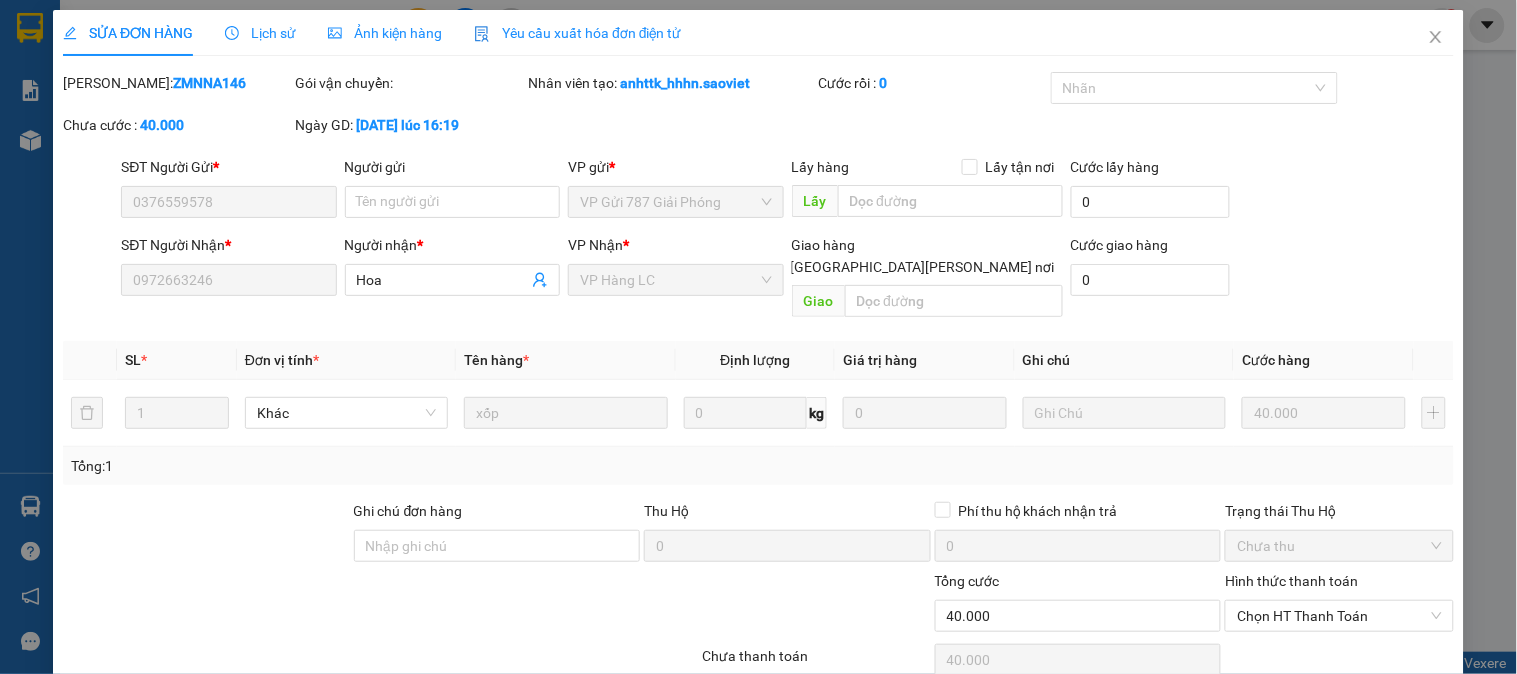 scroll, scrollTop: 60, scrollLeft: 0, axis: vertical 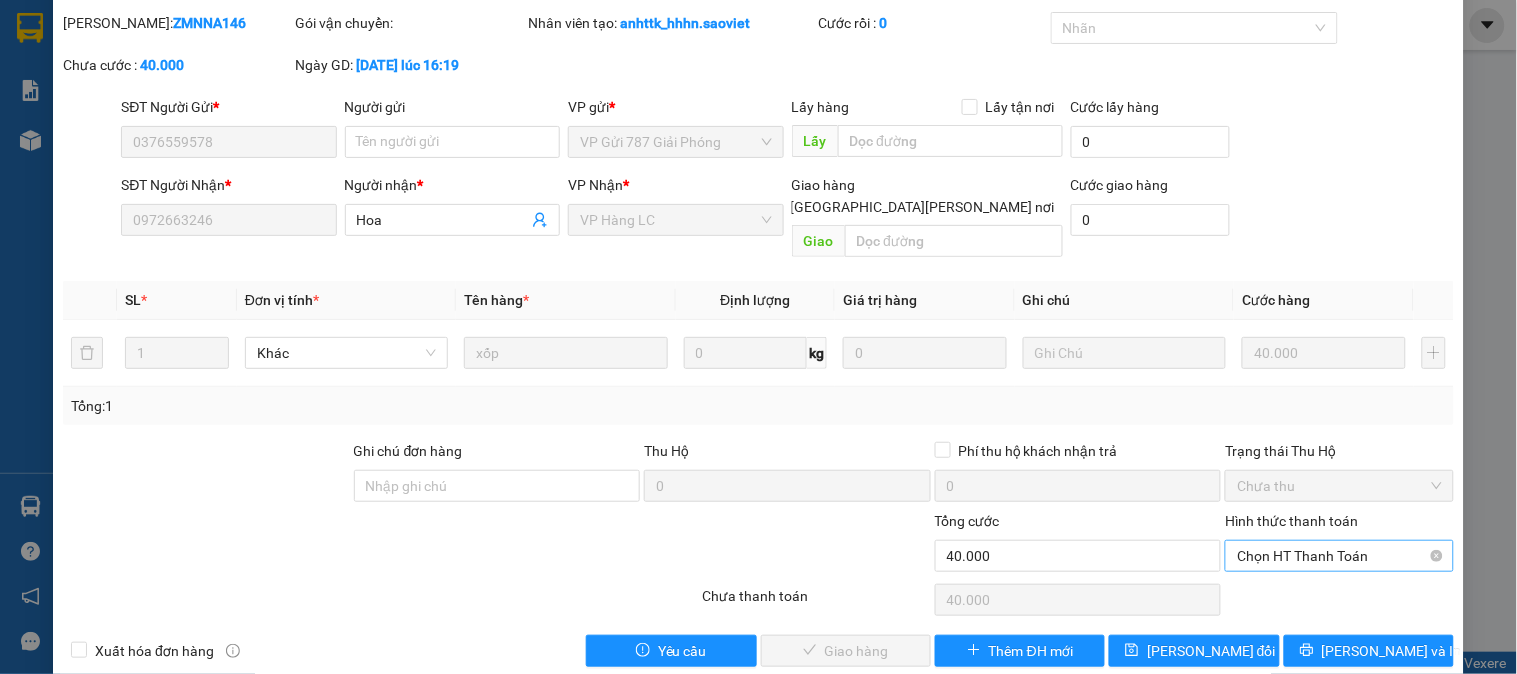 click on "Chọn HT Thanh Toán" at bounding box center [1339, 556] 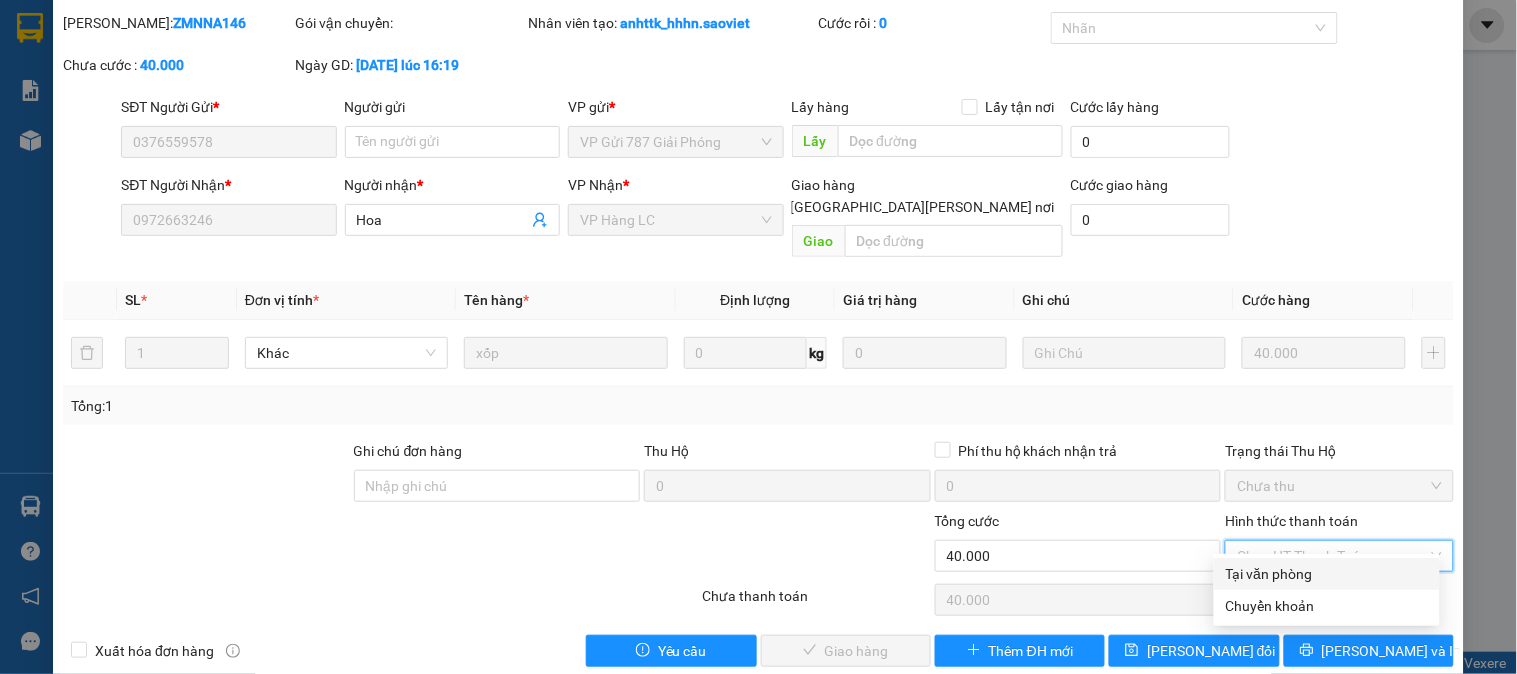 click on "Tại văn phòng" at bounding box center (1327, 574) 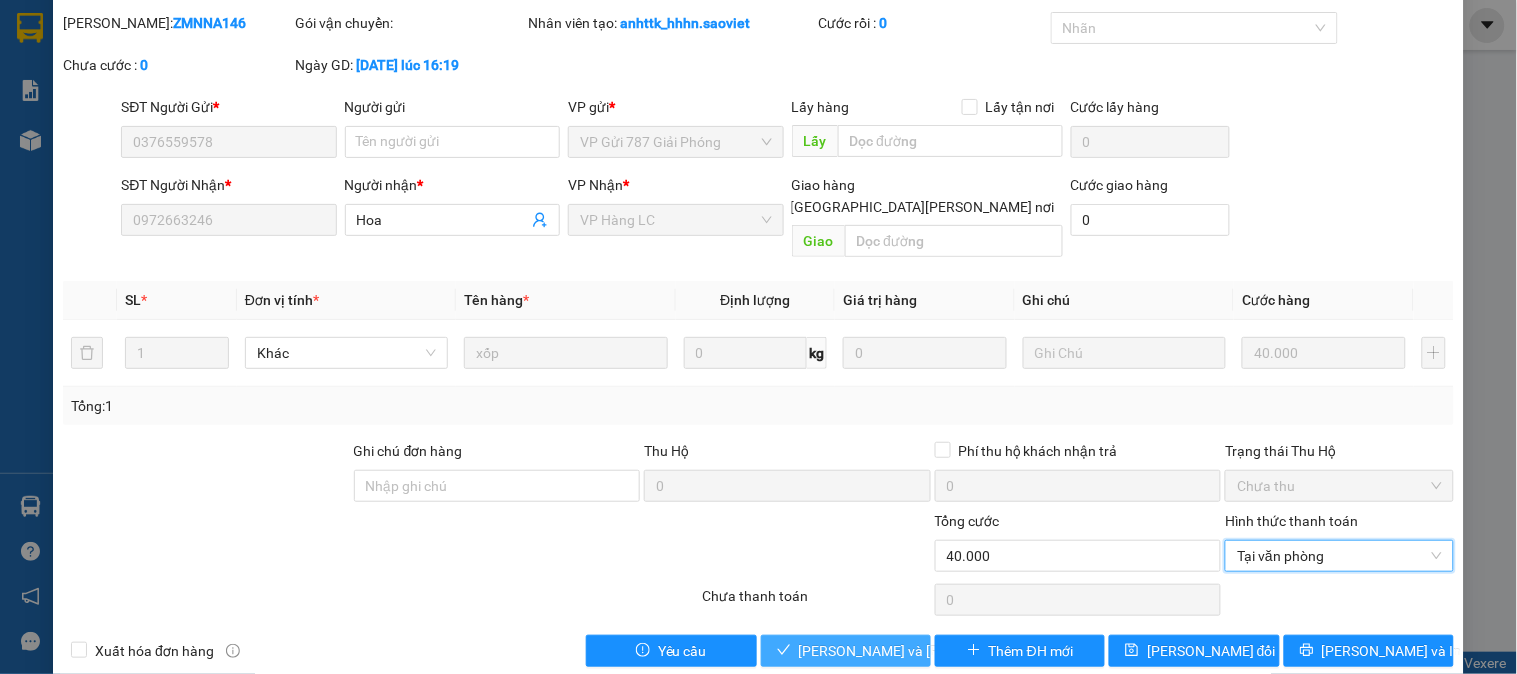 click on "Lưu và Giao hàng" at bounding box center (934, 651) 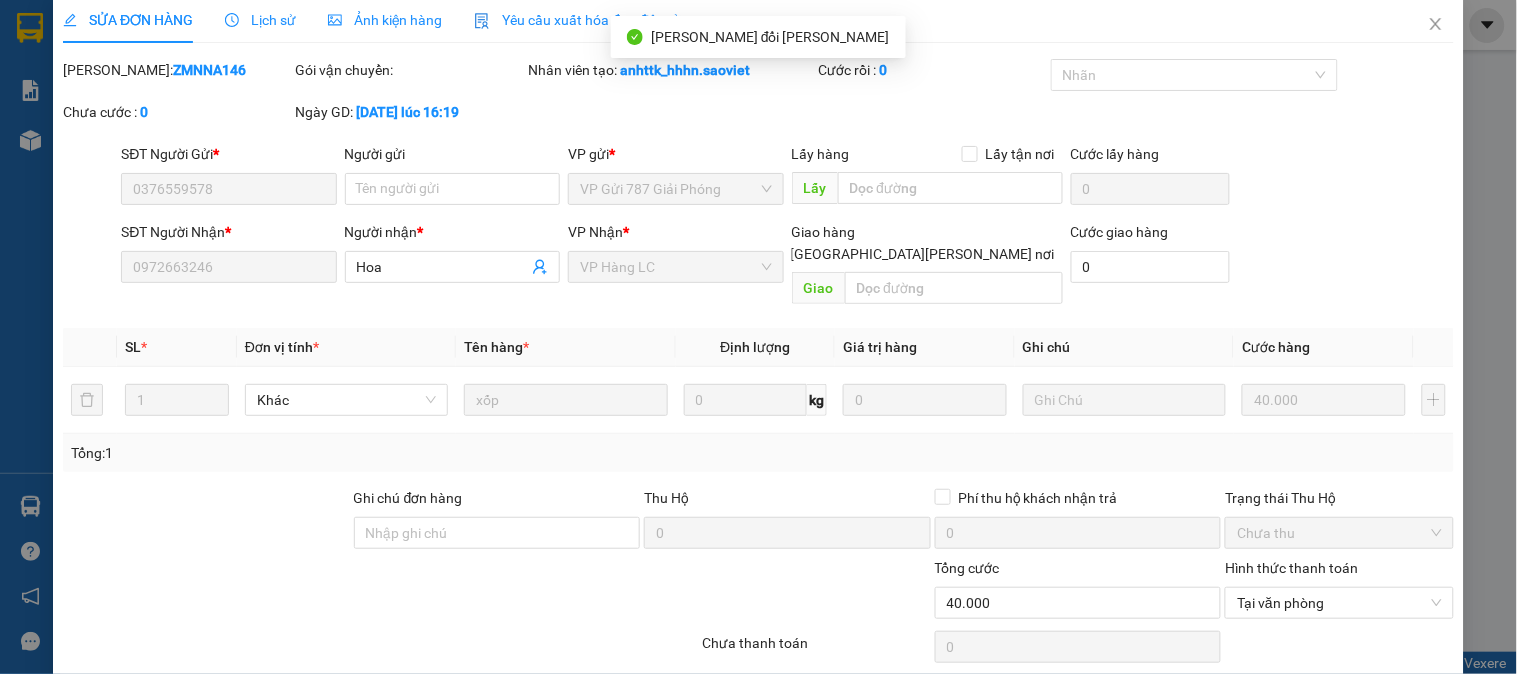 scroll, scrollTop: 0, scrollLeft: 0, axis: both 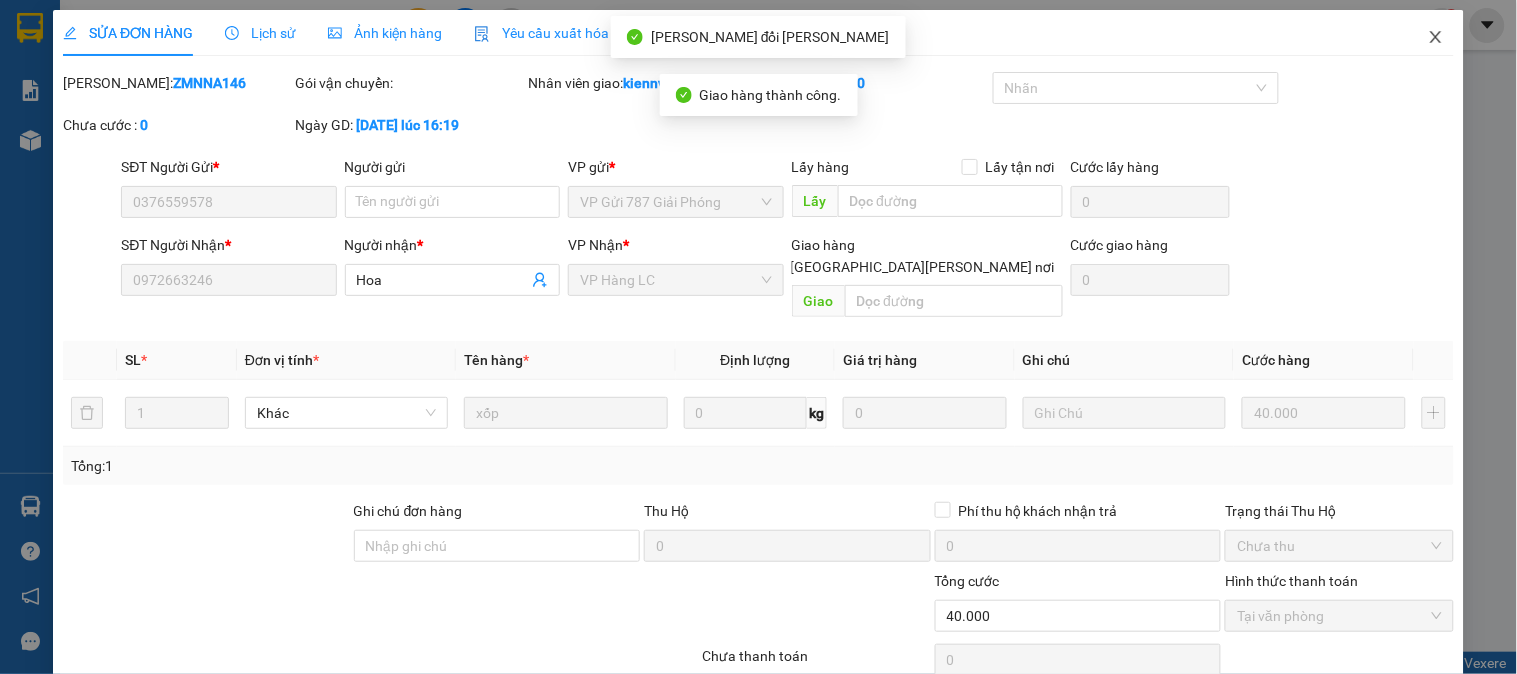 click 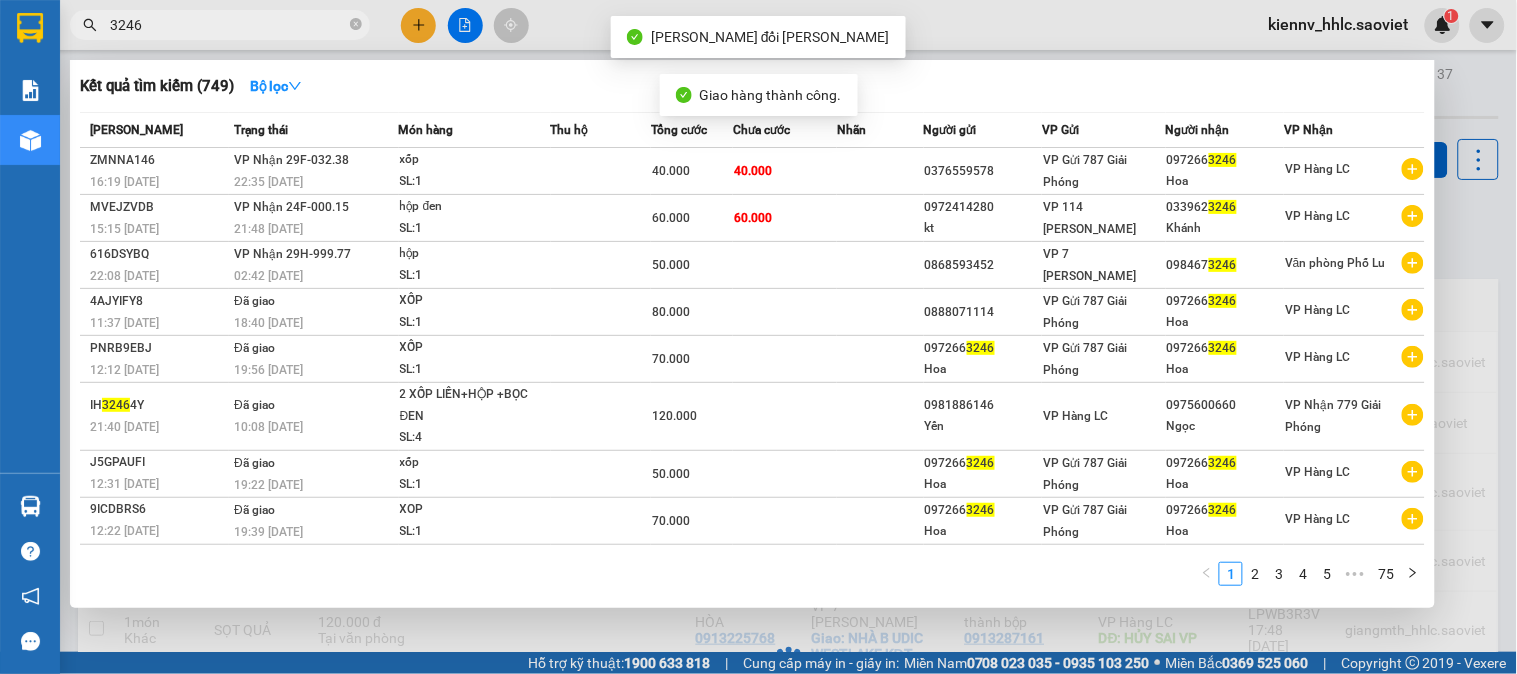 click on "3246" at bounding box center [228, 25] 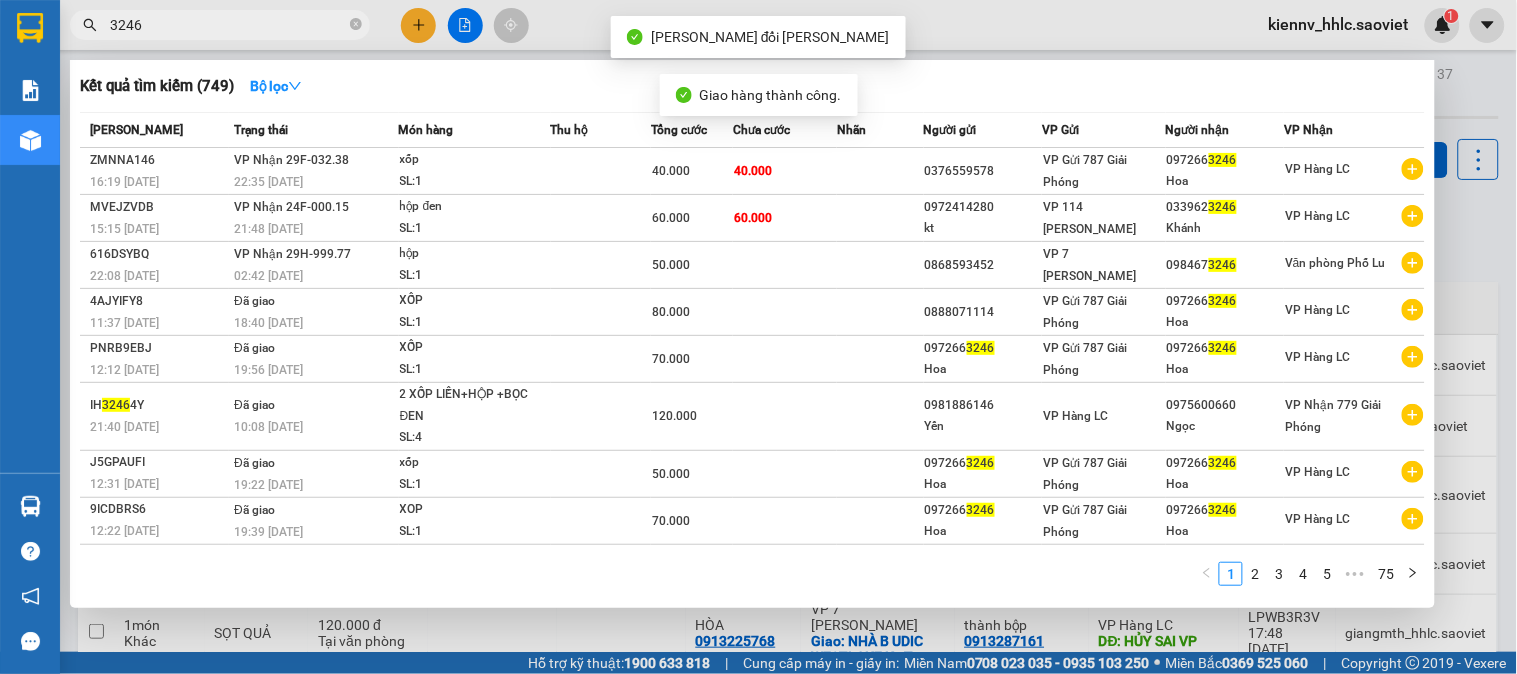 click on "3246" at bounding box center (228, 25) 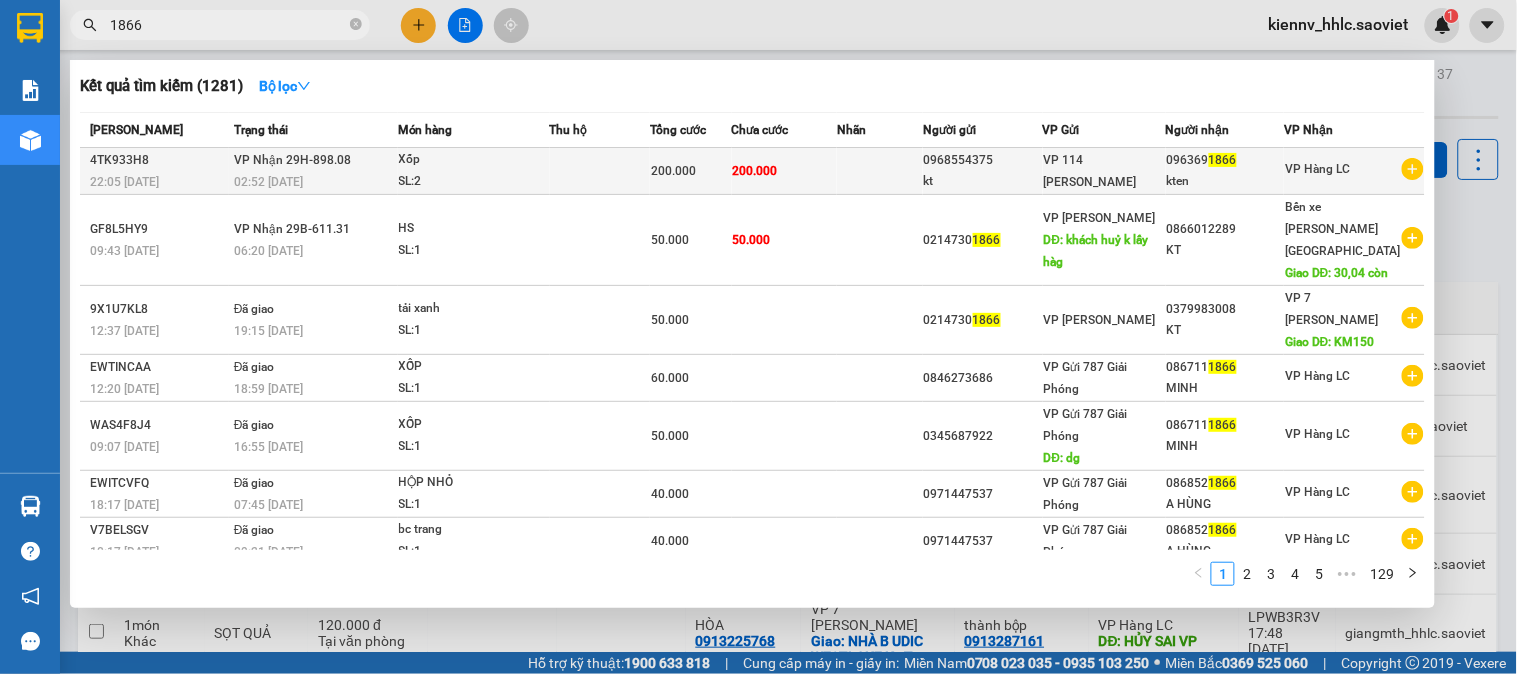 type on "1866" 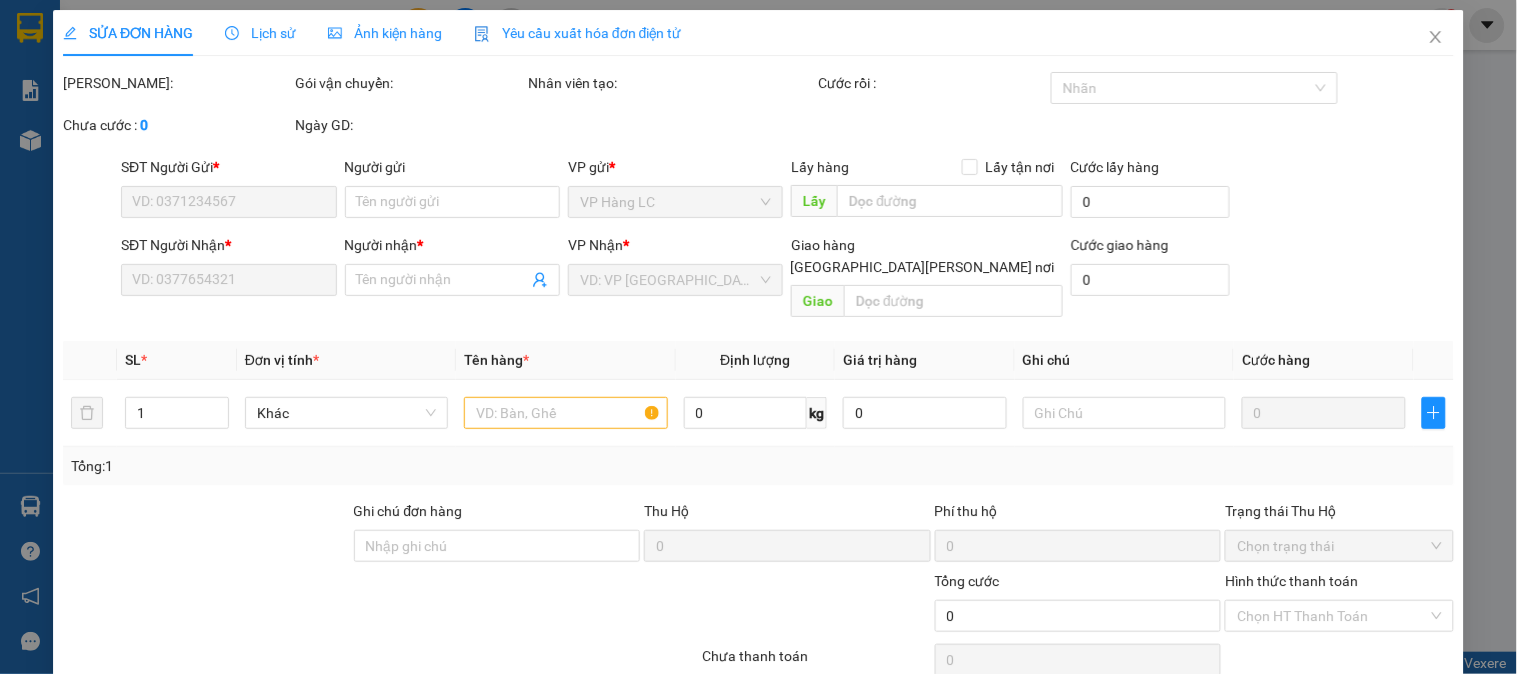 type on "0968554375" 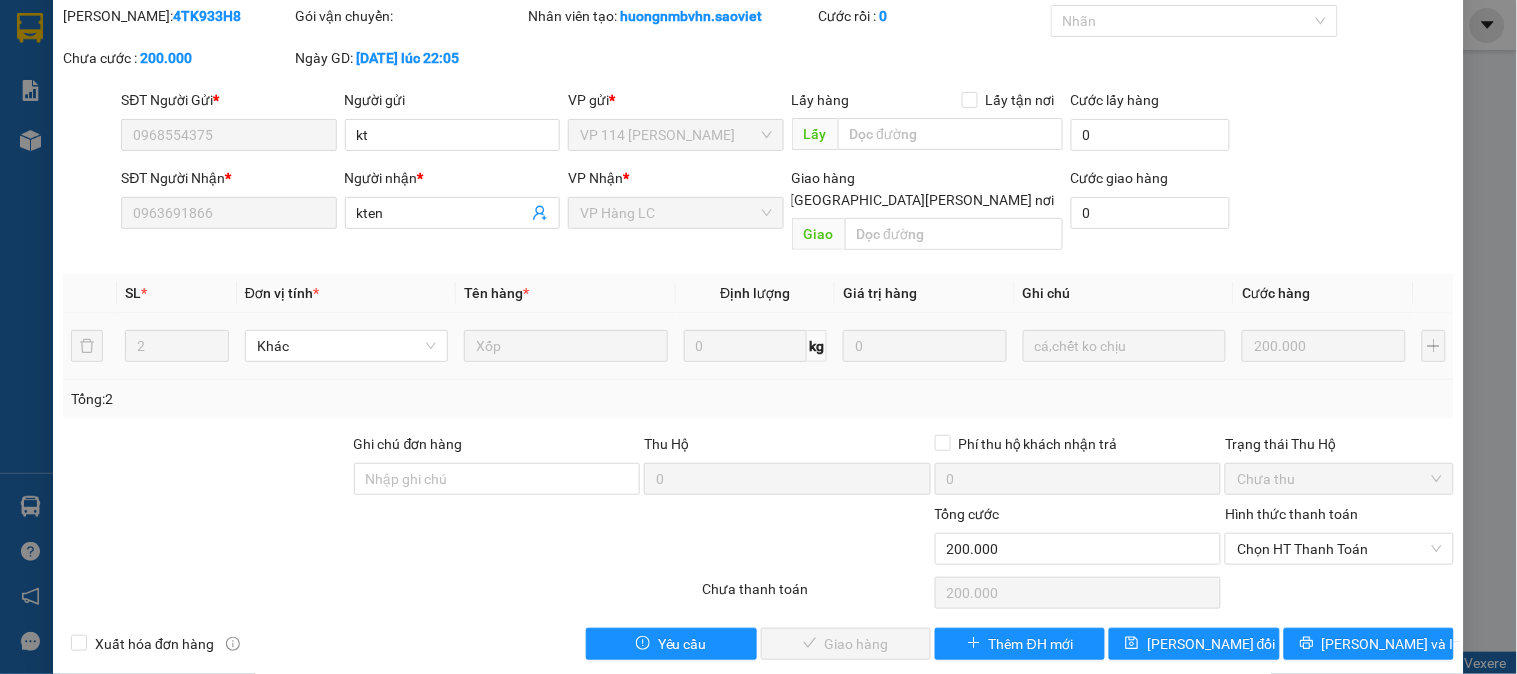 scroll, scrollTop: 70, scrollLeft: 0, axis: vertical 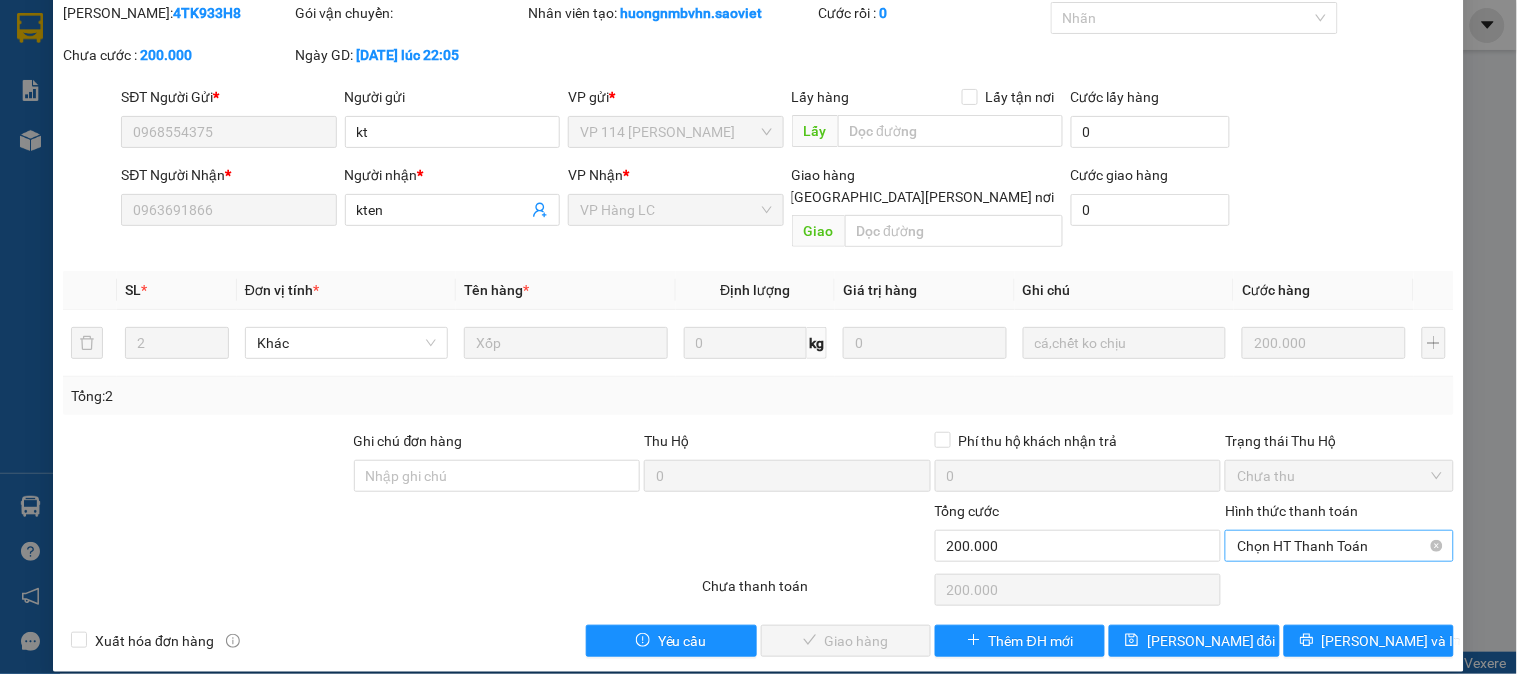 click on "Chọn HT Thanh Toán" at bounding box center (1339, 546) 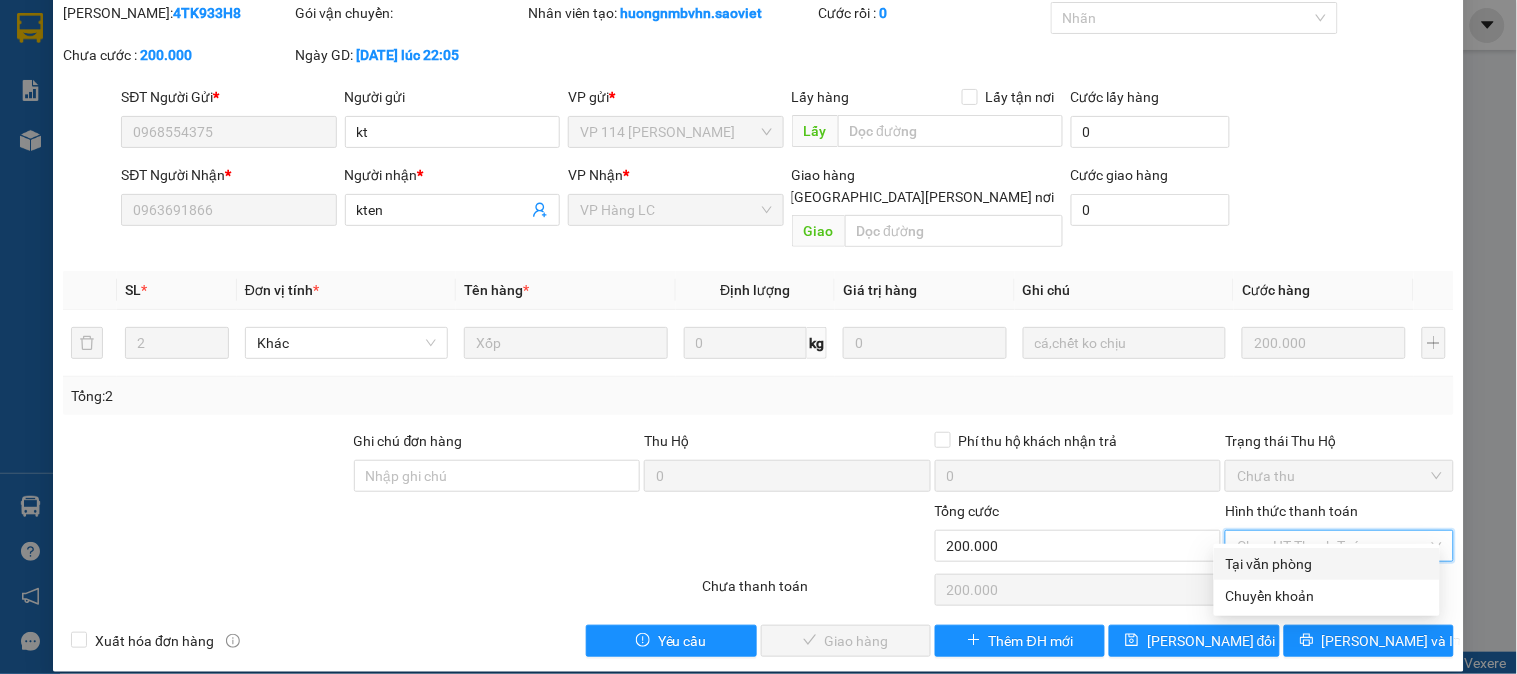 click on "Tại văn phòng" at bounding box center (1327, 564) 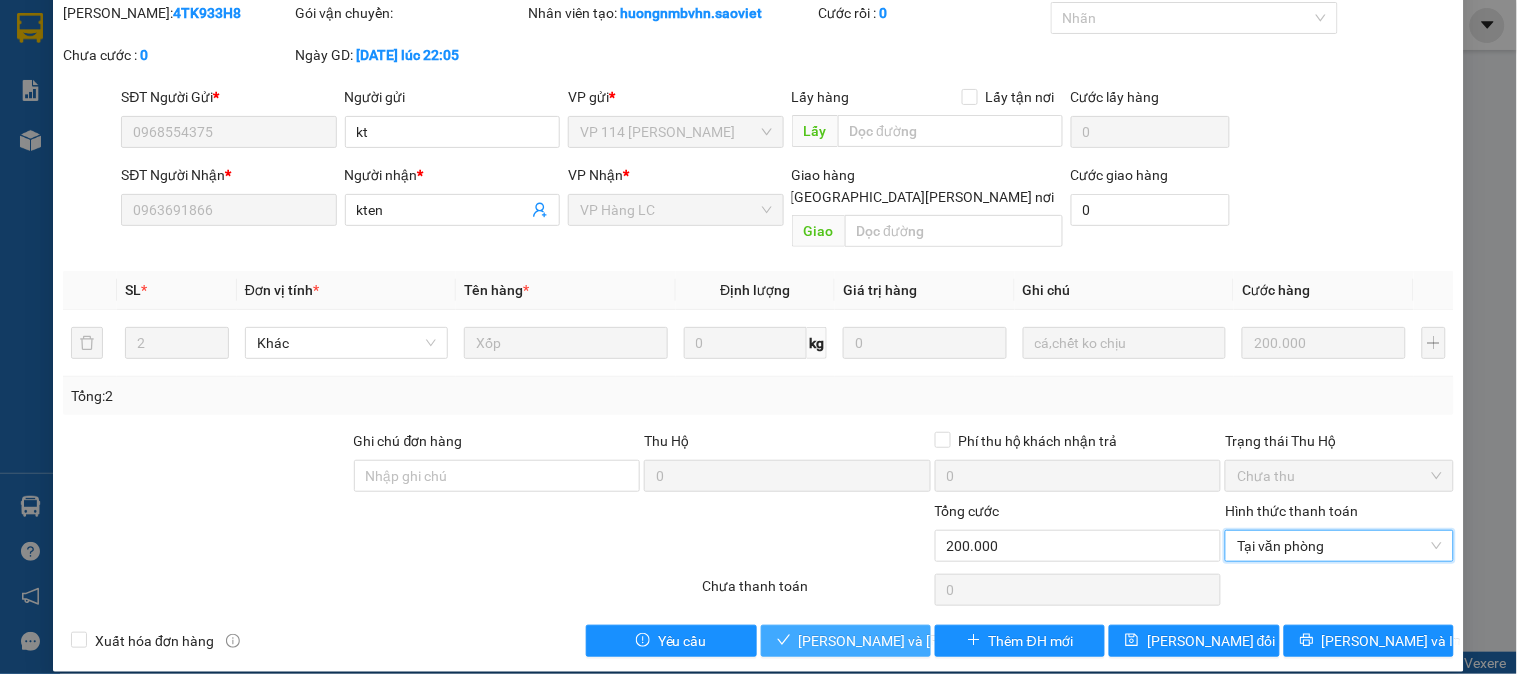 click on "Lưu và Giao hàng" at bounding box center [934, 641] 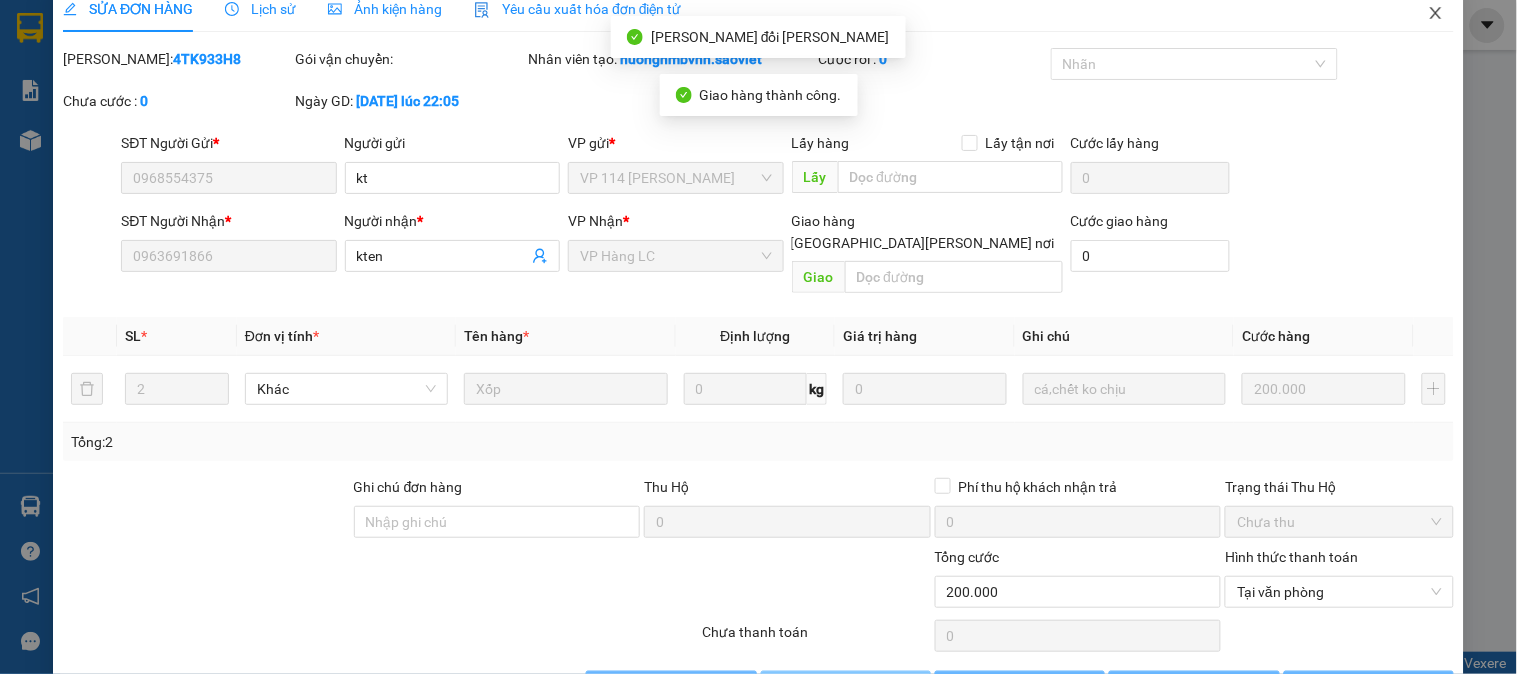 scroll, scrollTop: 0, scrollLeft: 0, axis: both 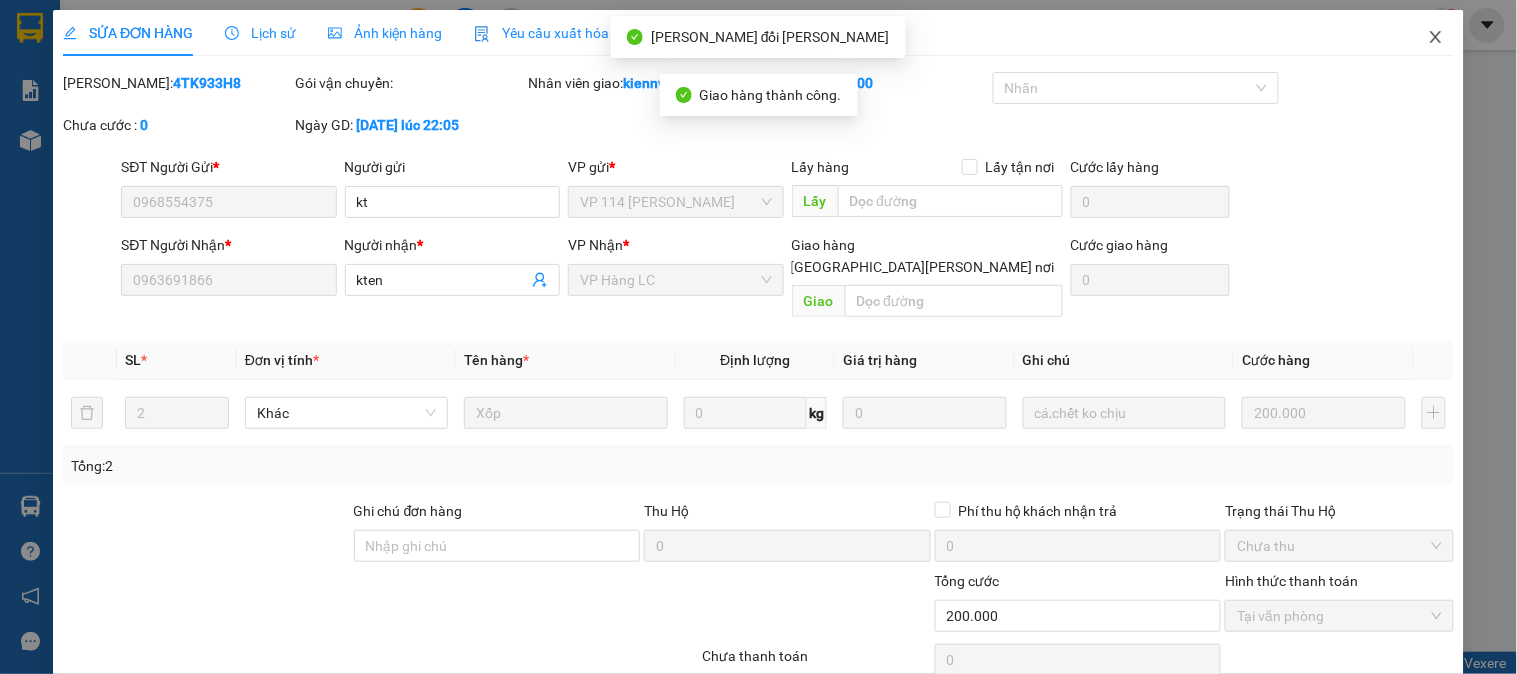click 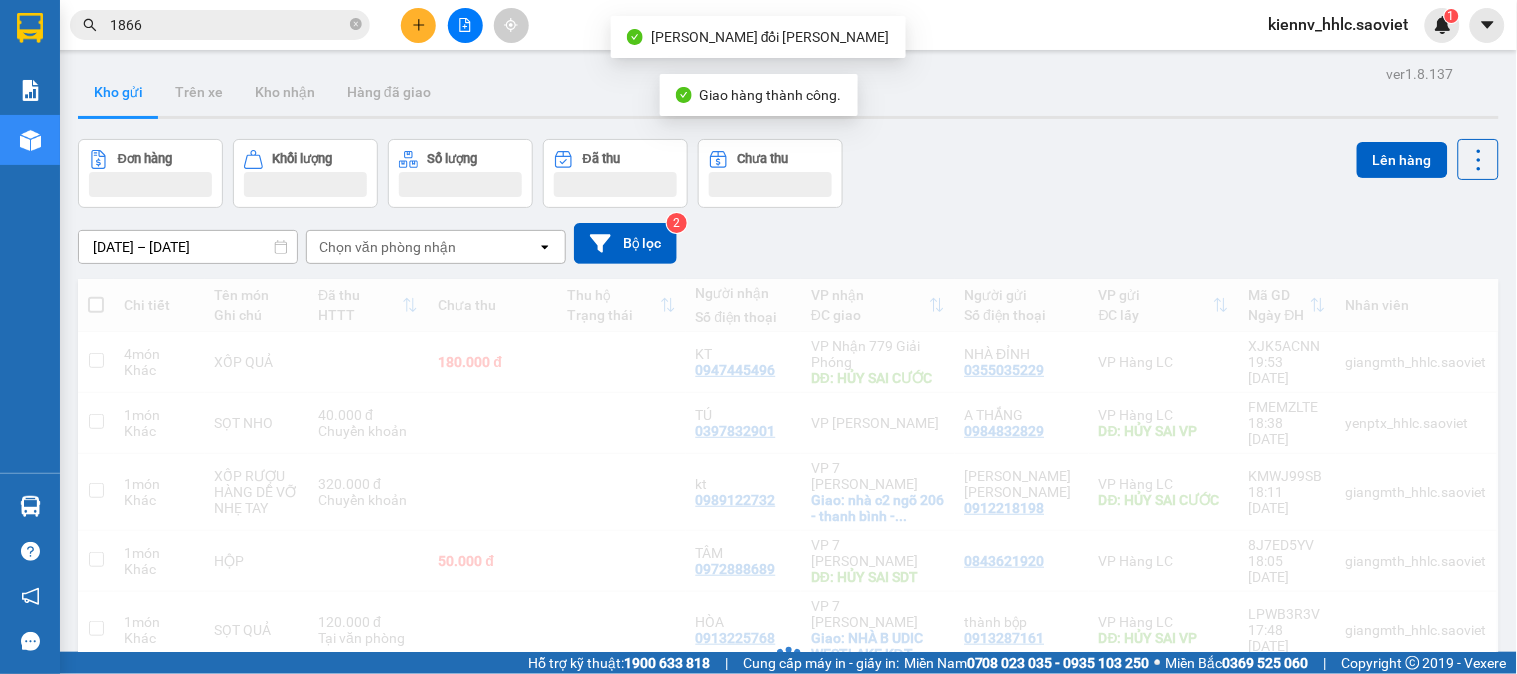 click on "1866" at bounding box center [228, 25] 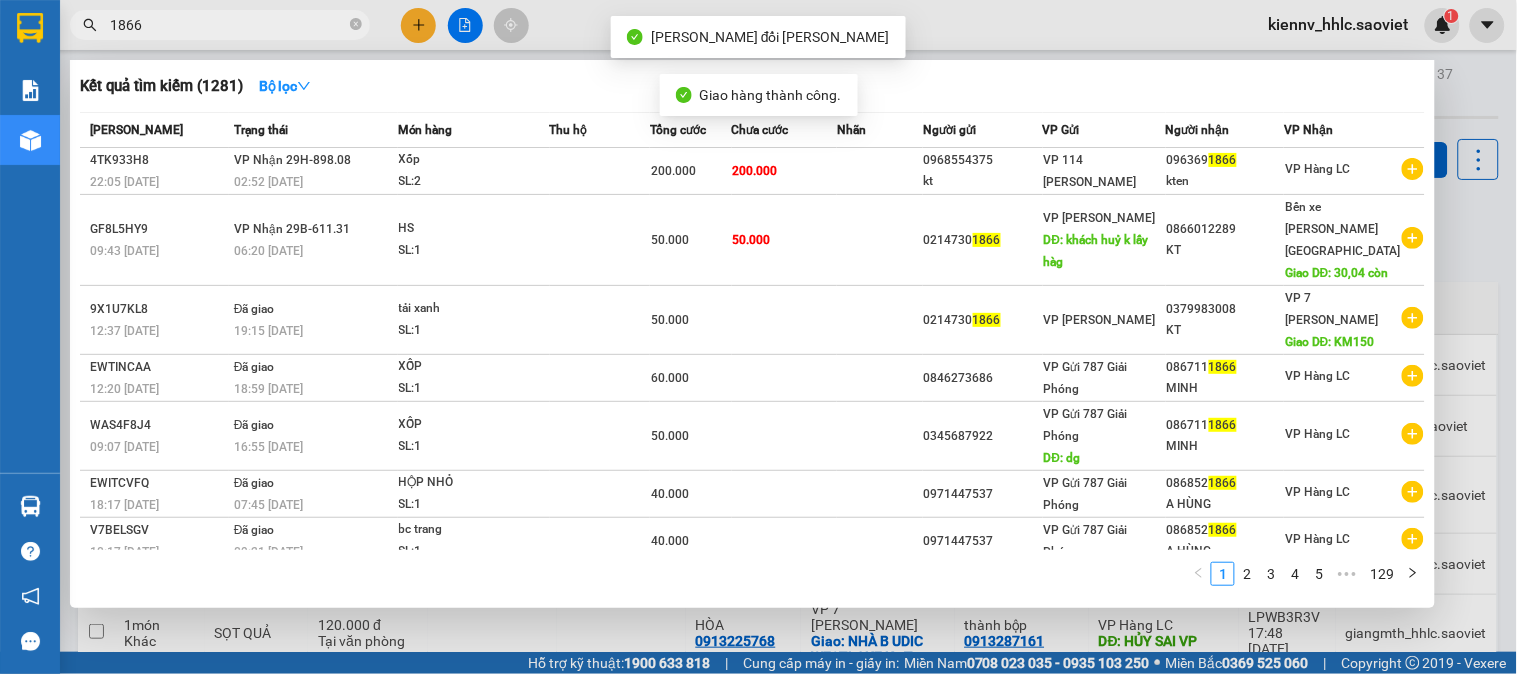 click on "1866" at bounding box center (228, 25) 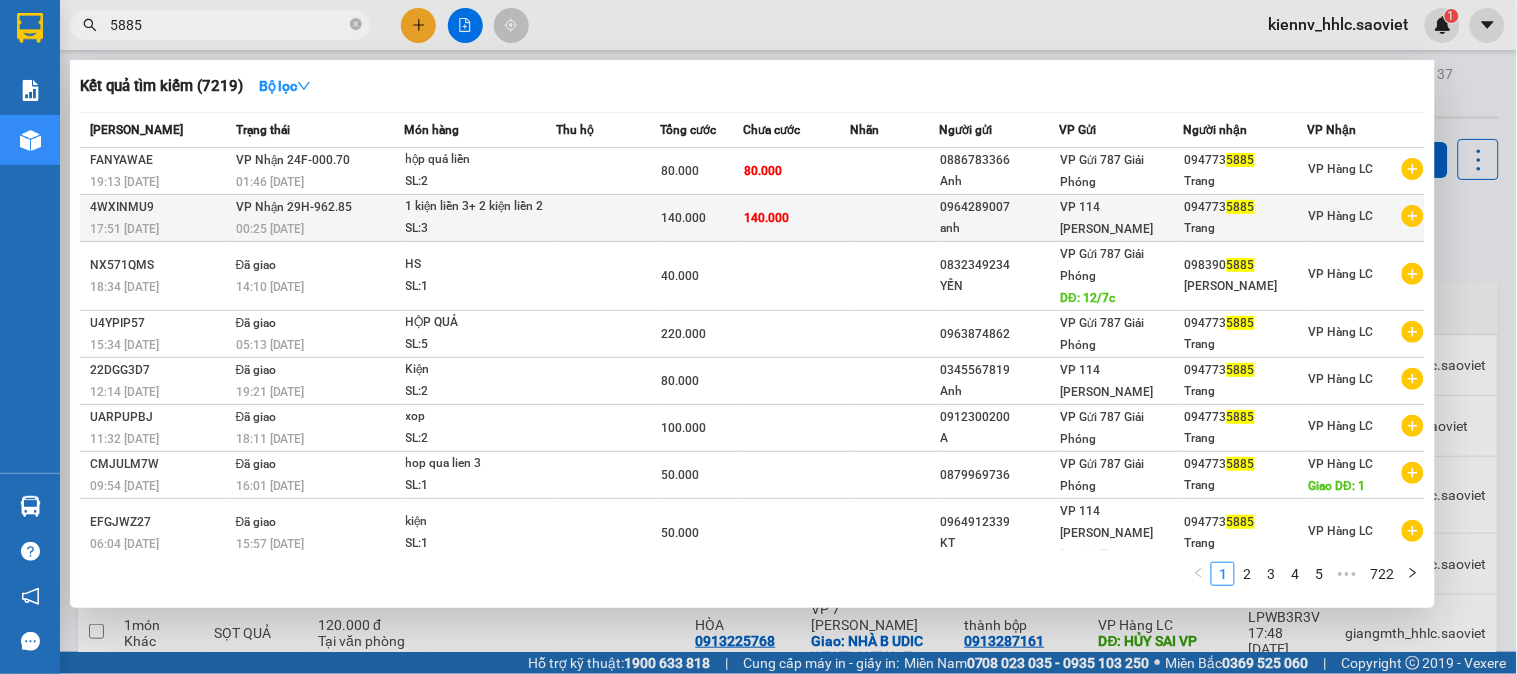 type on "5885" 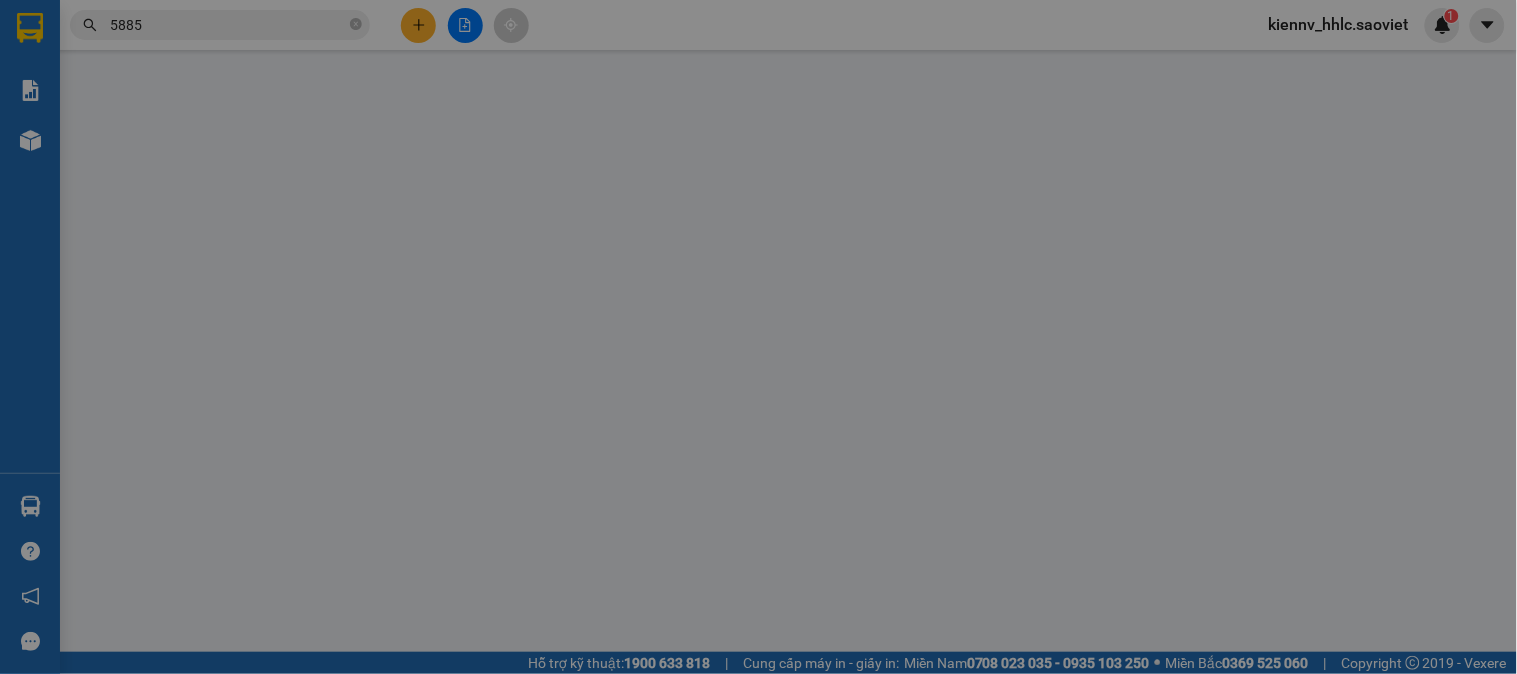 type on "0964289007" 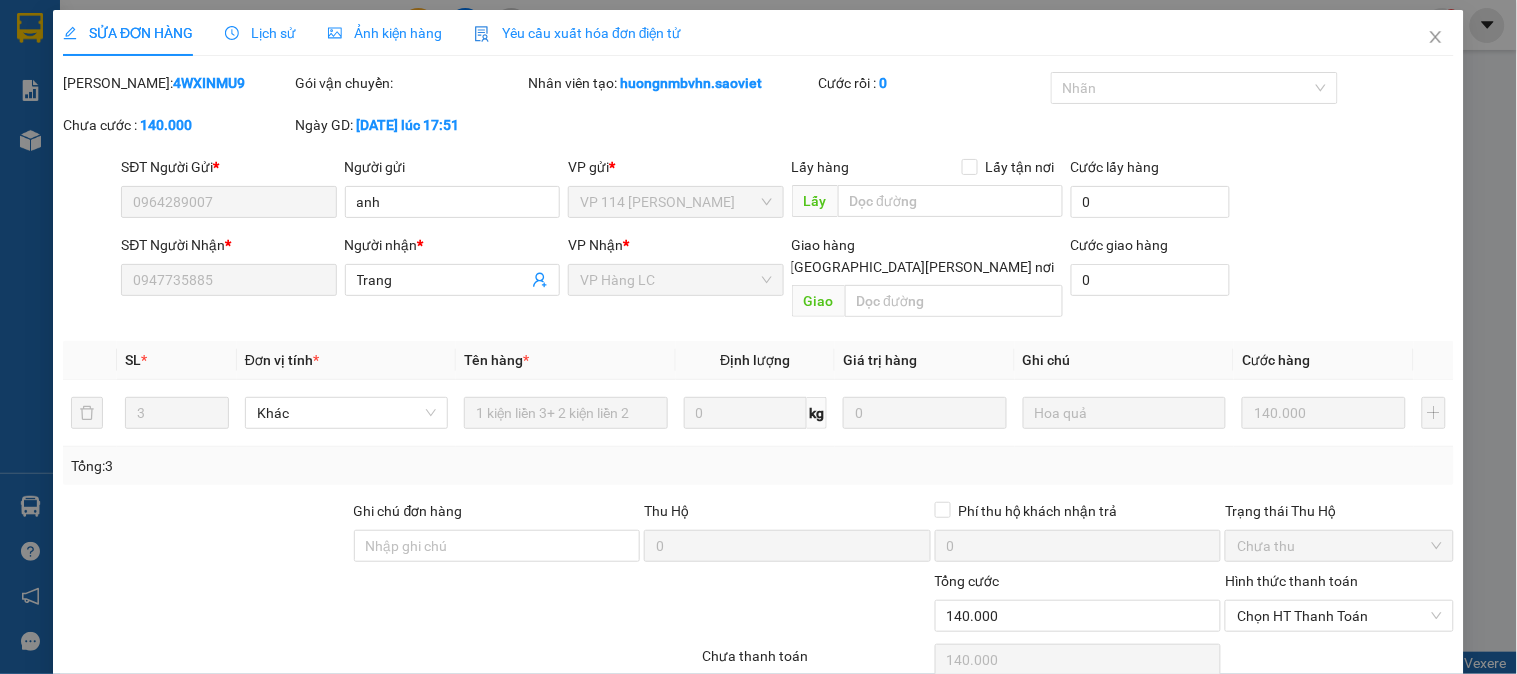 scroll, scrollTop: 60, scrollLeft: 0, axis: vertical 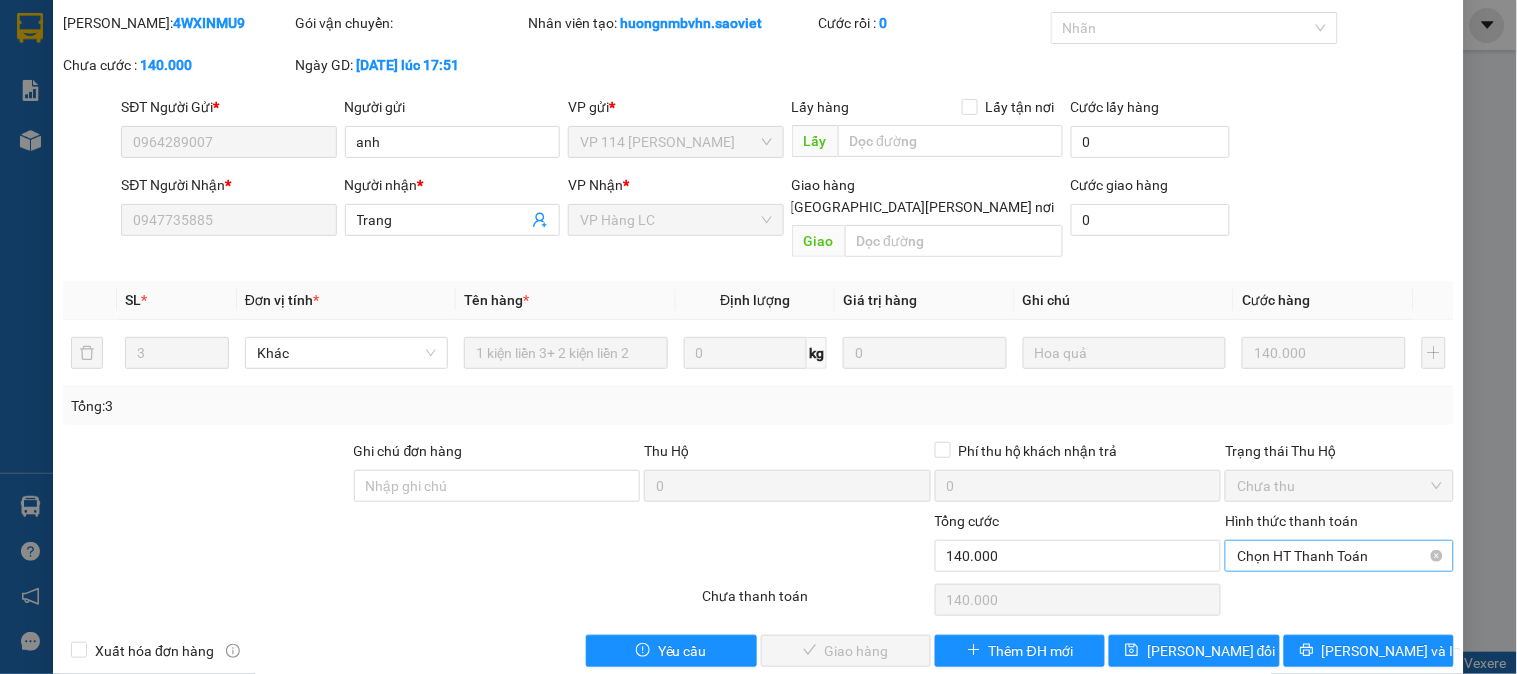 click on "Chọn HT Thanh Toán" at bounding box center (1339, 556) 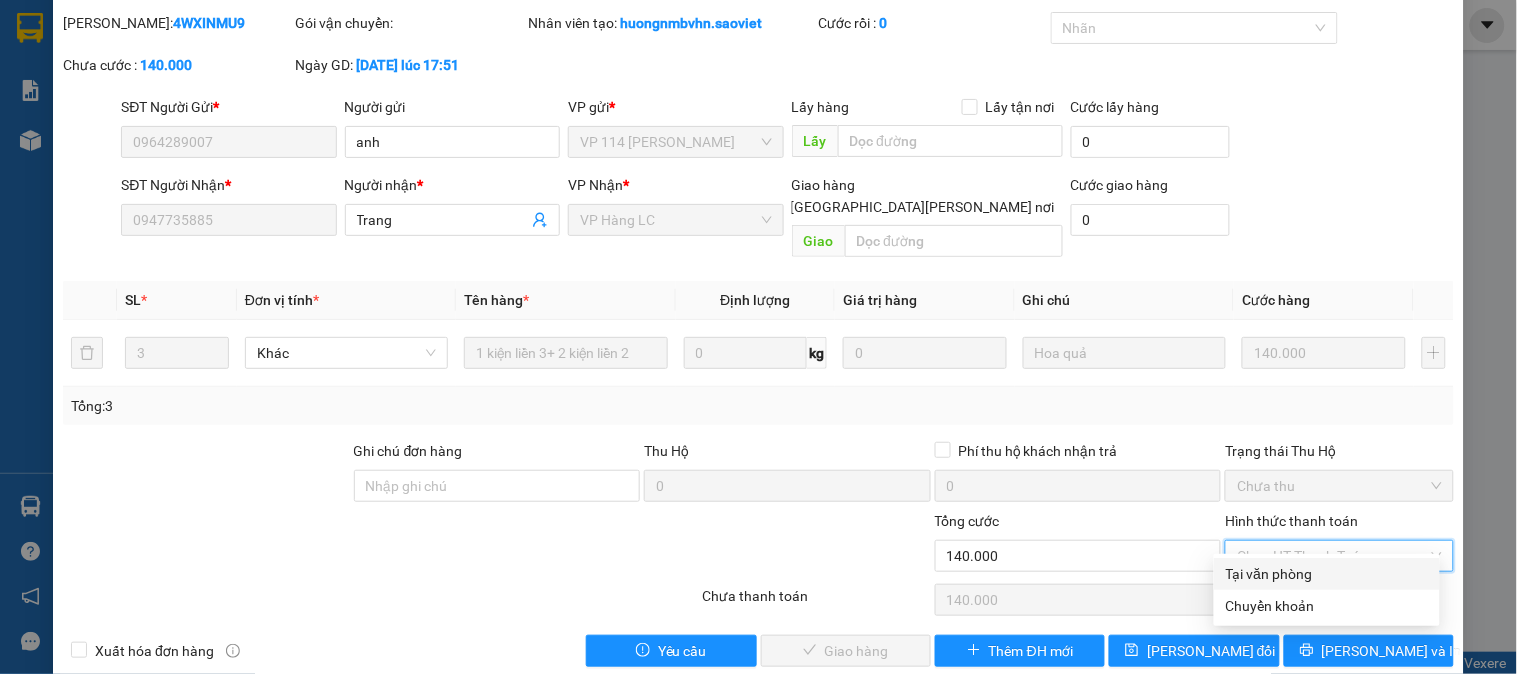 click on "Tại văn phòng" at bounding box center [1327, 574] 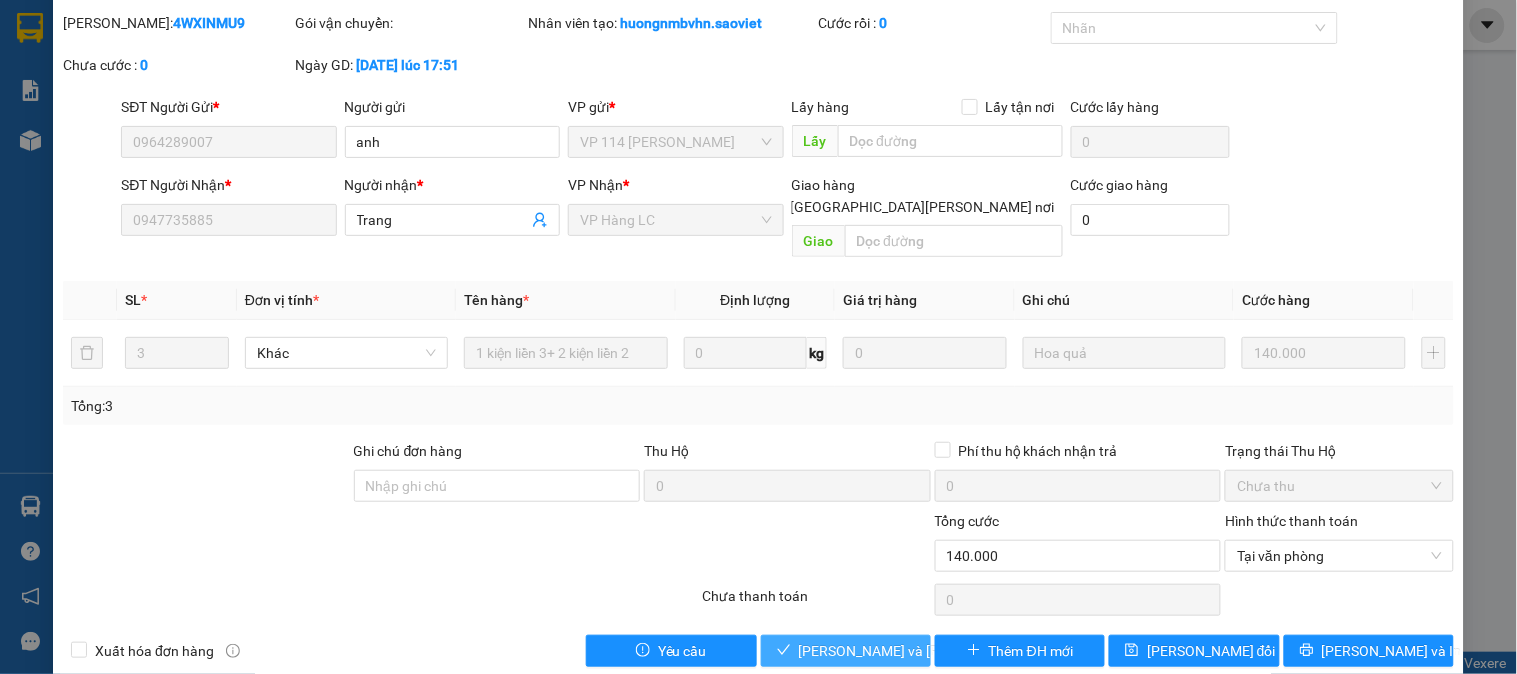 click on "Lưu và Giao hàng" at bounding box center (934, 651) 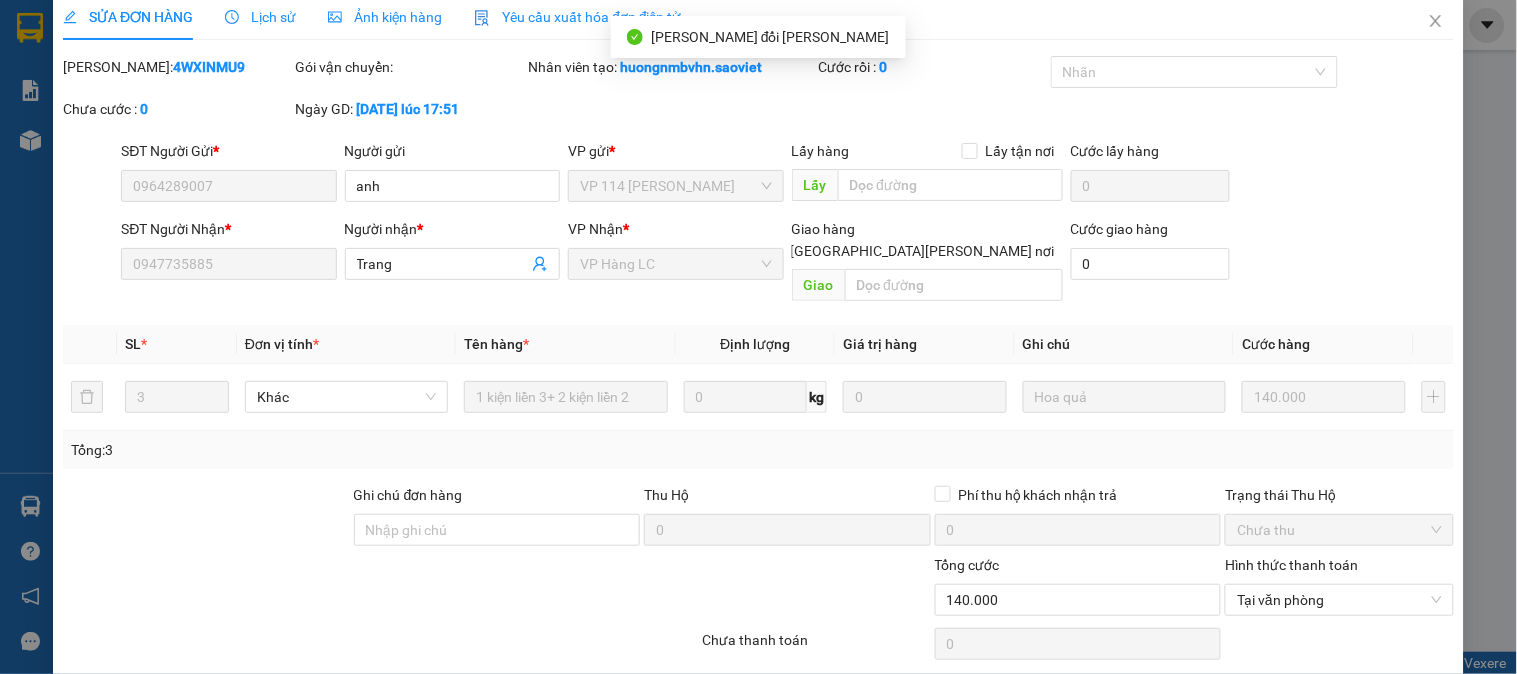 scroll, scrollTop: 0, scrollLeft: 0, axis: both 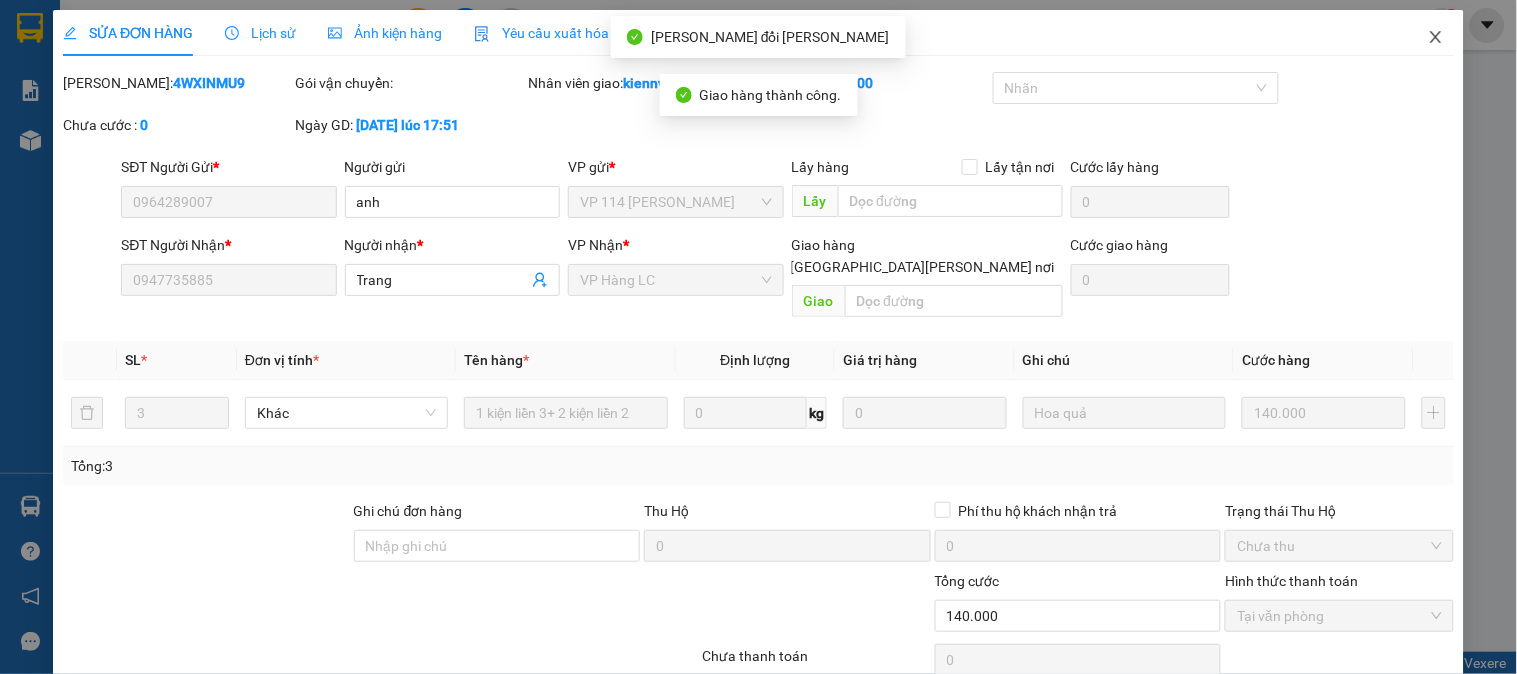 click 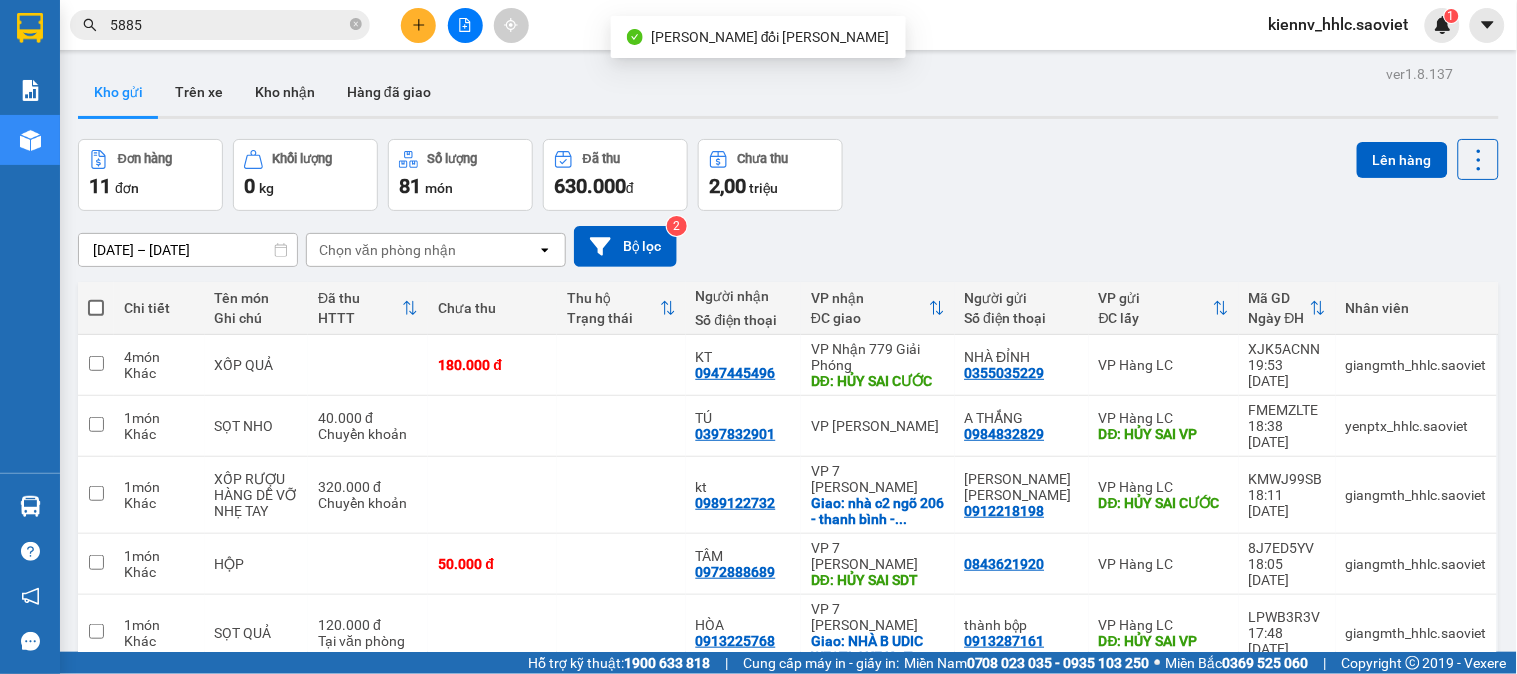 click on "5885" at bounding box center (228, 25) 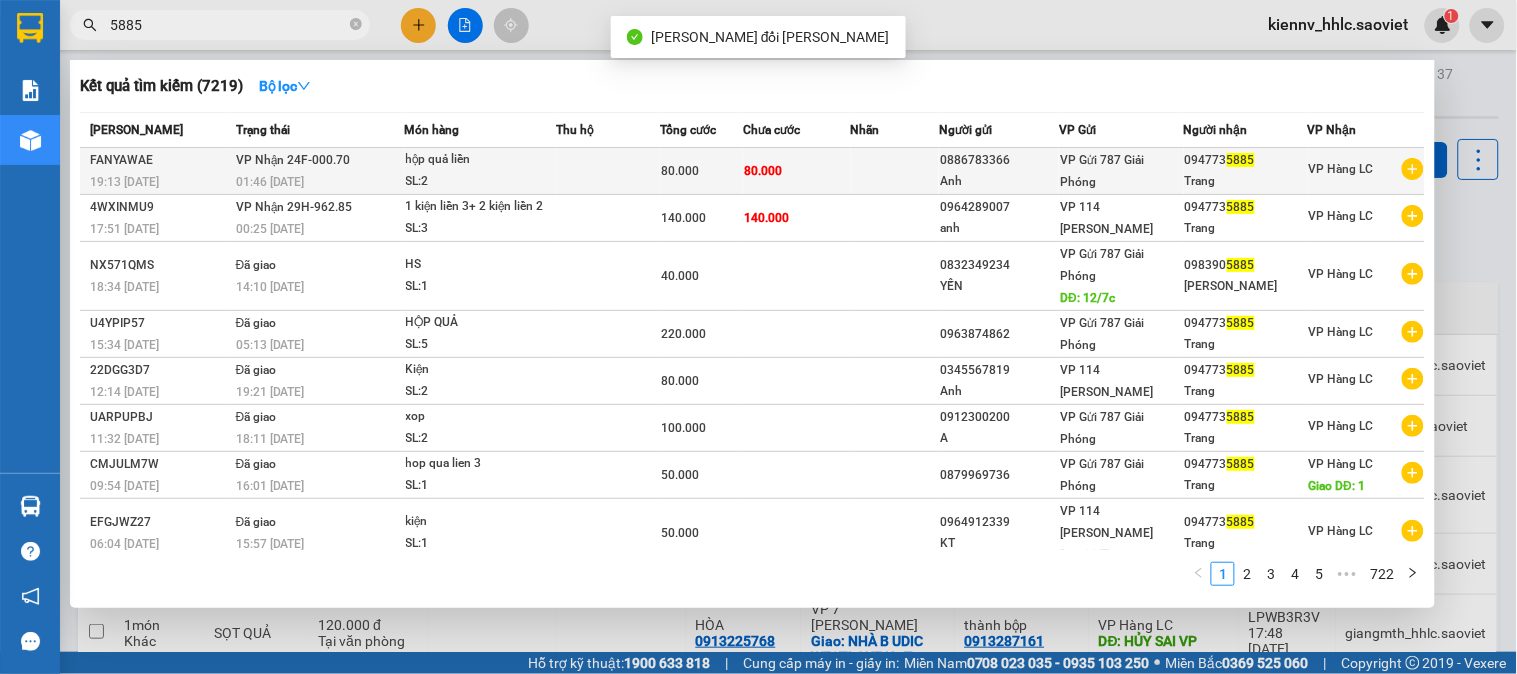 click on "80.000" at bounding box center [701, 171] 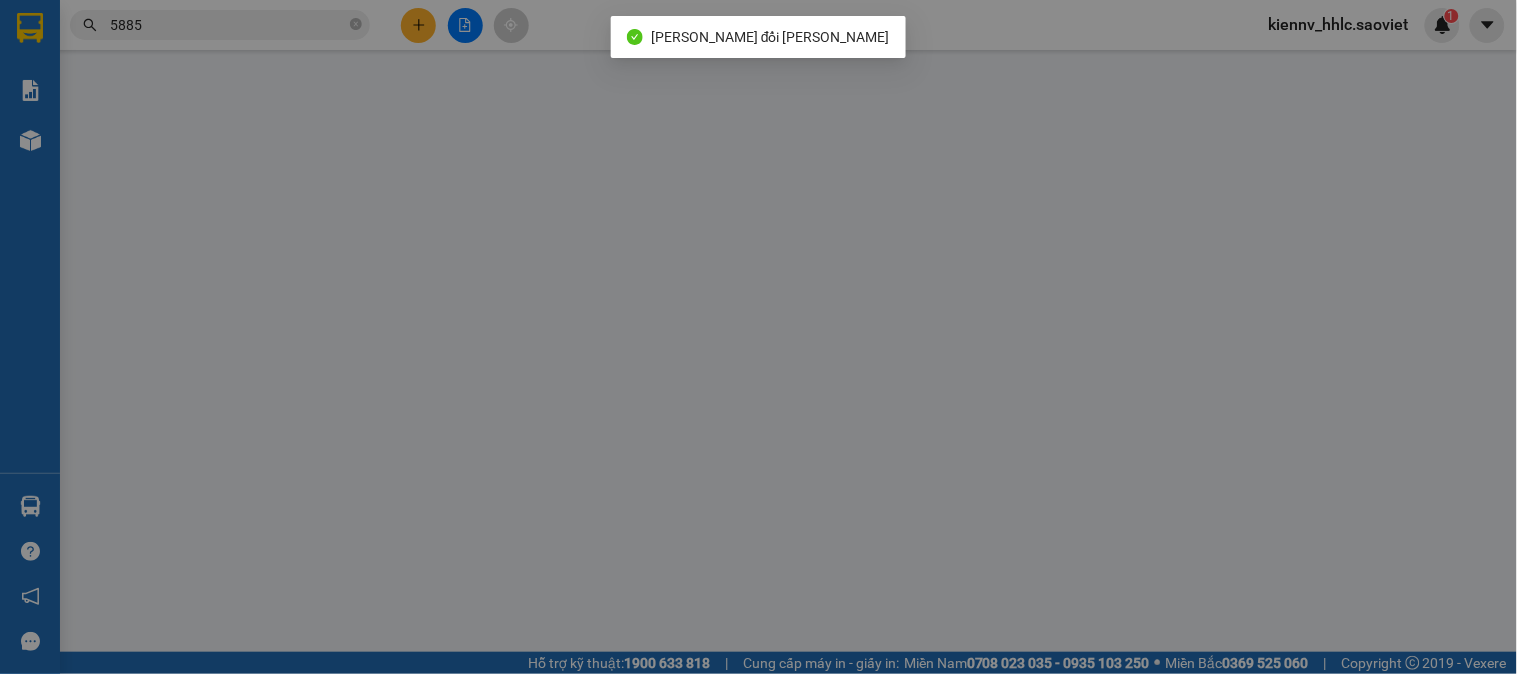 type on "0886783366" 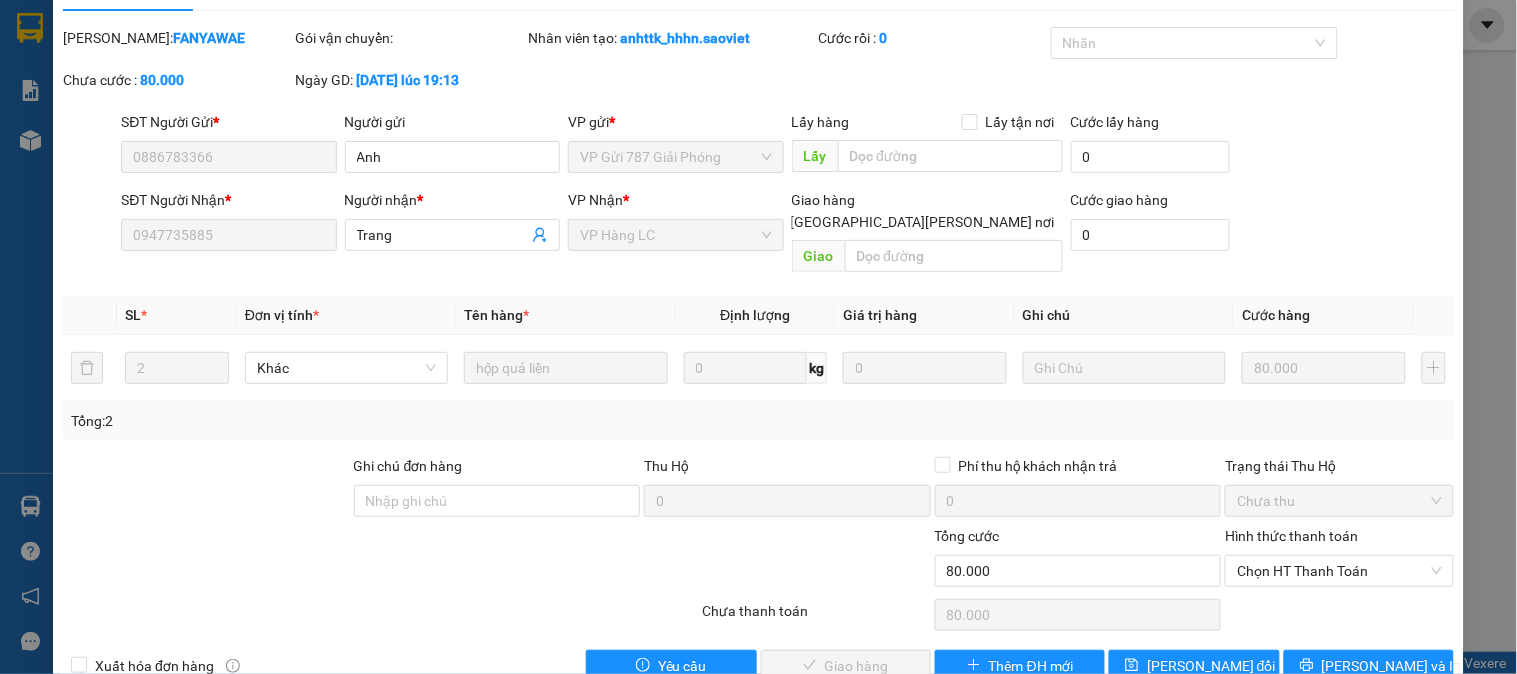 scroll, scrollTop: 70, scrollLeft: 0, axis: vertical 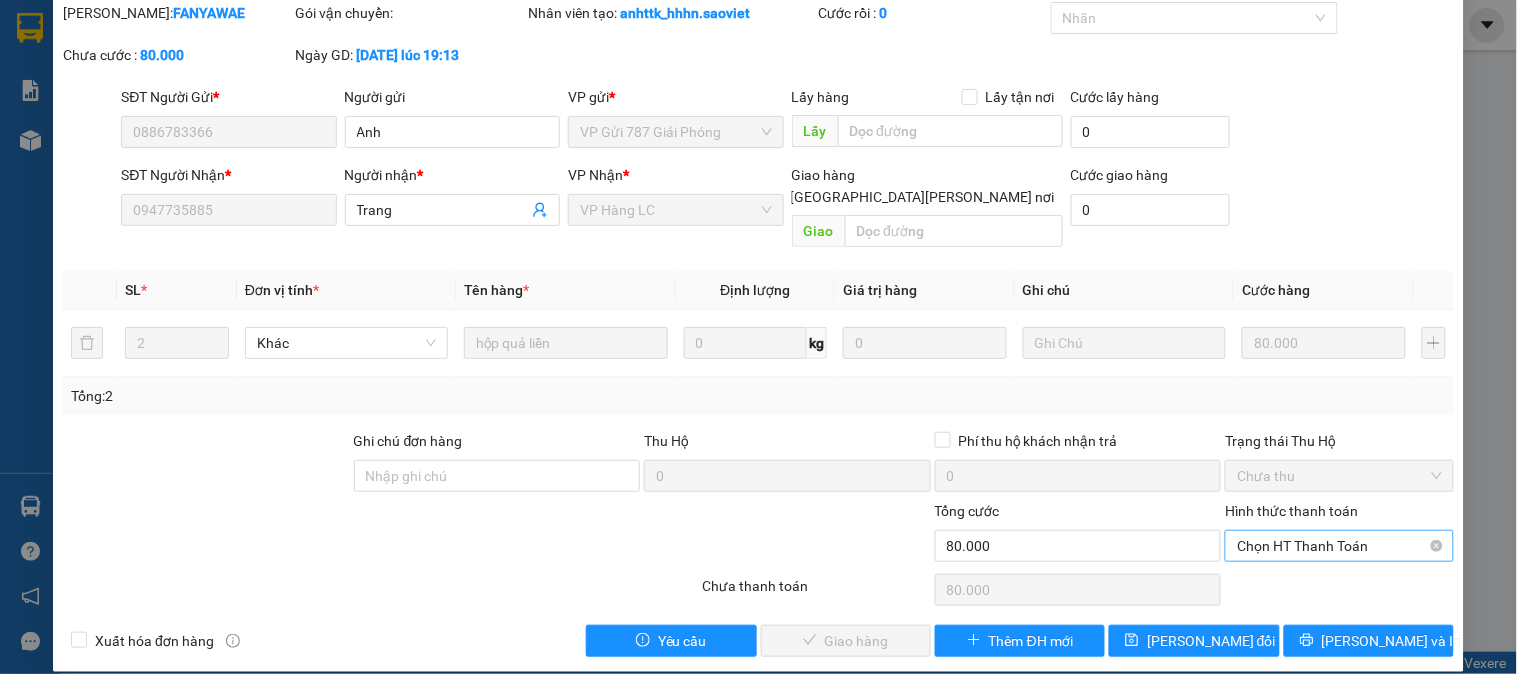 click on "Chọn HT Thanh Toán" at bounding box center [1339, 546] 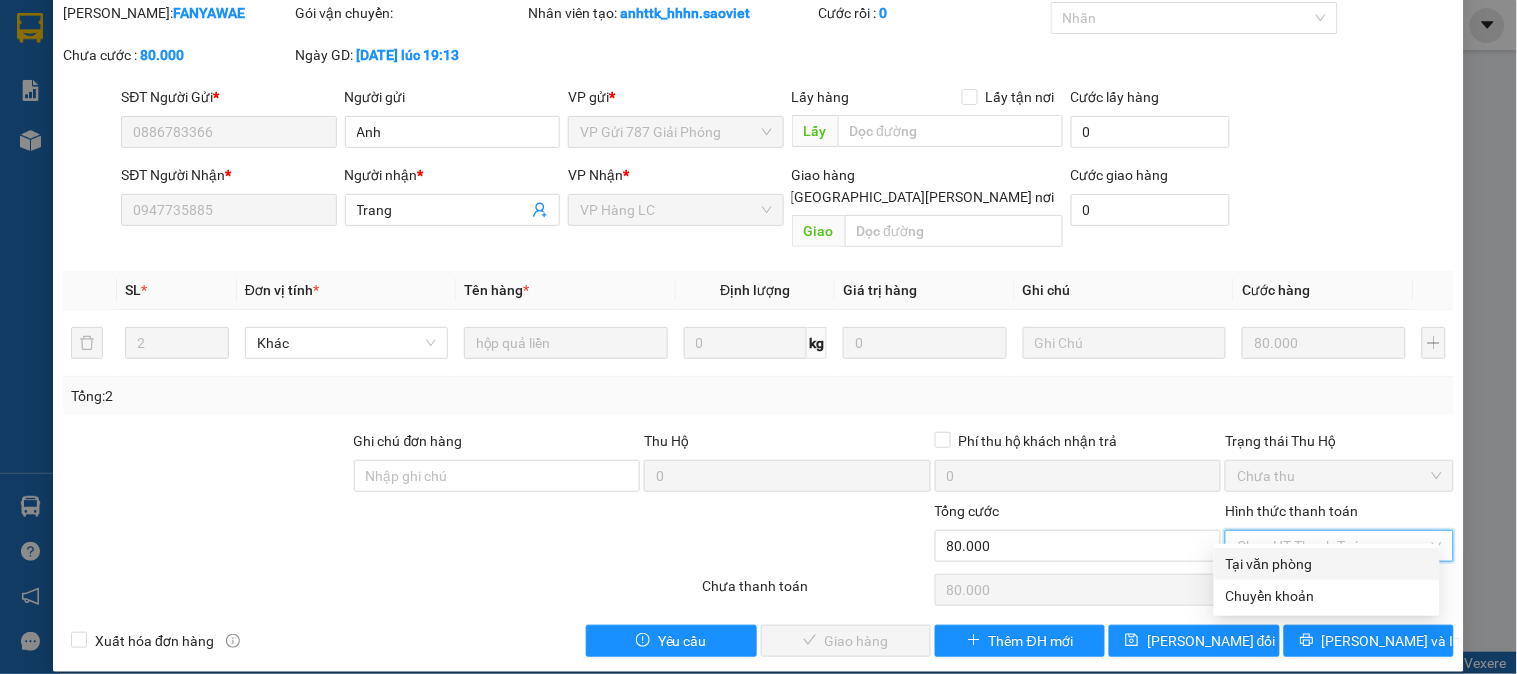 click on "Tại văn phòng" at bounding box center [1327, 564] 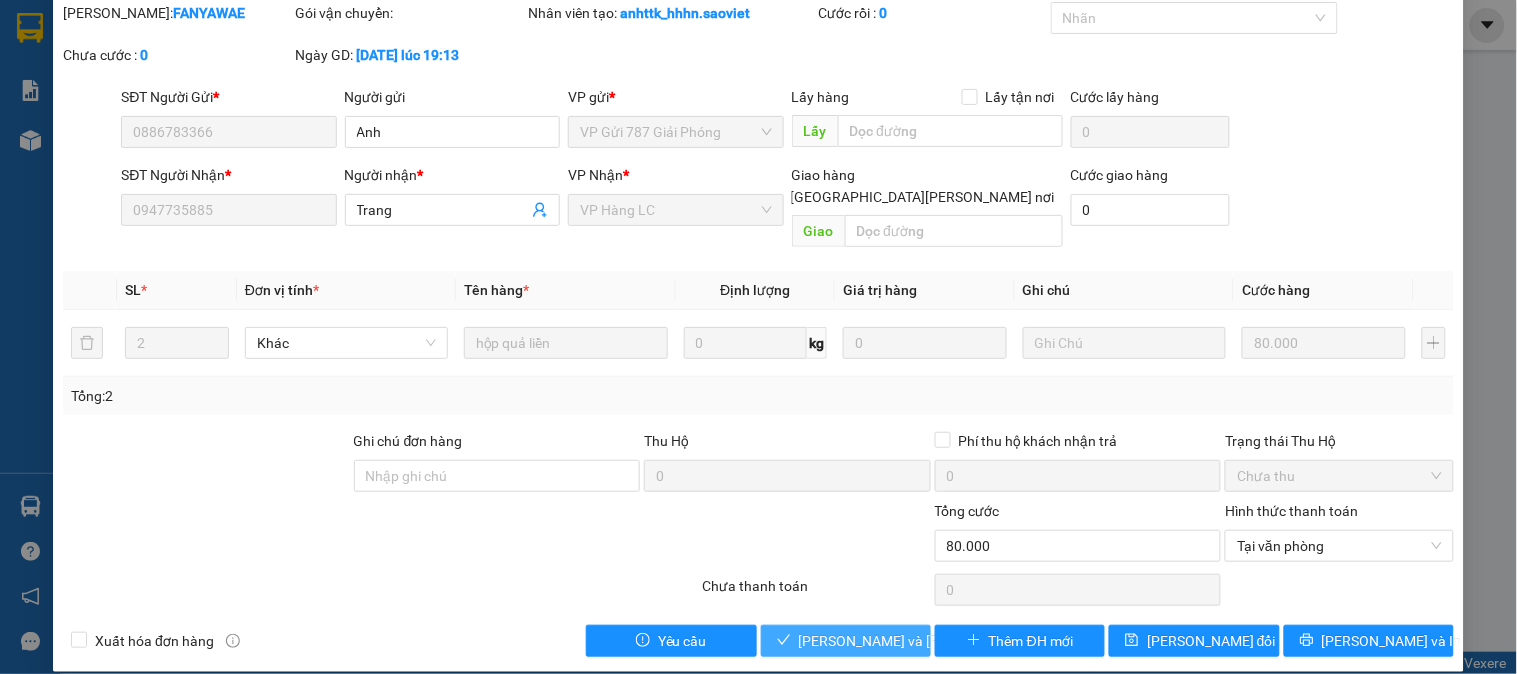 click on "Lưu và Giao hàng" at bounding box center [934, 641] 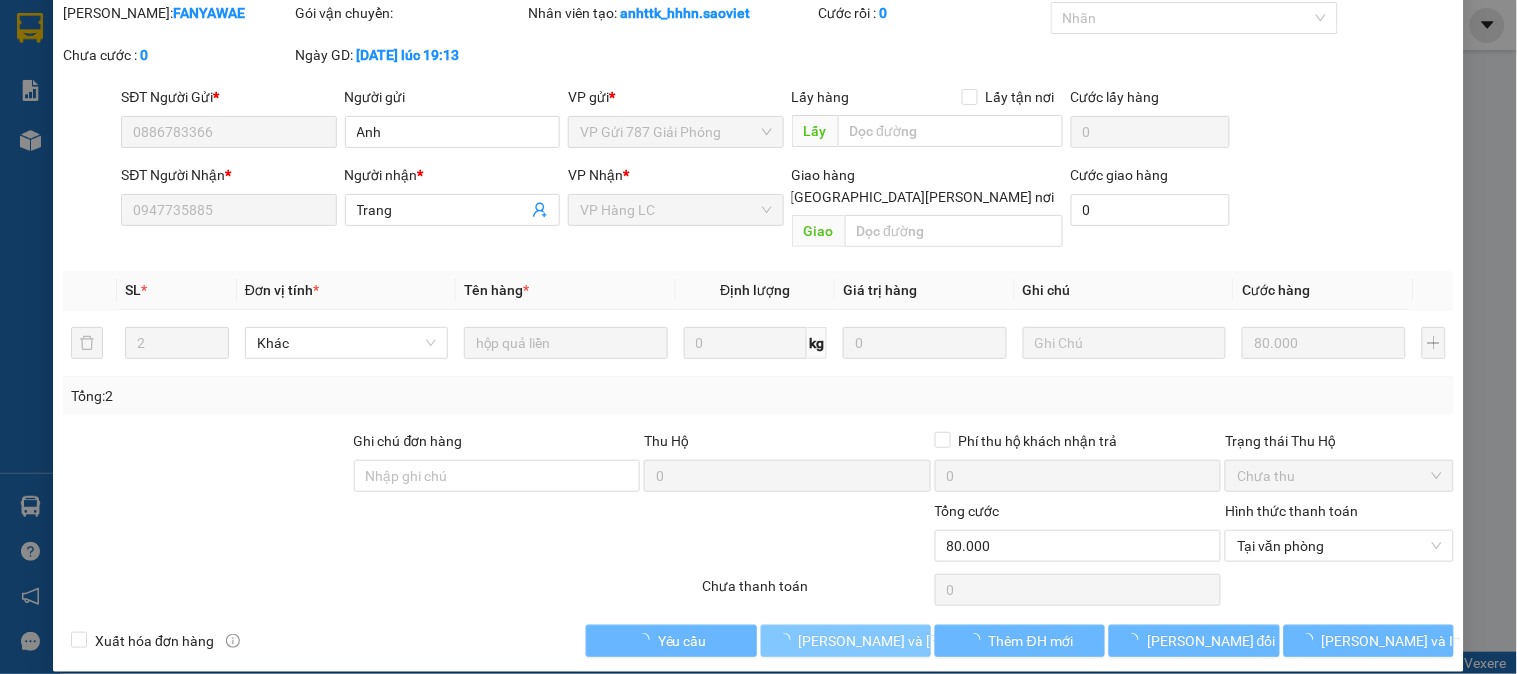 scroll, scrollTop: 0, scrollLeft: 0, axis: both 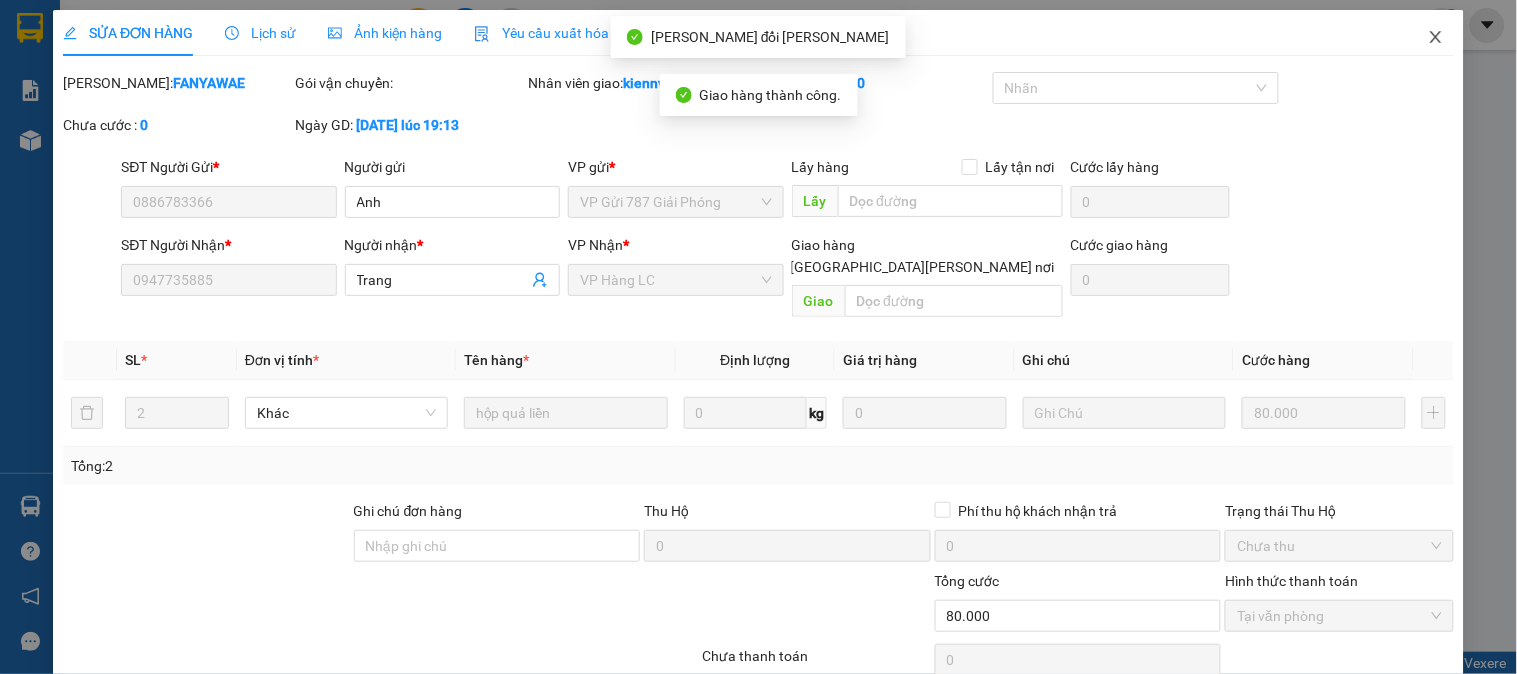 click 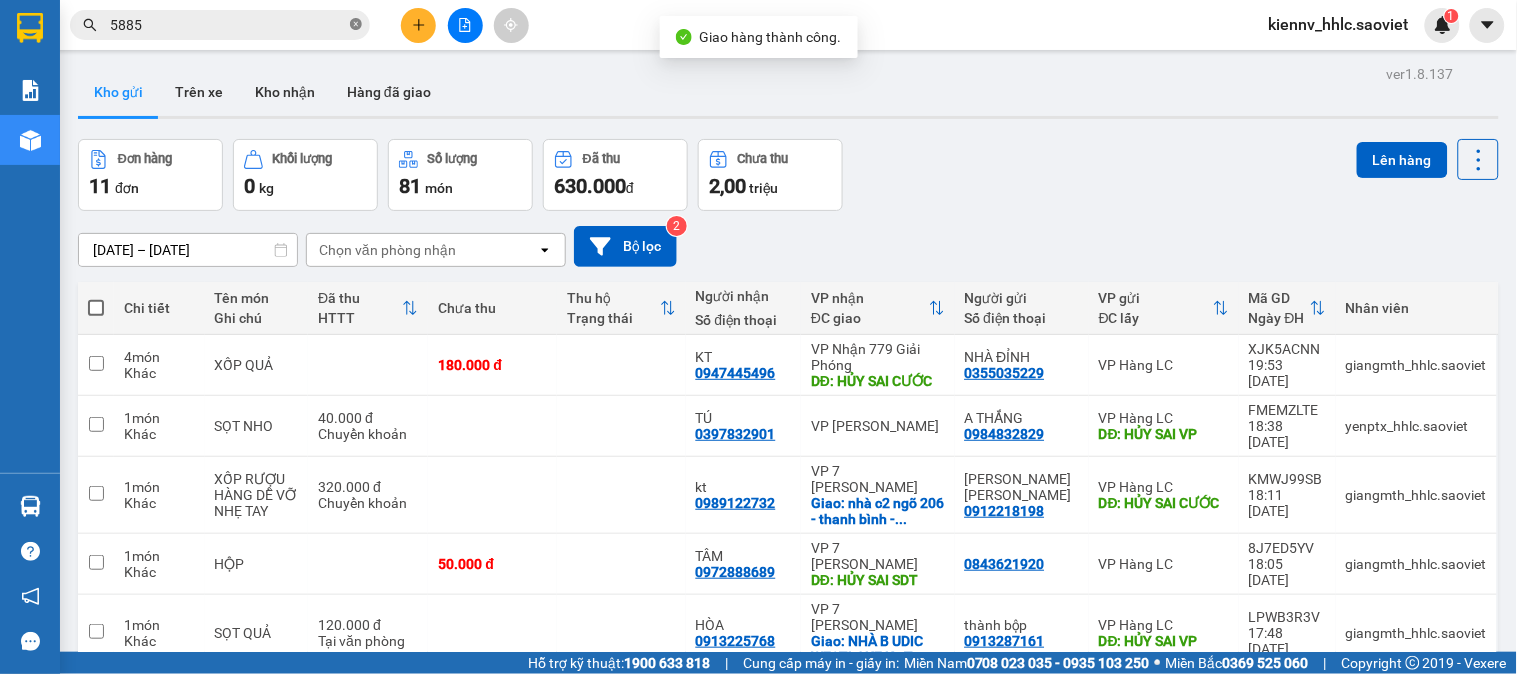 click on "5885" at bounding box center [220, 25] 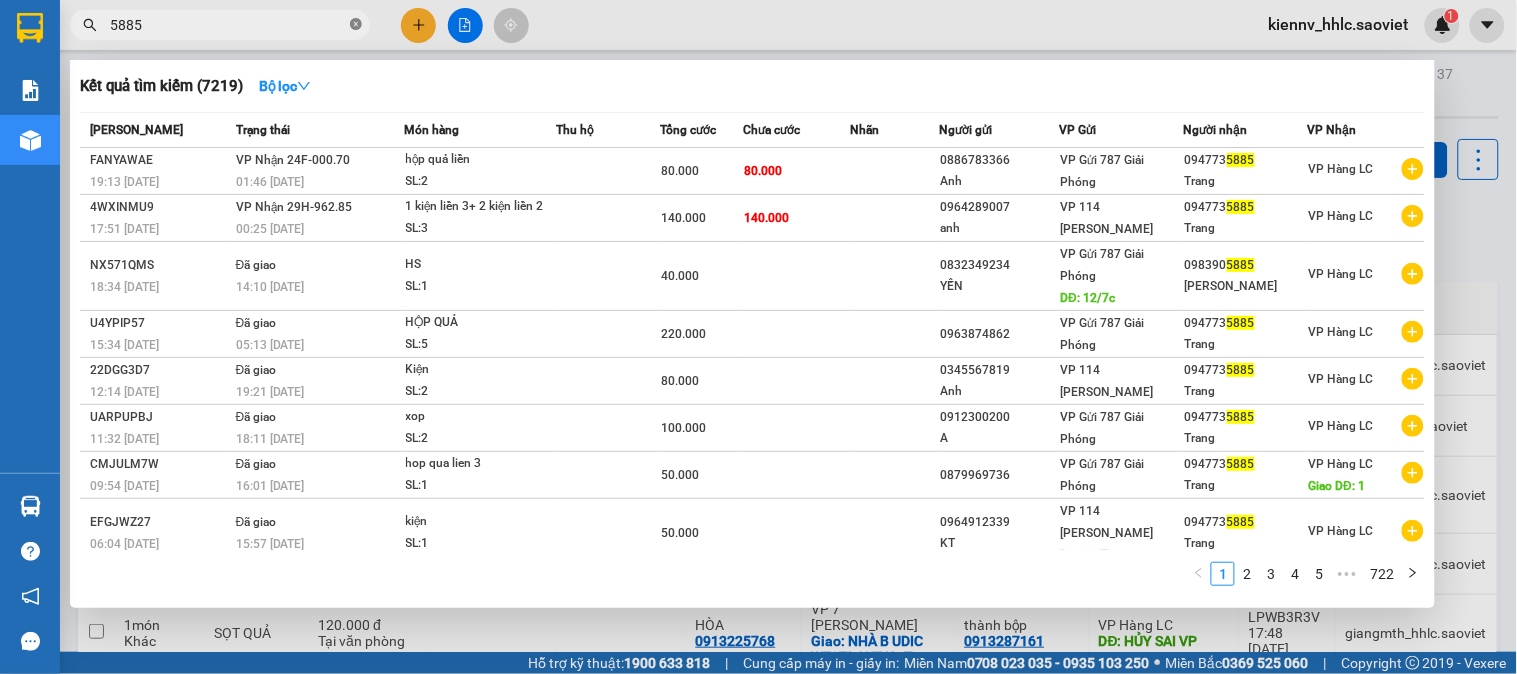 click 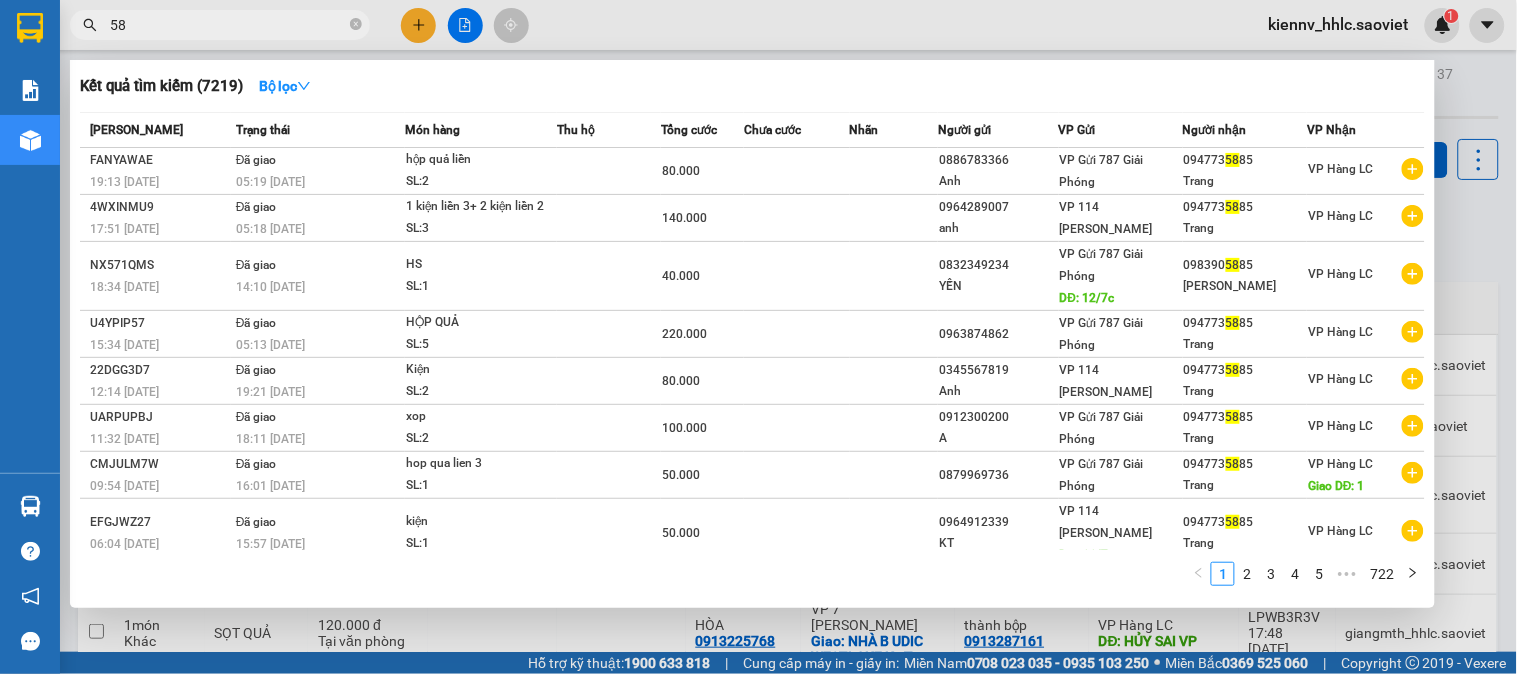 type on "5" 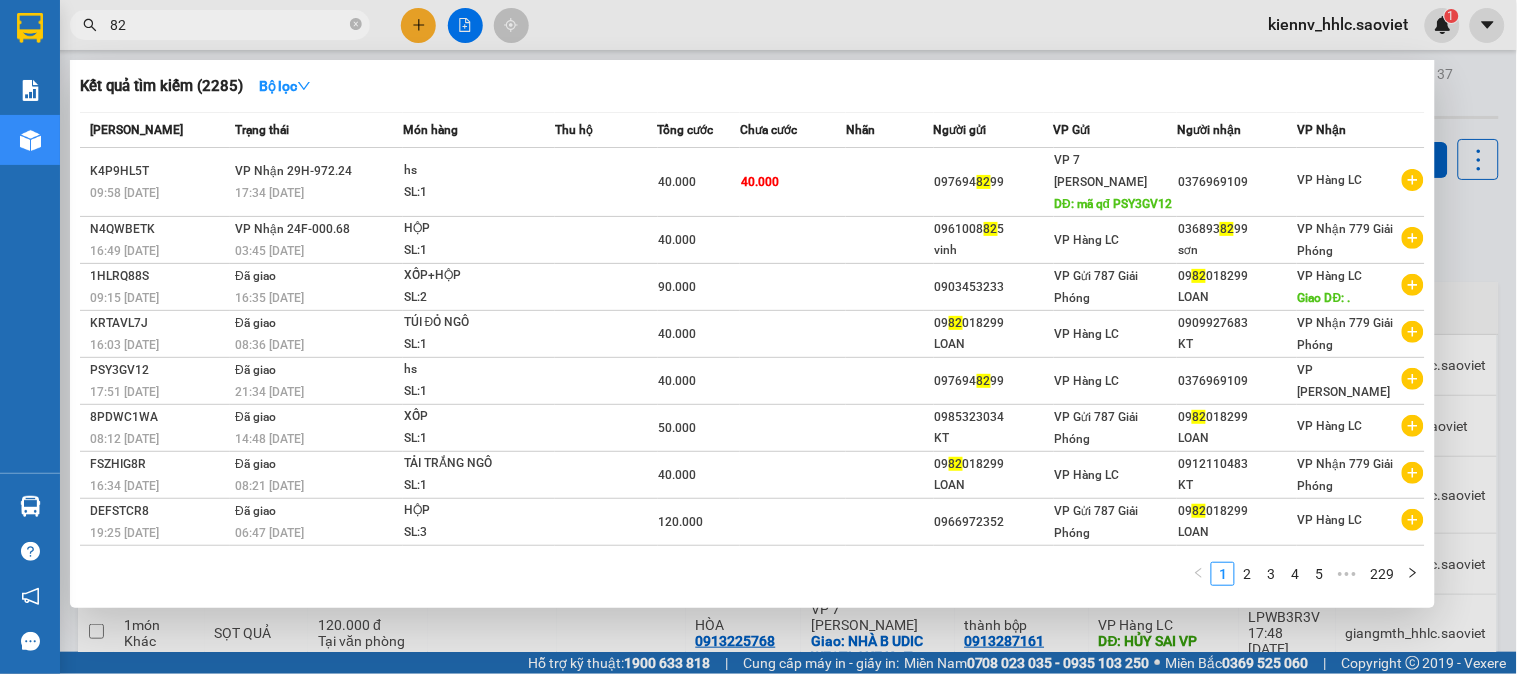 type on "8" 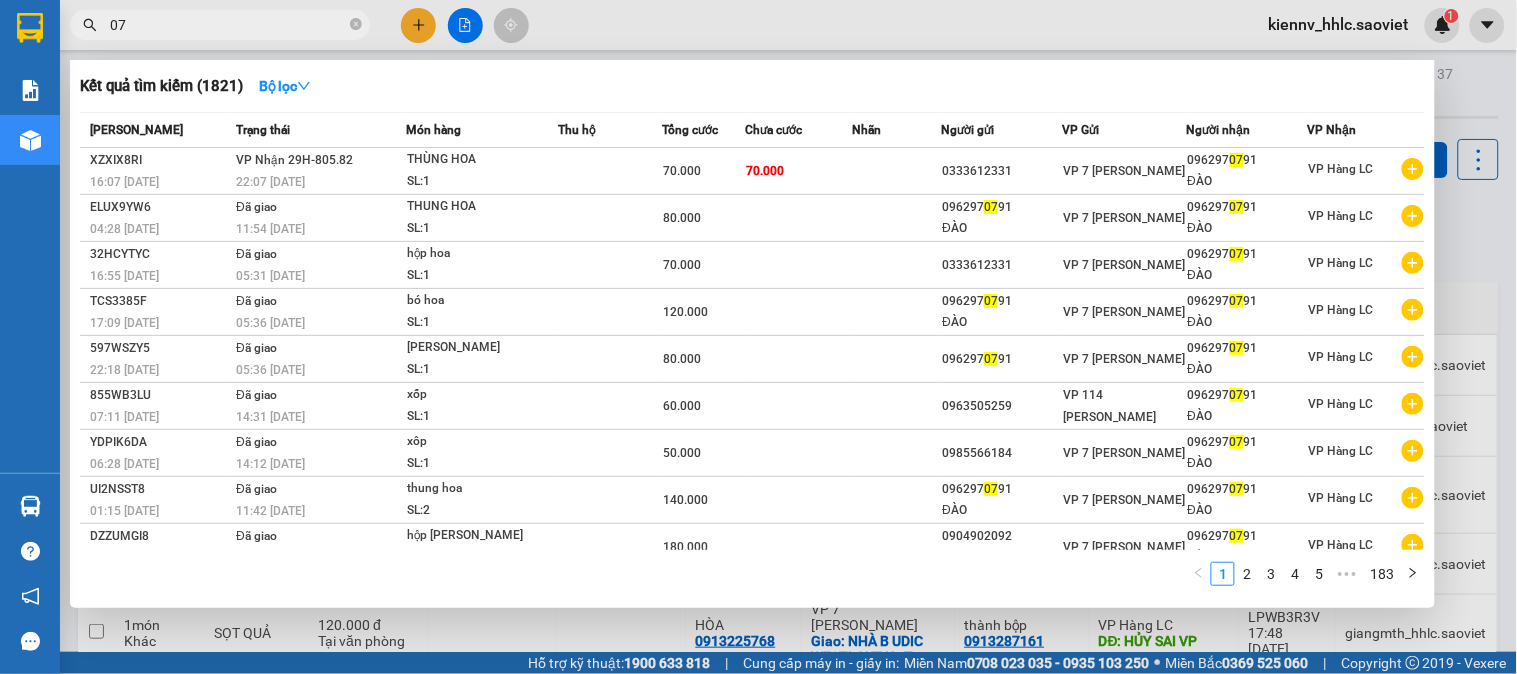 type on "0" 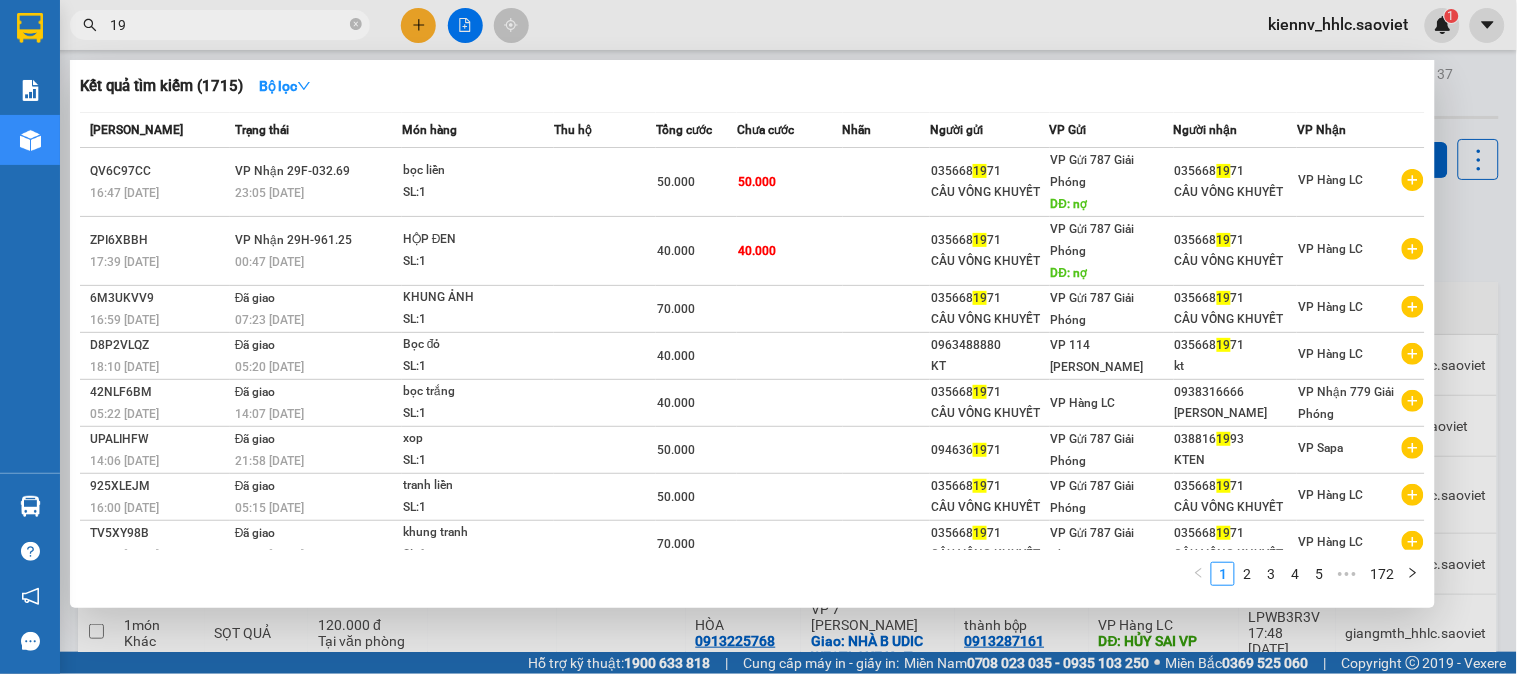 type on "1" 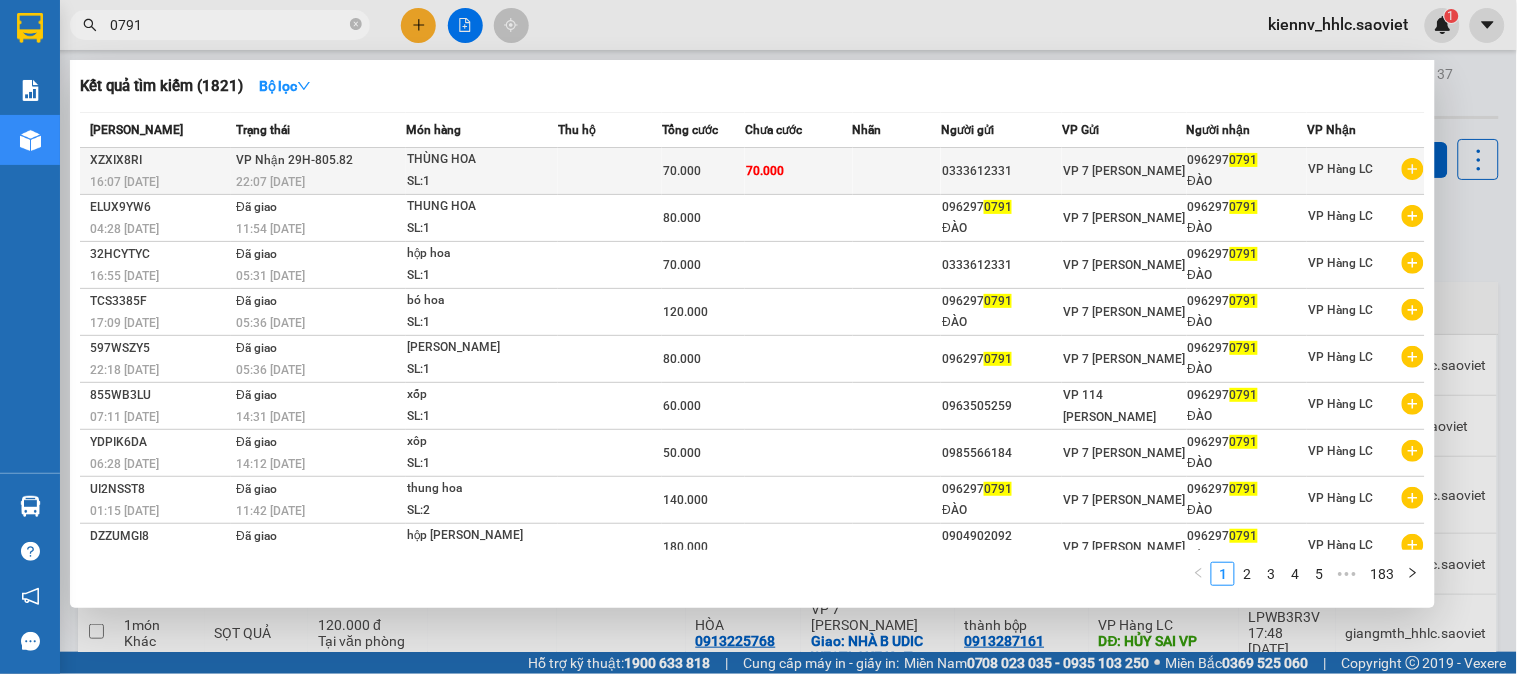 type on "0791" 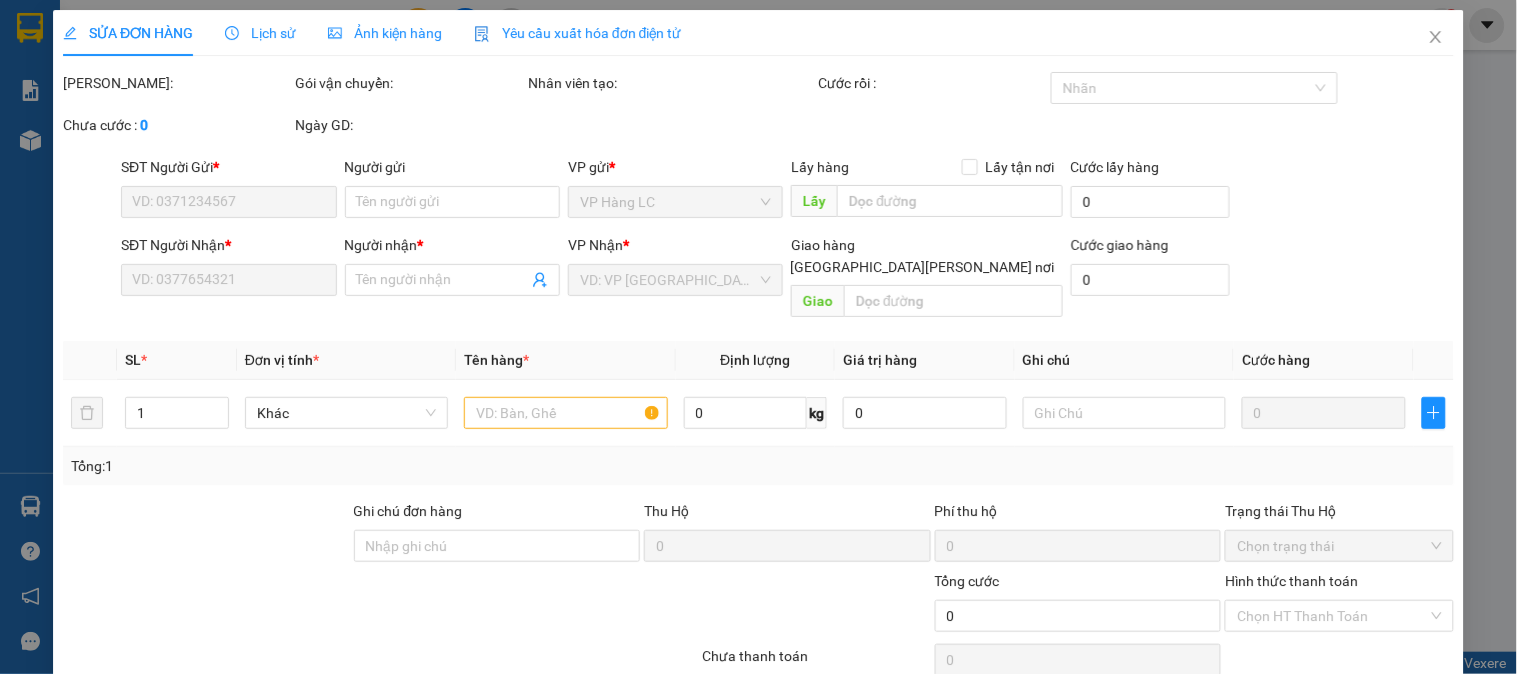 type on "0333612331" 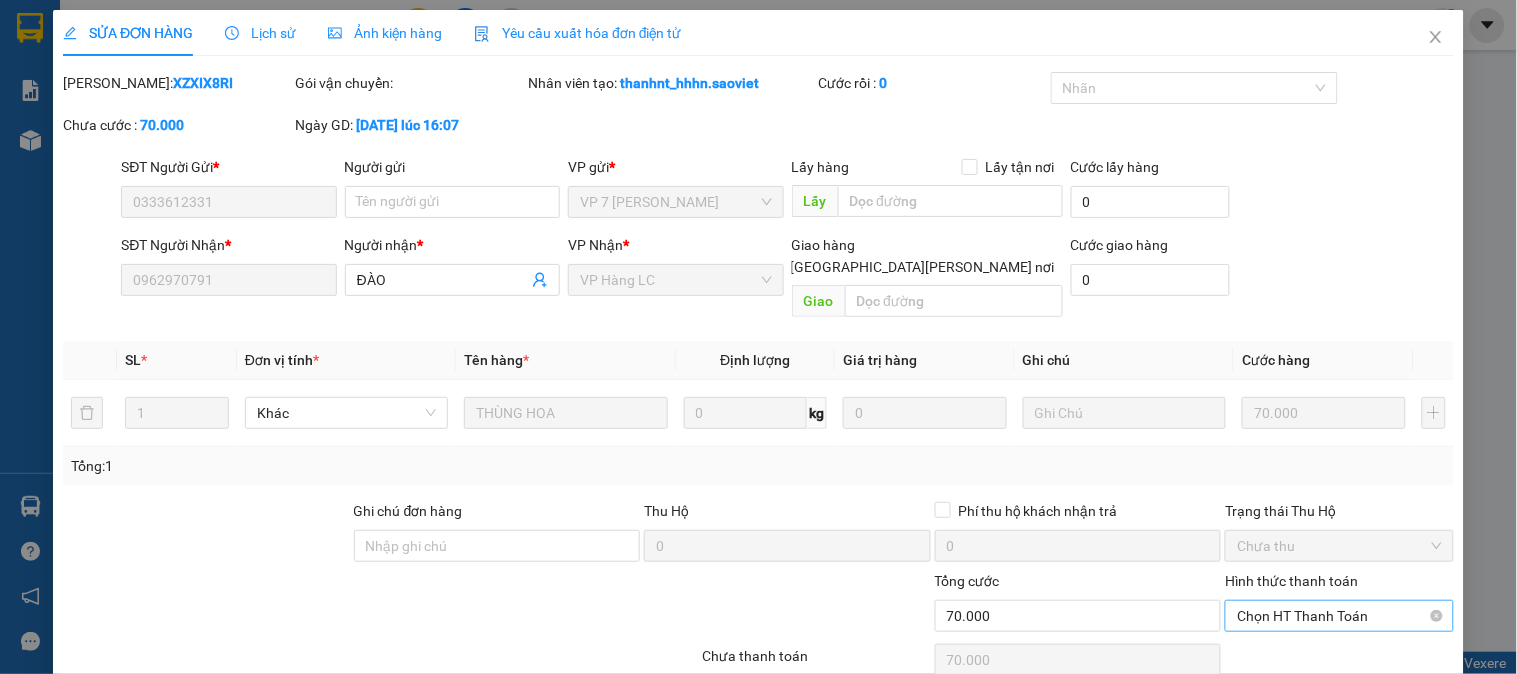 scroll, scrollTop: 70, scrollLeft: 0, axis: vertical 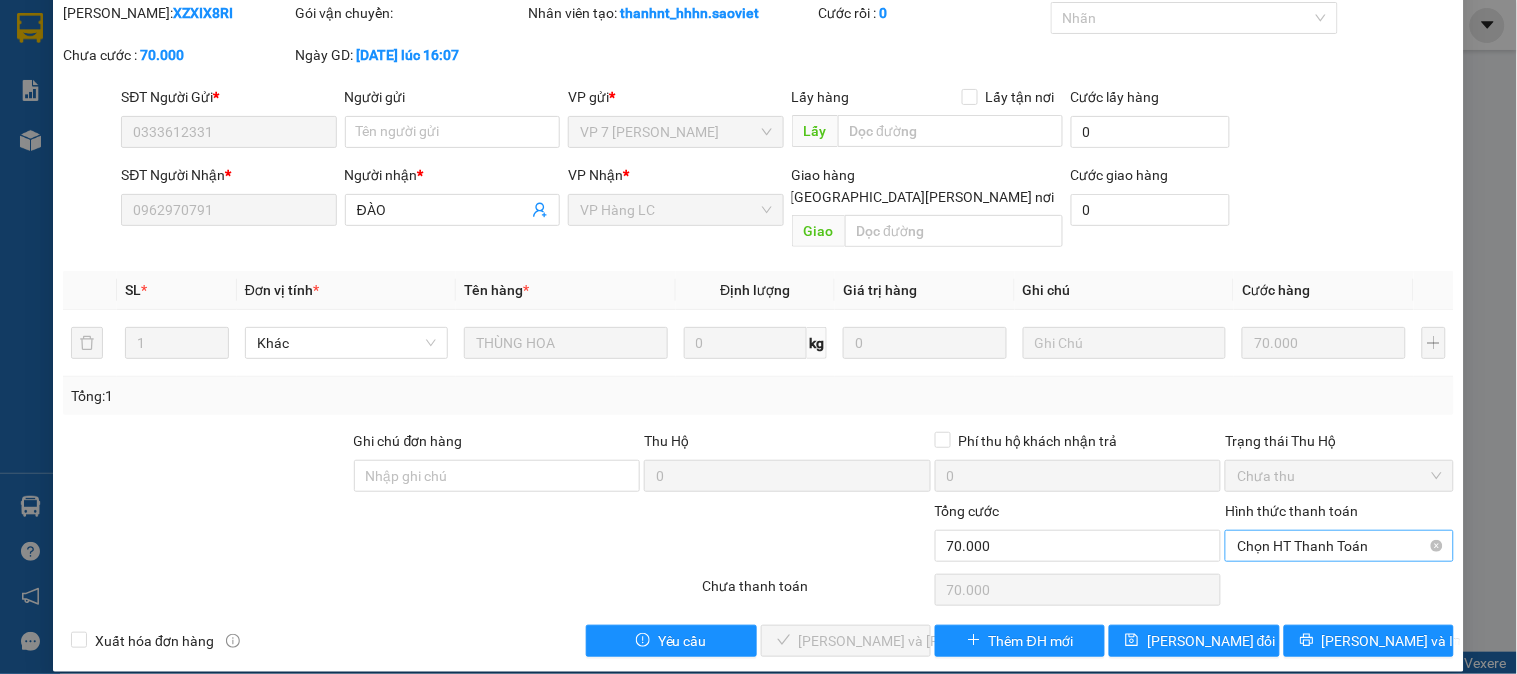 click on "Chọn HT Thanh Toán" at bounding box center [1339, 546] 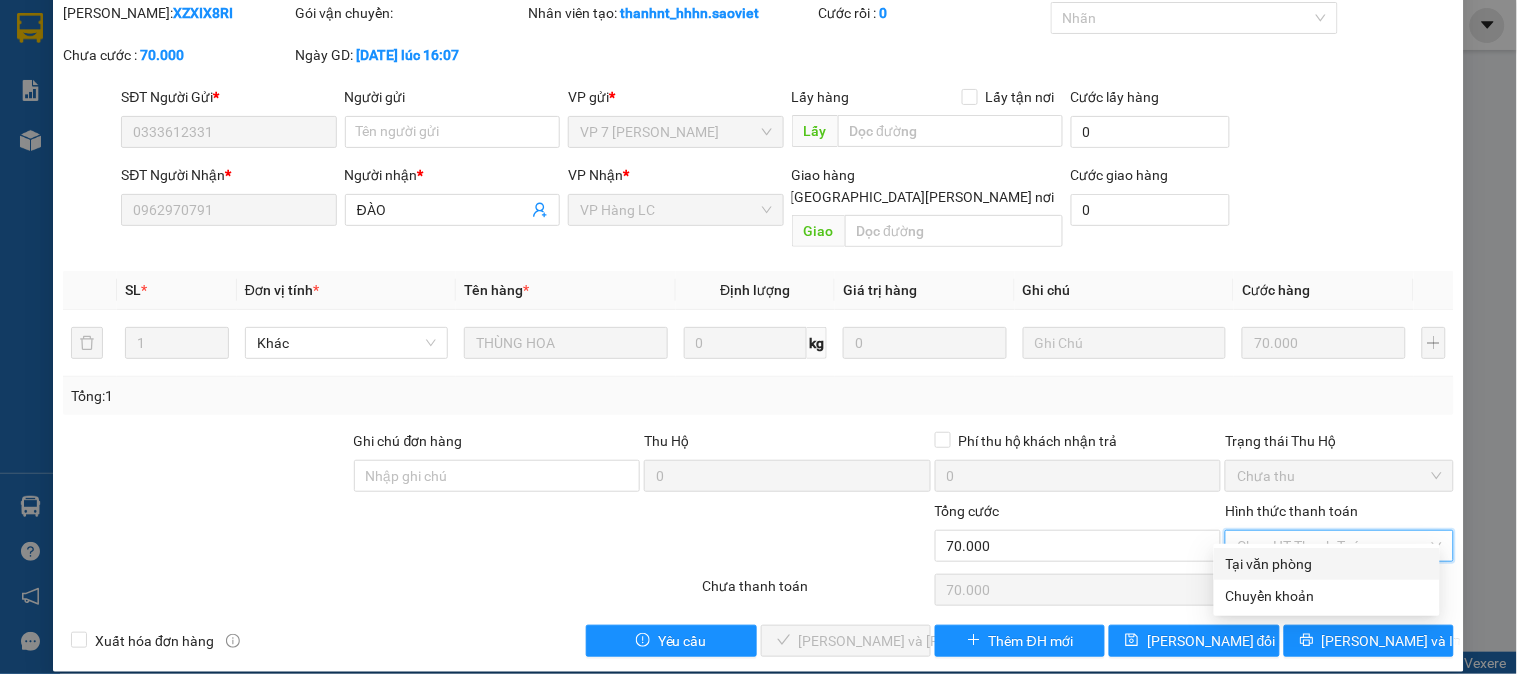 click on "Tại văn phòng" at bounding box center (1327, 564) 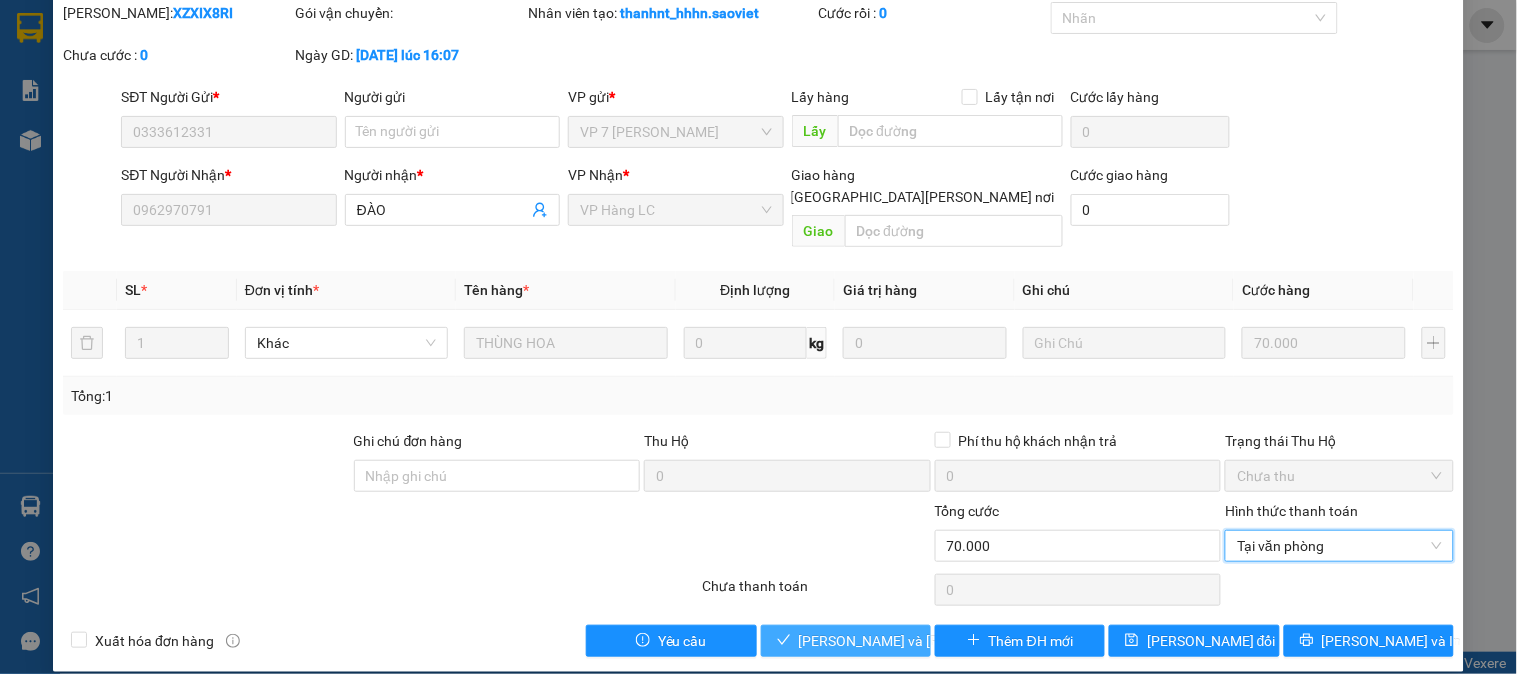 click on "Lưu và Giao hàng" at bounding box center (934, 641) 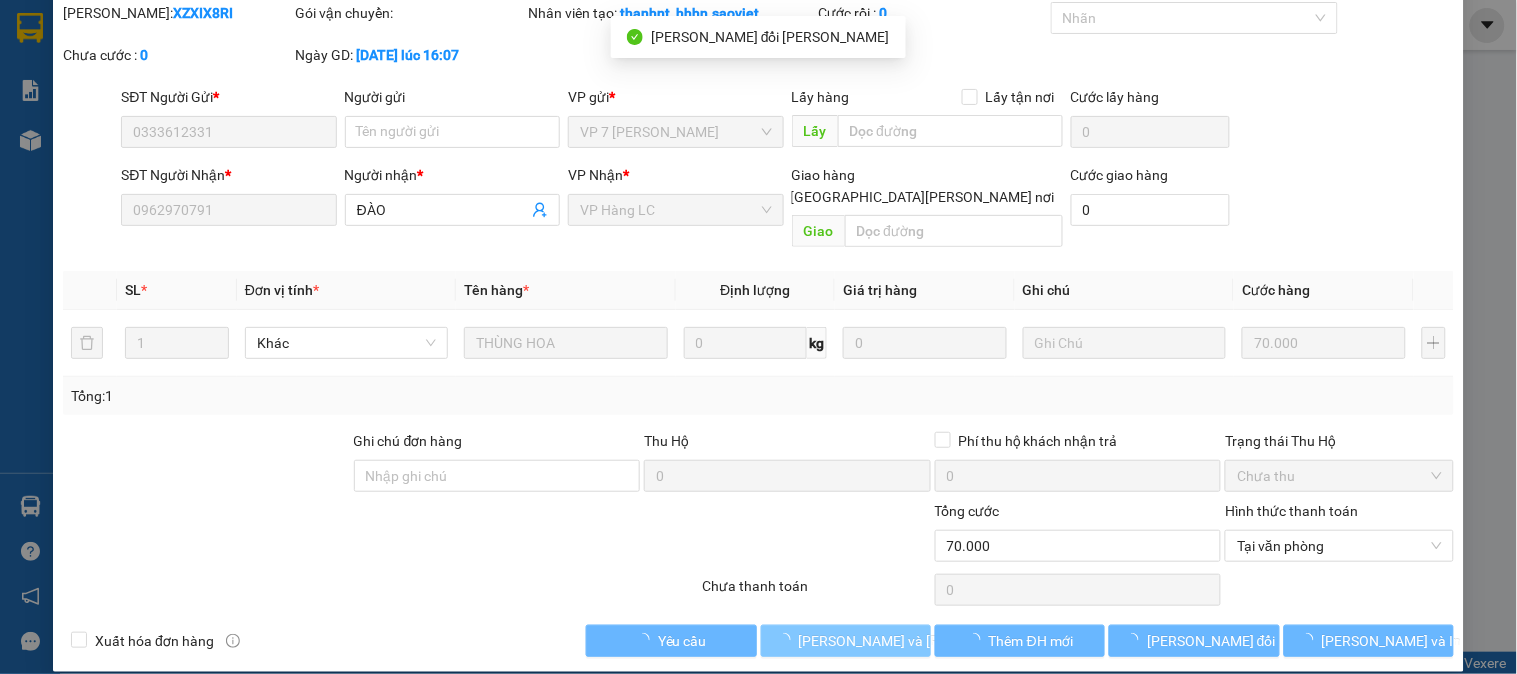 scroll, scrollTop: 0, scrollLeft: 0, axis: both 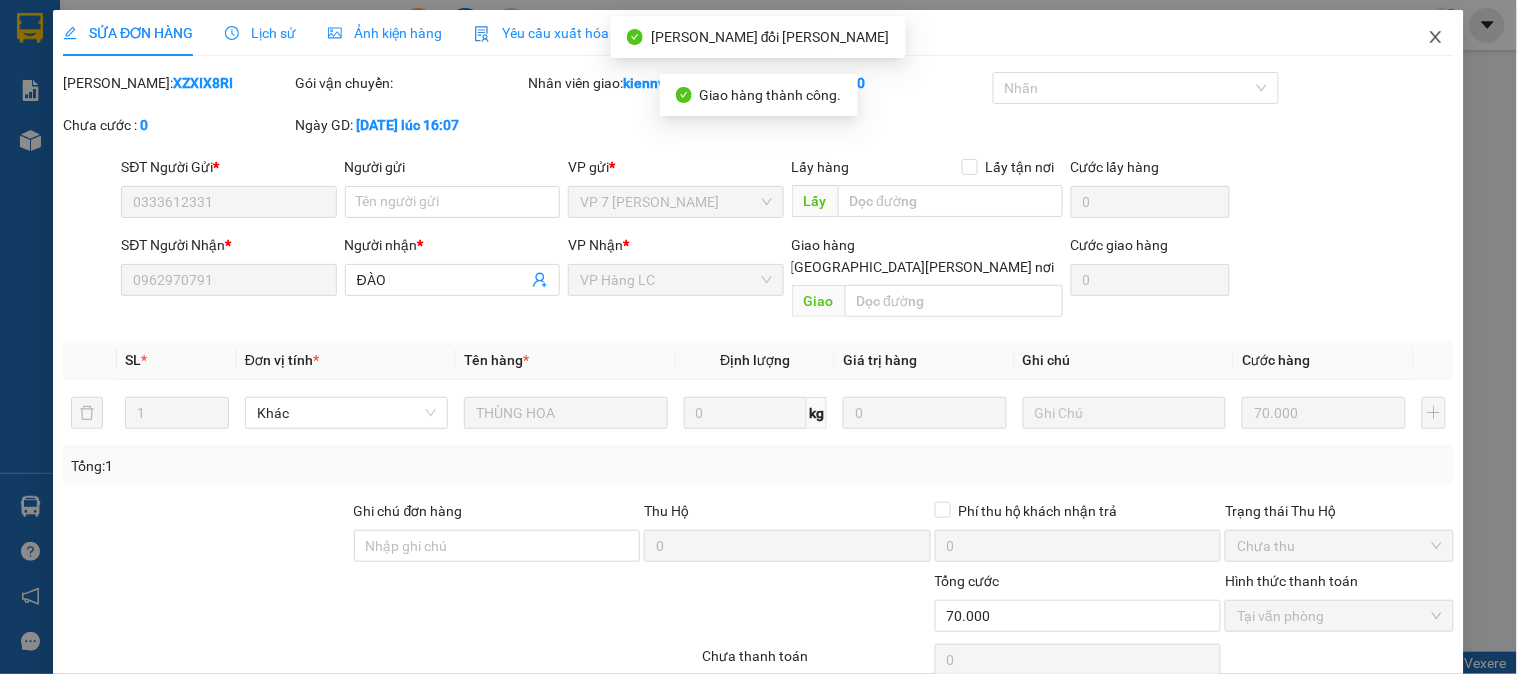 click 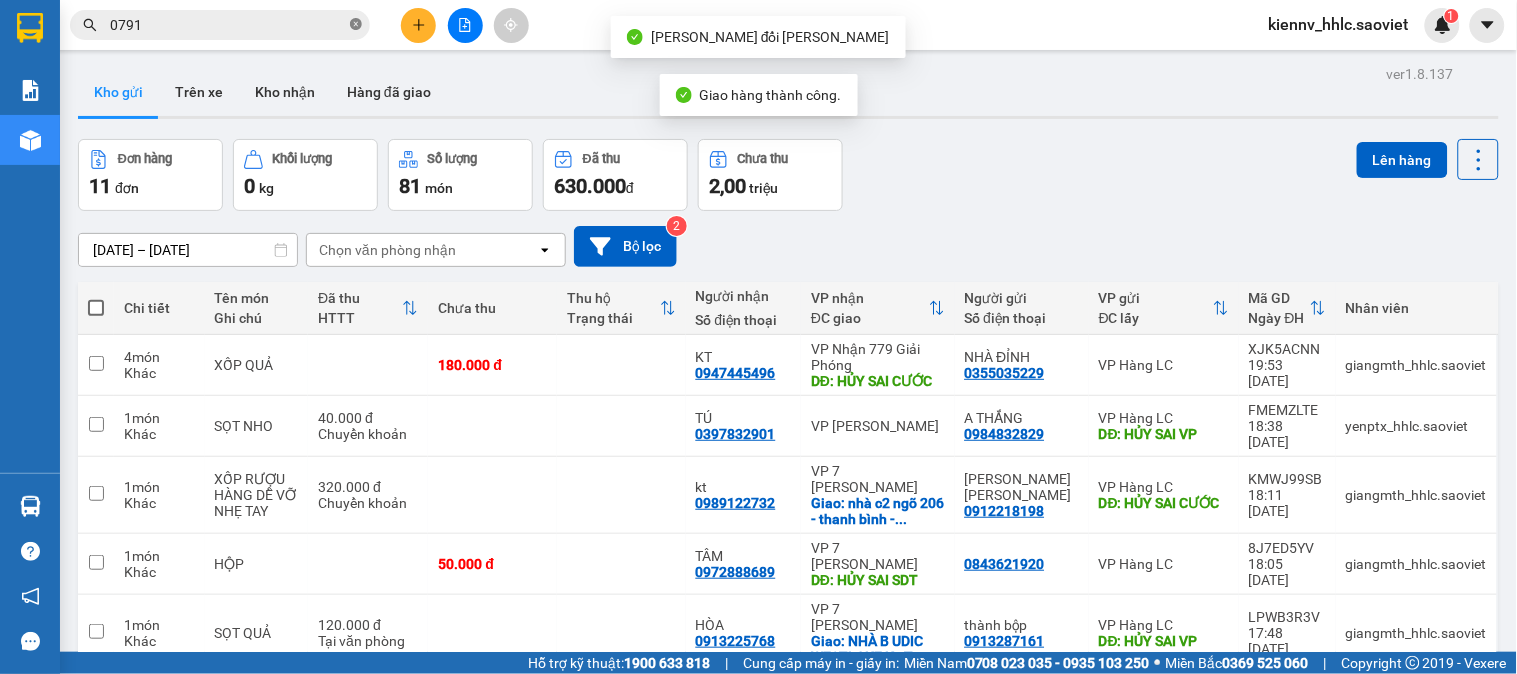 click 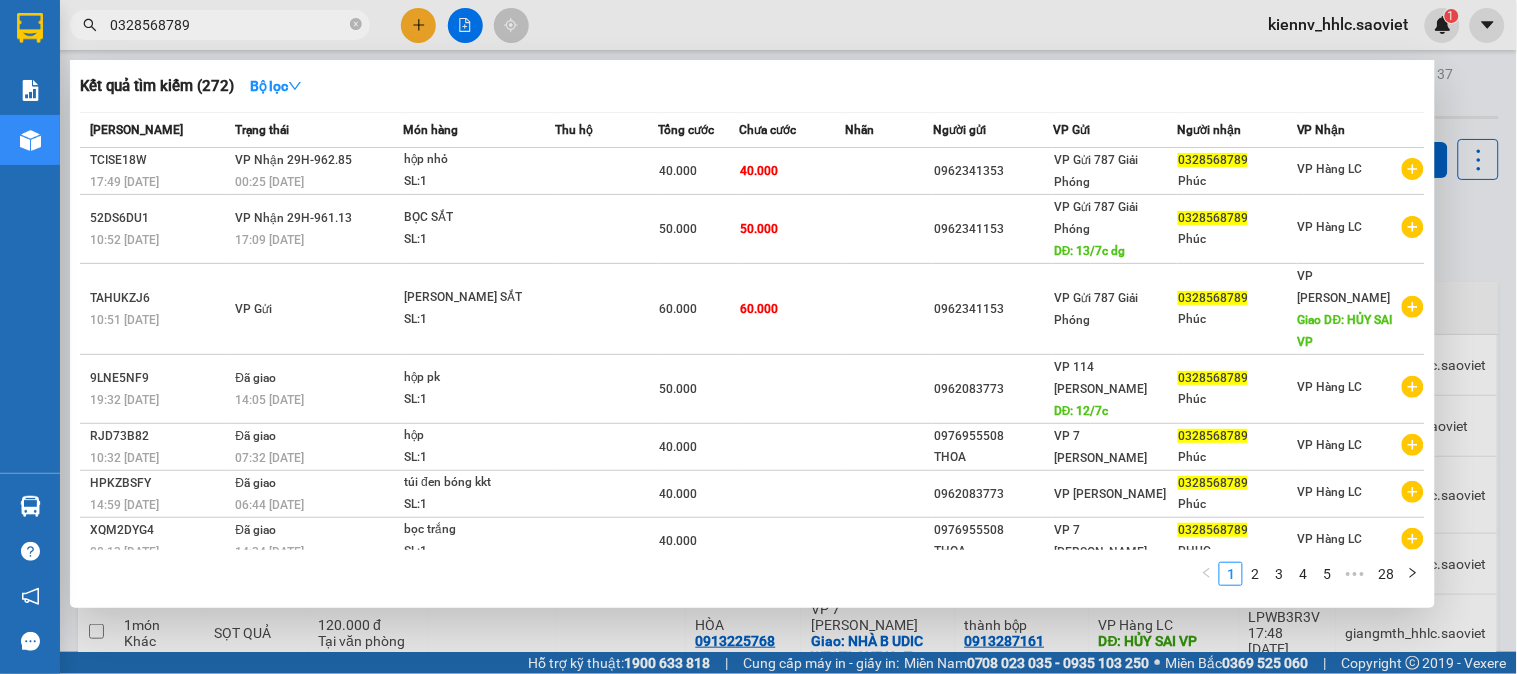 type on "0328568789" 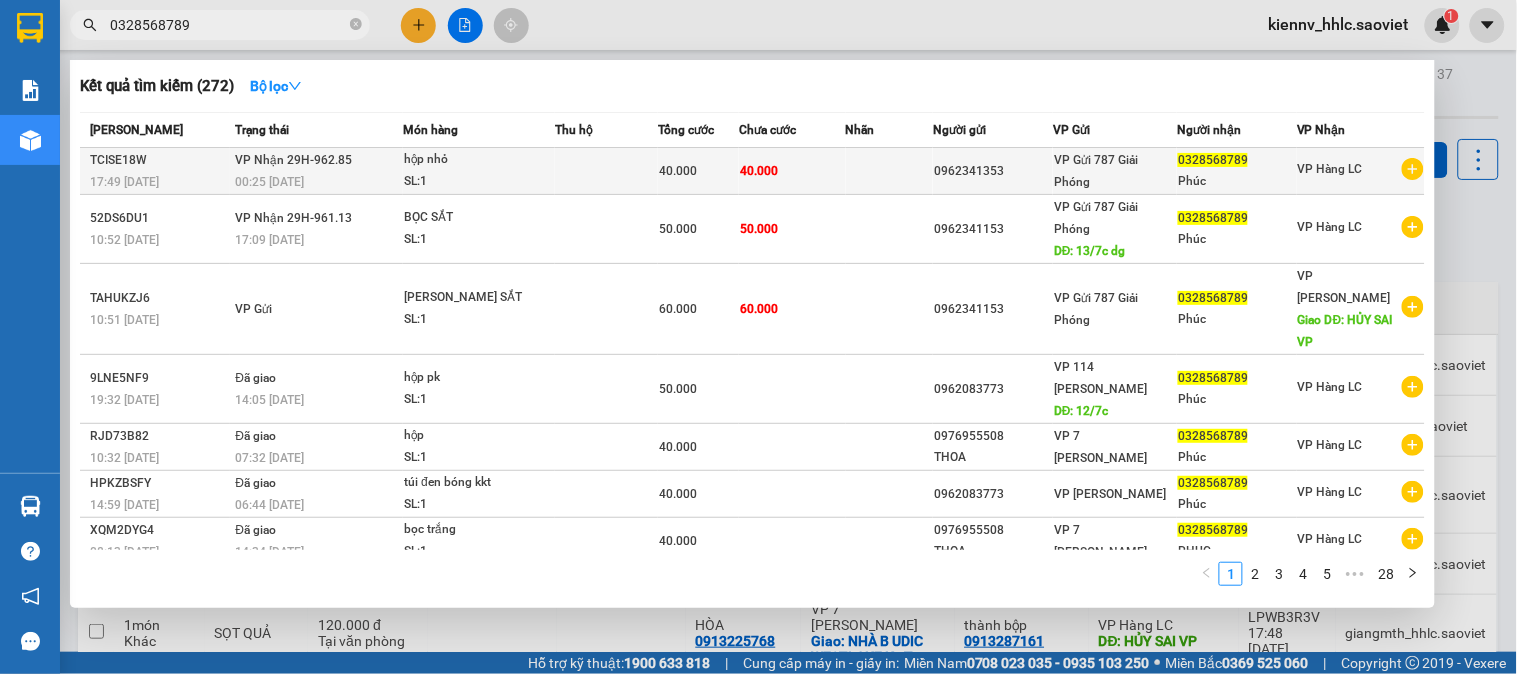 click at bounding box center (890, 171) 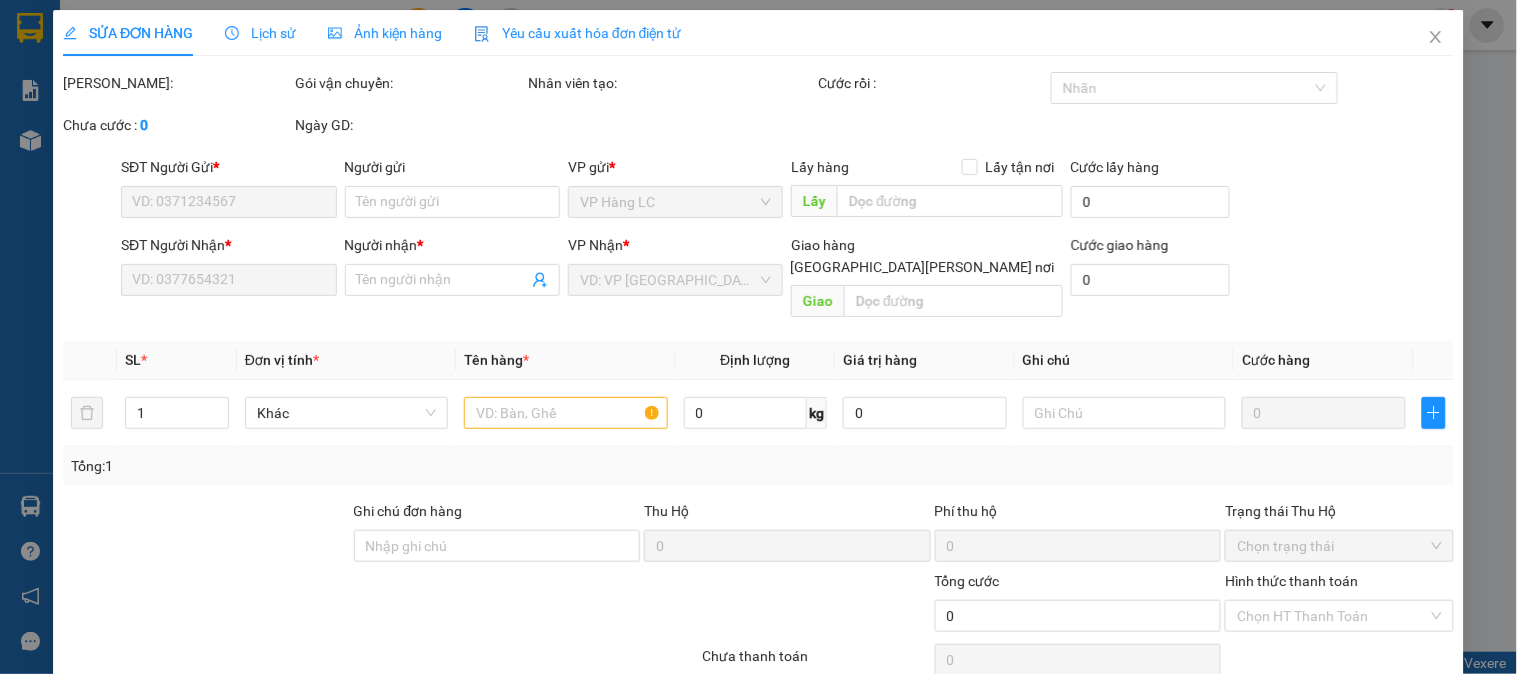 type on "0962341353" 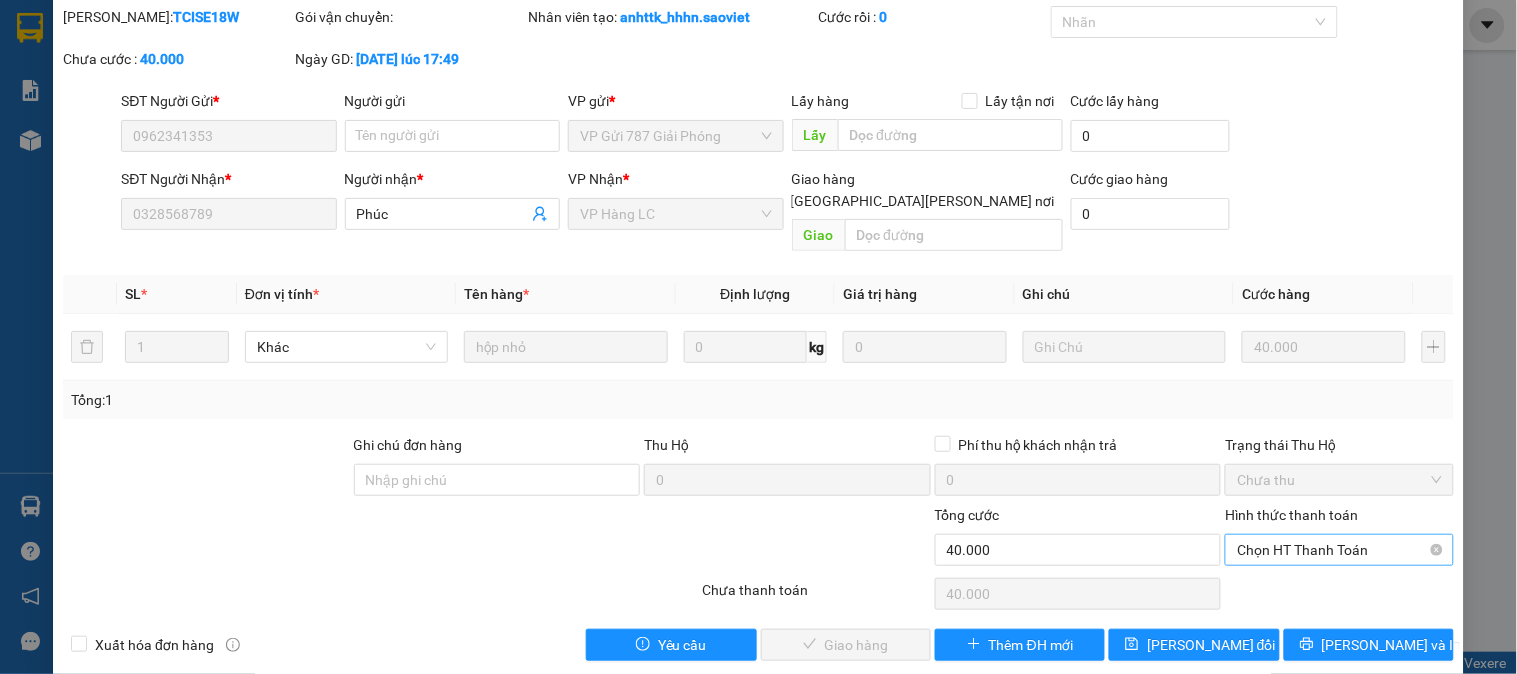 scroll, scrollTop: 70, scrollLeft: 0, axis: vertical 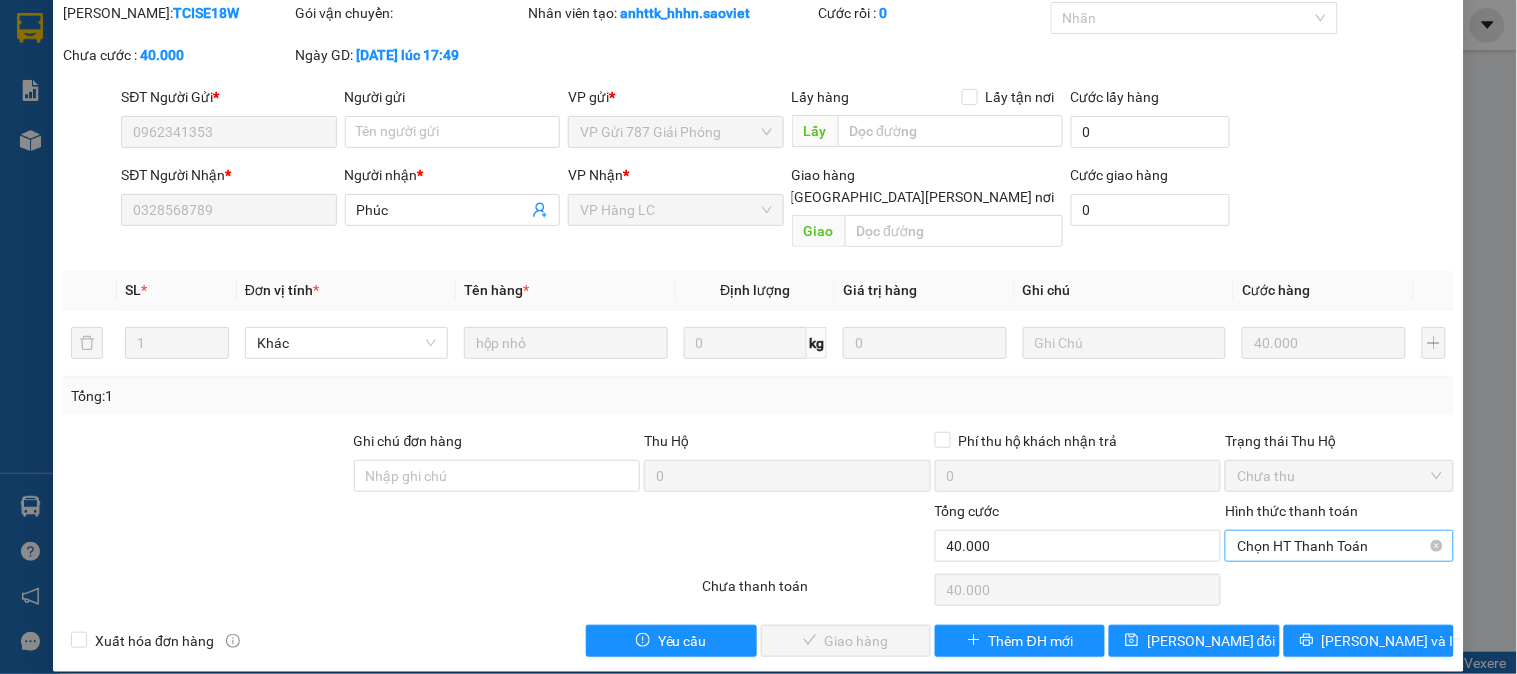 click on "Chọn HT Thanh Toán" at bounding box center [1339, 546] 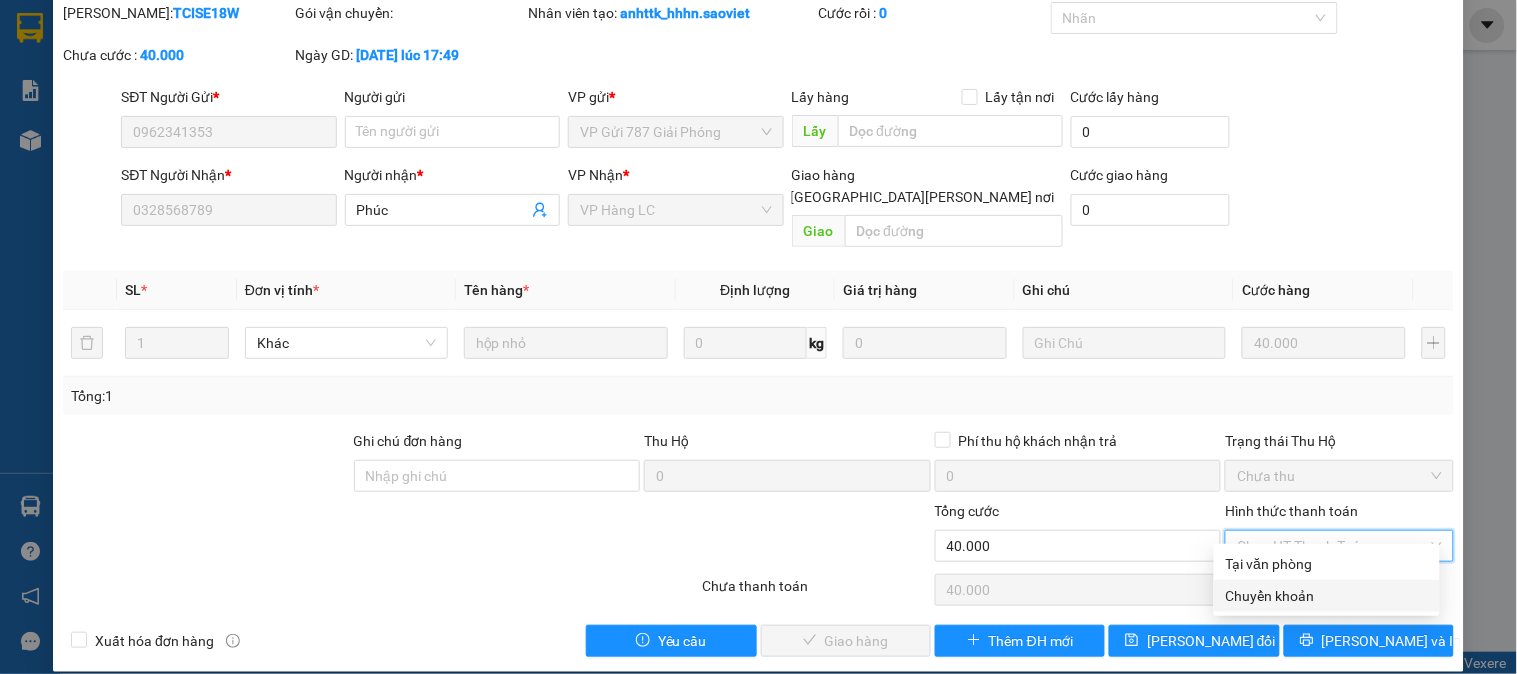 click on "Chuyển khoản" at bounding box center [1327, 596] 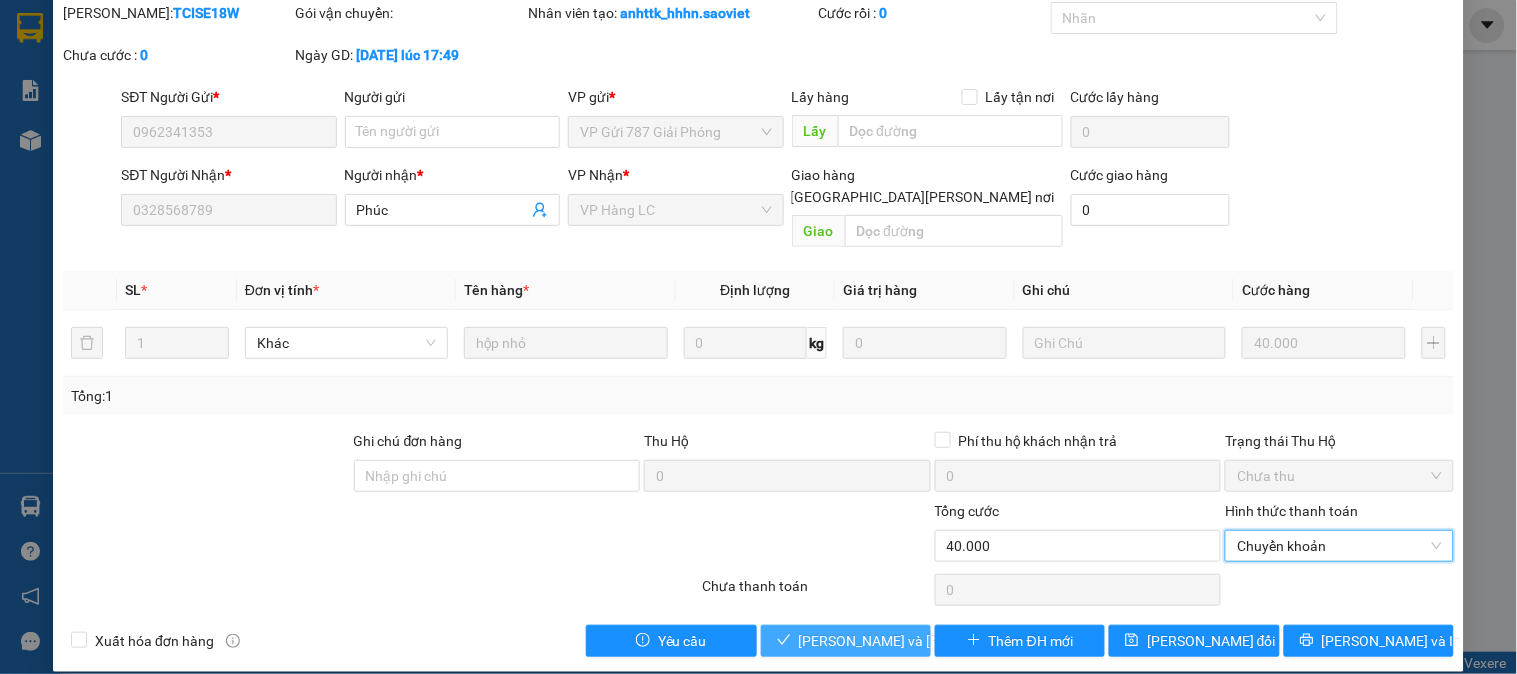 click on "Lưu và Giao hàng" at bounding box center (934, 641) 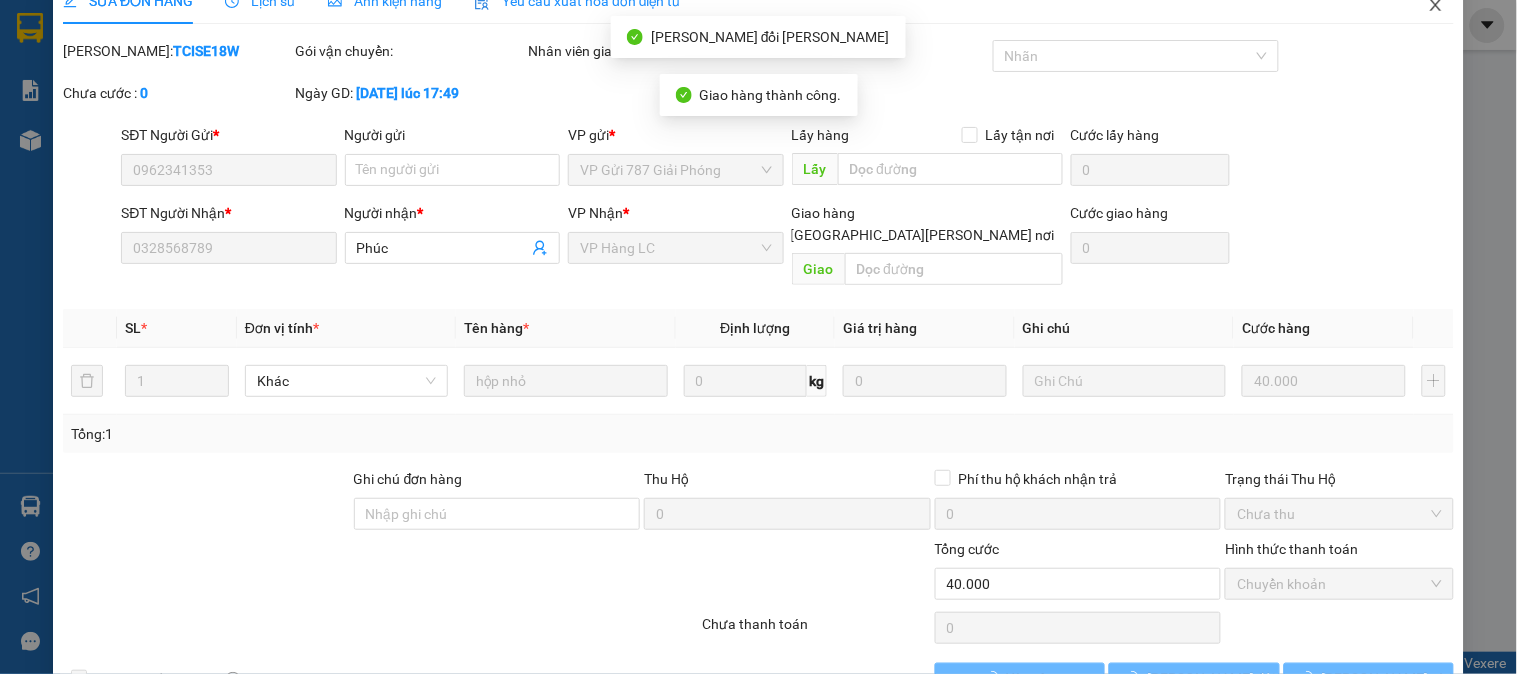 scroll, scrollTop: 0, scrollLeft: 0, axis: both 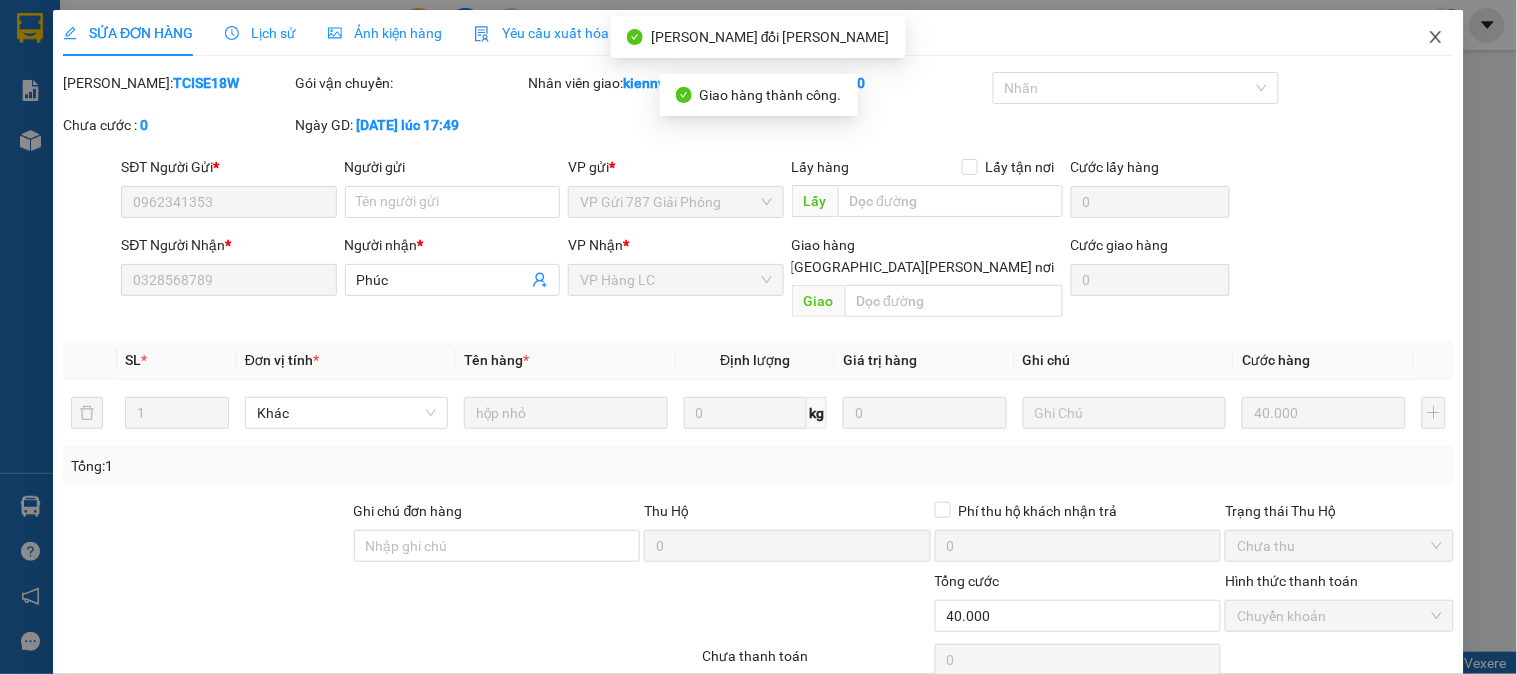 click 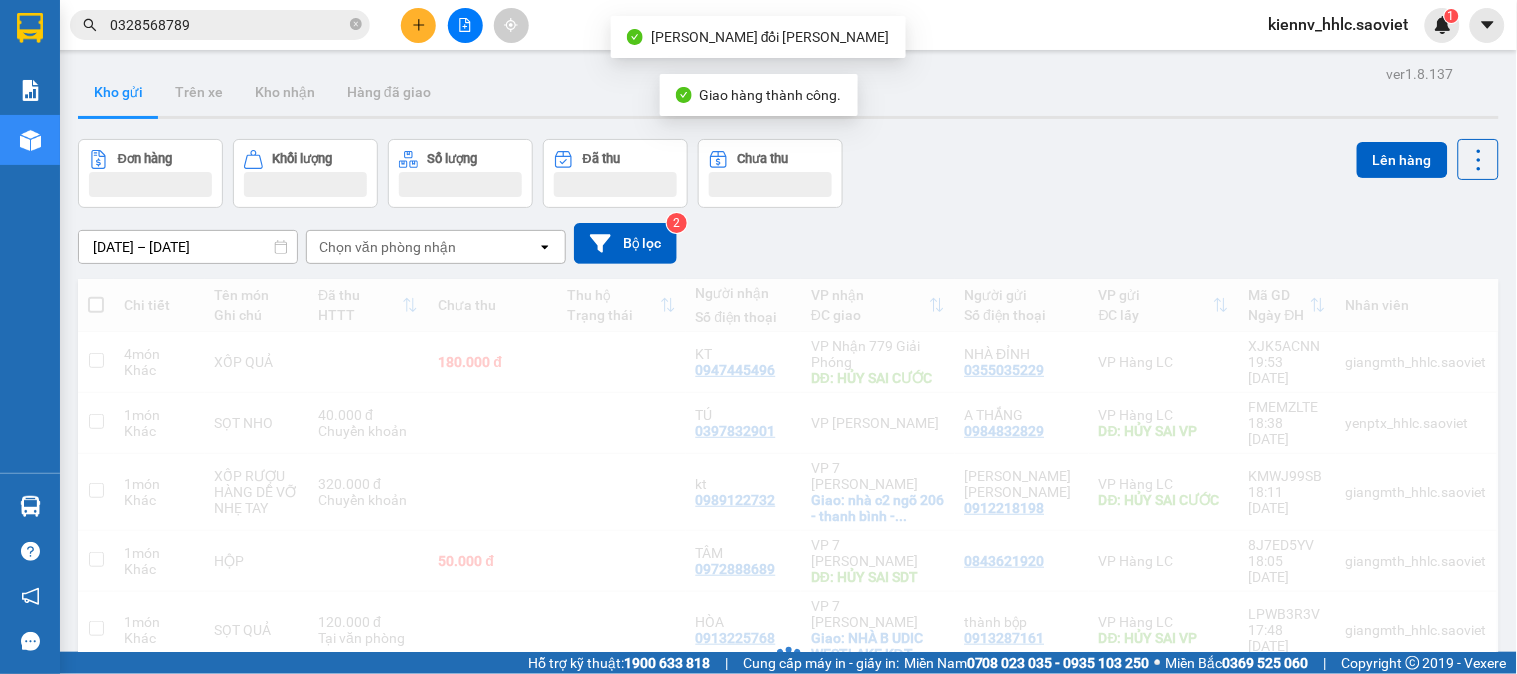 click on "0328568789" at bounding box center [220, 25] 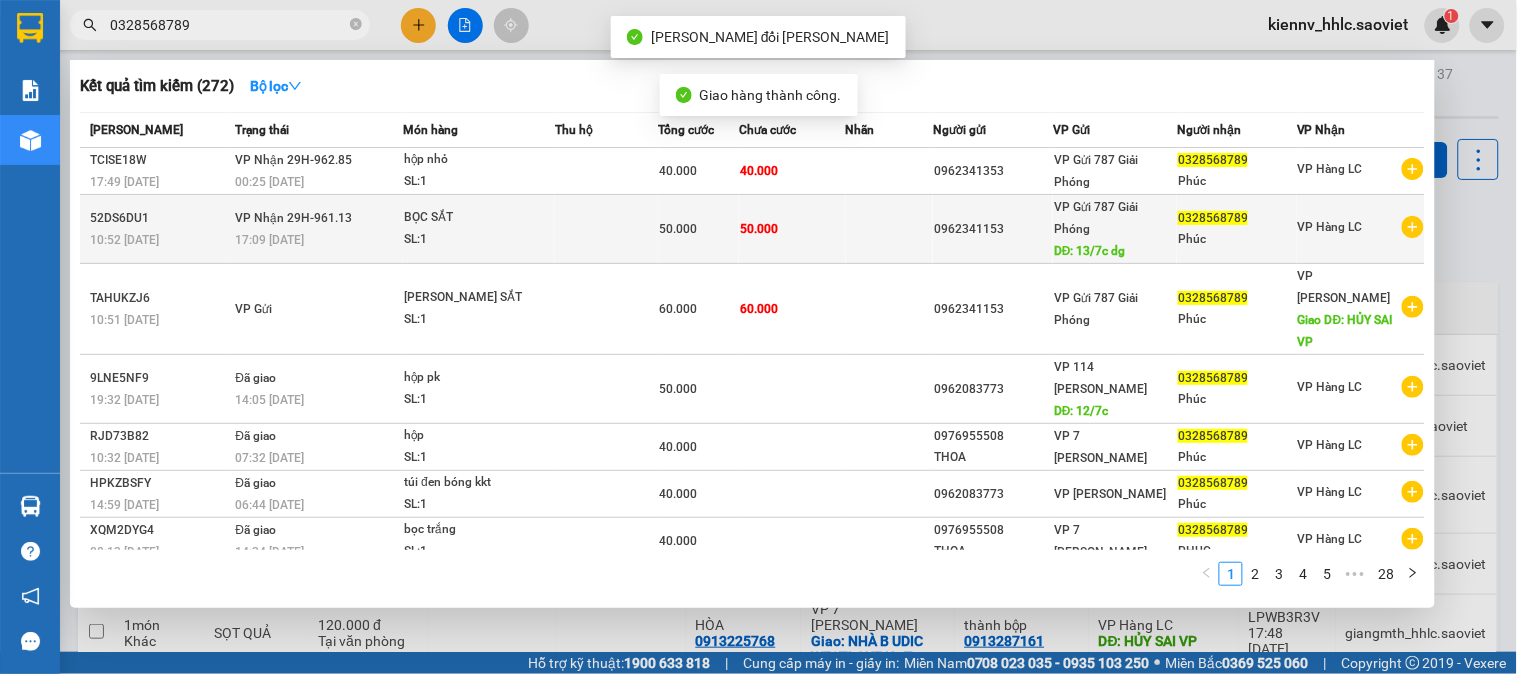 click on "50.000" at bounding box center [678, 229] 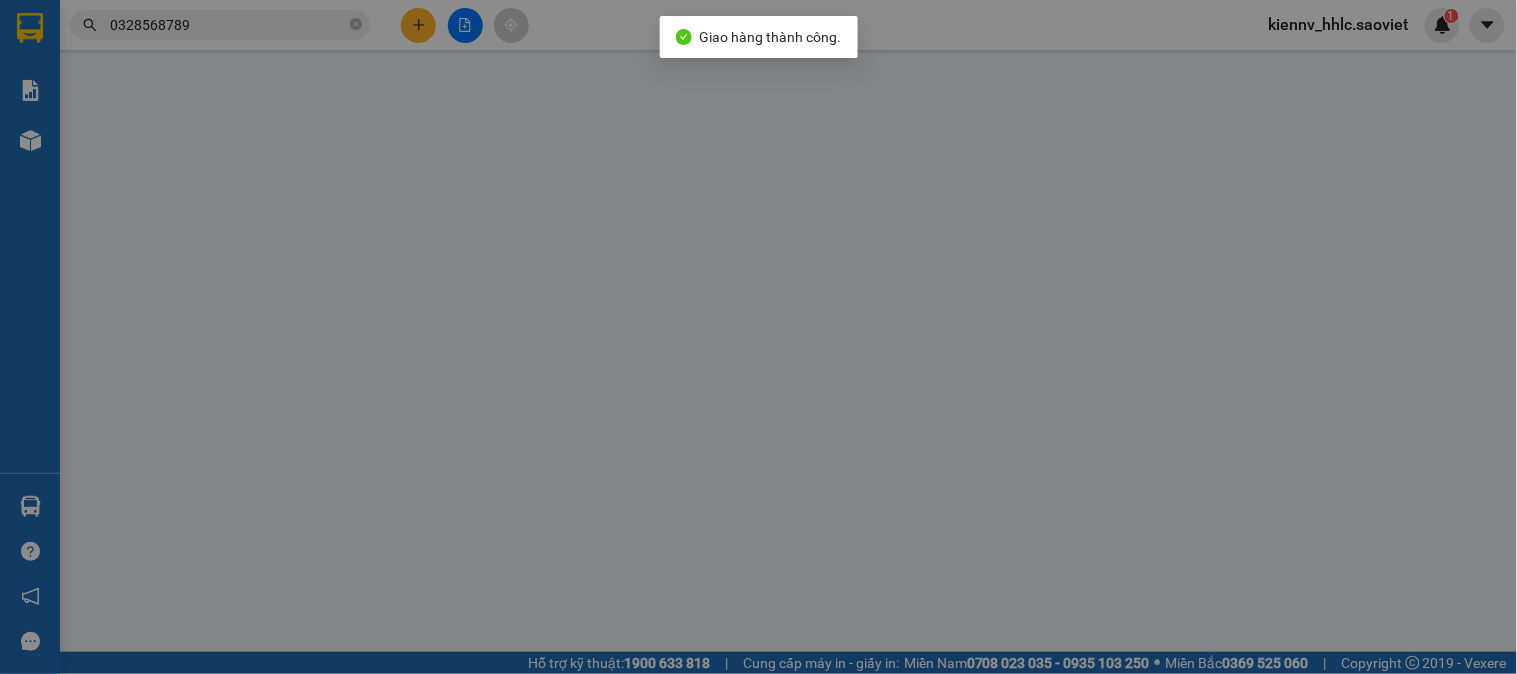 type on "0962341153" 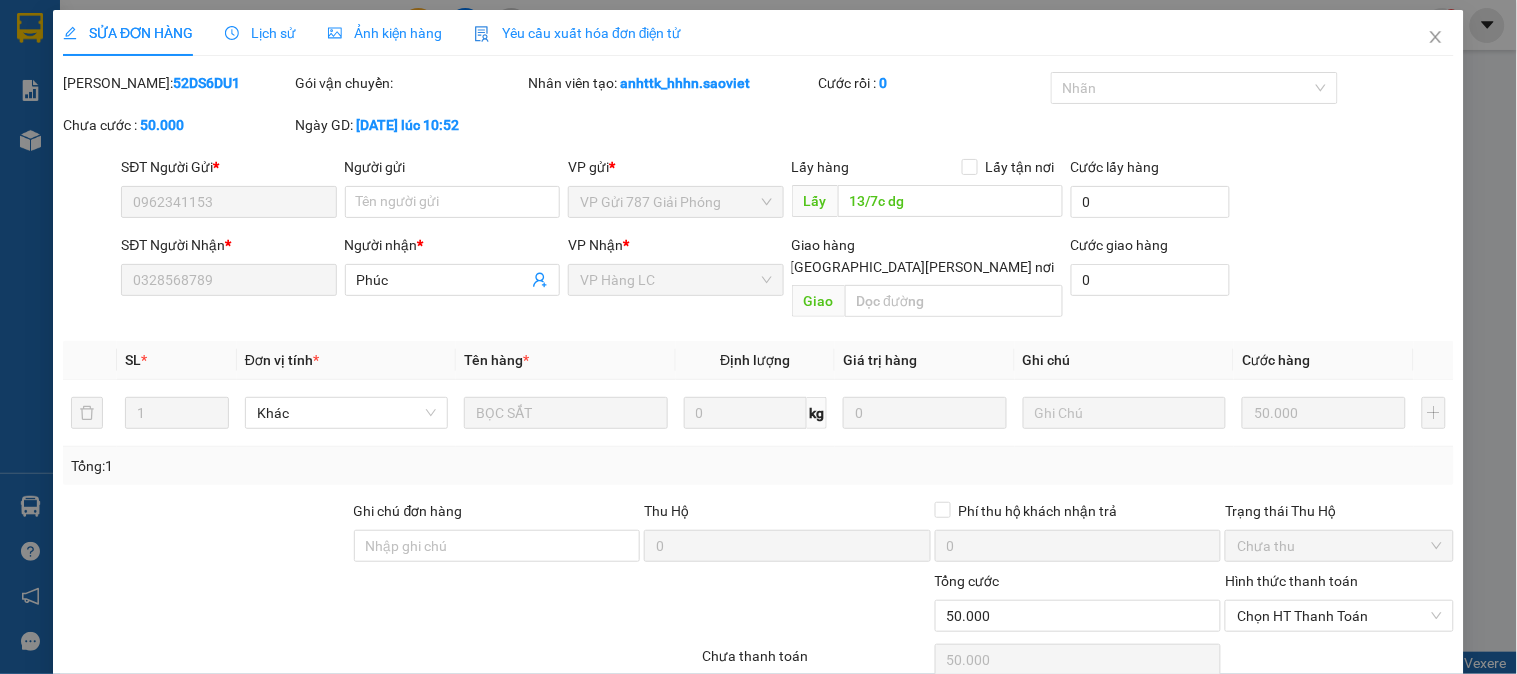 scroll, scrollTop: 60, scrollLeft: 0, axis: vertical 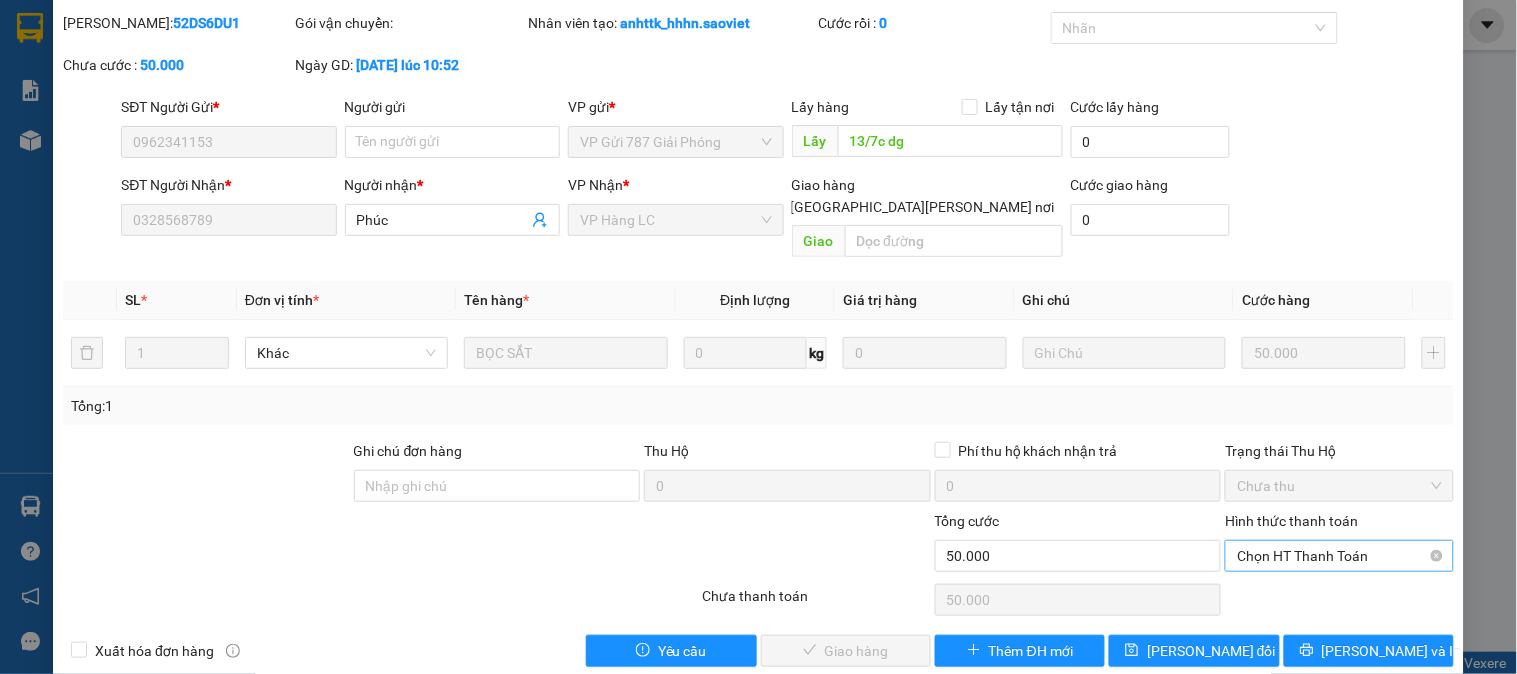 click on "Chọn HT Thanh Toán" at bounding box center [1339, 556] 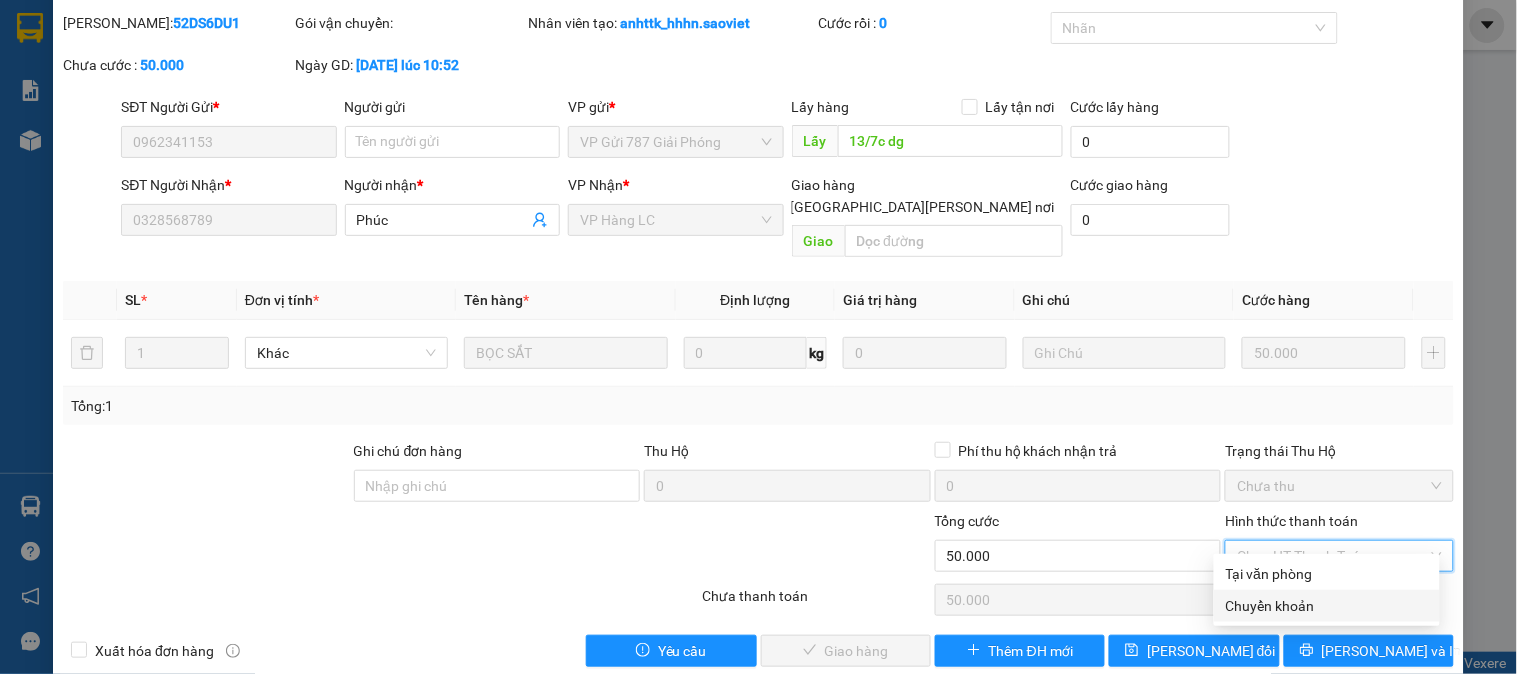 click on "Chuyển khoản" at bounding box center [1327, 606] 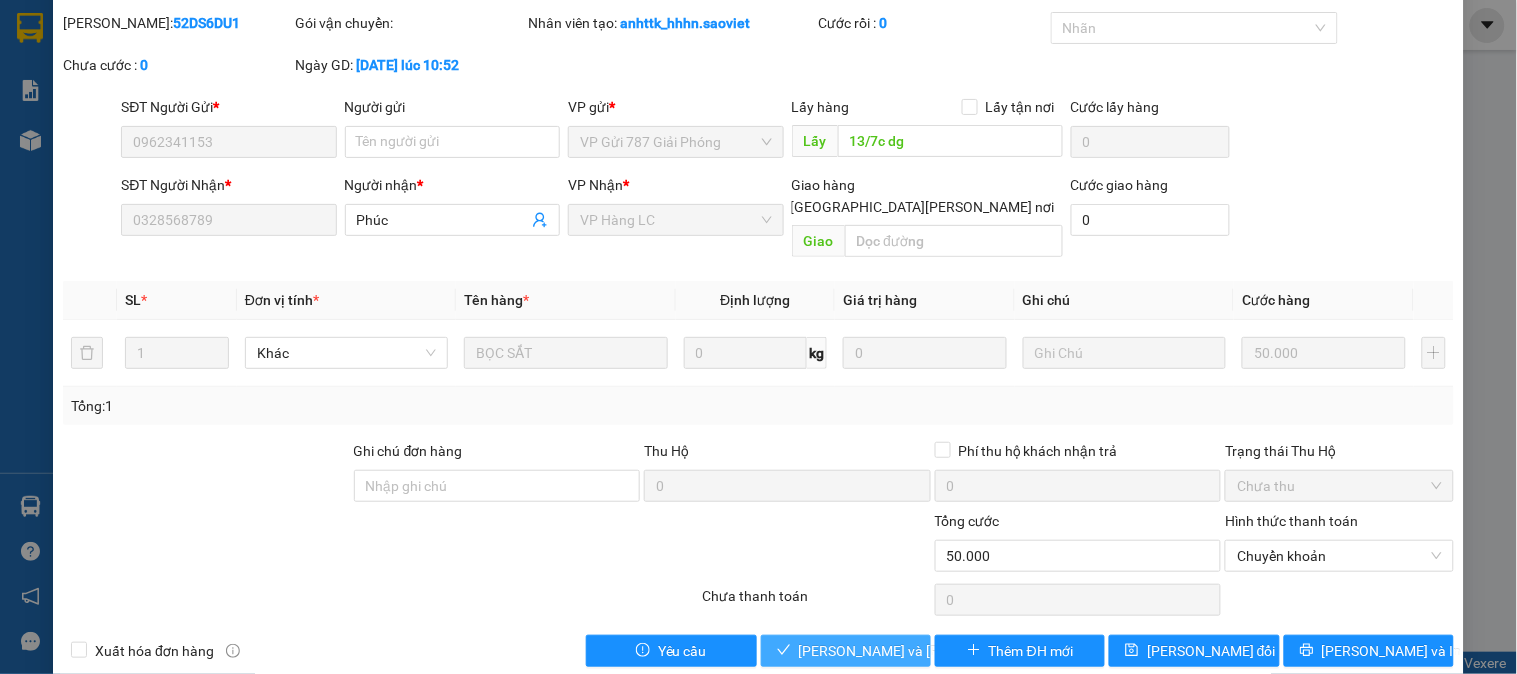 click on "Lưu và Giao hàng" at bounding box center (846, 651) 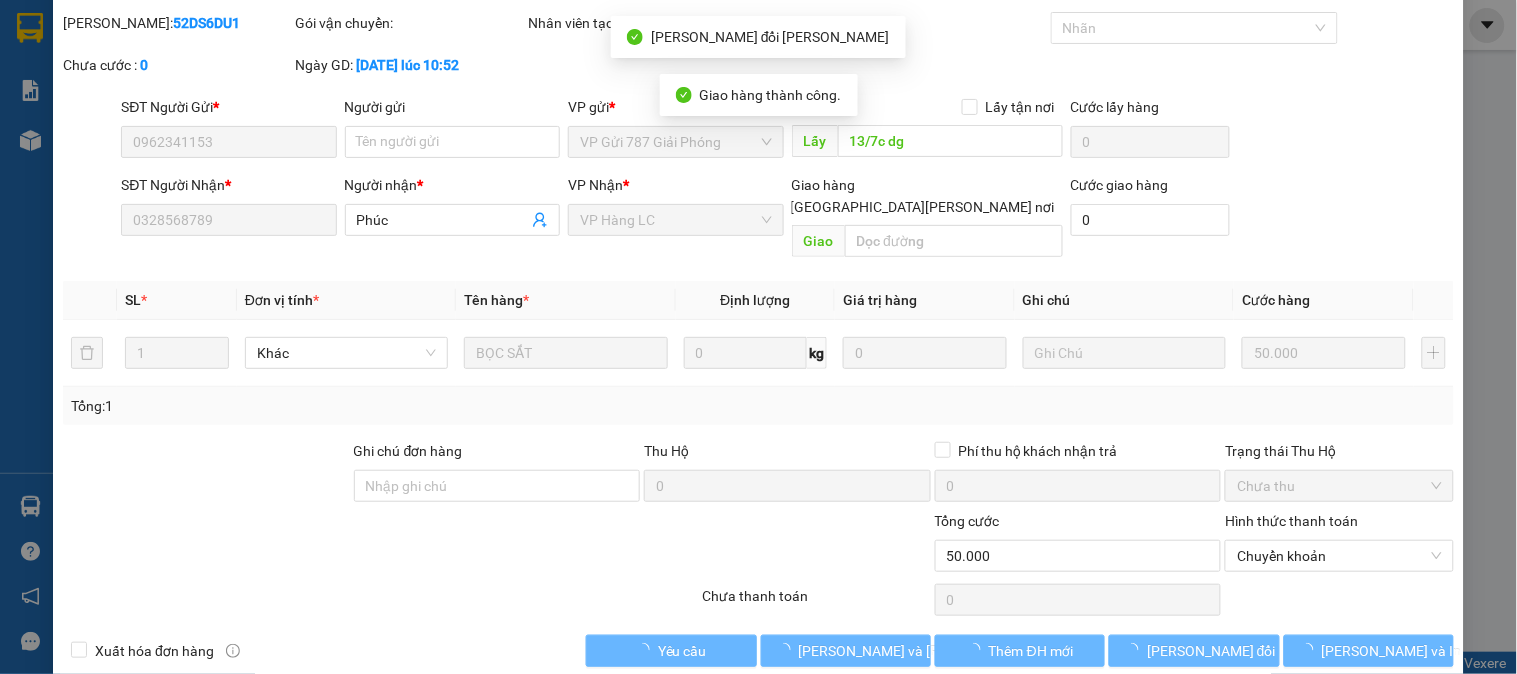 scroll, scrollTop: 0, scrollLeft: 0, axis: both 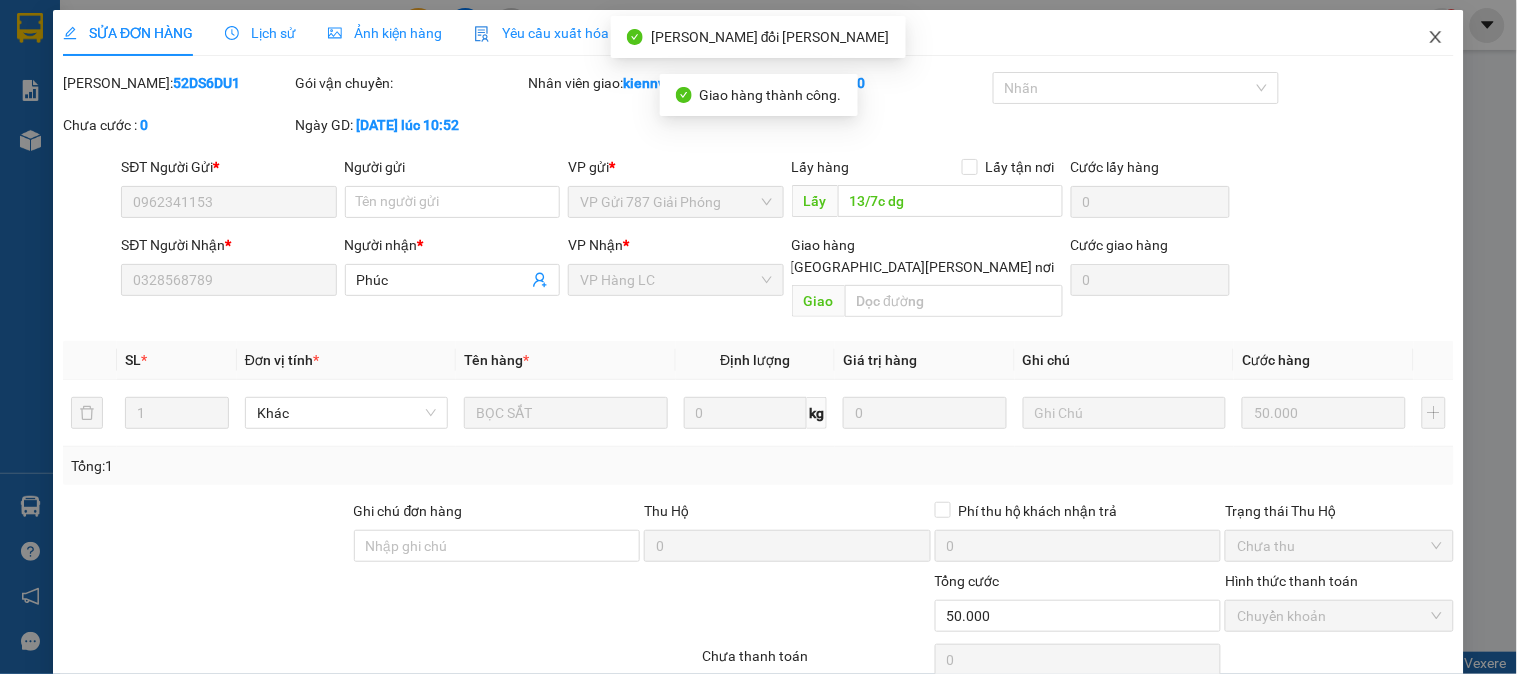 click 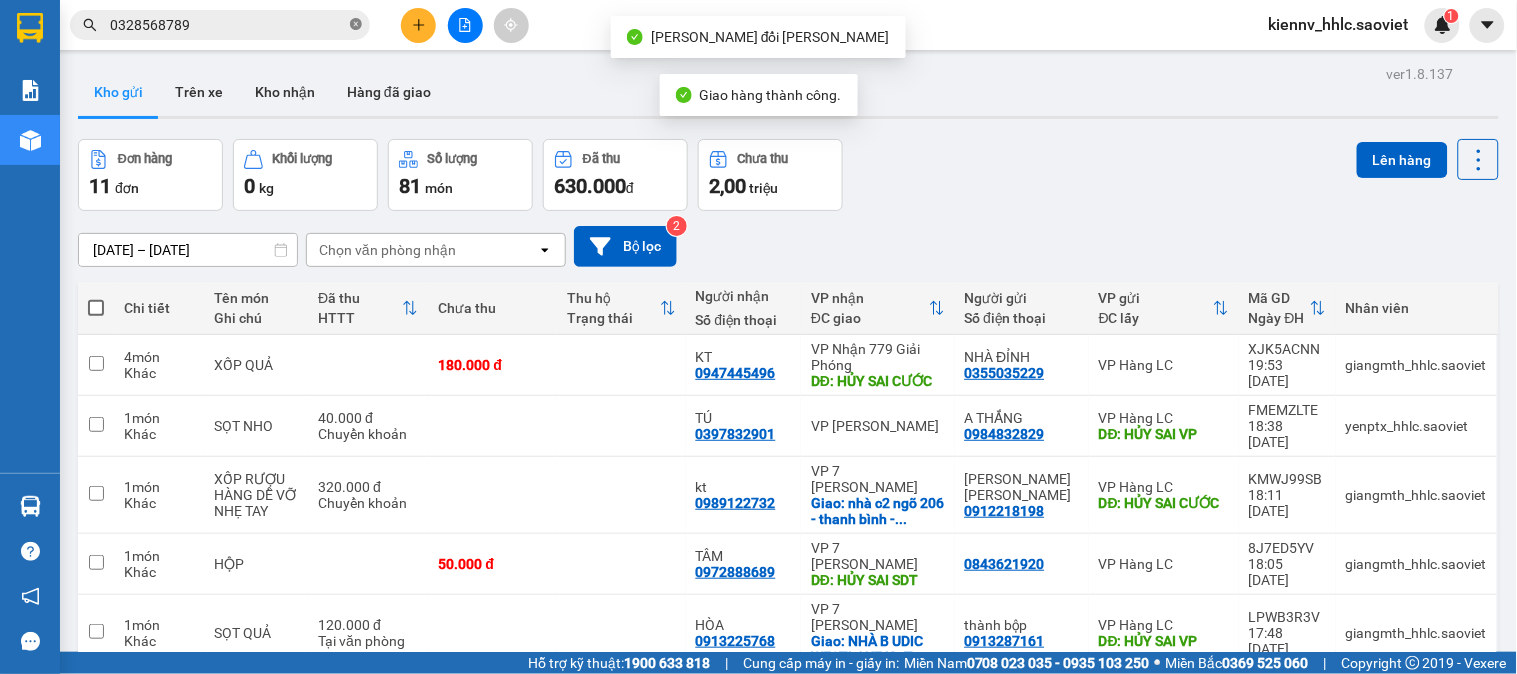 click 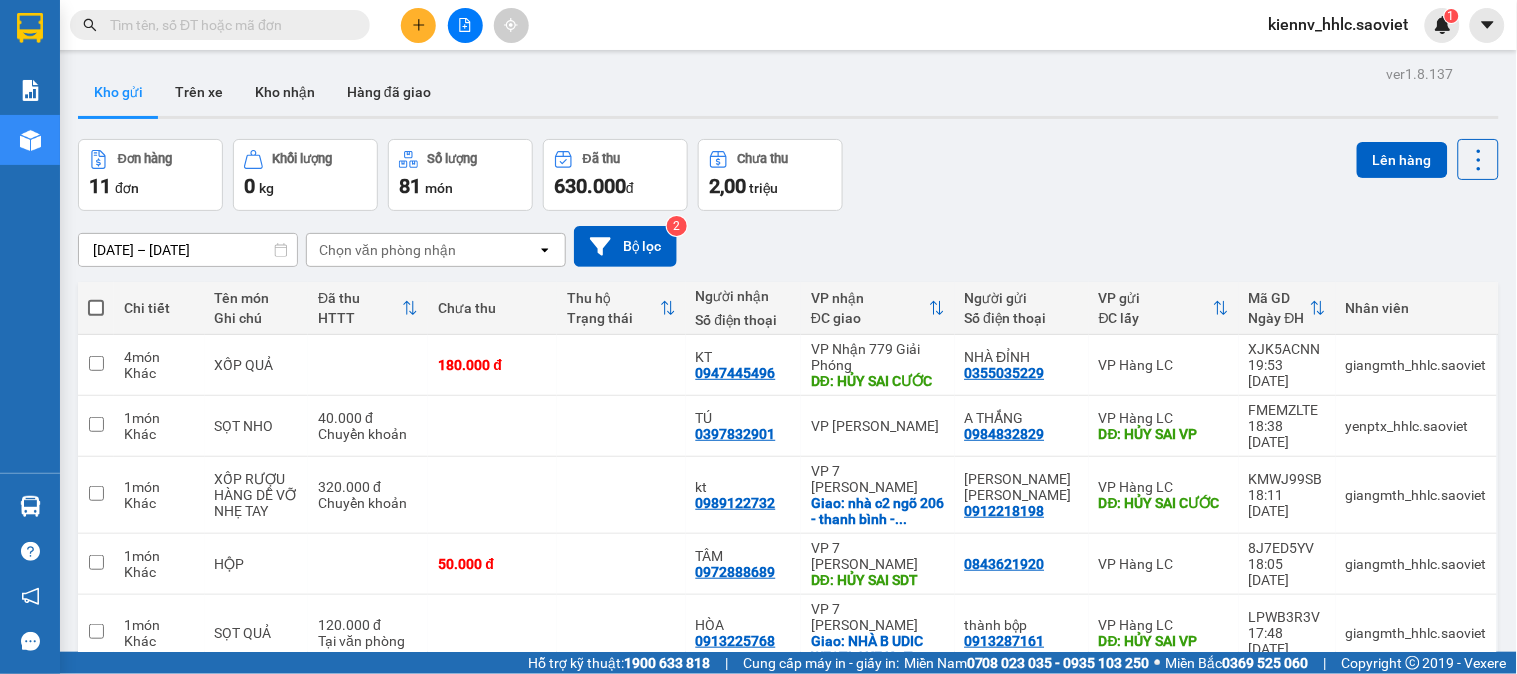 click at bounding box center [228, 25] 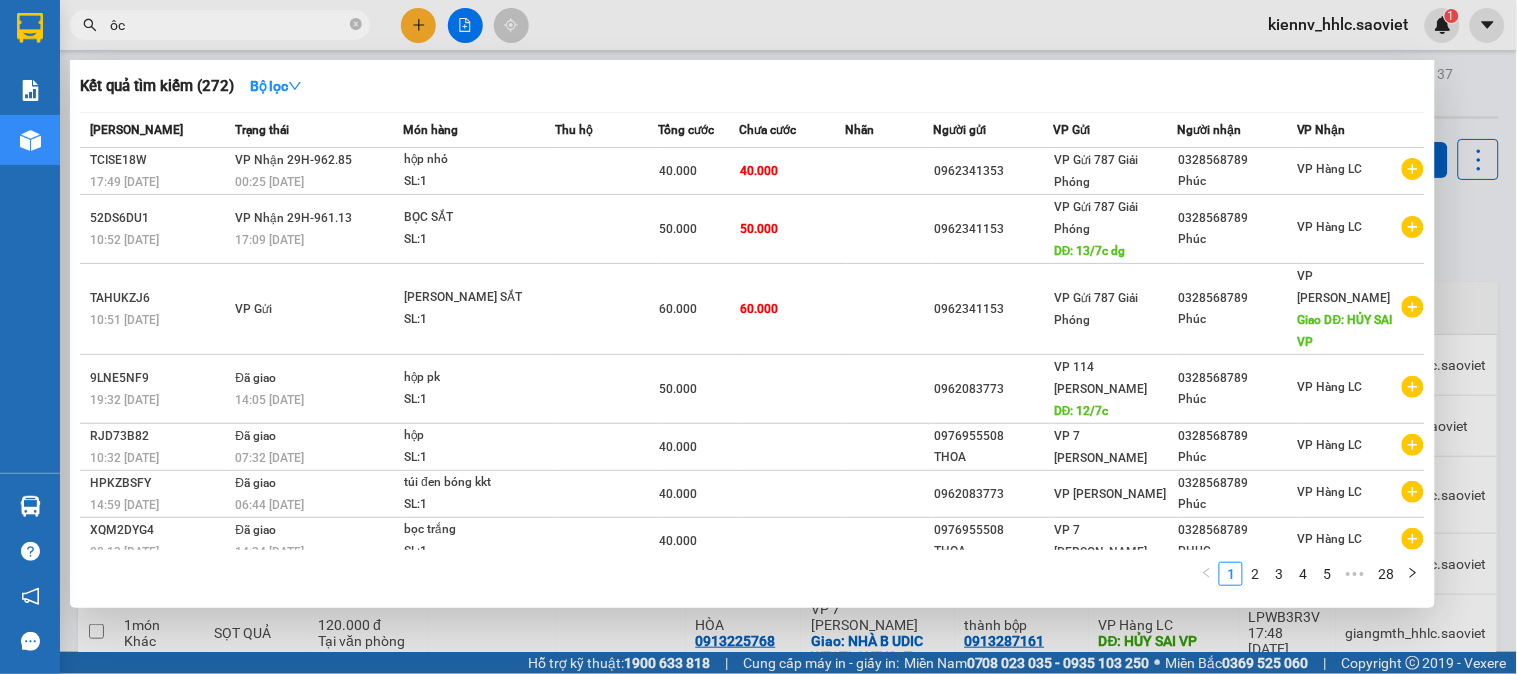 type on "ô" 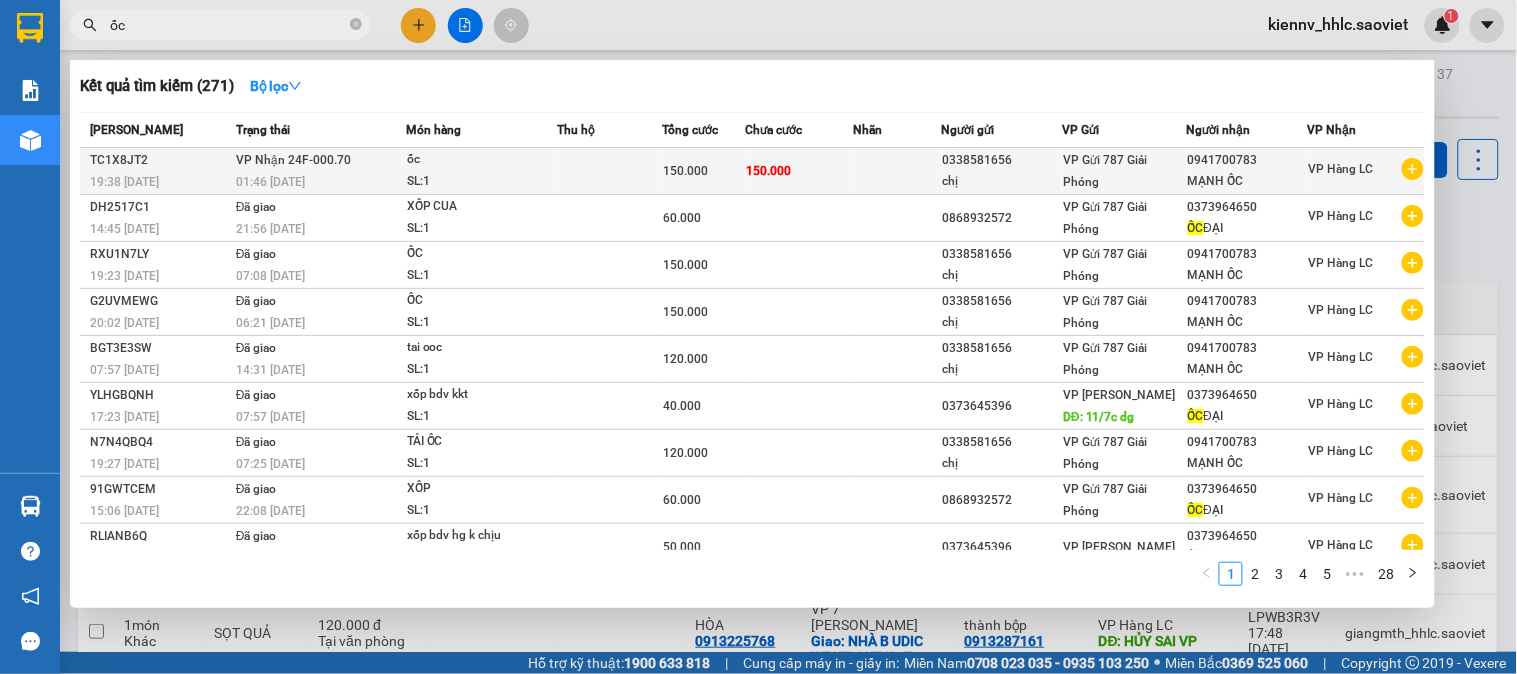 type on "ốc" 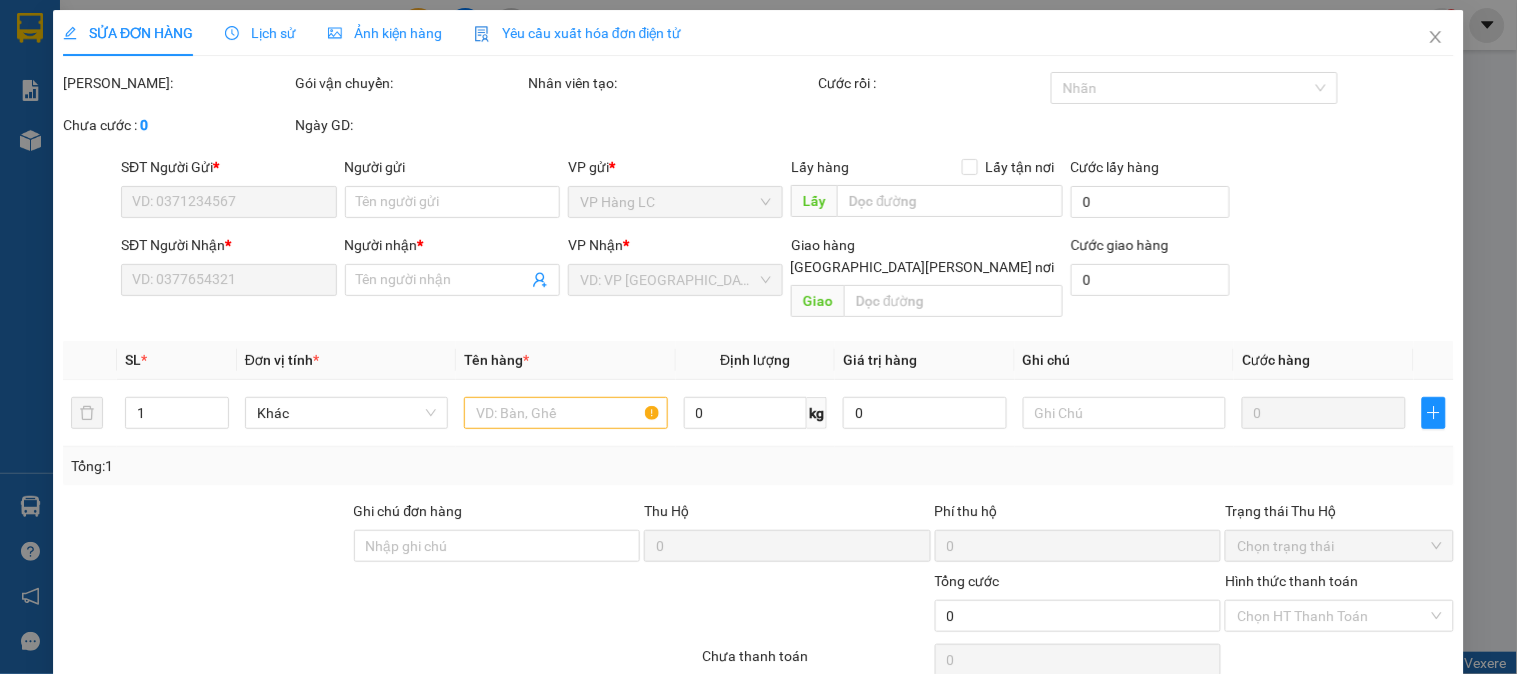 type on "0338581656" 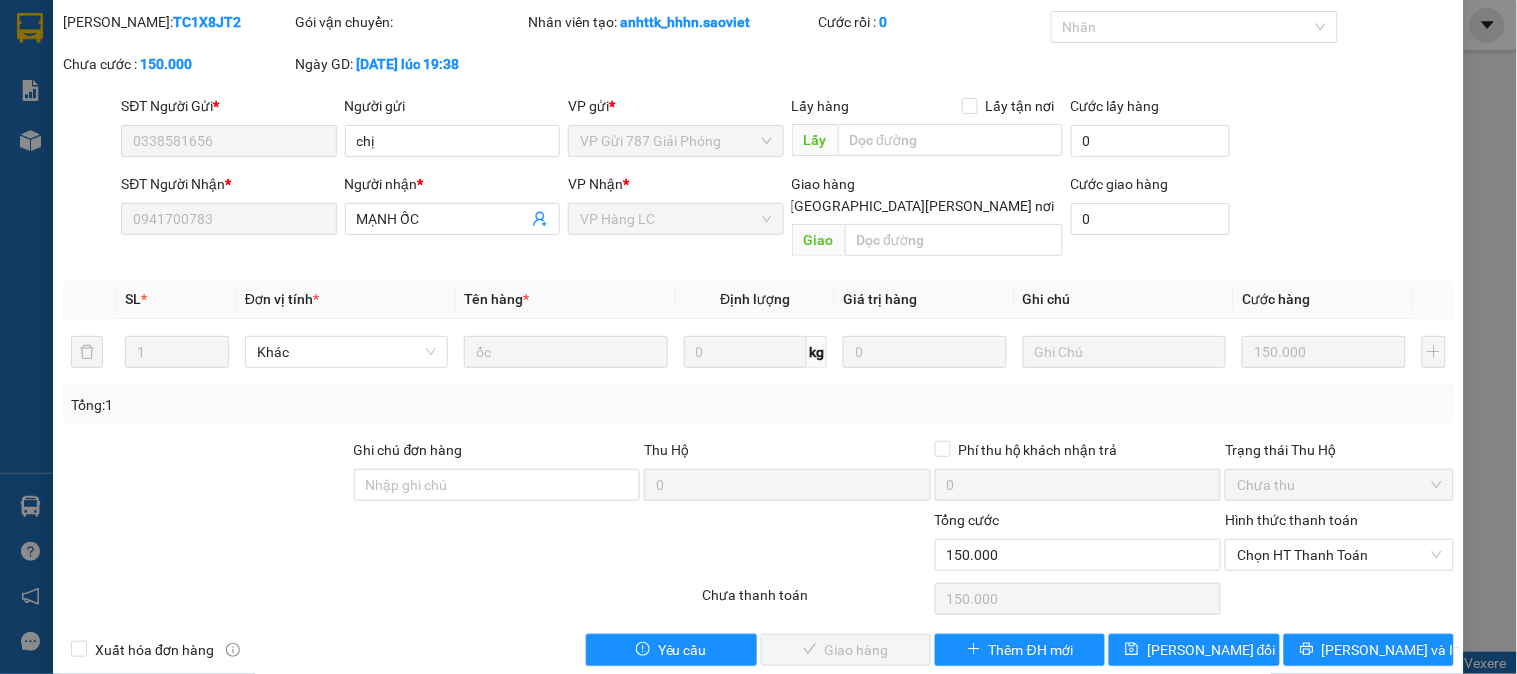 scroll, scrollTop: 70, scrollLeft: 0, axis: vertical 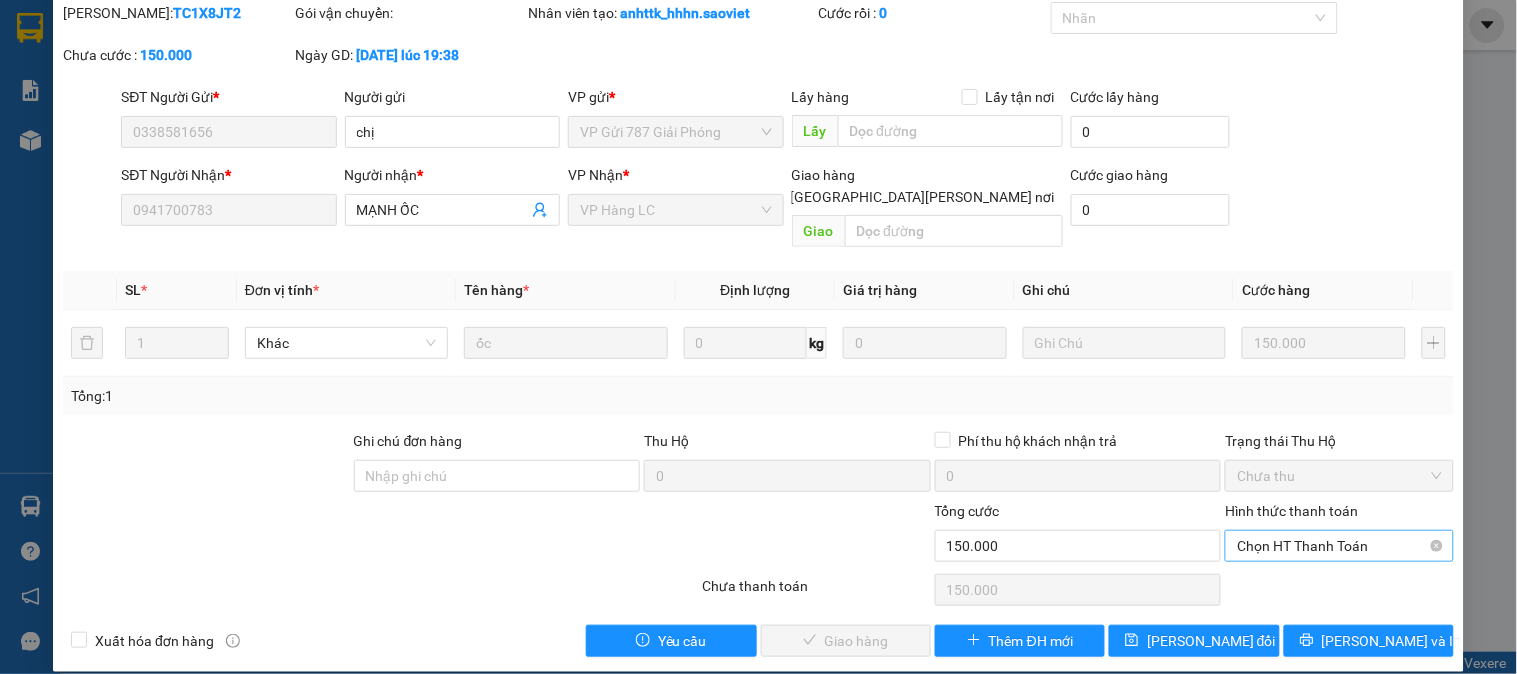 click on "Chọn HT Thanh Toán" at bounding box center (1339, 546) 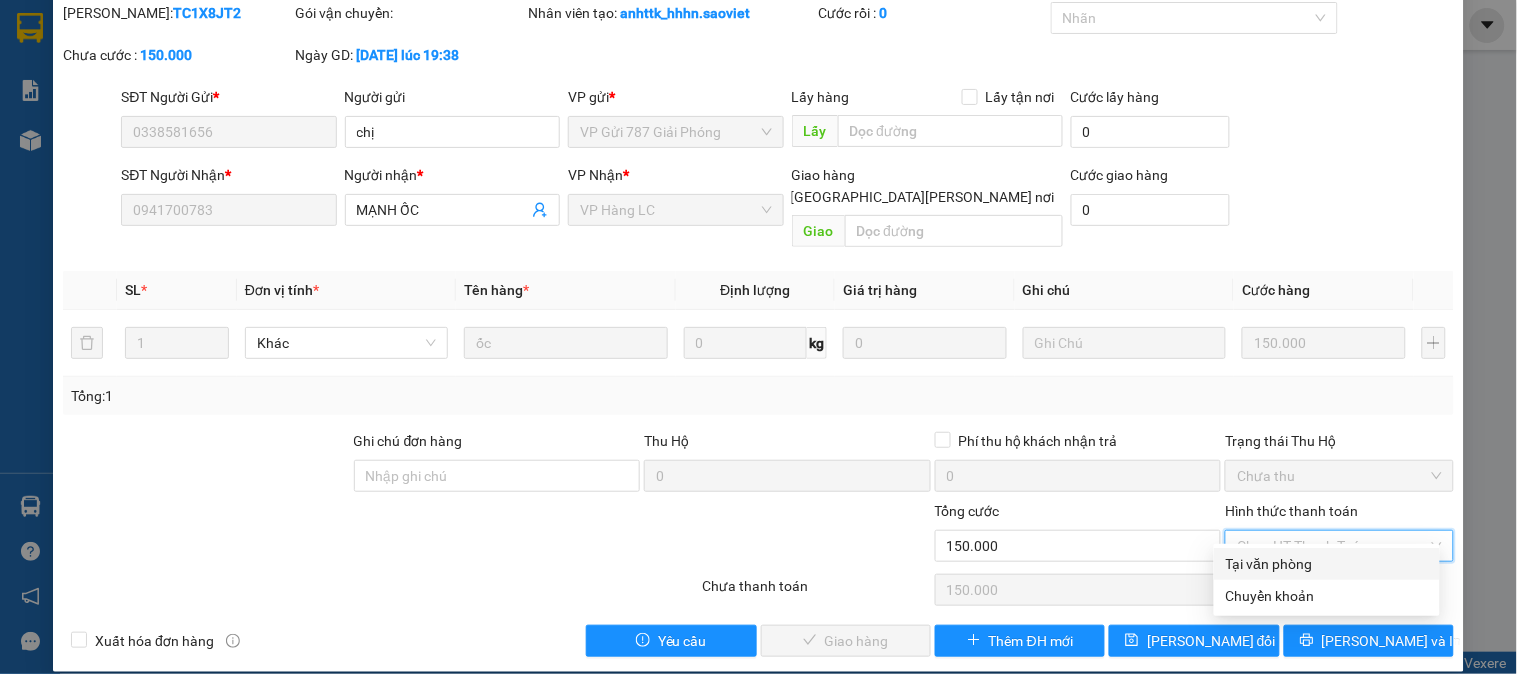 click on "Tại văn phòng" at bounding box center (1327, 564) 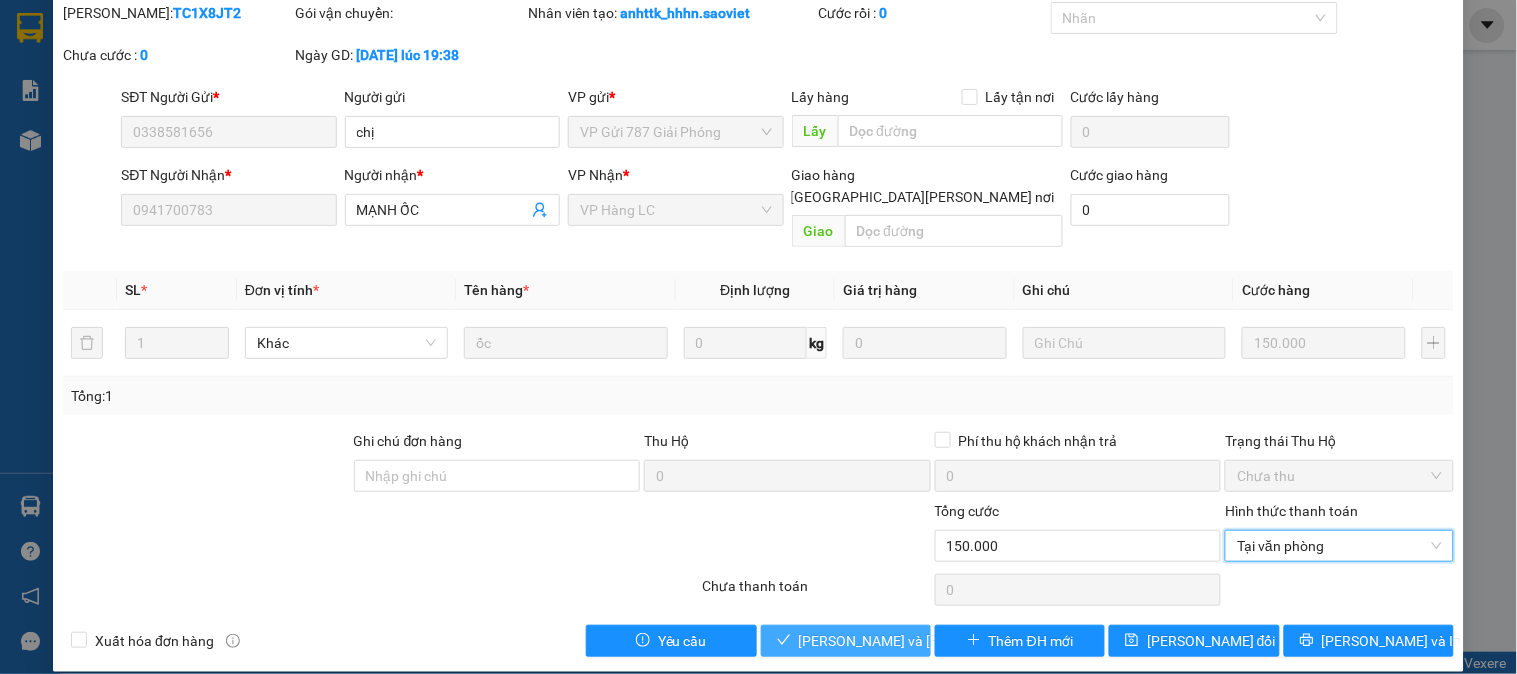 click on "Lưu và Giao hàng" at bounding box center [934, 641] 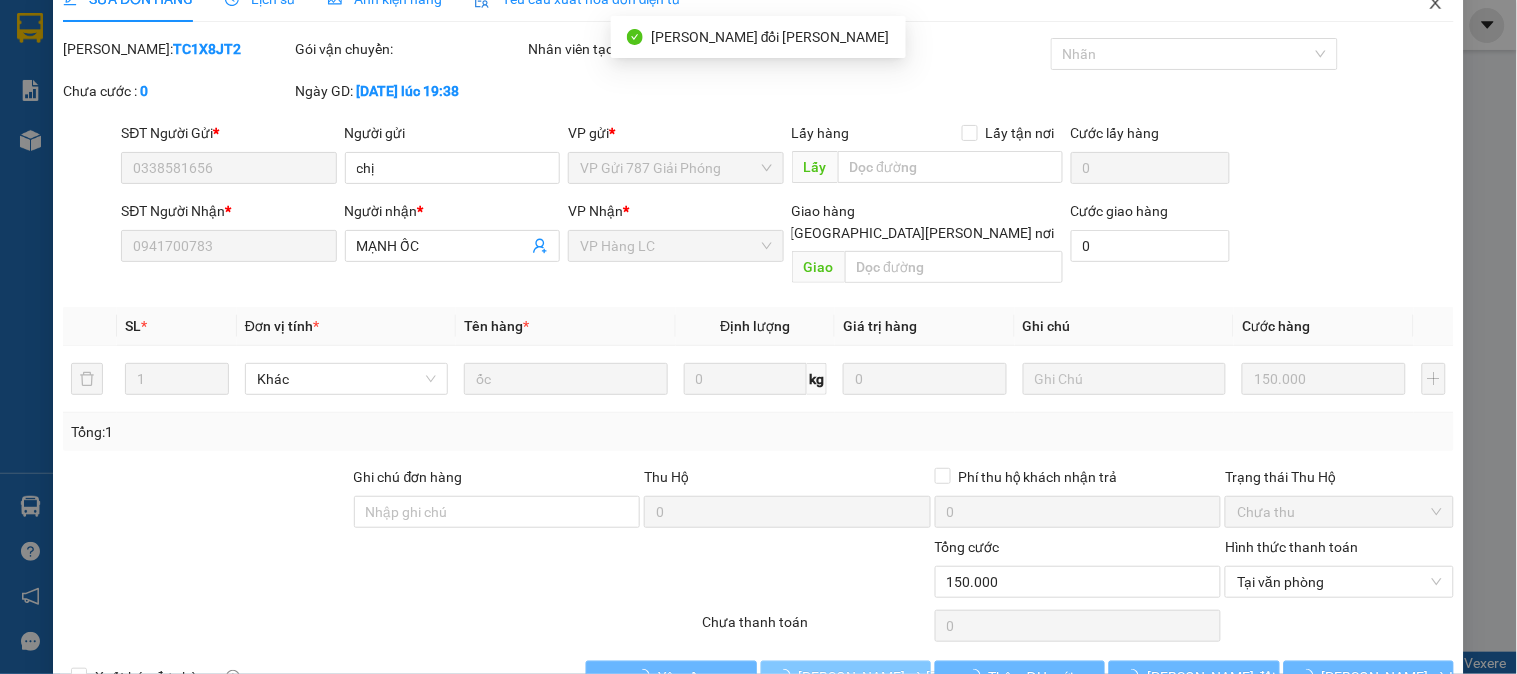 scroll, scrollTop: 0, scrollLeft: 0, axis: both 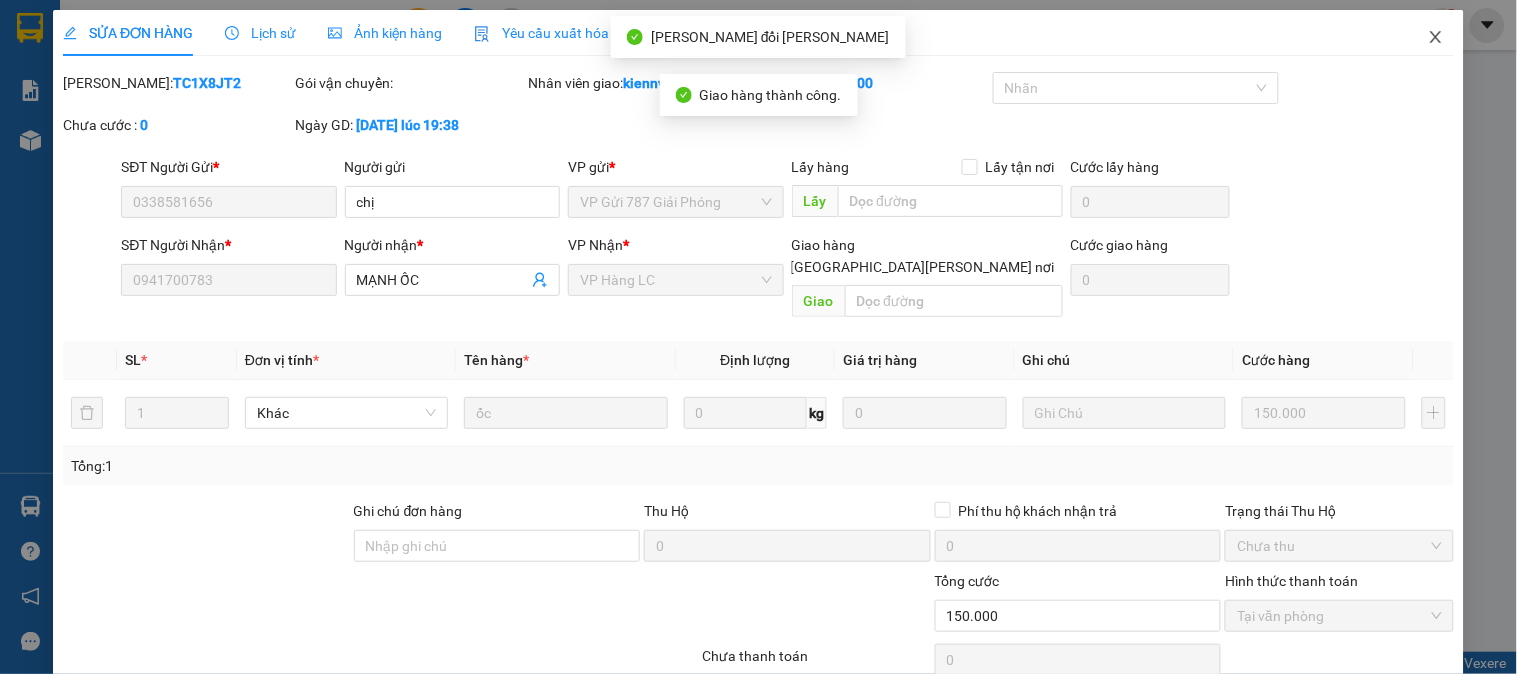 click 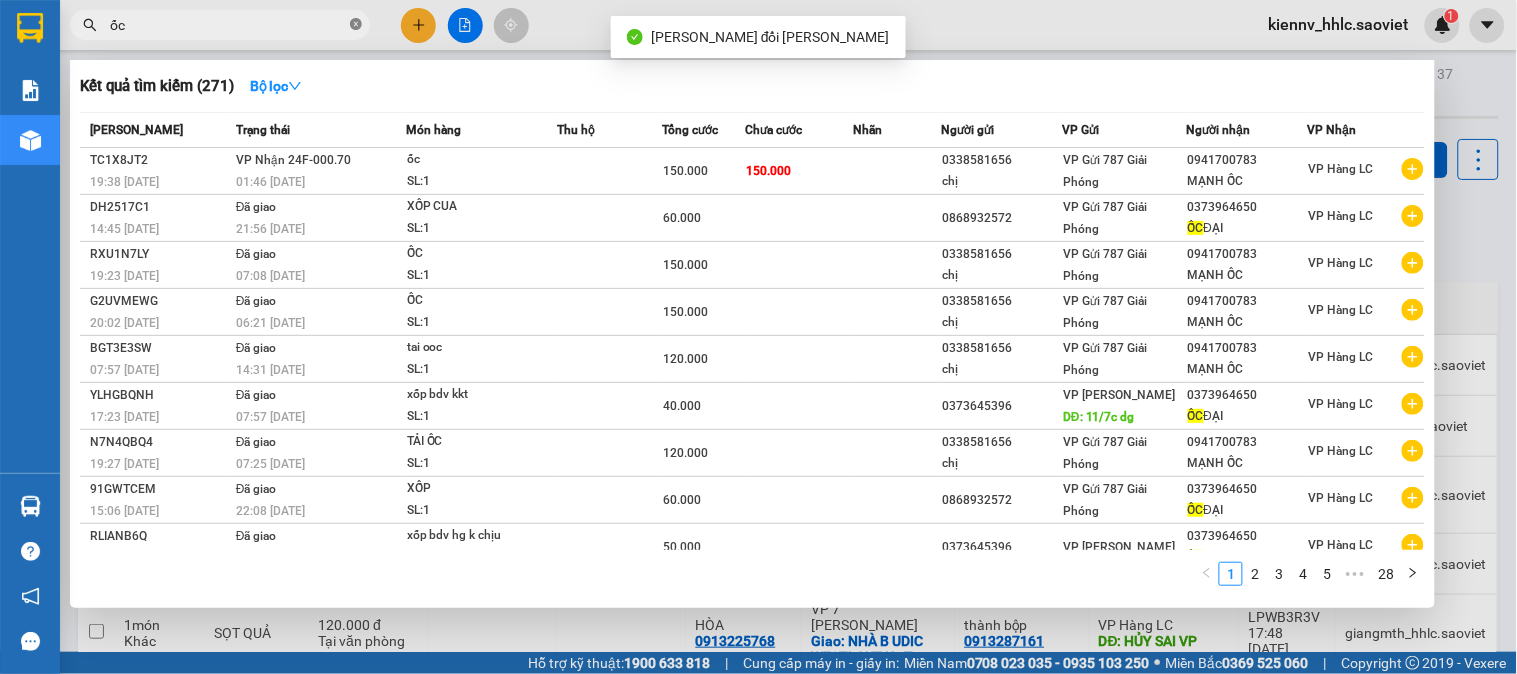 click 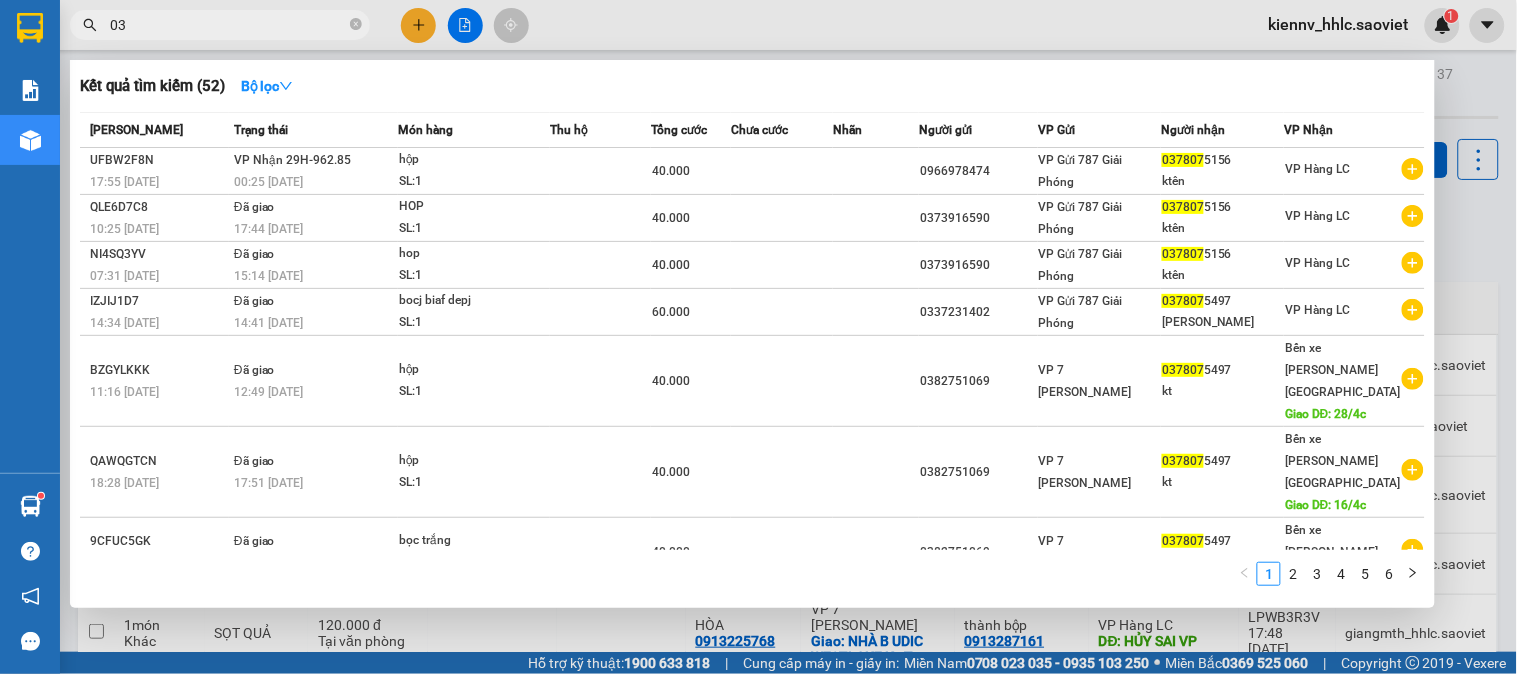 type on "0" 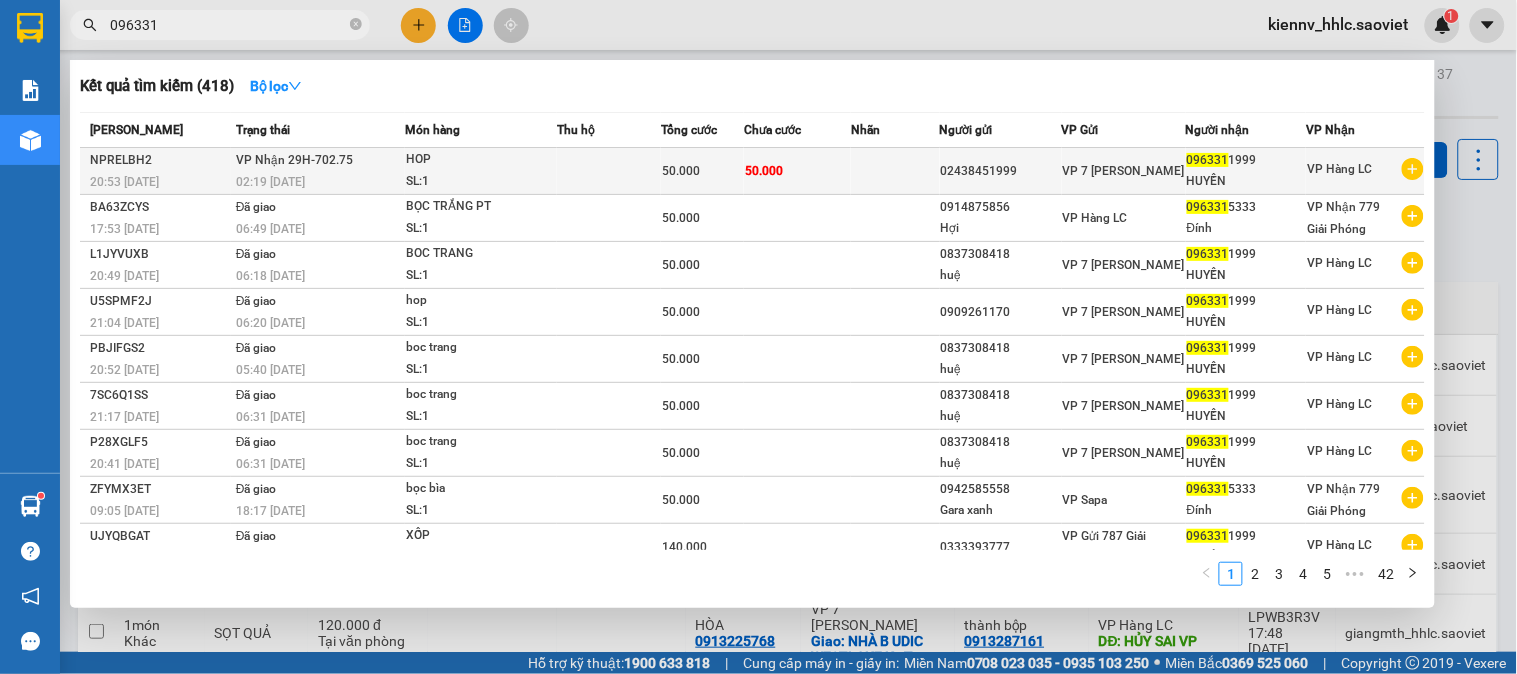 type on "096331" 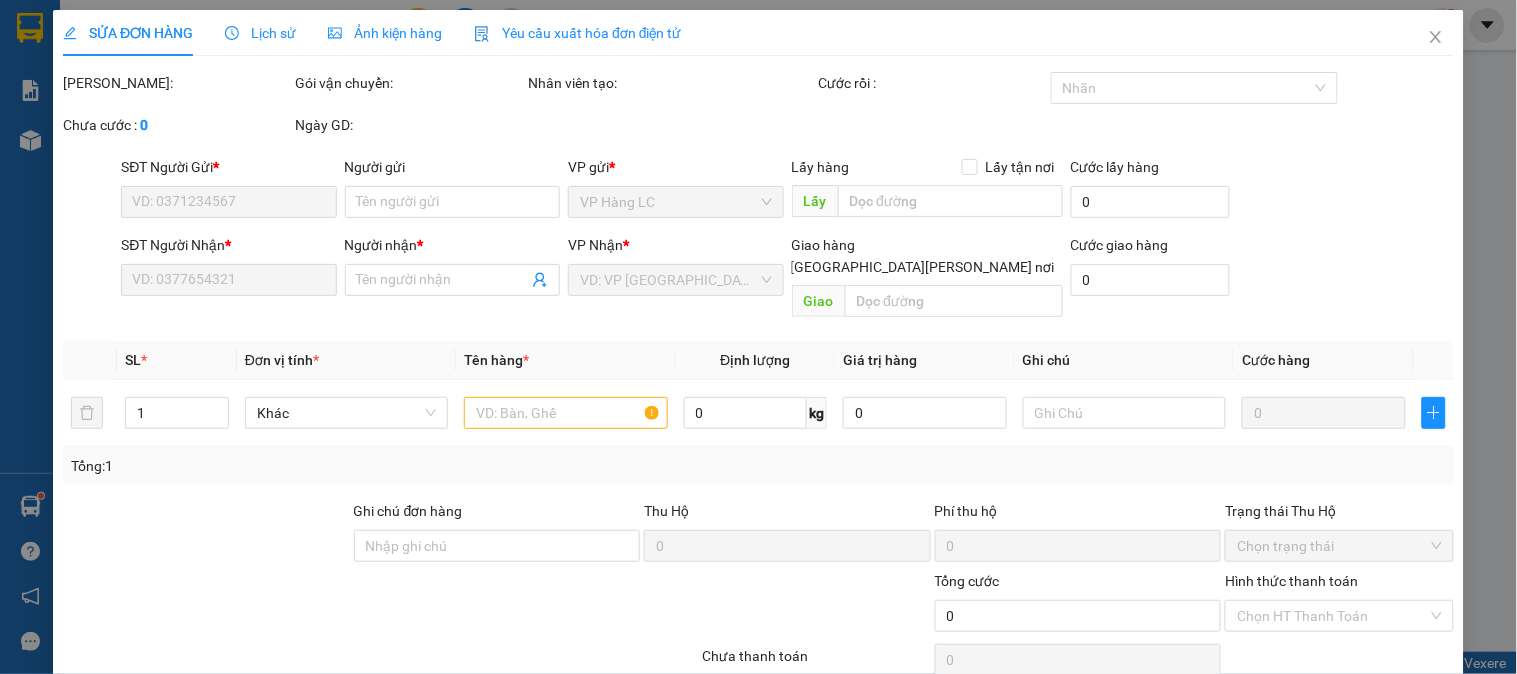 type on "02438451999" 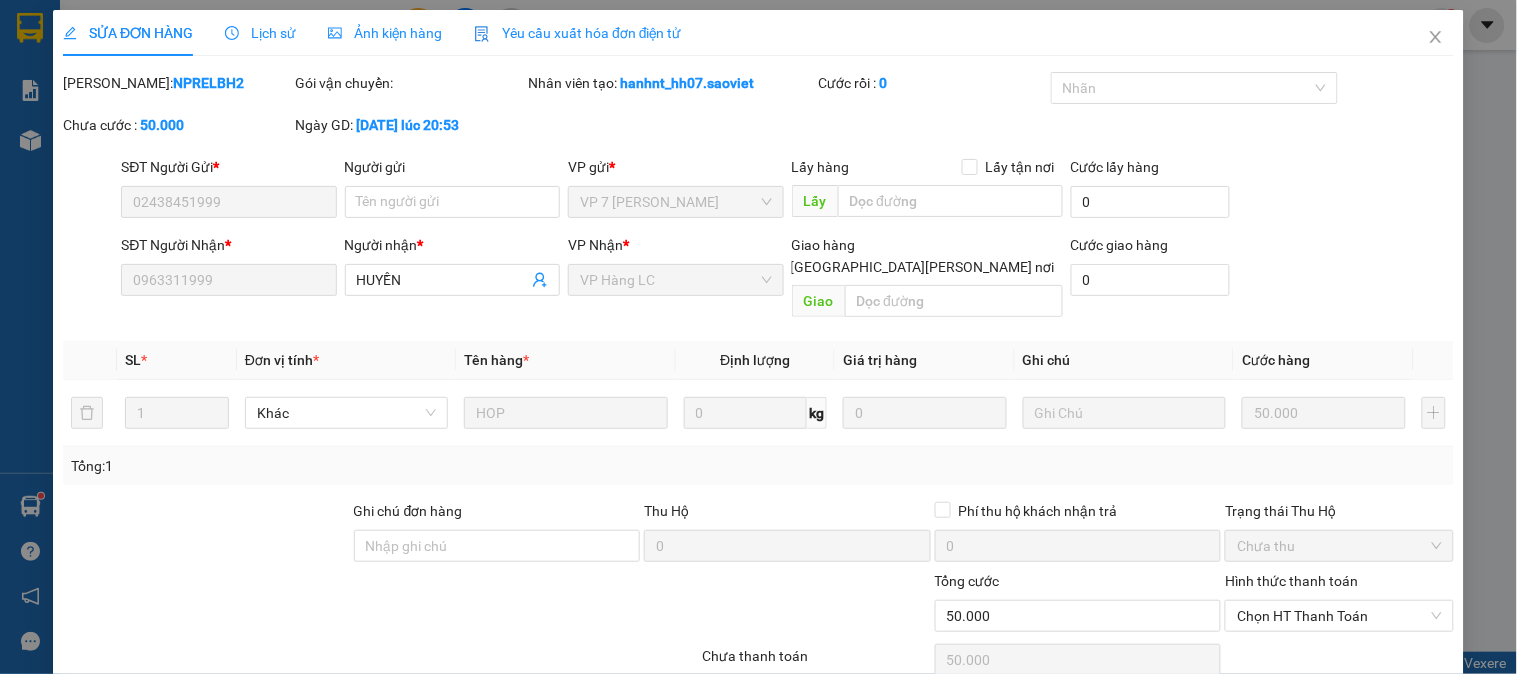 scroll, scrollTop: 70, scrollLeft: 0, axis: vertical 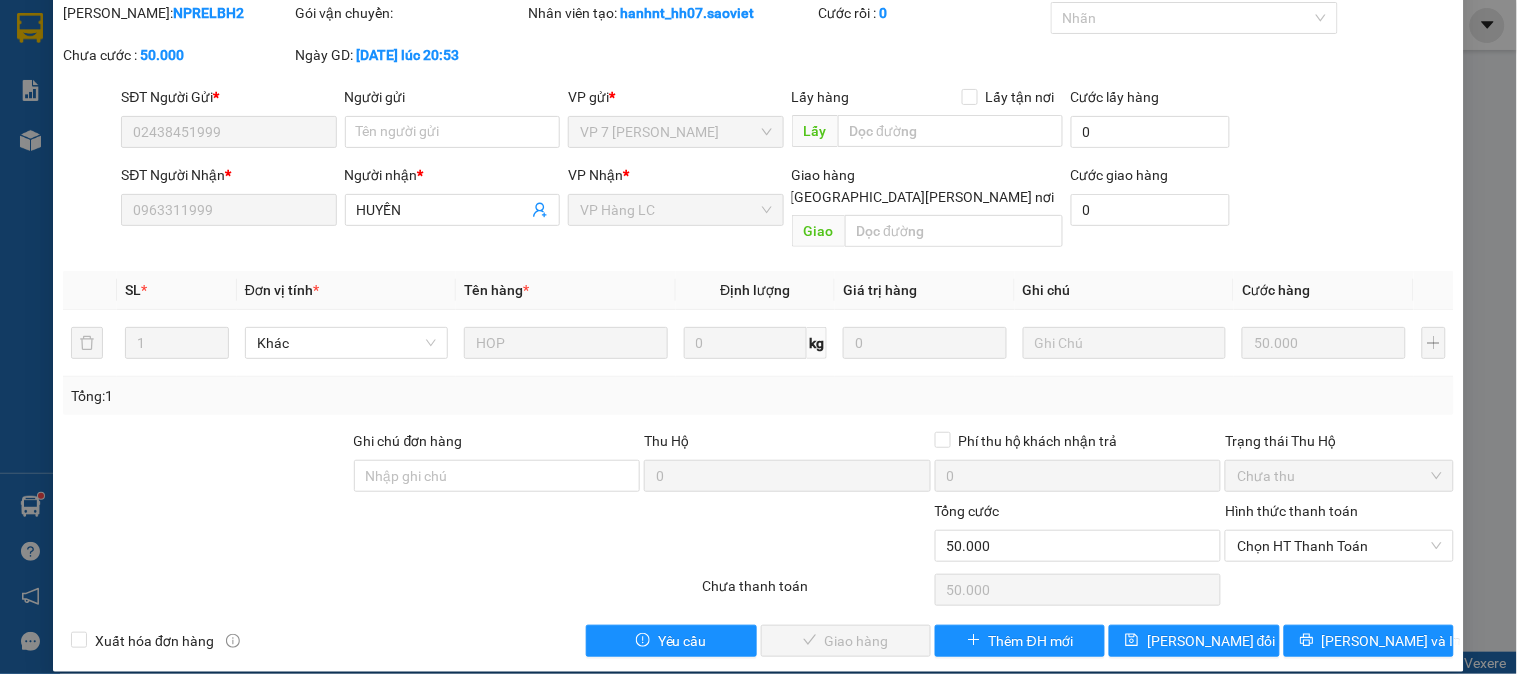 click on "Hình thức thanh toán Chọn HT Thanh Toán" at bounding box center [1339, 535] 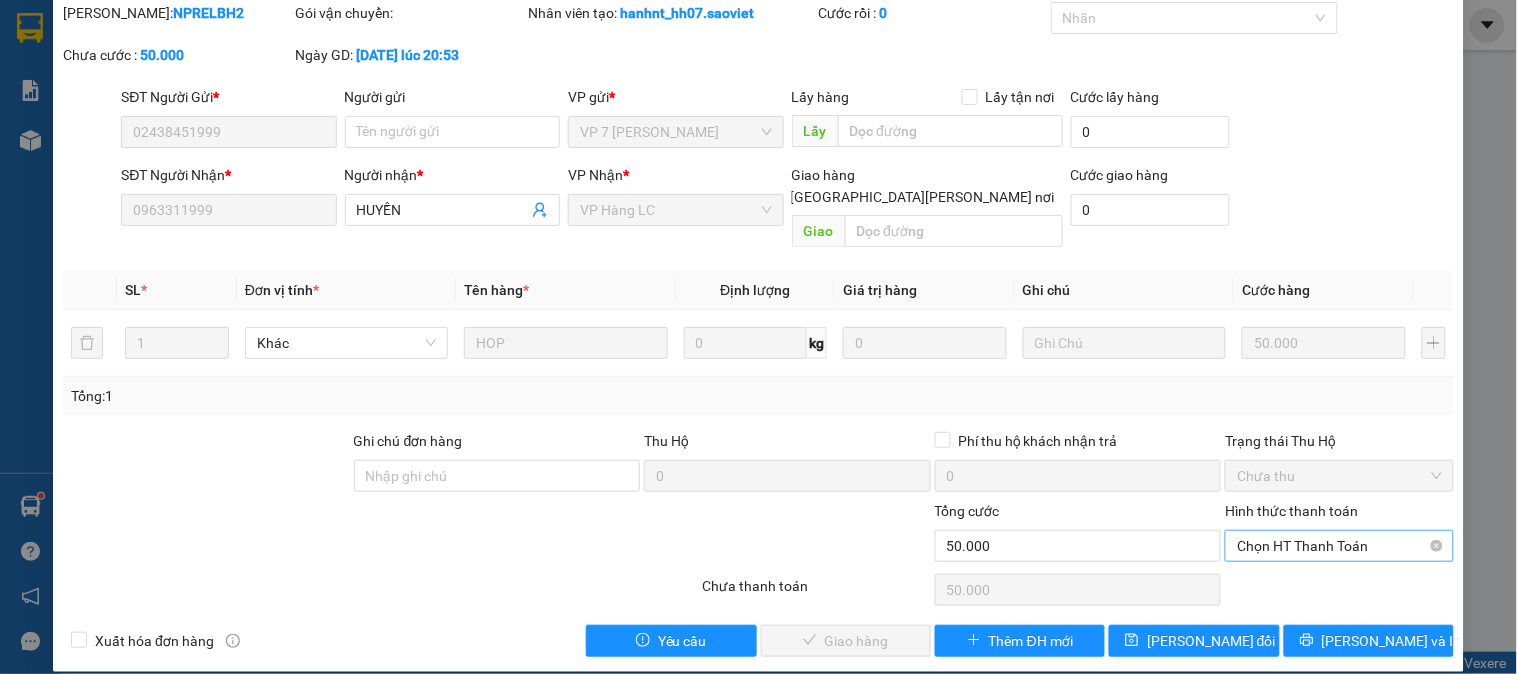 click on "Chọn HT Thanh Toán" at bounding box center [1339, 546] 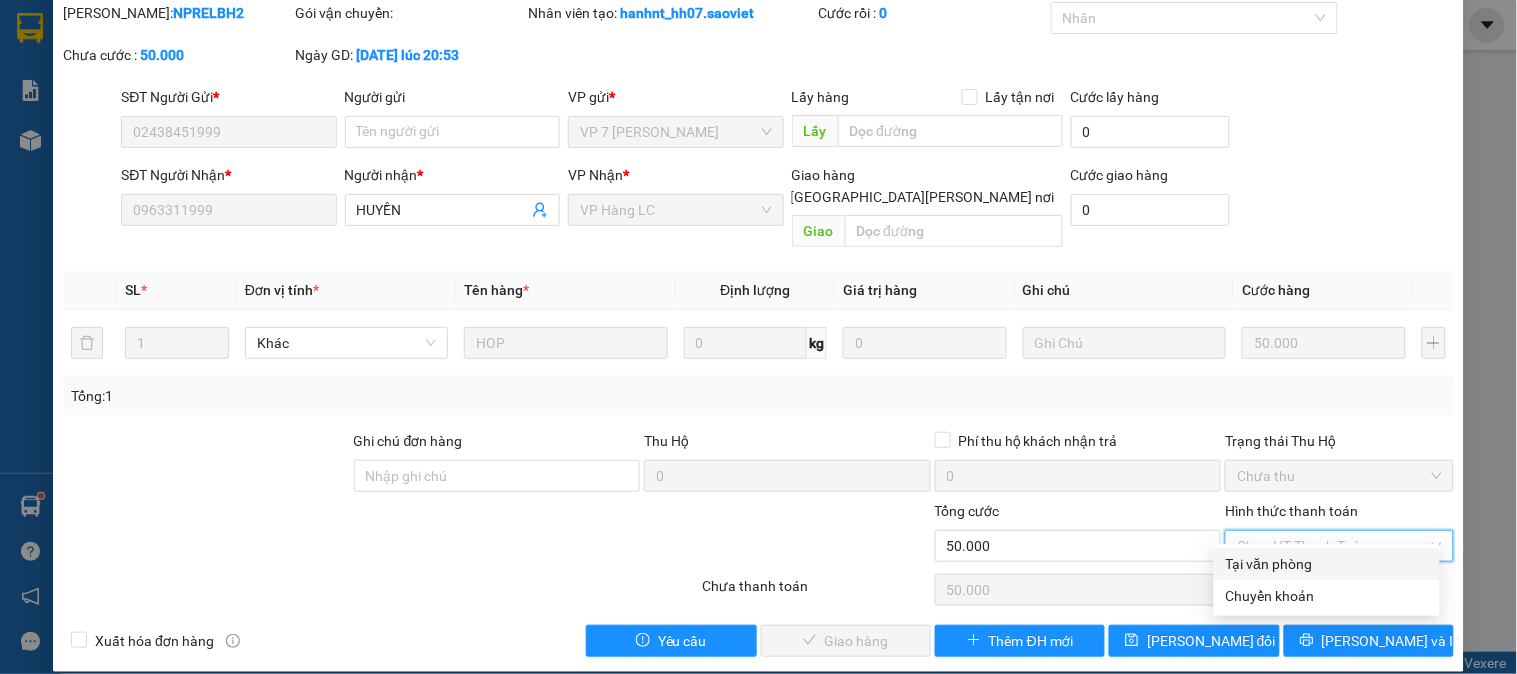 click on "Tại văn phòng" at bounding box center [1327, 564] 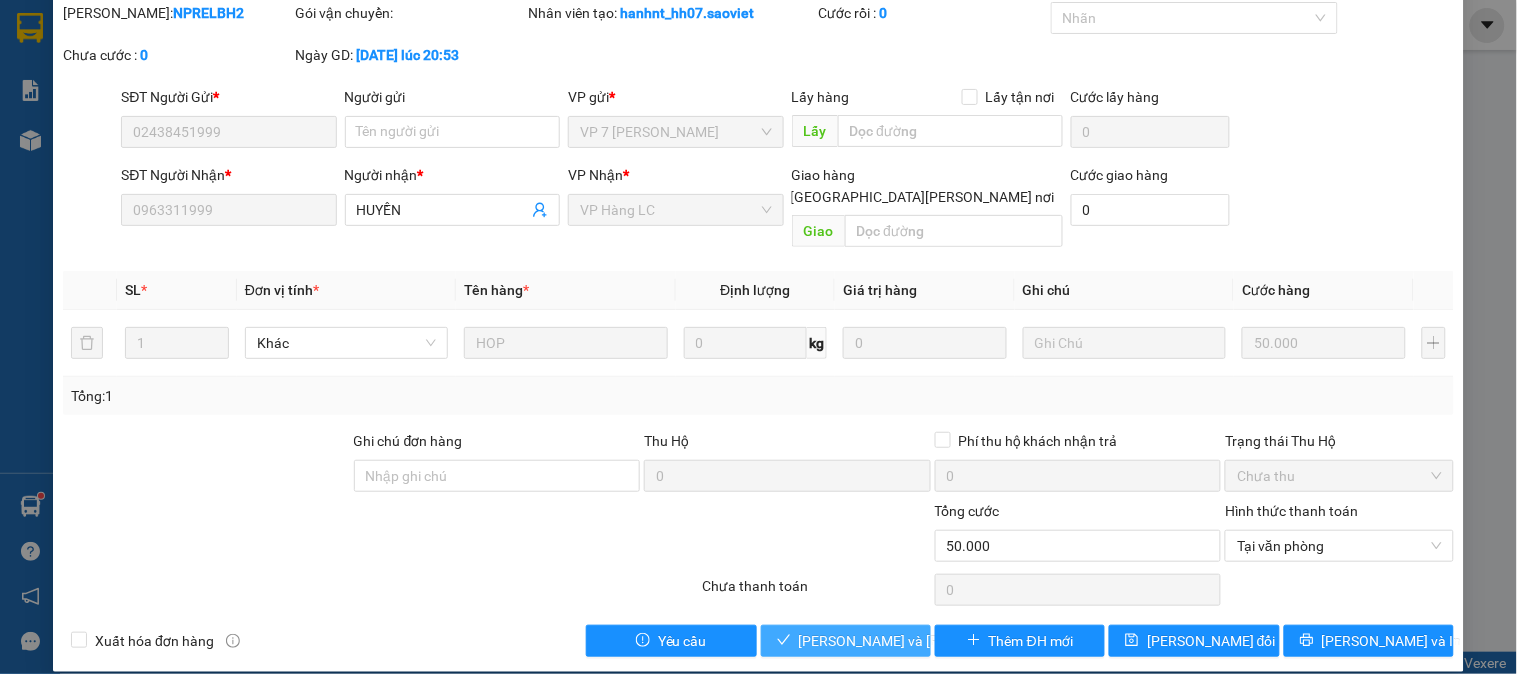 click on "Lưu và Giao hàng" at bounding box center (934, 641) 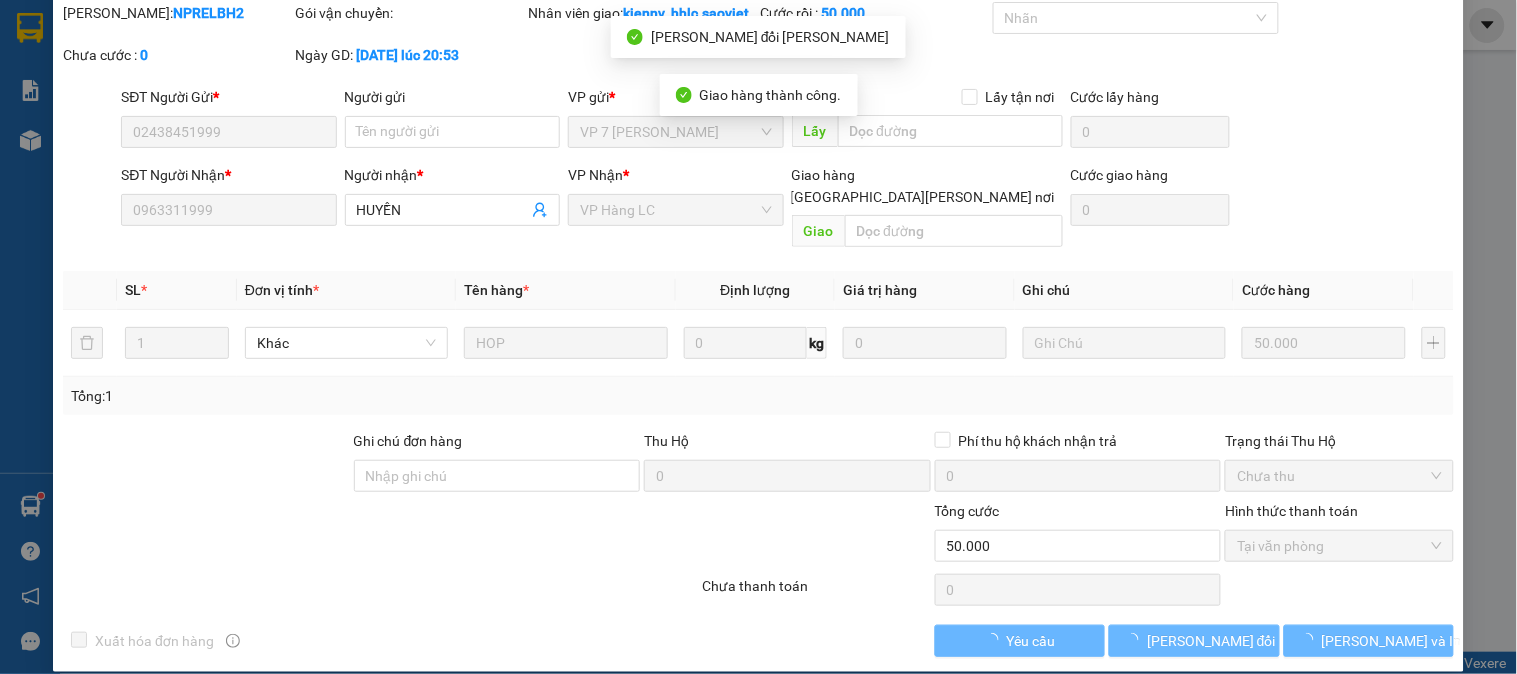 scroll, scrollTop: 0, scrollLeft: 0, axis: both 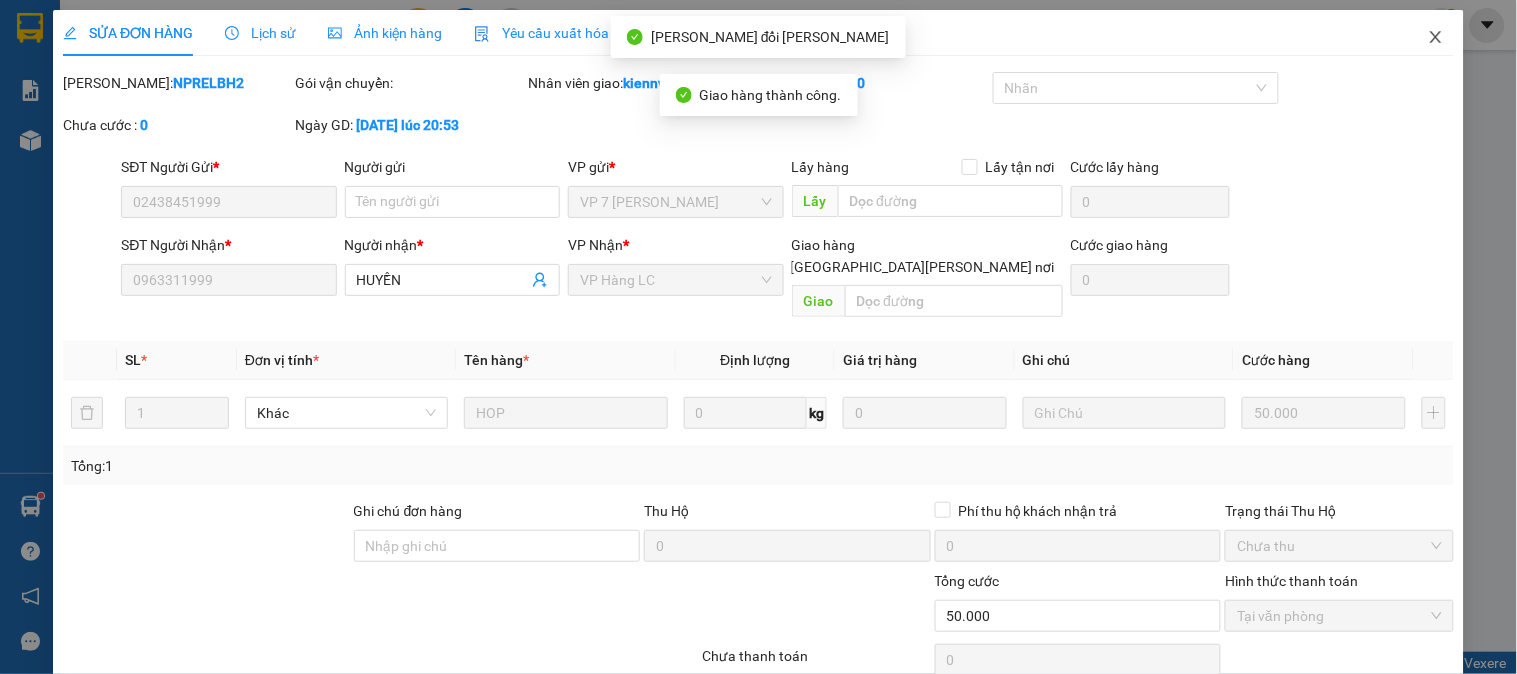 click 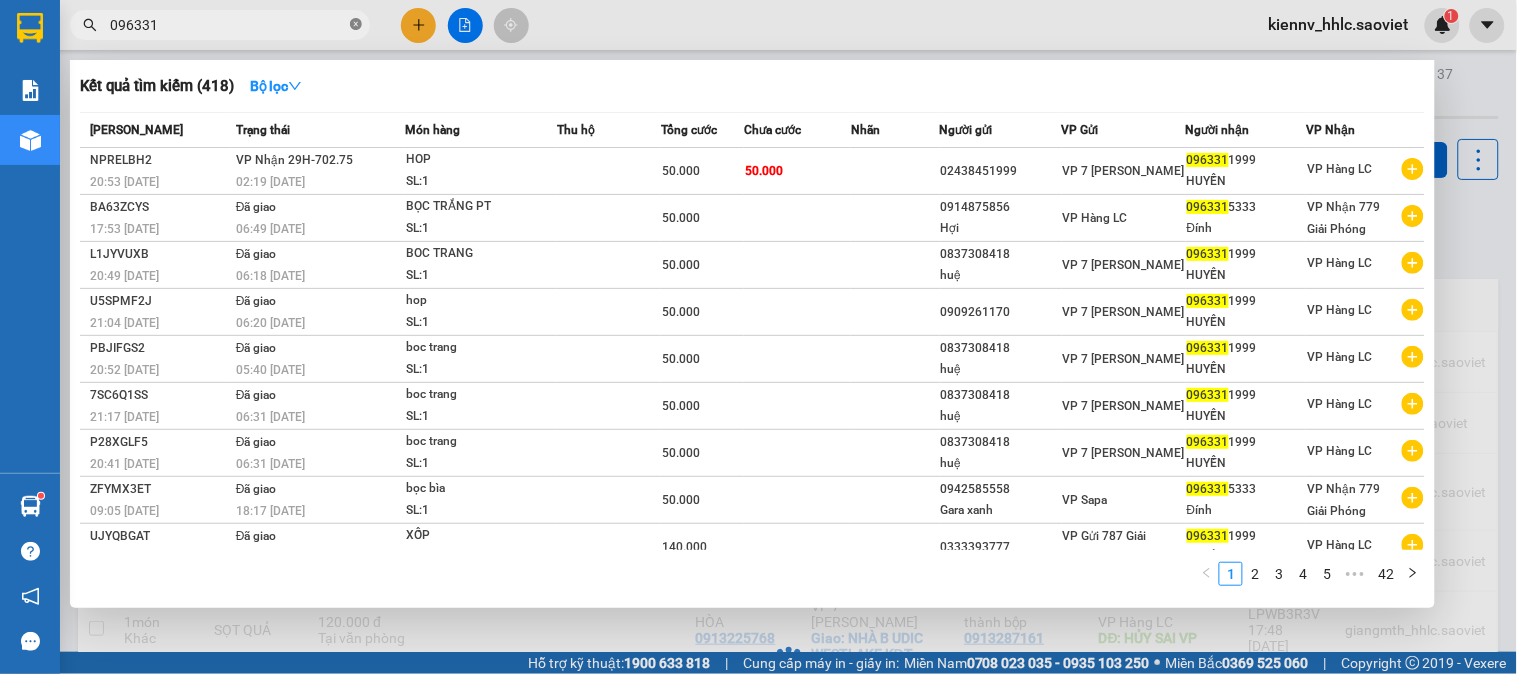 click 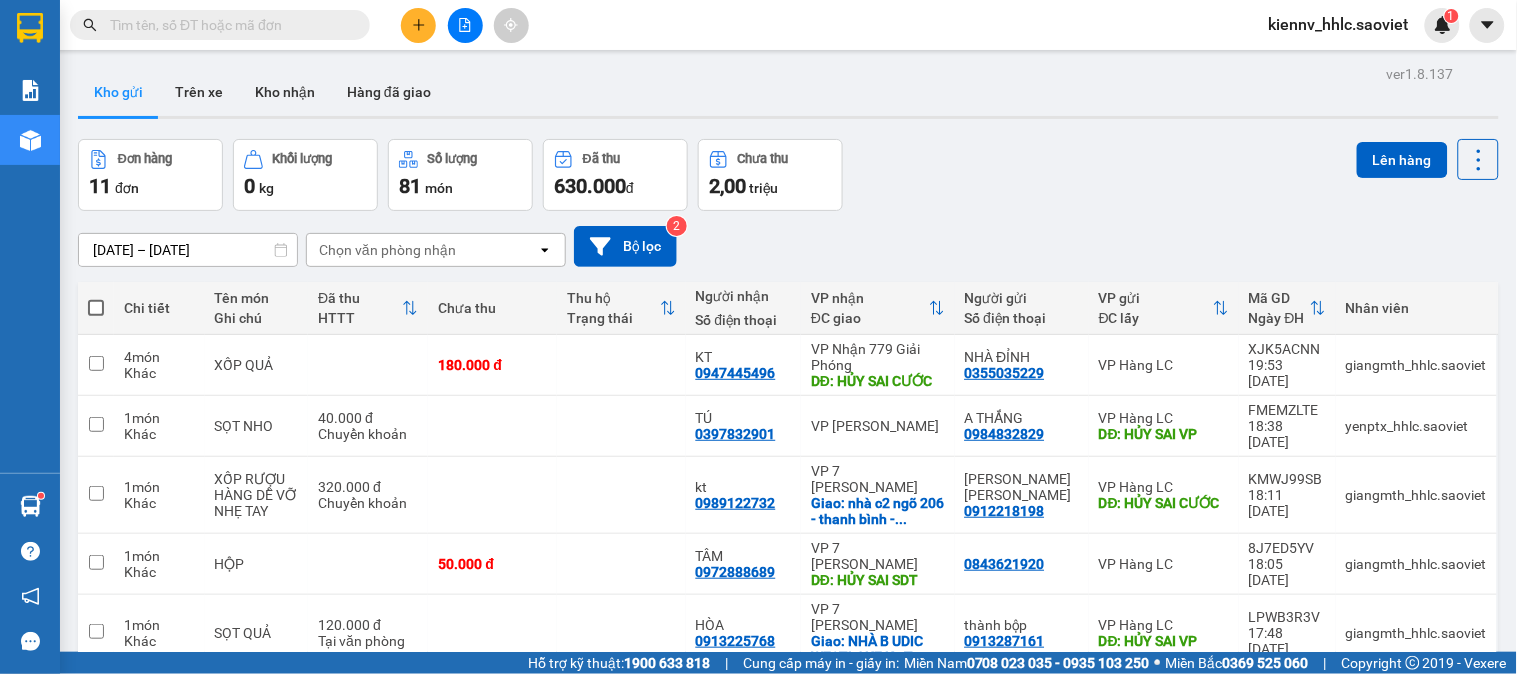 type on "+" 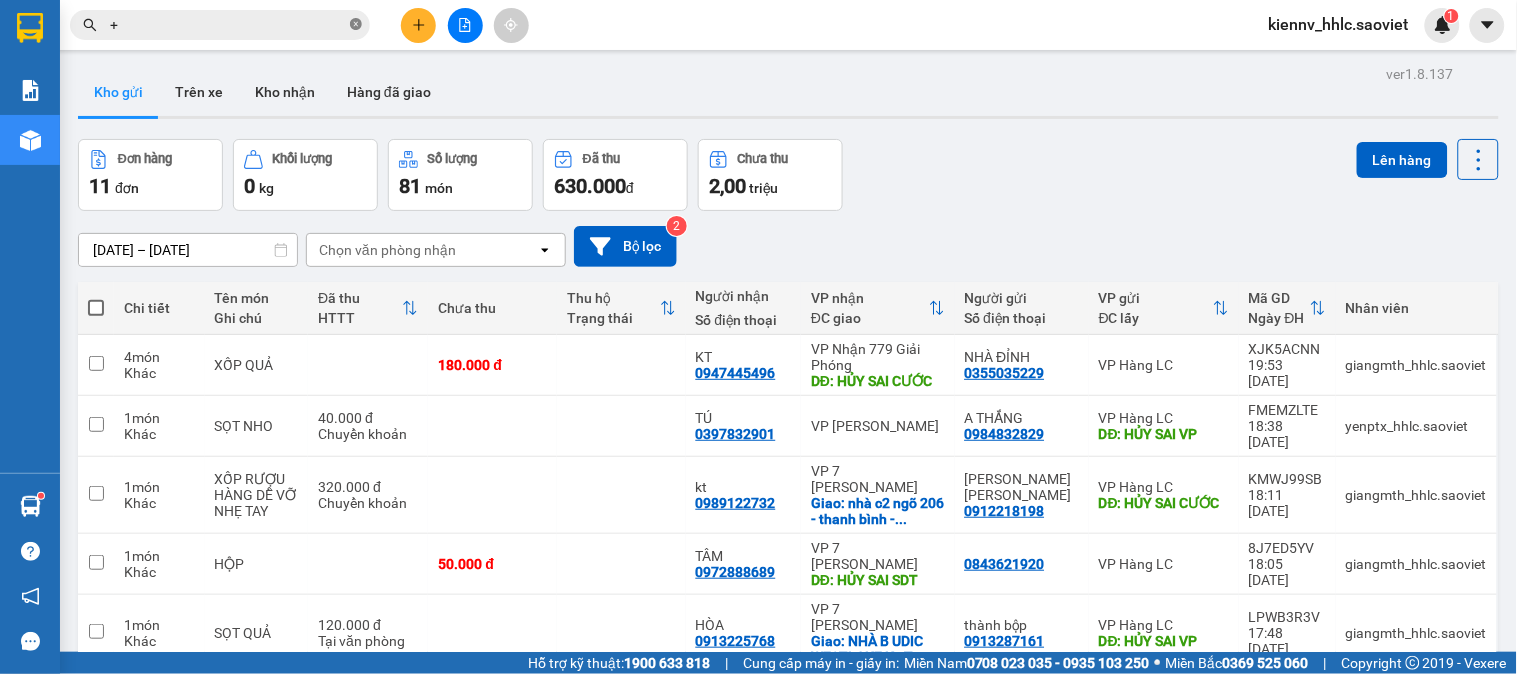 click 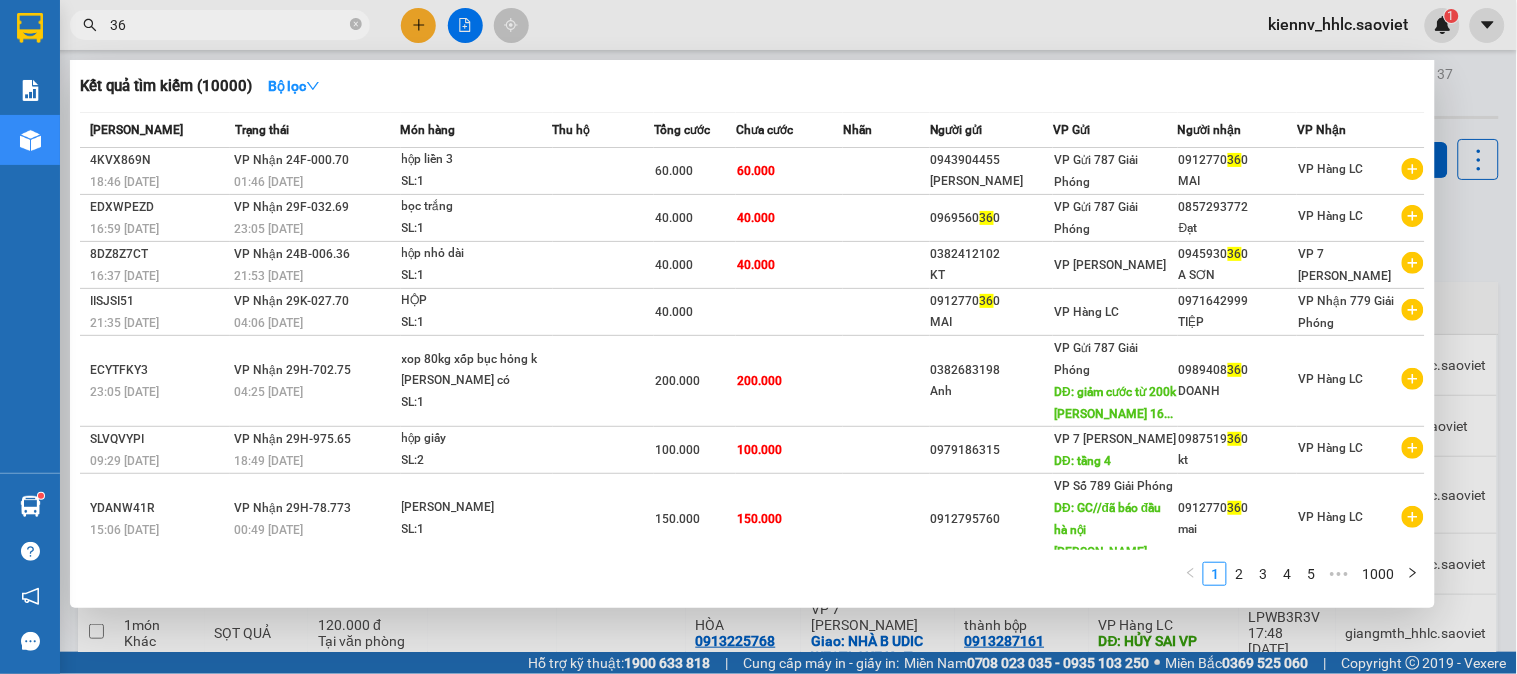 type on "3" 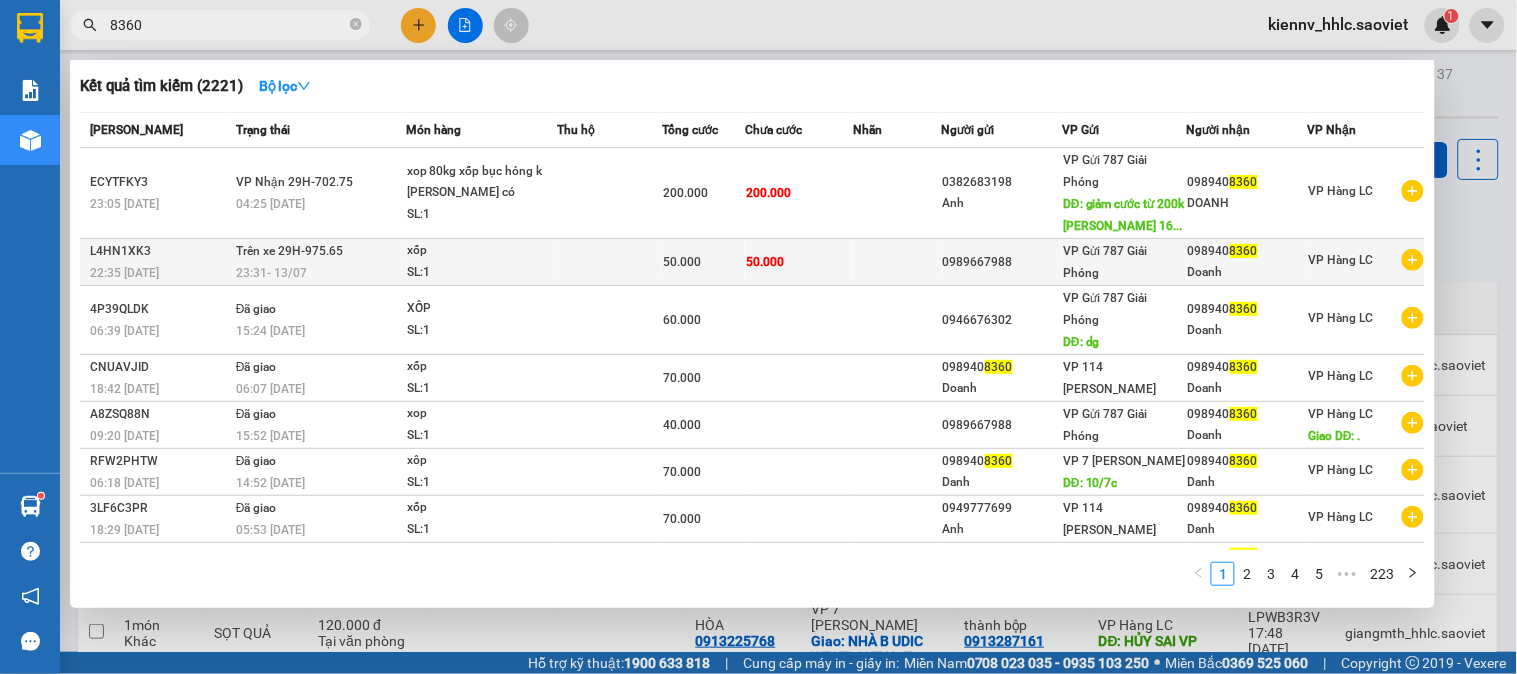 type on "8360" 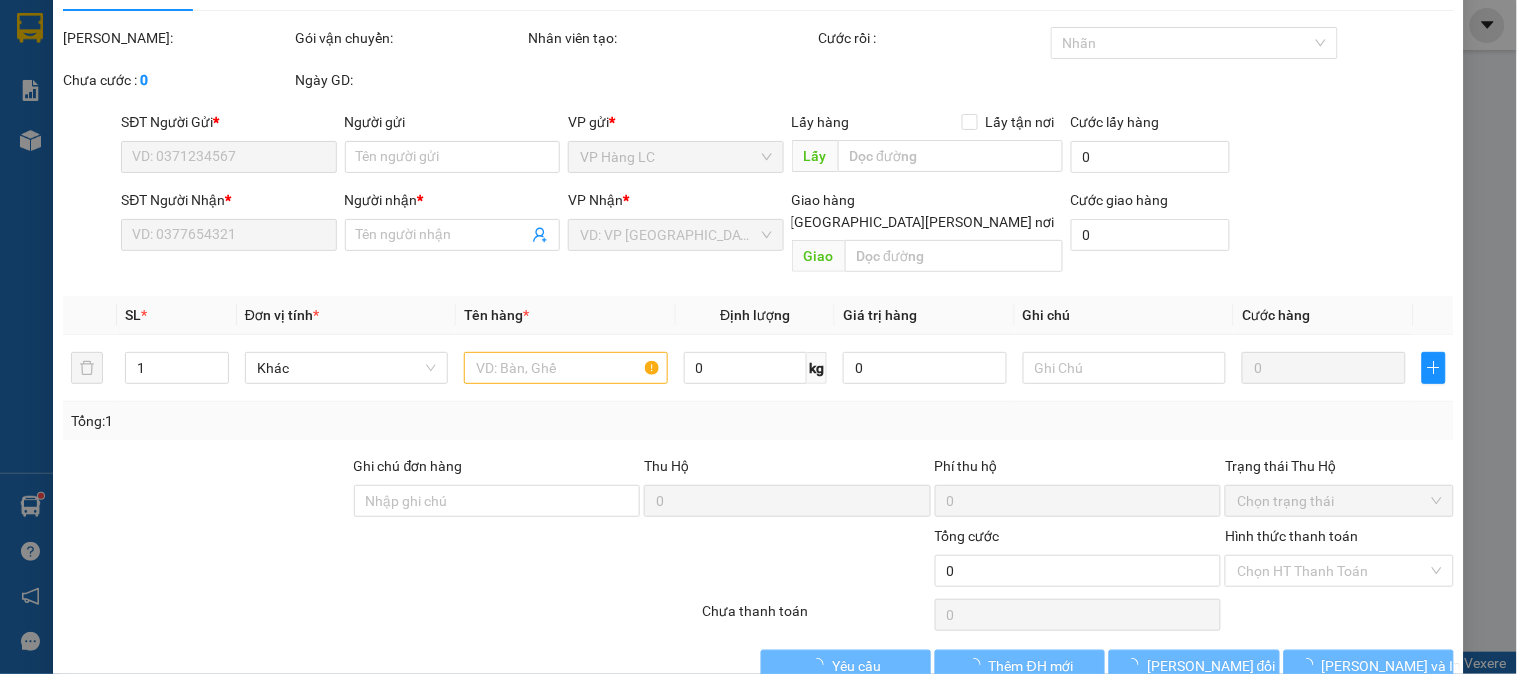 scroll, scrollTop: 70, scrollLeft: 0, axis: vertical 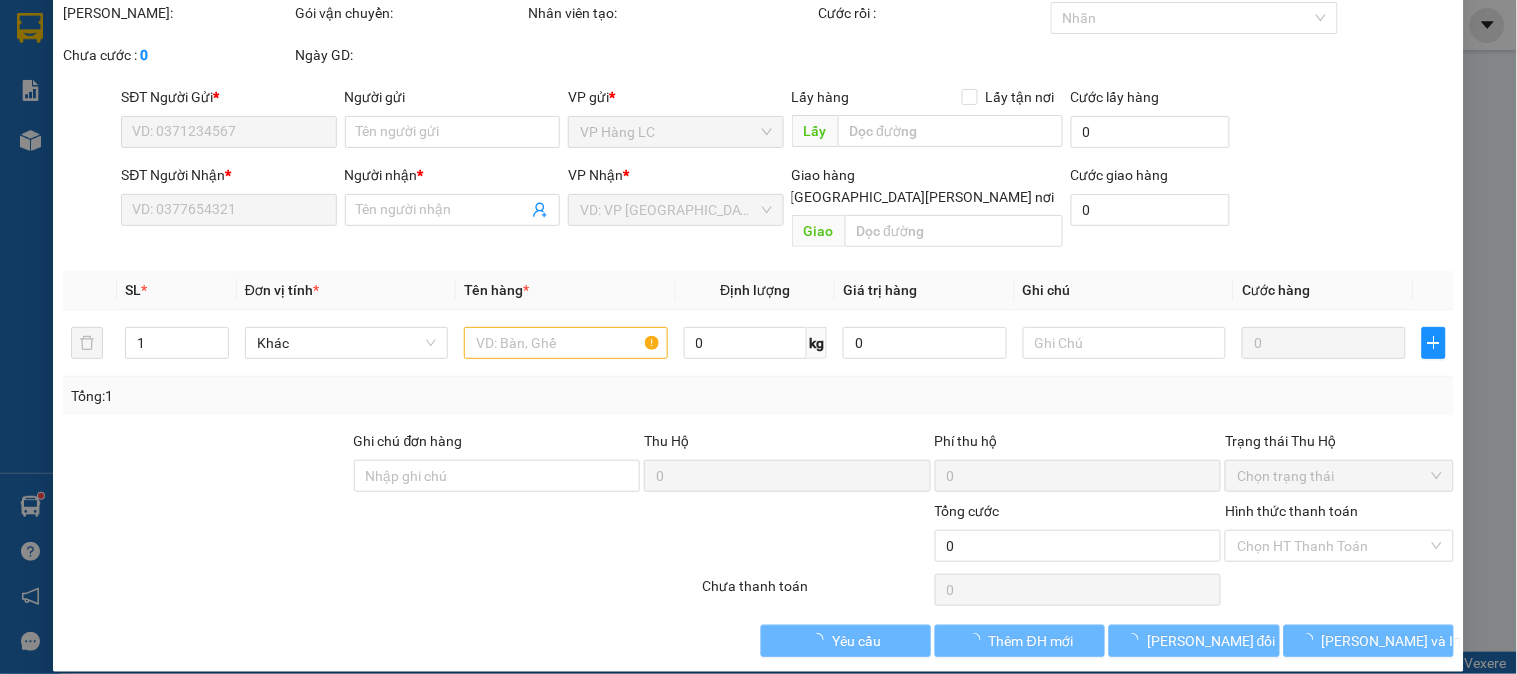 type on "0989667988" 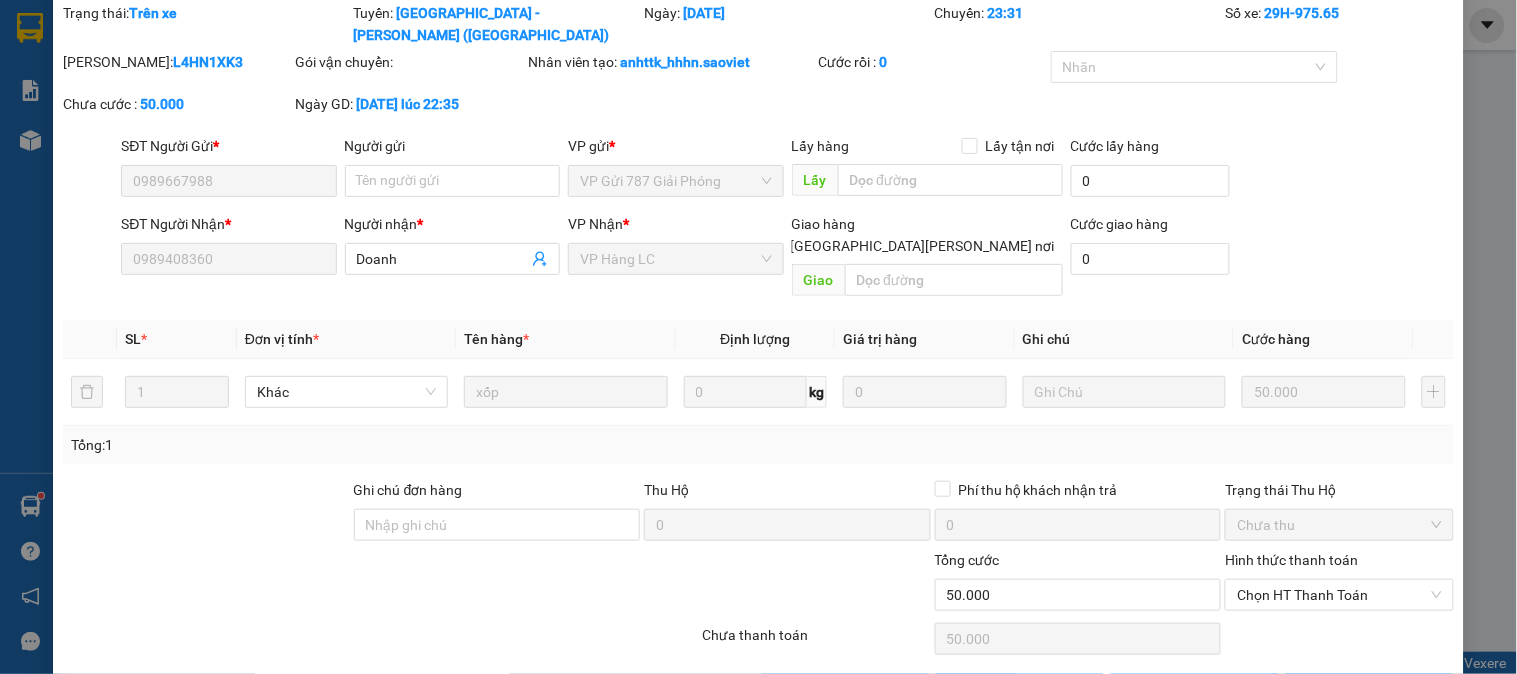 click on "Hình thức thanh toán" at bounding box center [1291, 560] 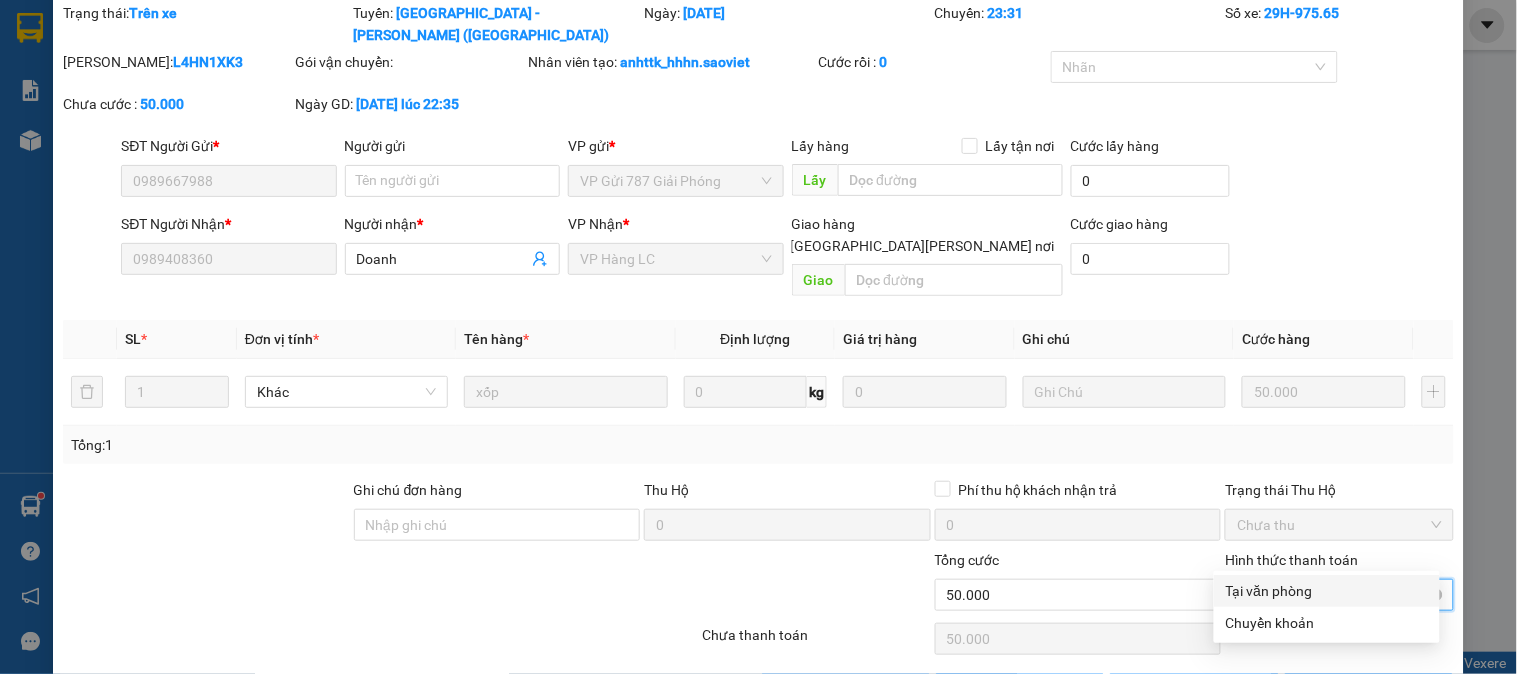 click on "Chọn HT Thanh Toán" at bounding box center (1339, 595) 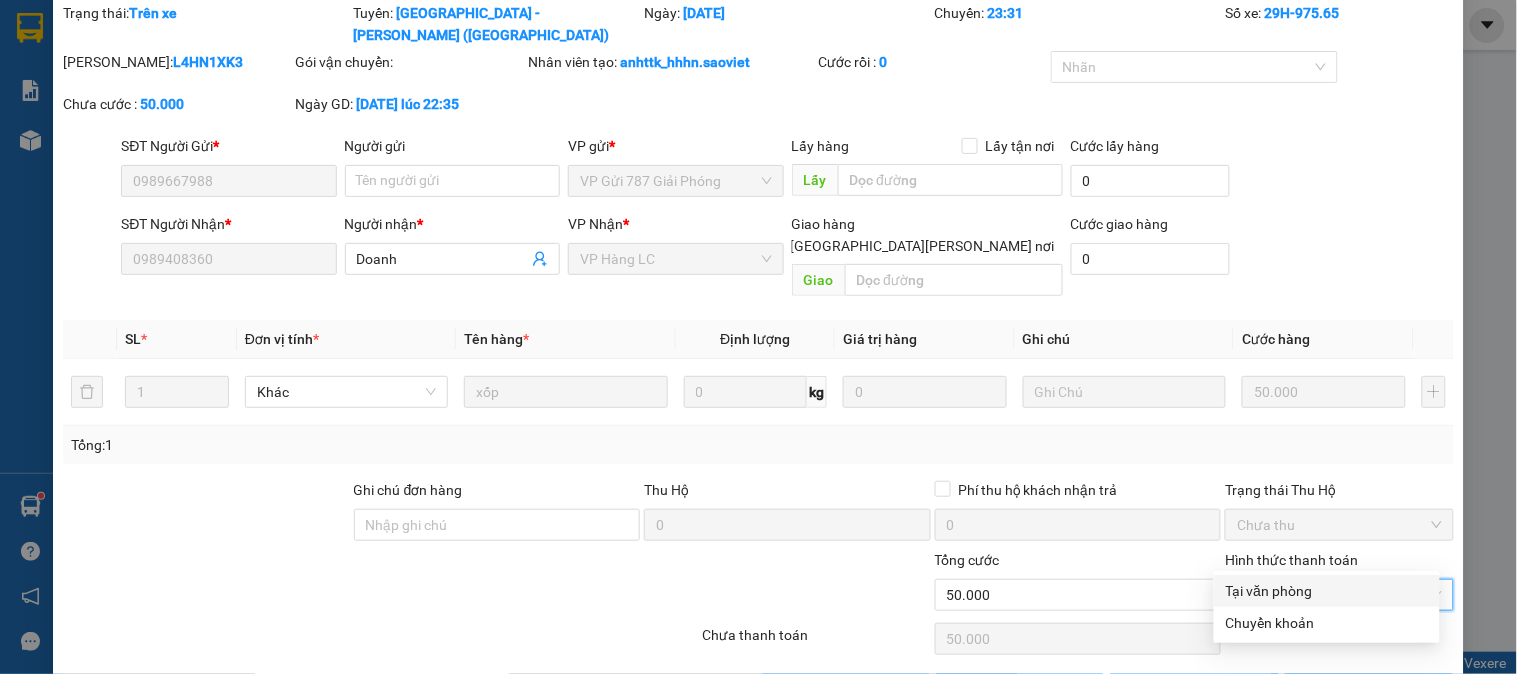 click on "Tại văn phòng" at bounding box center [1327, 591] 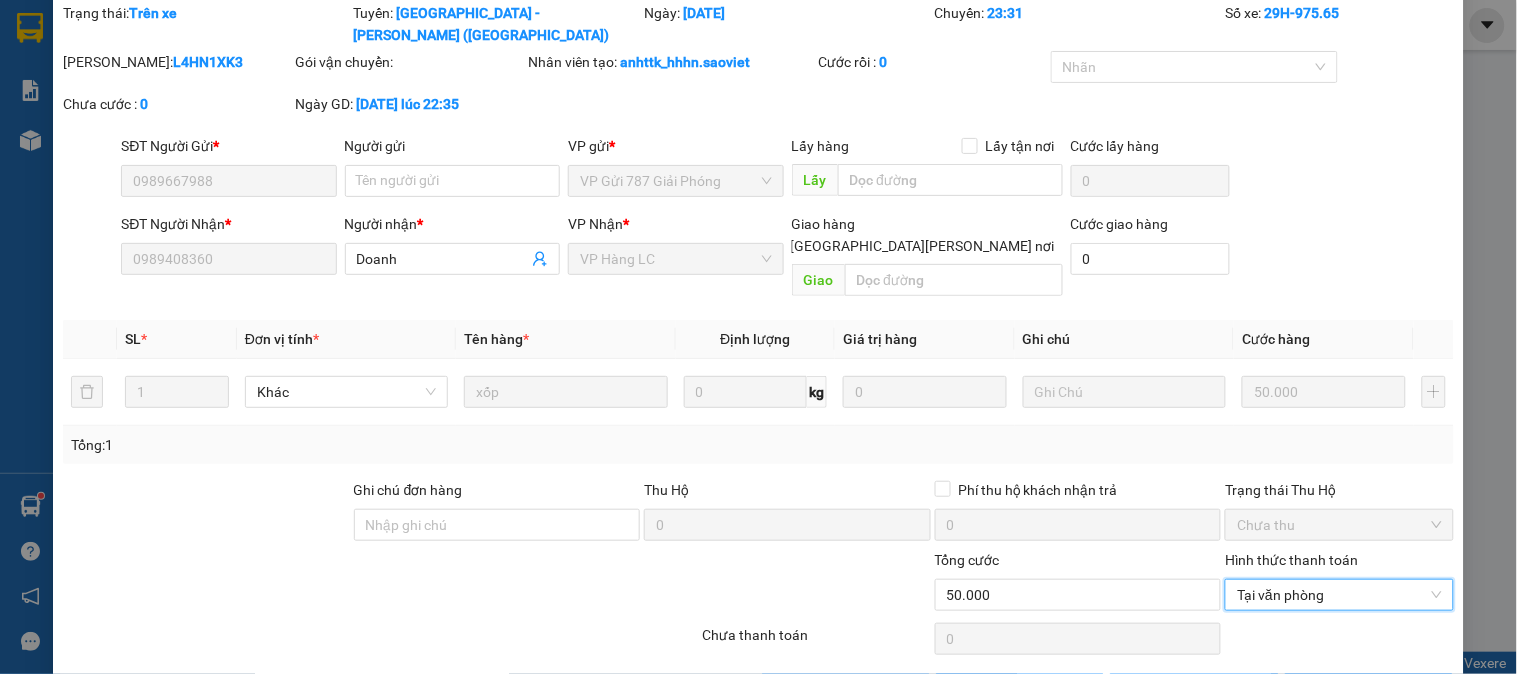 scroll, scrollTop: 0, scrollLeft: 0, axis: both 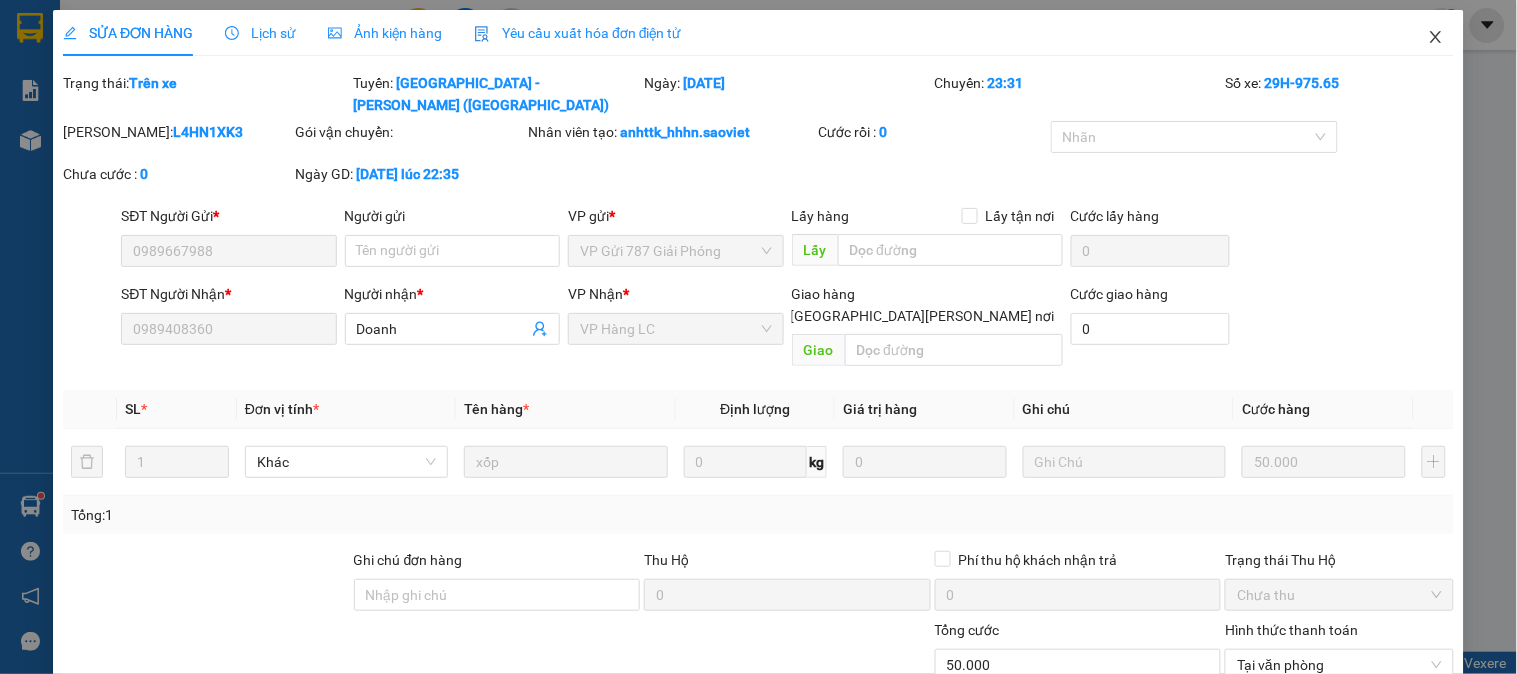 click 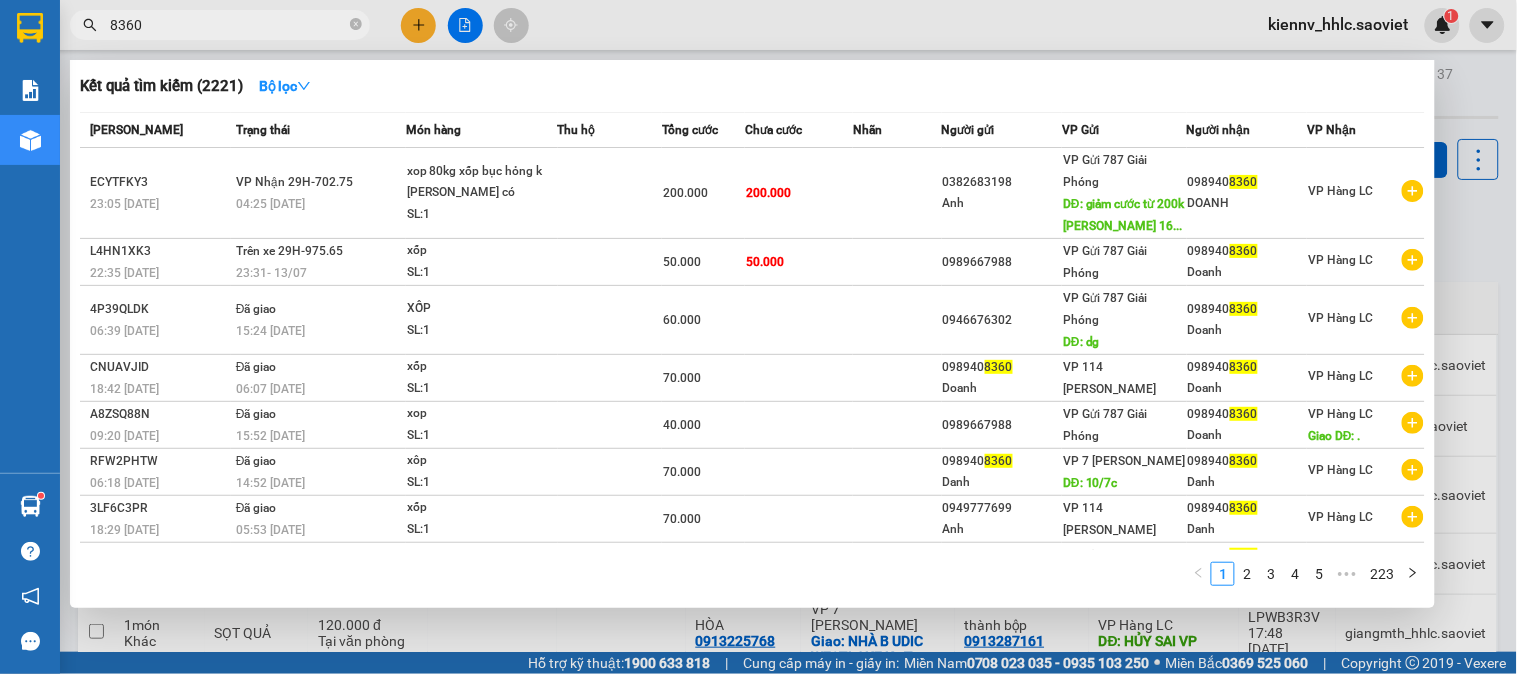 click on "8360" at bounding box center [228, 25] 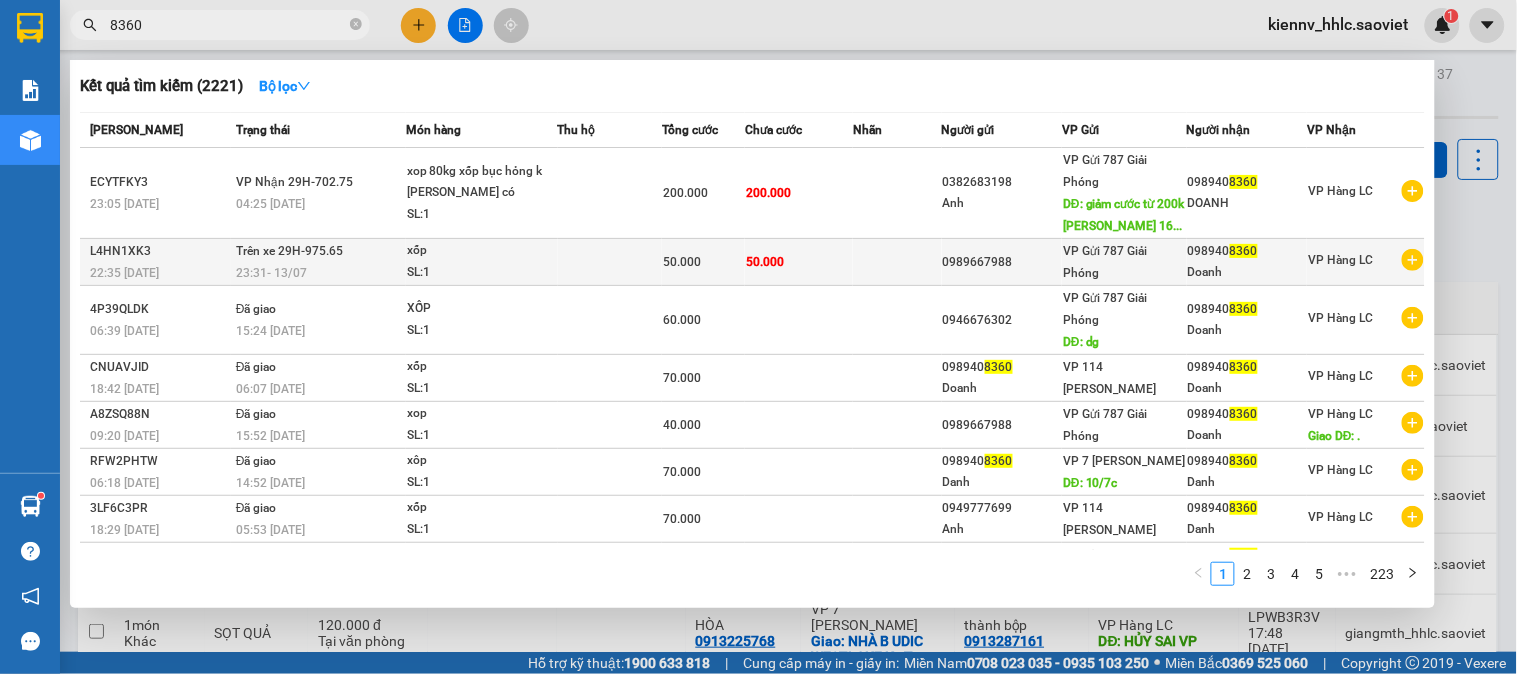 click on "Trên xe   29H-975.65 23:31  -   13/07" at bounding box center (318, 262) 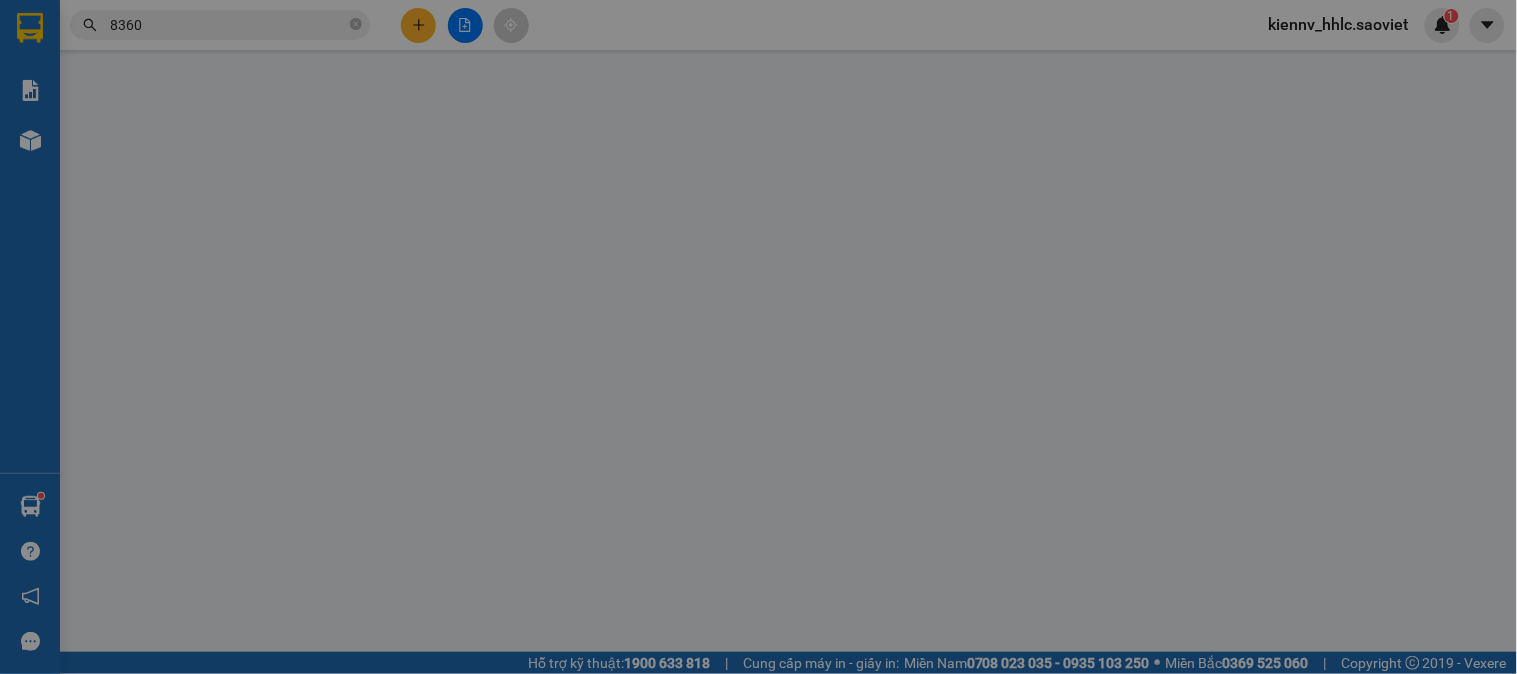 type on "0989667988" 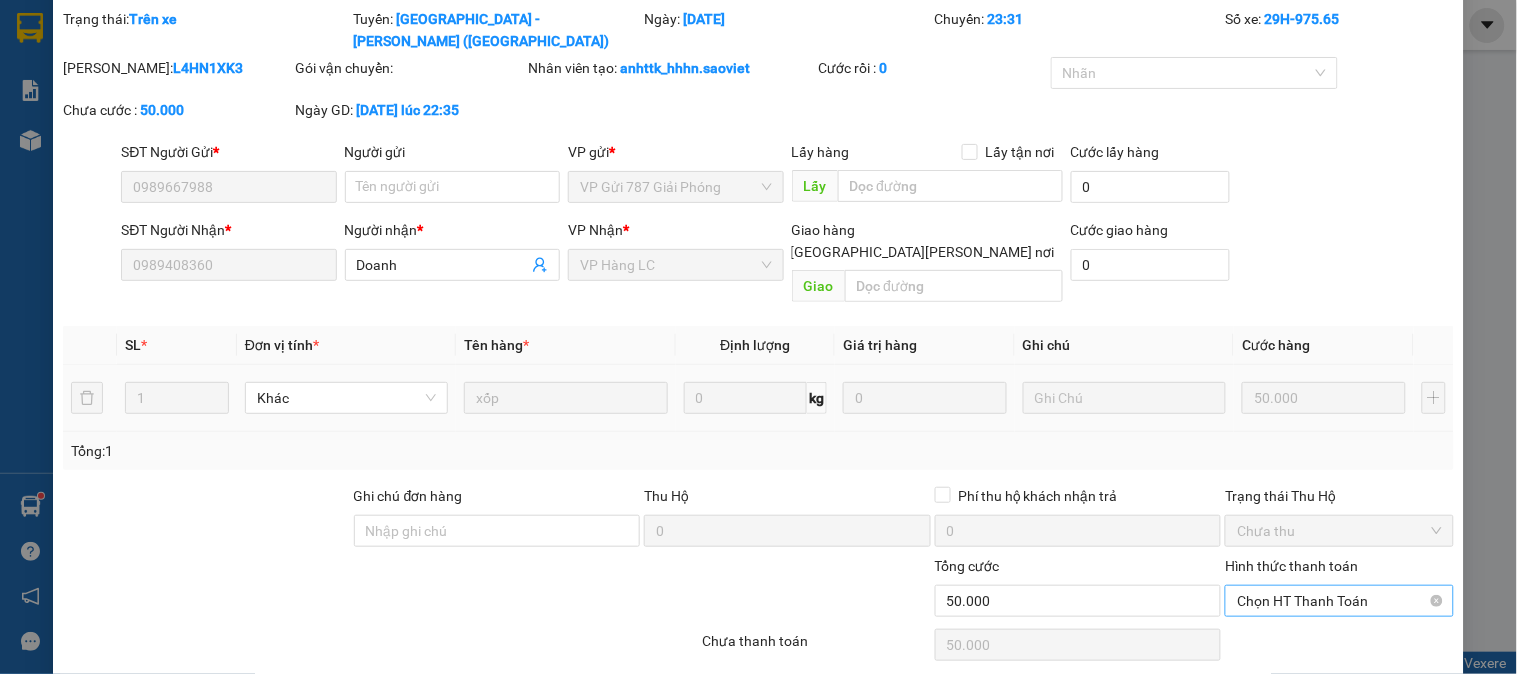 scroll, scrollTop: 96, scrollLeft: 0, axis: vertical 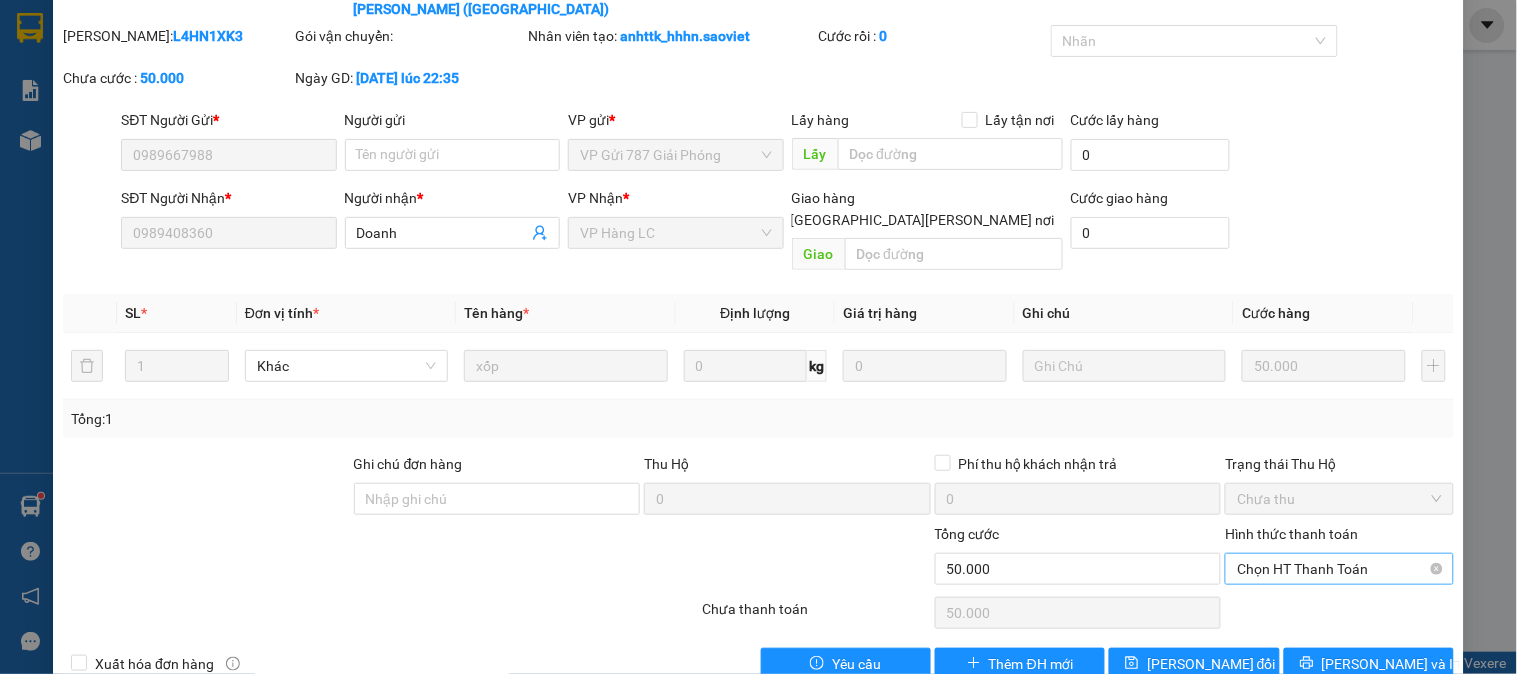 click on "Chọn HT Thanh Toán" at bounding box center (1339, 569) 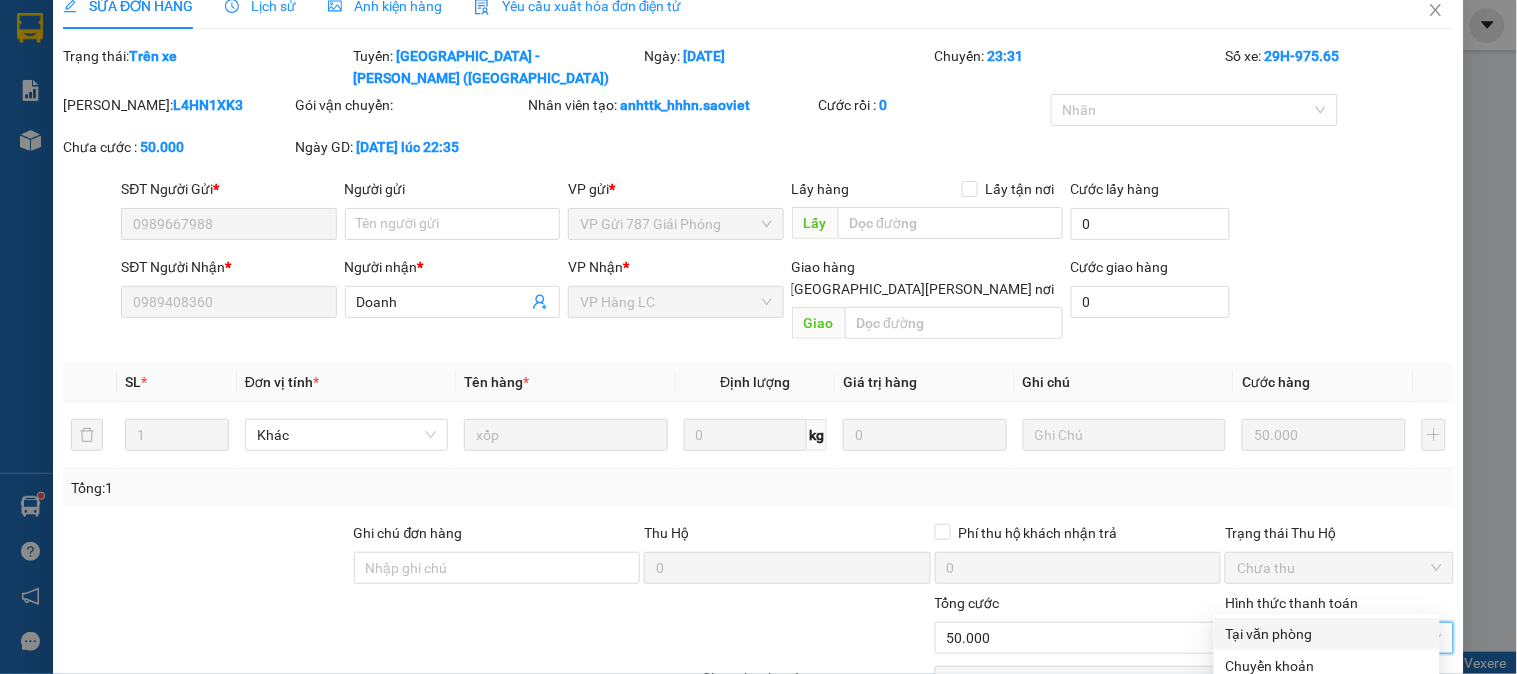 scroll, scrollTop: 0, scrollLeft: 0, axis: both 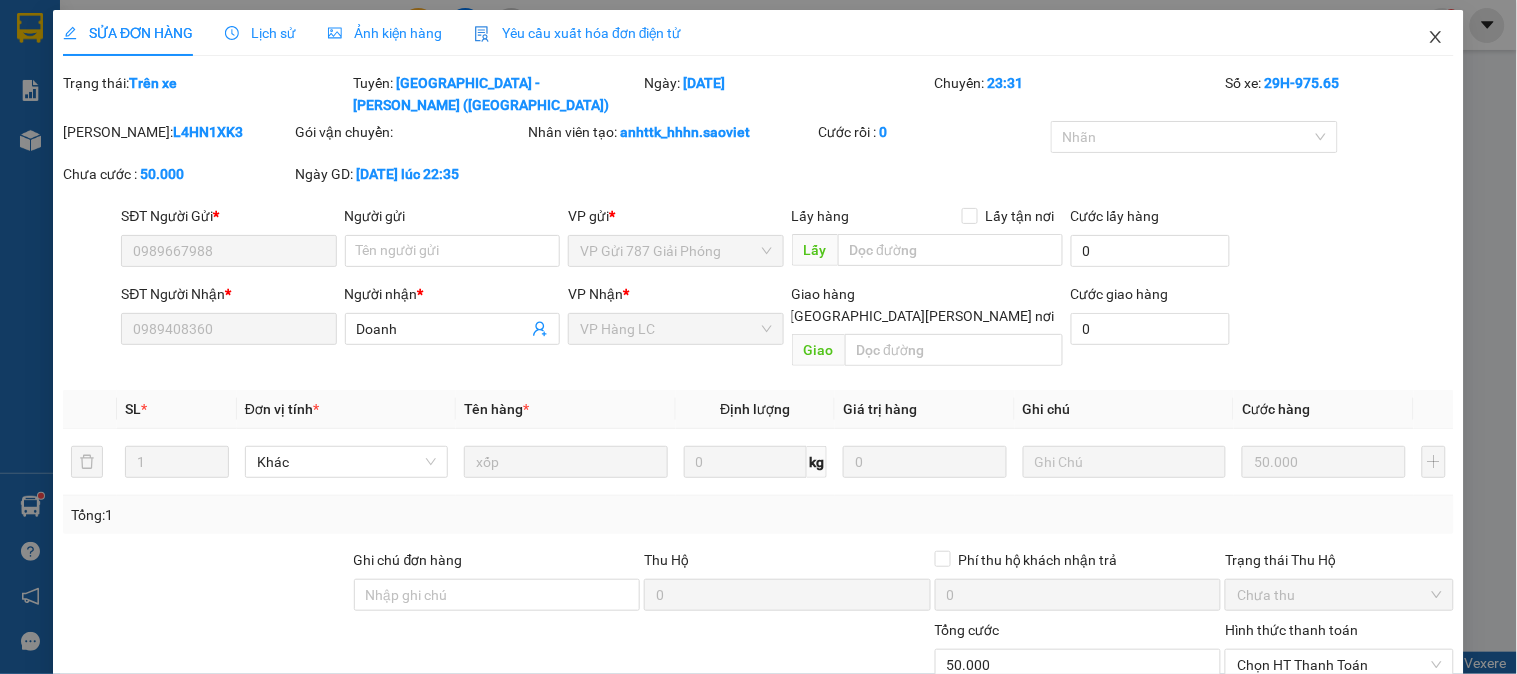 click 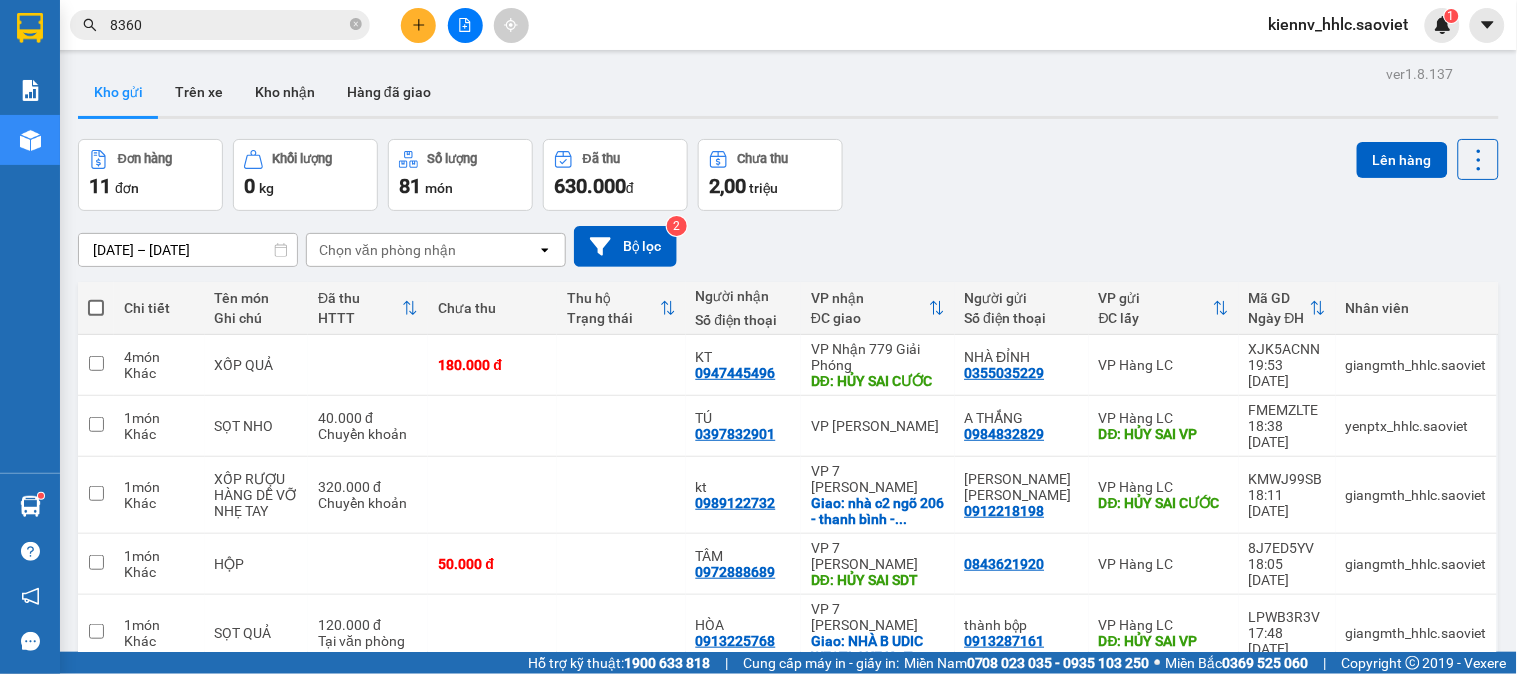 click on "8360" at bounding box center (228, 25) 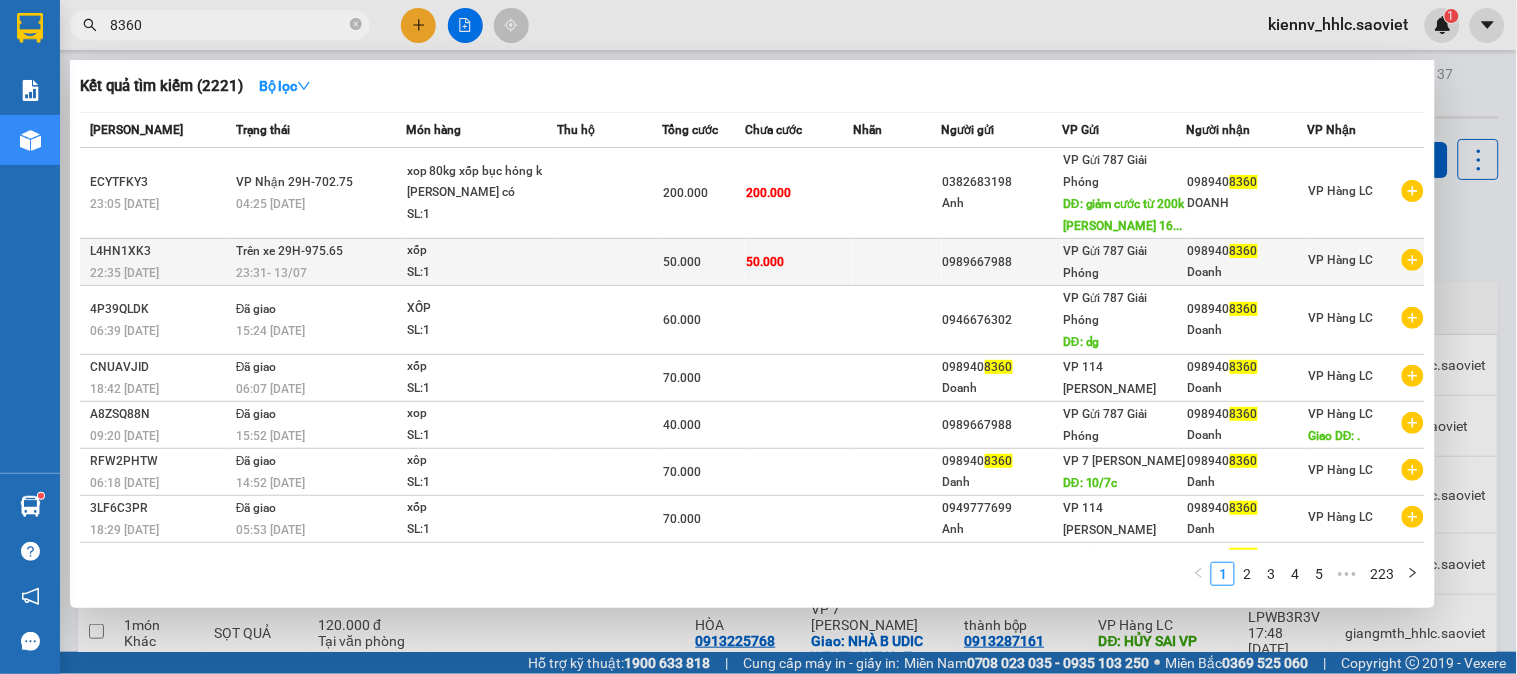 click on "50.000" at bounding box center [799, 262] 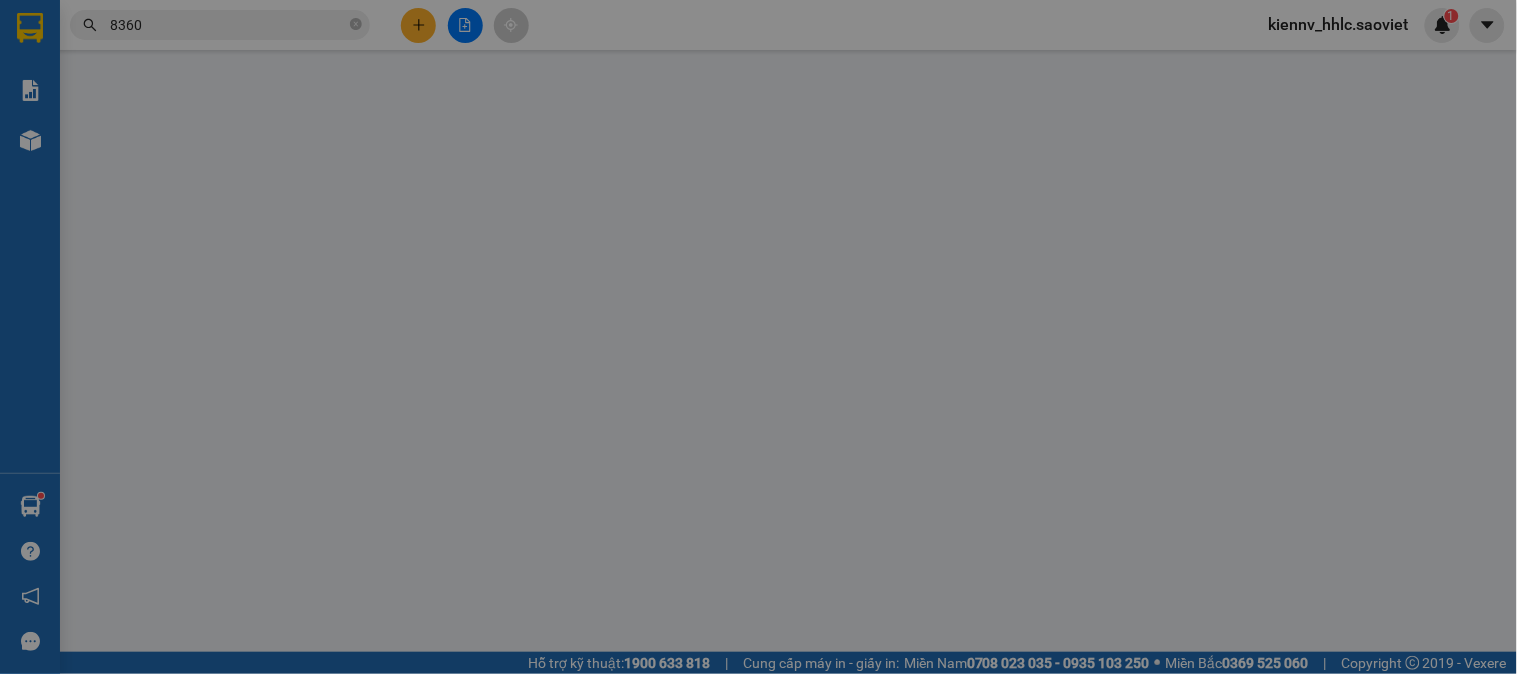 type on "0989667988" 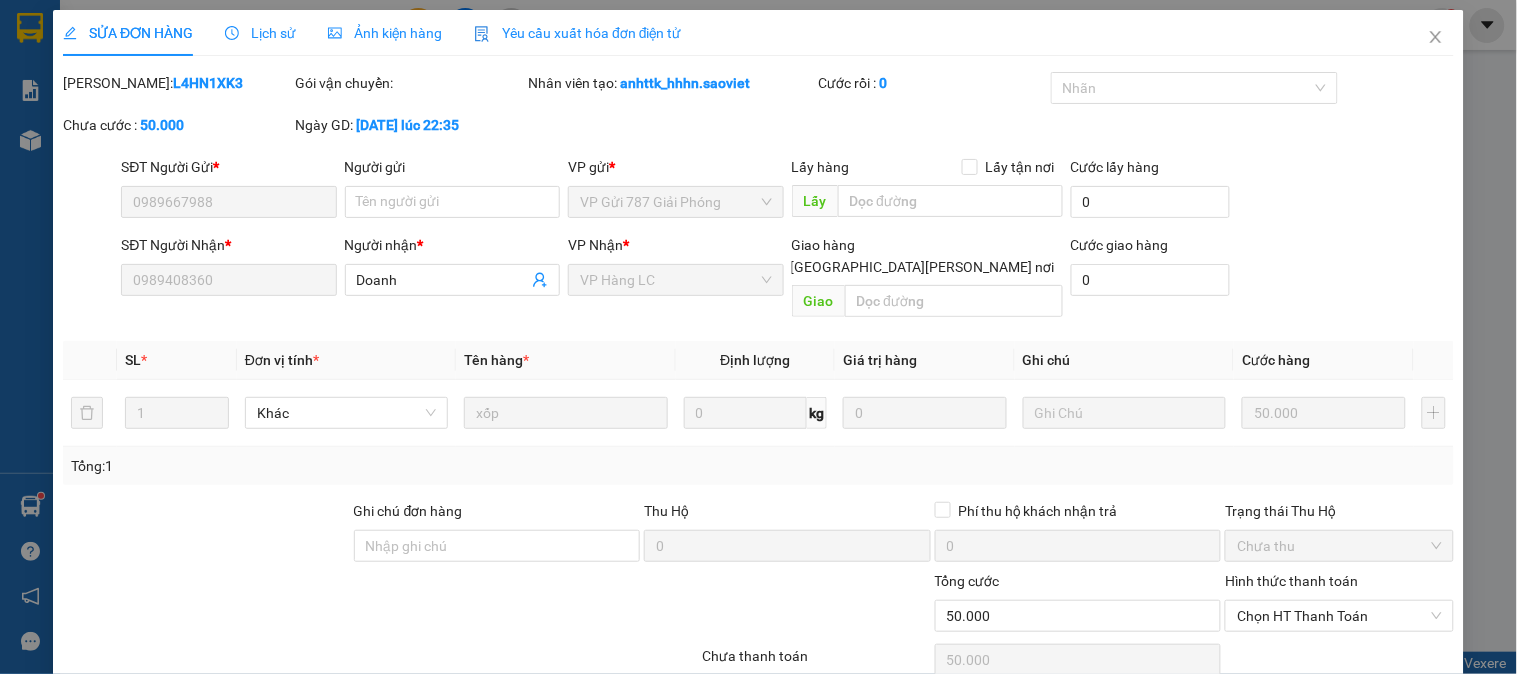 scroll, scrollTop: 0, scrollLeft: 0, axis: both 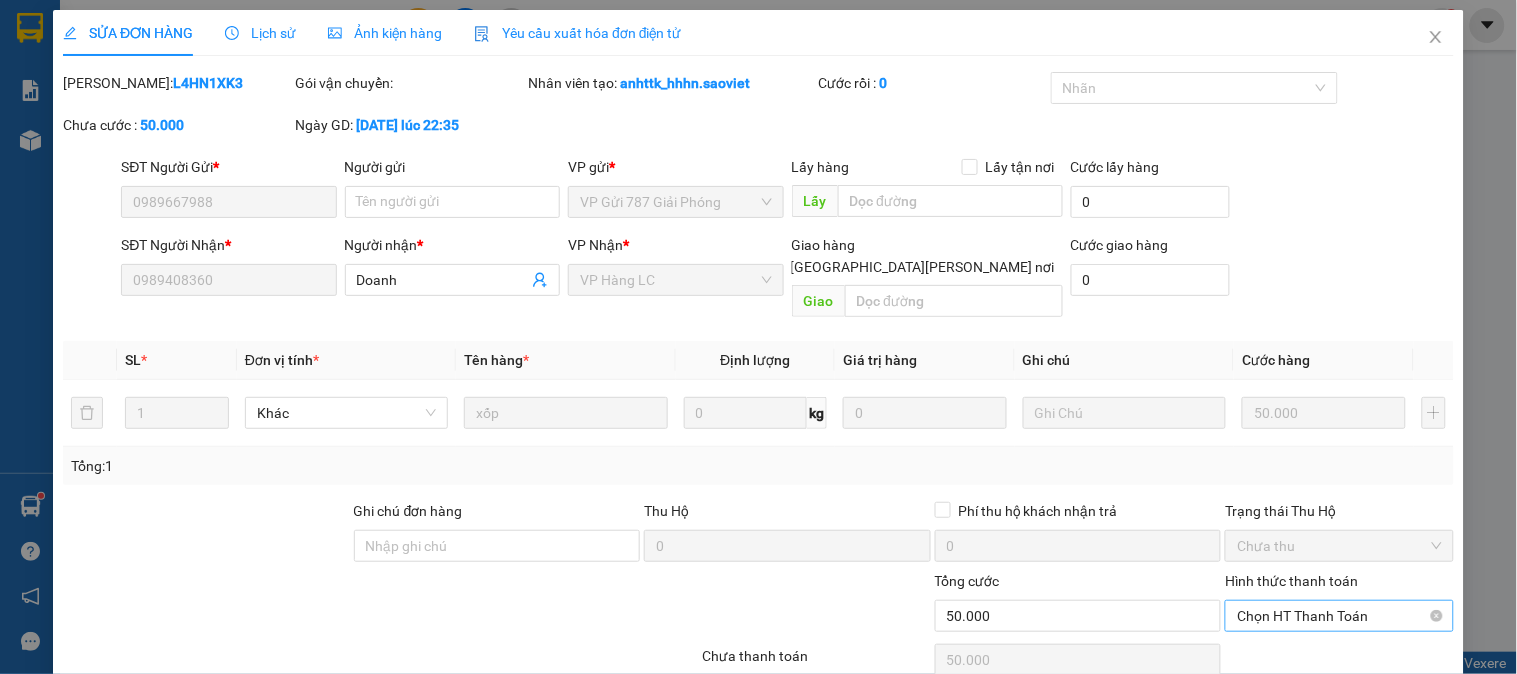 click on "Chọn HT Thanh Toán" at bounding box center [1339, 616] 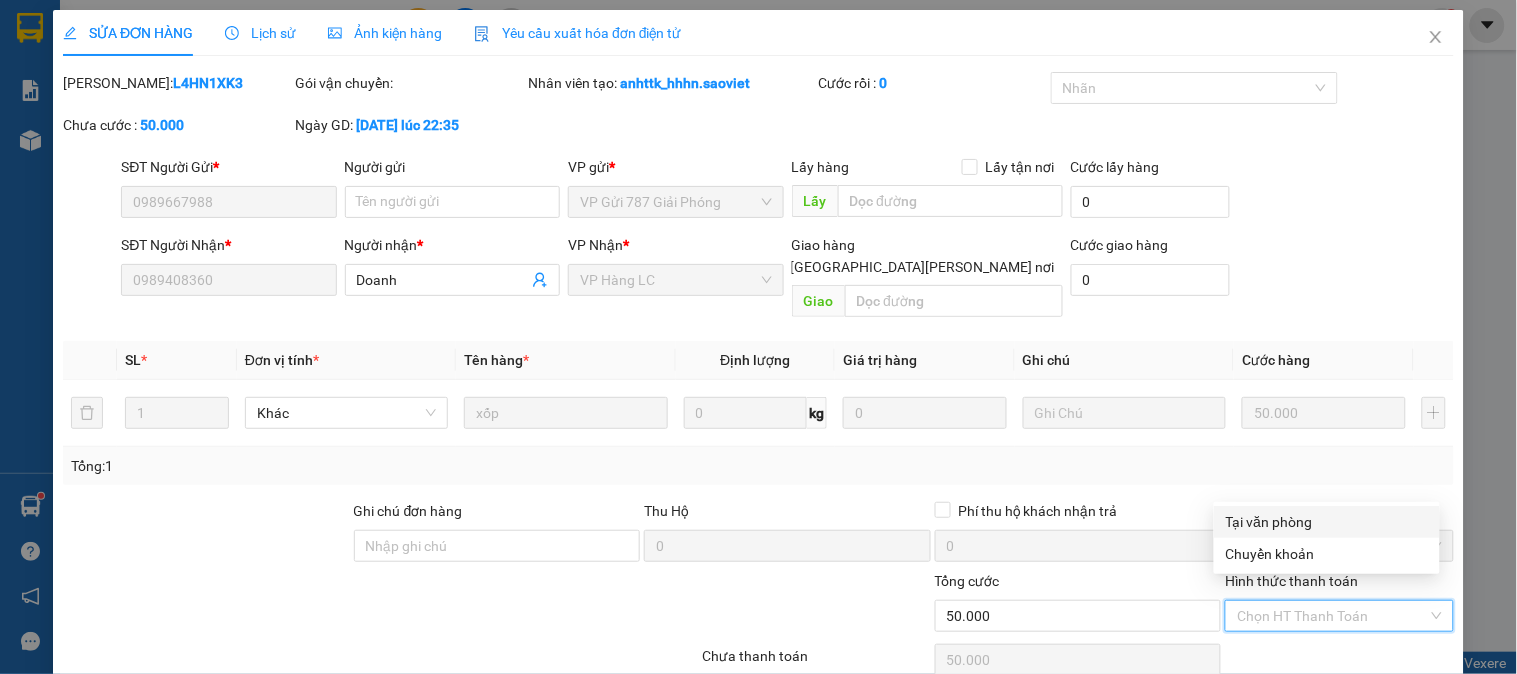 click on "Tại văn phòng" at bounding box center (1327, 522) 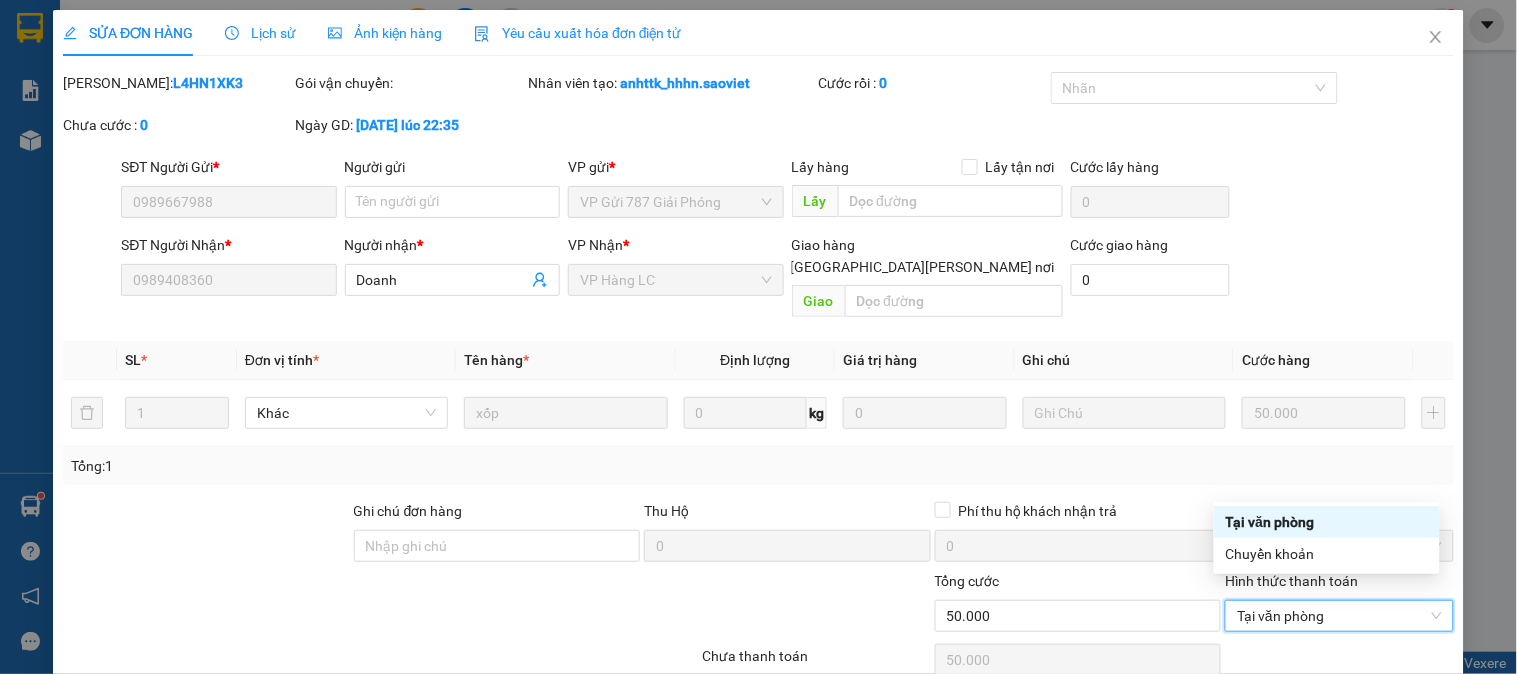 type on "0" 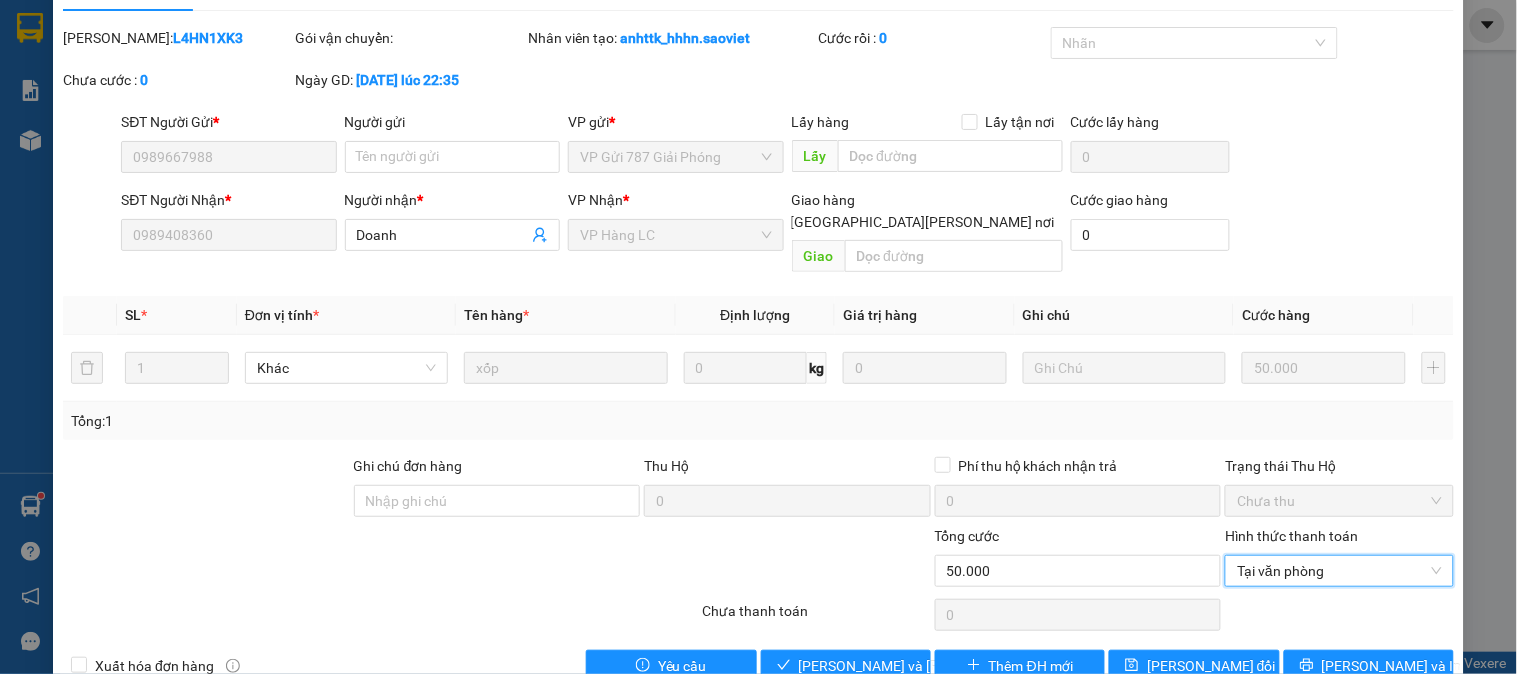 scroll, scrollTop: 70, scrollLeft: 0, axis: vertical 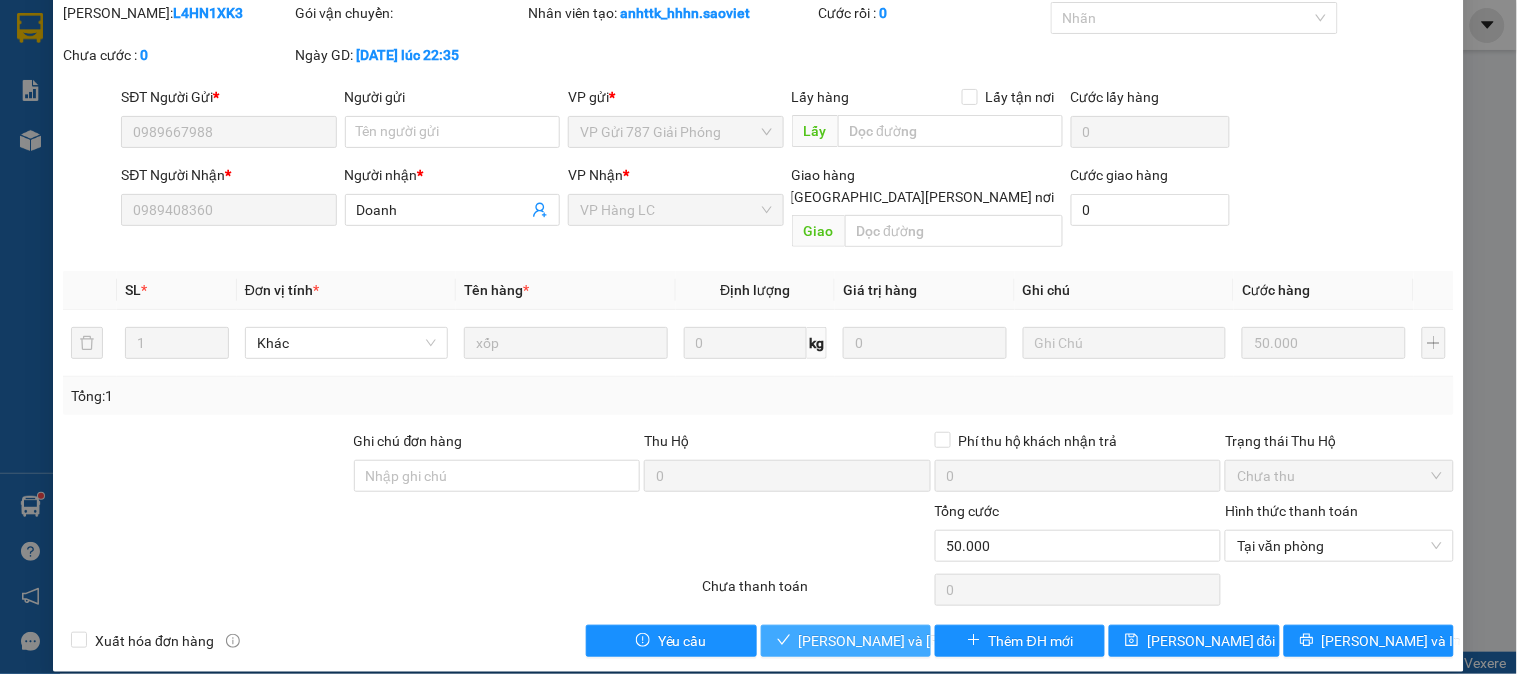 click on "Lưu và Giao hàng" at bounding box center (934, 641) 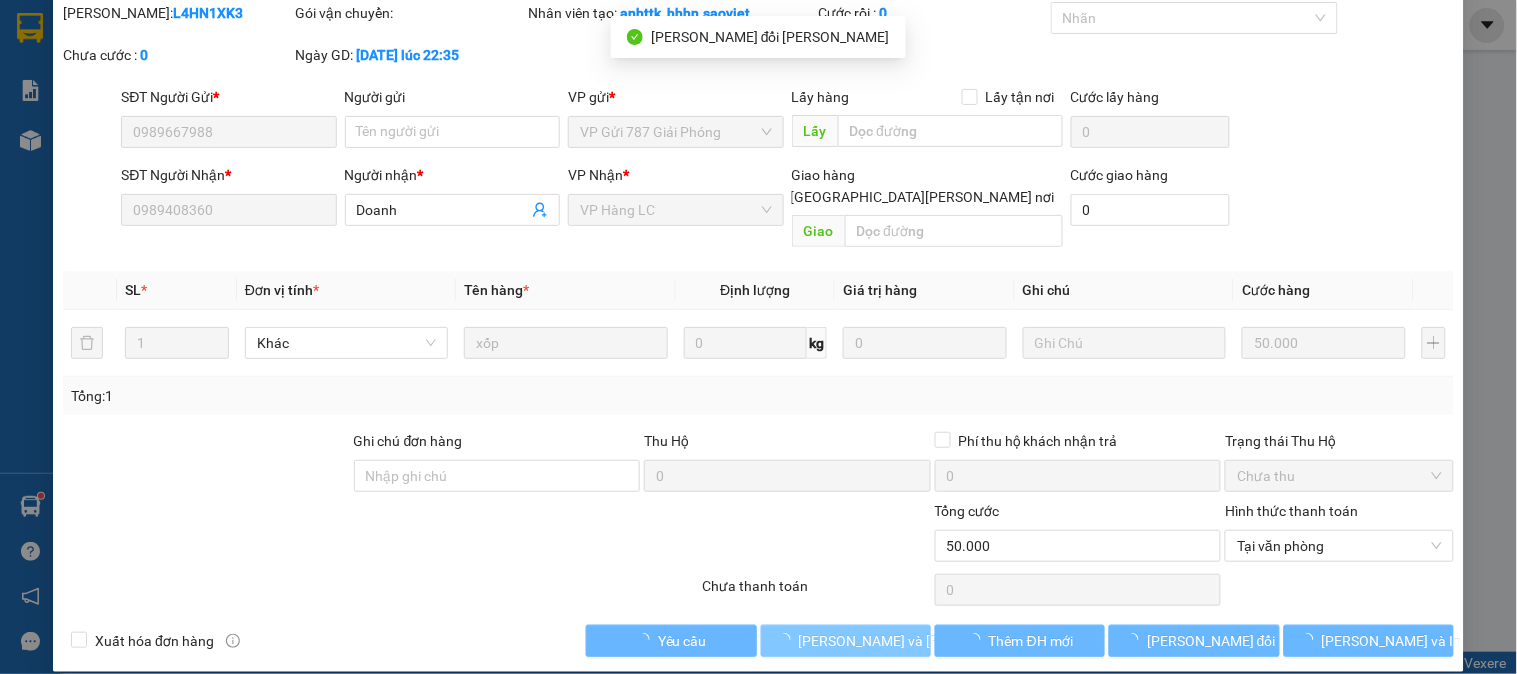 scroll, scrollTop: 0, scrollLeft: 0, axis: both 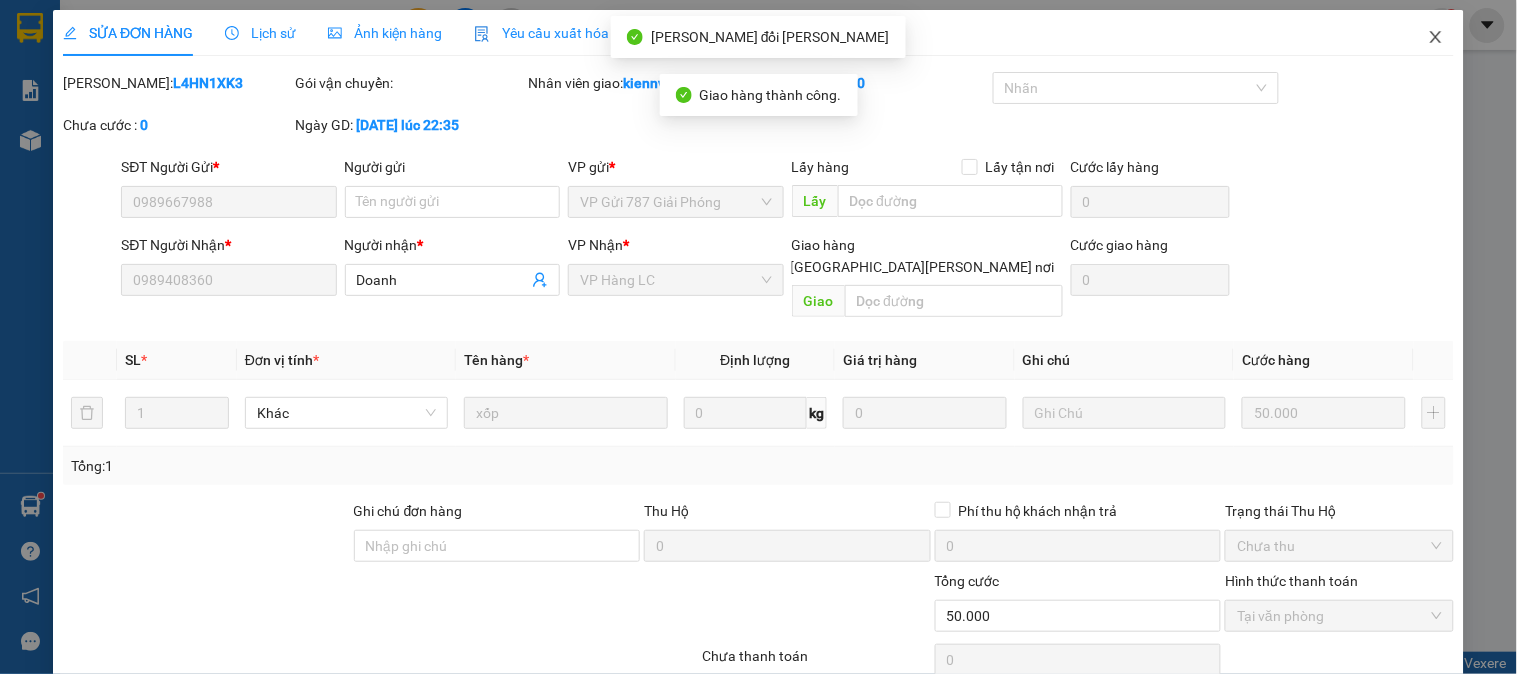 click 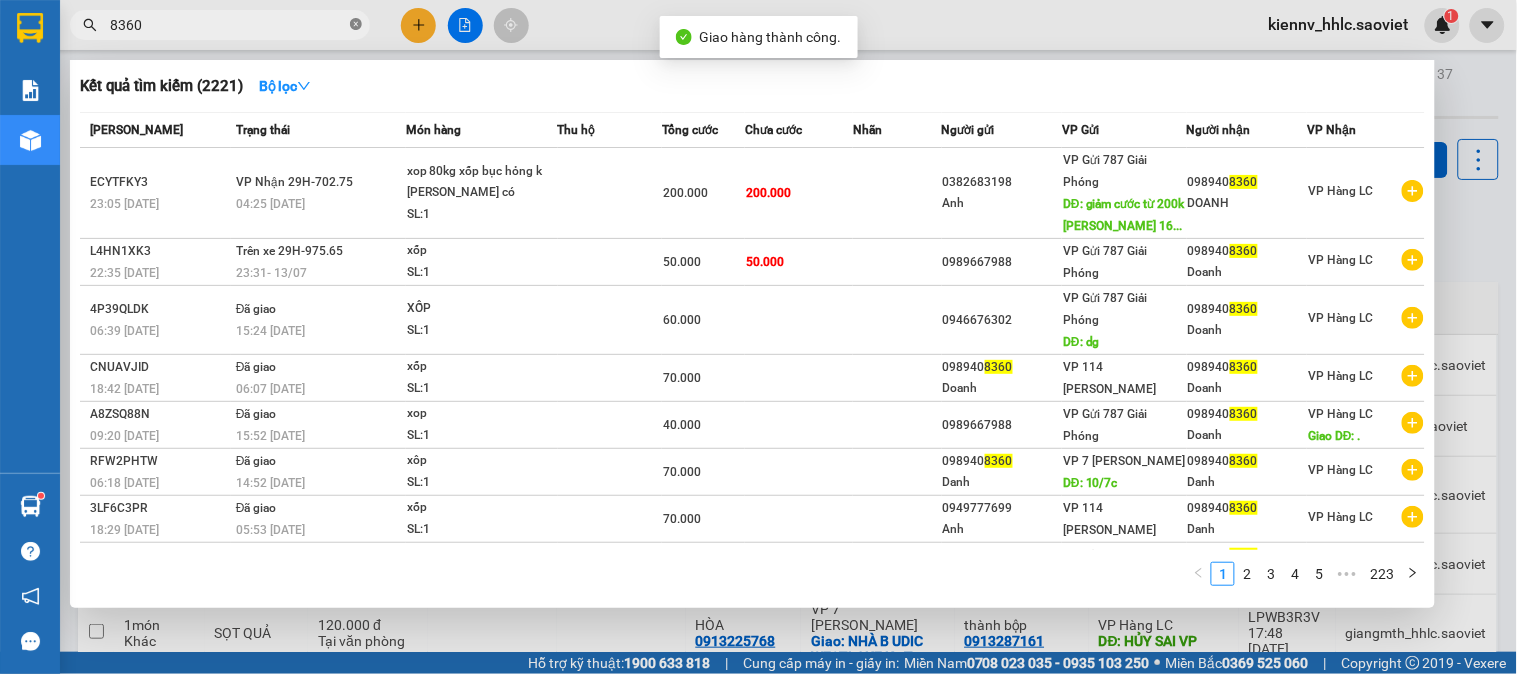 click 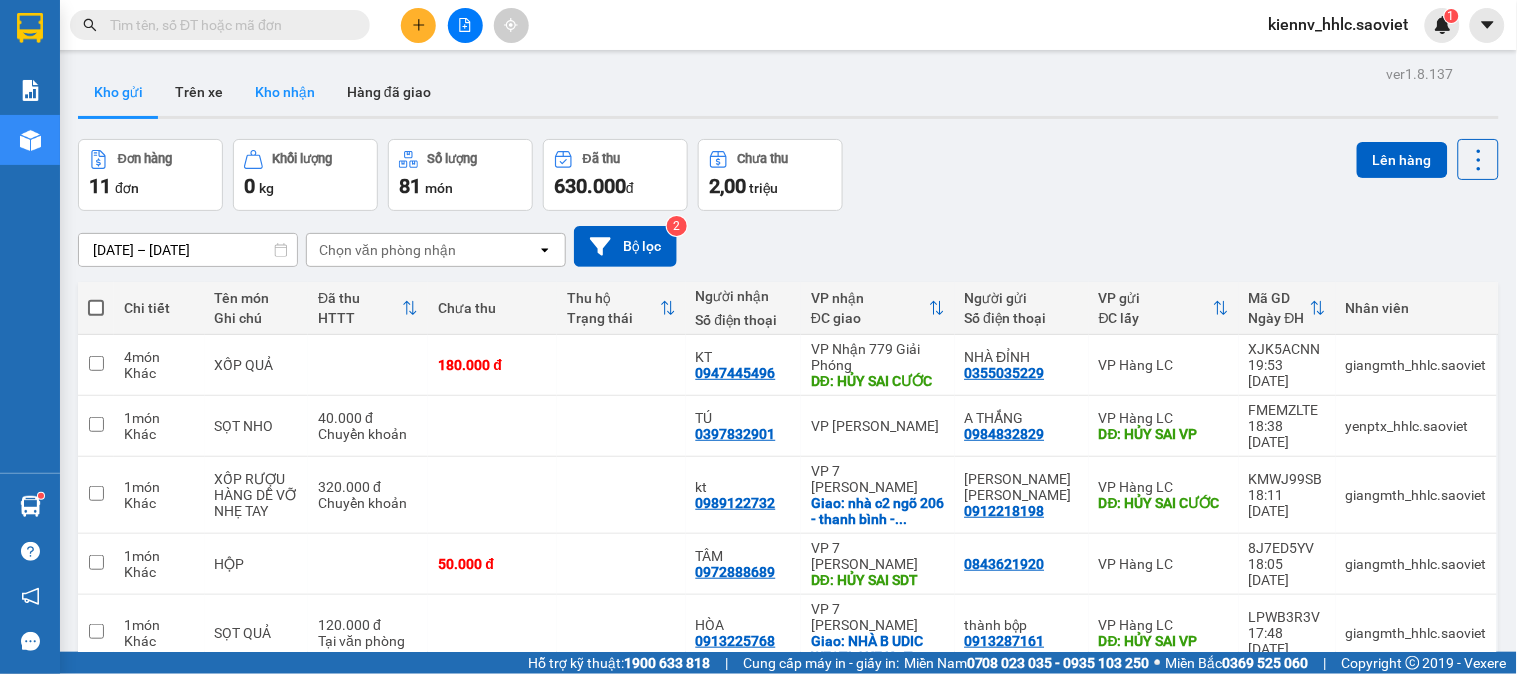 click on "Kho nhận" at bounding box center (285, 92) 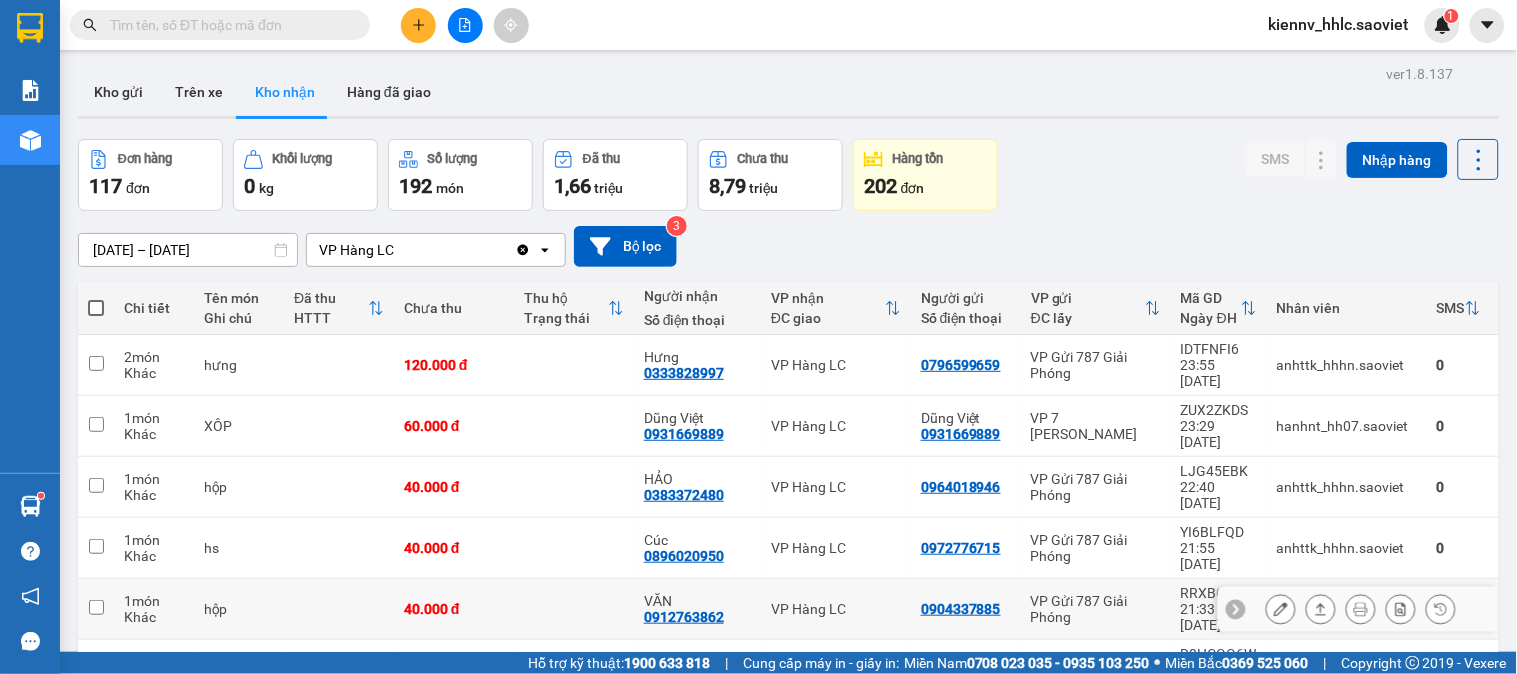 drag, startPoint x: 534, startPoint y: 535, endPoint x: 528, endPoint y: 526, distance: 10.816654 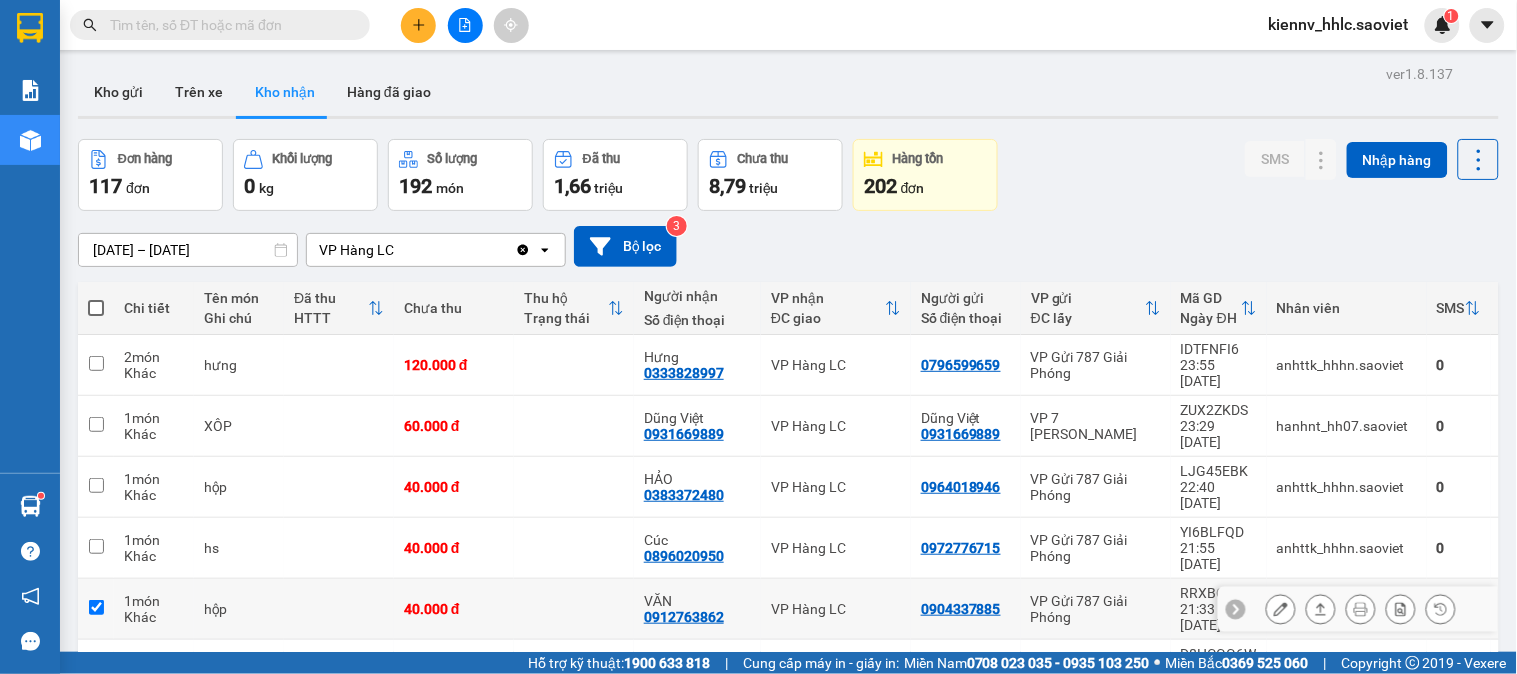 checkbox on "true" 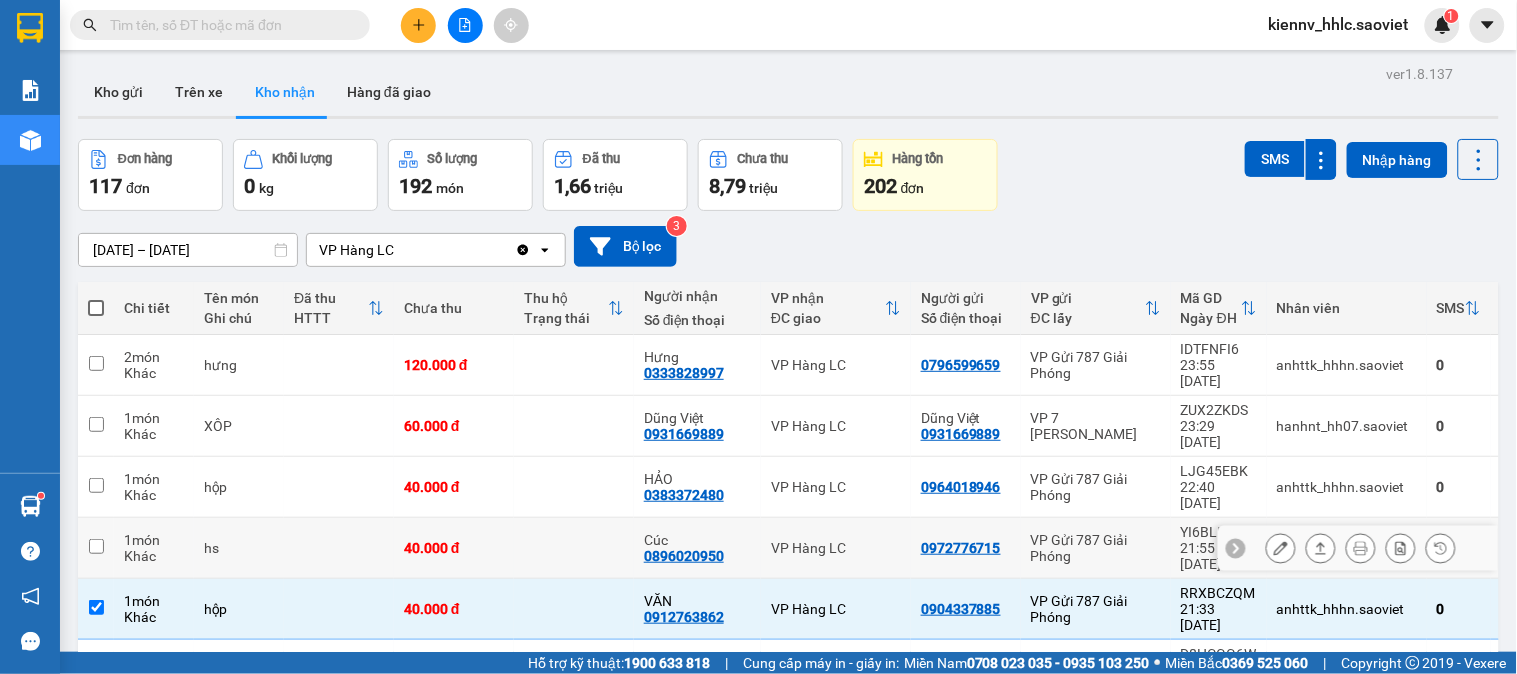 click on "40.000 đ" at bounding box center [454, 548] 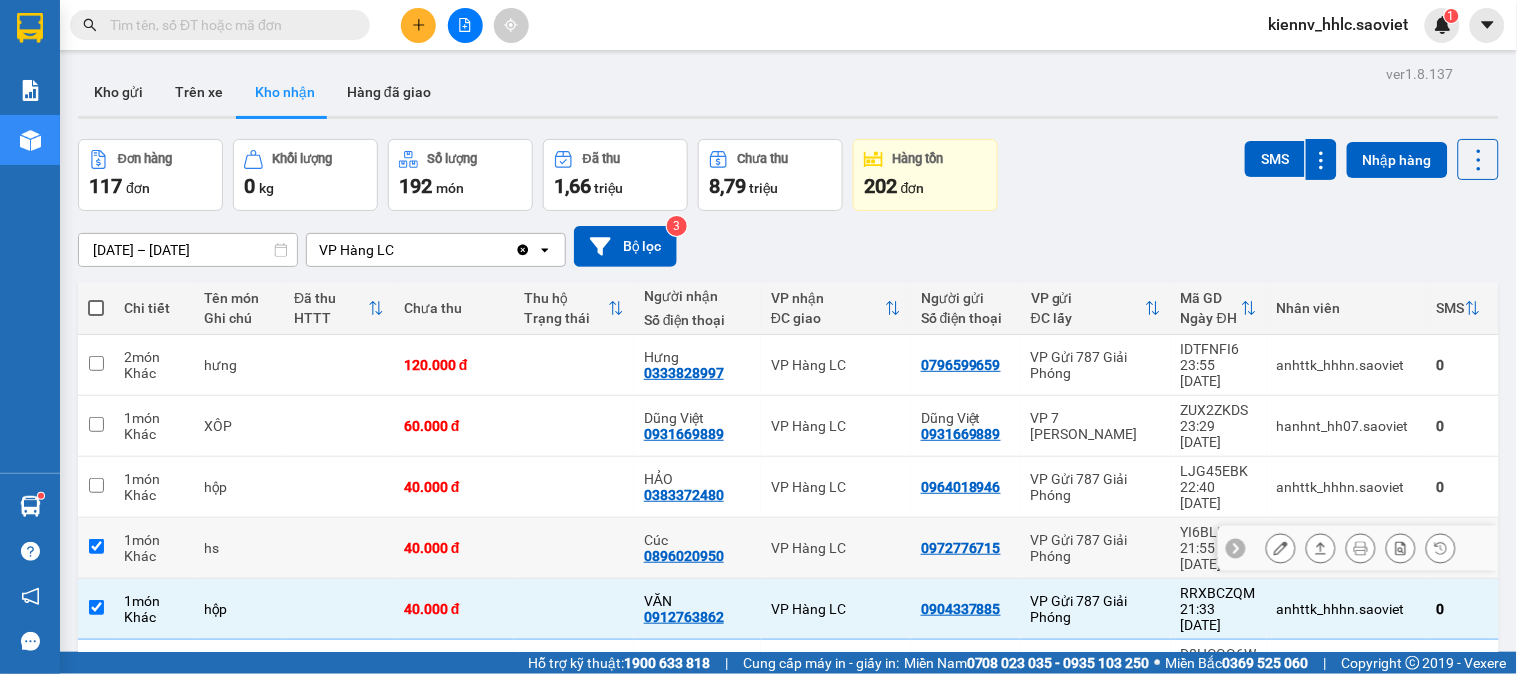 checkbox on "true" 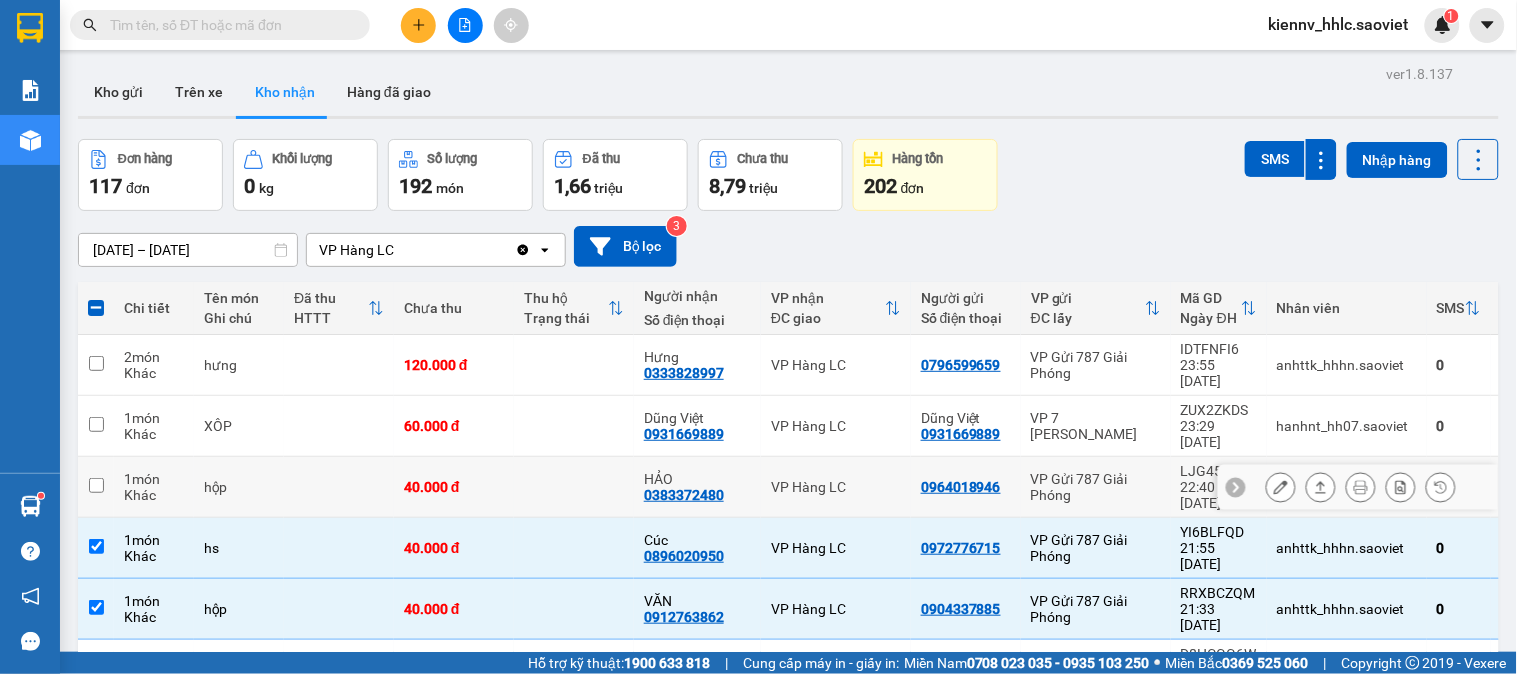 click on "40.000 đ" at bounding box center (454, 487) 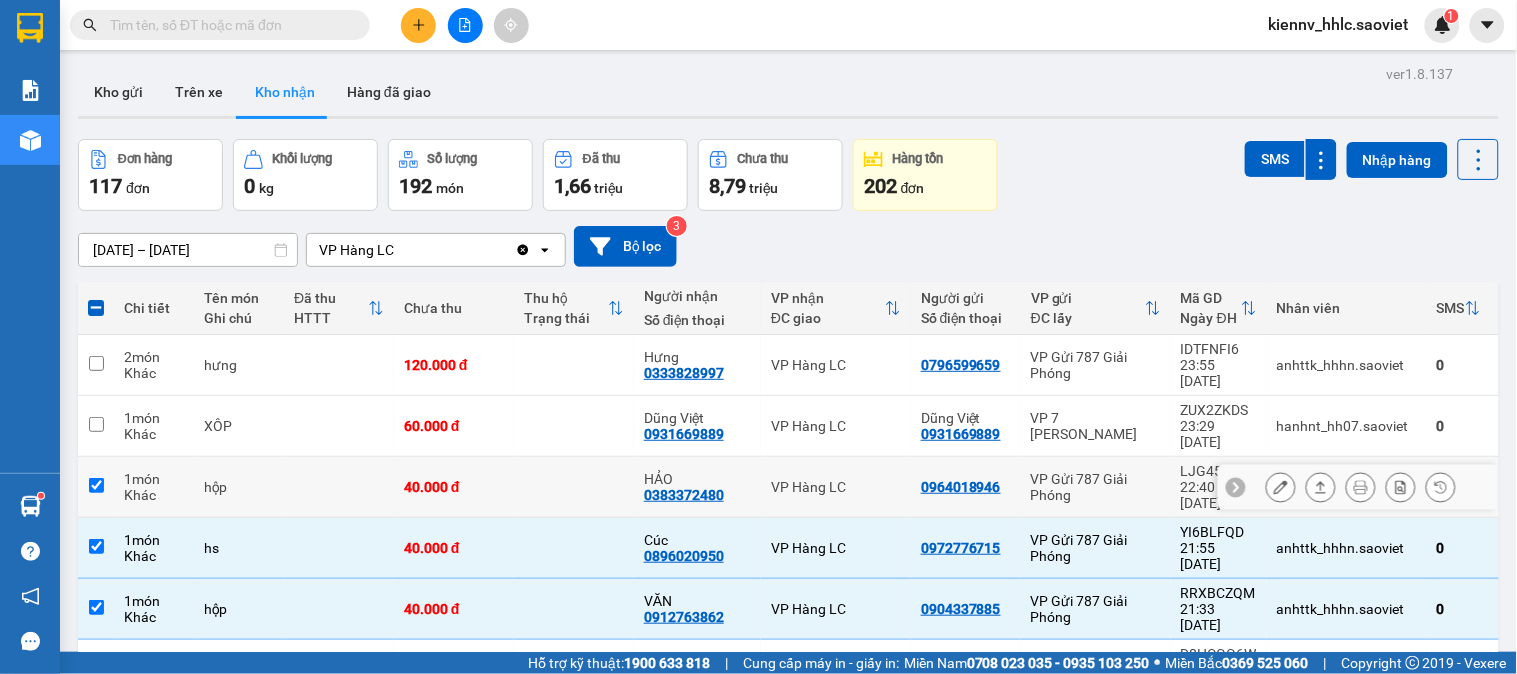 checkbox on "true" 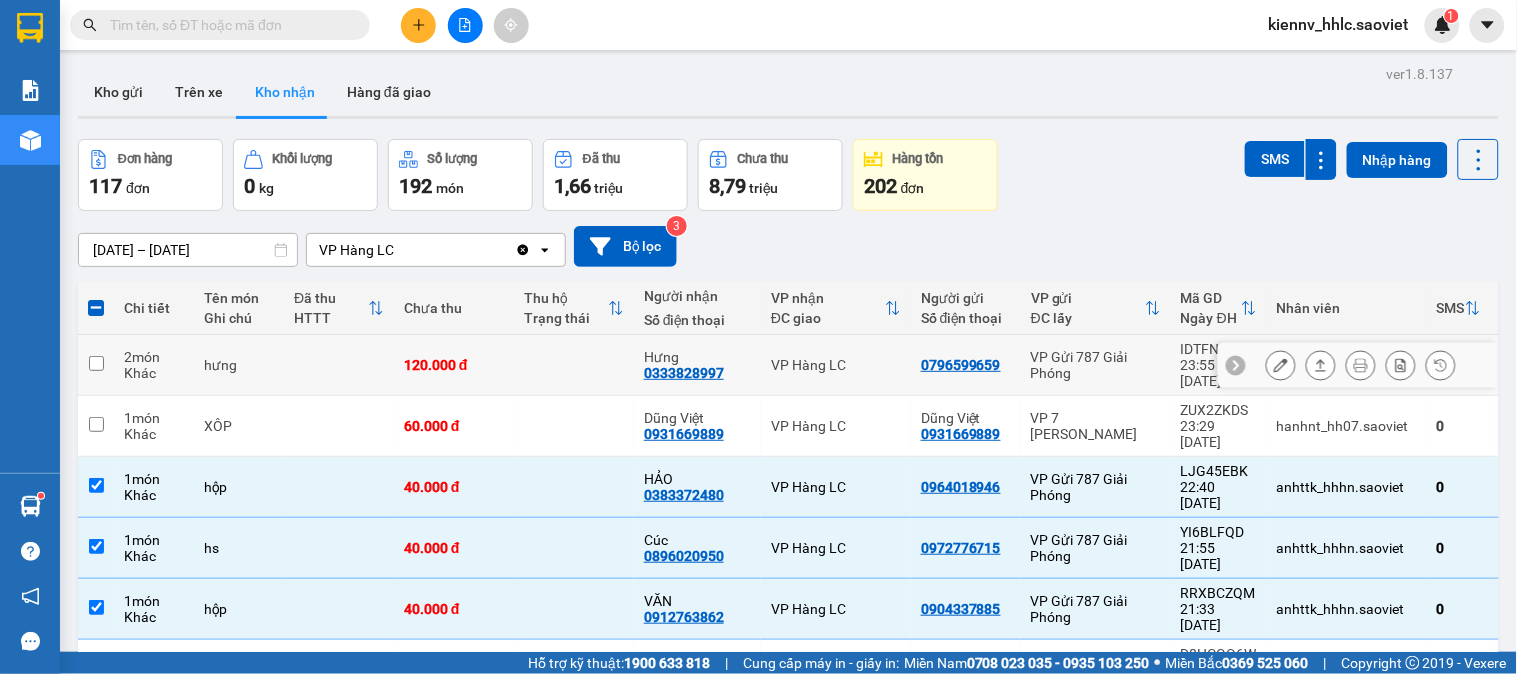 drag, startPoint x: 538, startPoint y: 354, endPoint x: 546, endPoint y: 377, distance: 24.351591 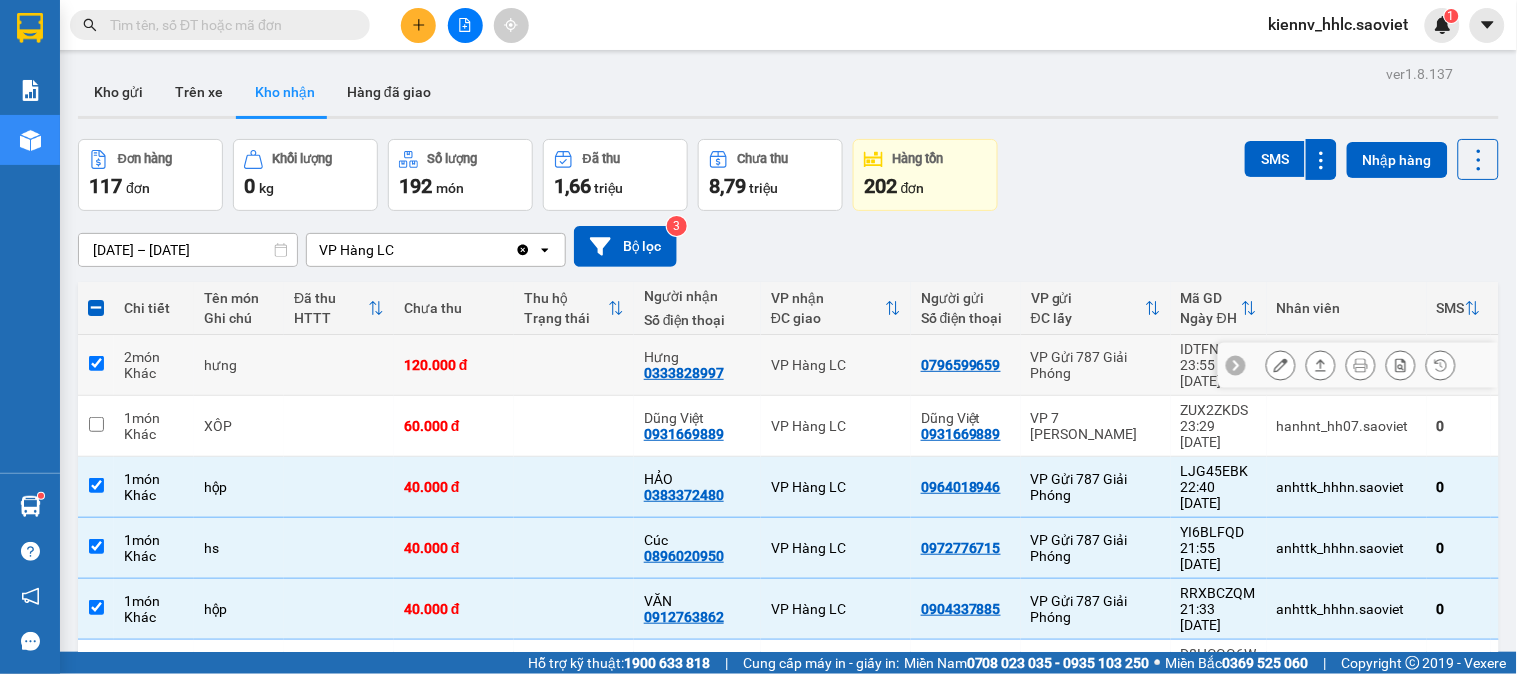checkbox on "true" 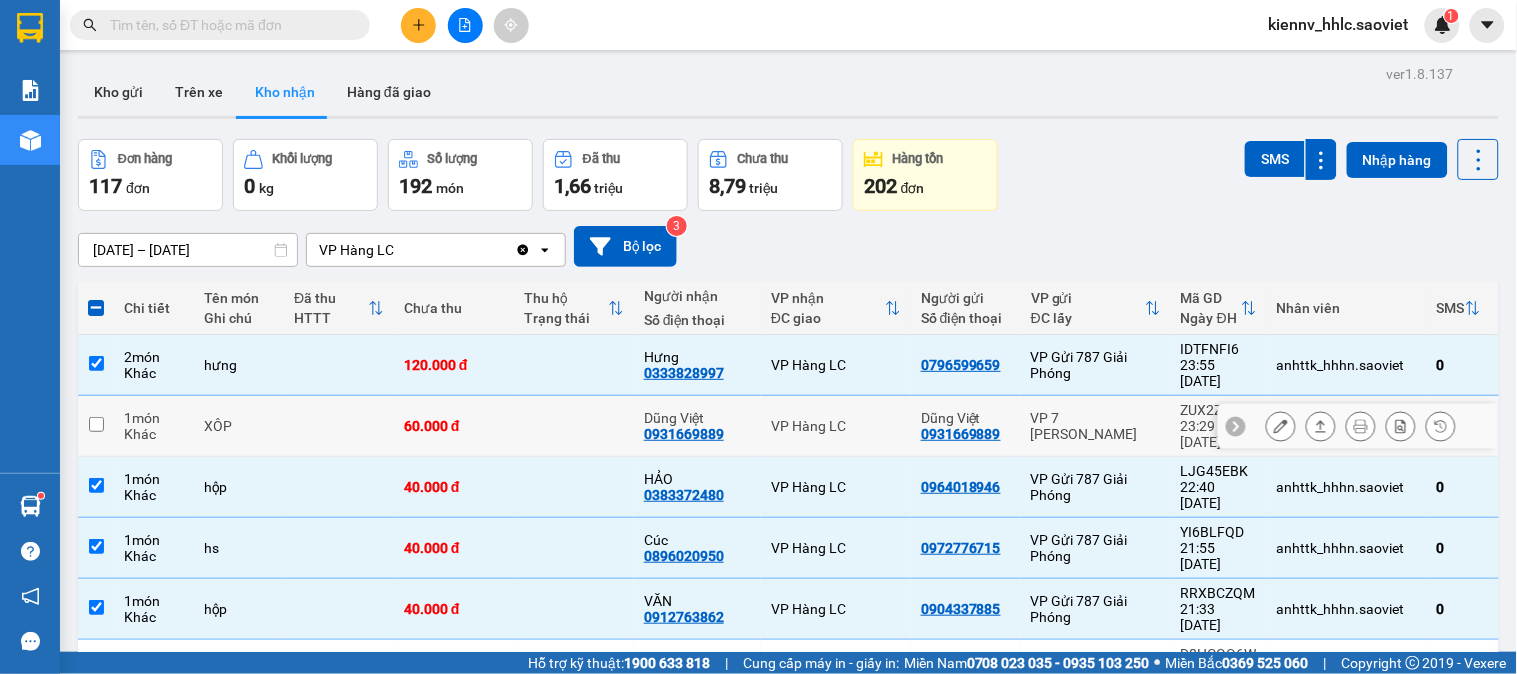 drag, startPoint x: 555, startPoint y: 403, endPoint x: 737, endPoint y: 365, distance: 185.92471 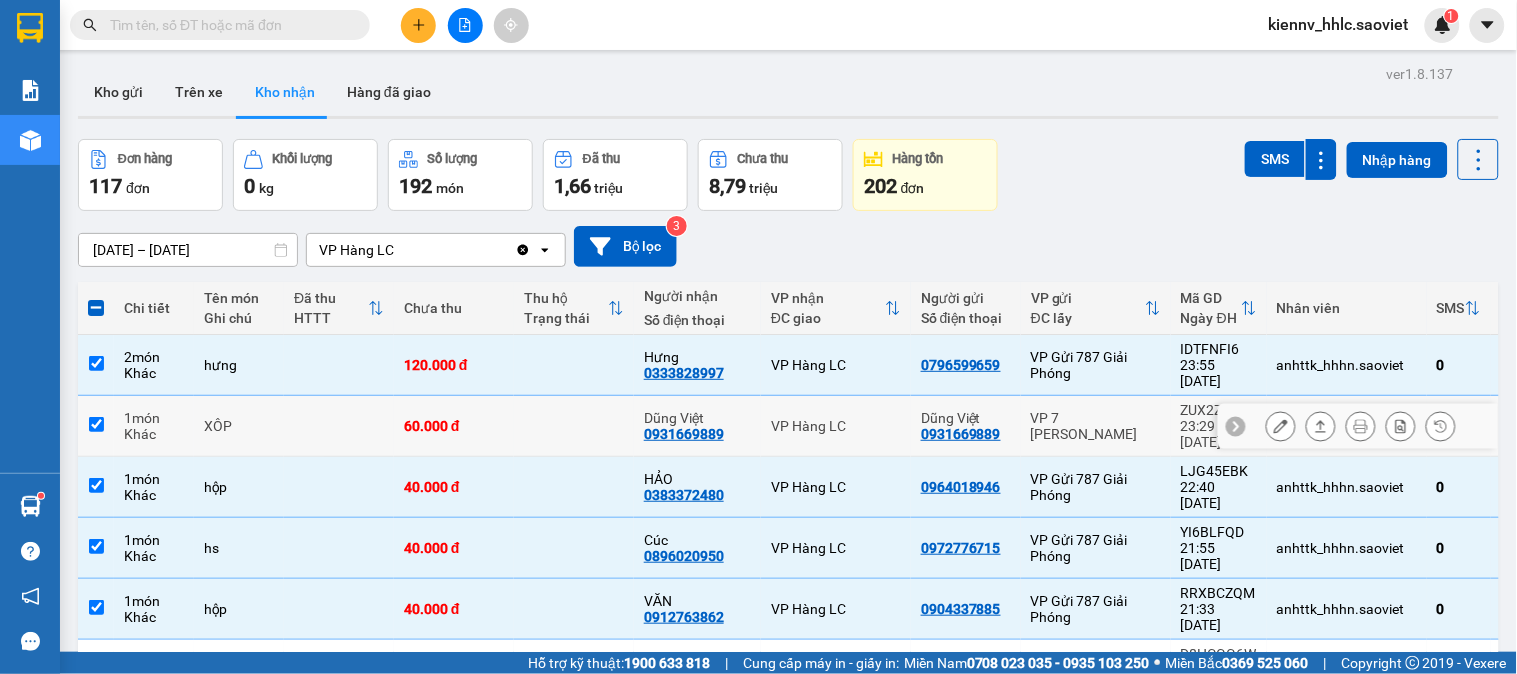 checkbox on "true" 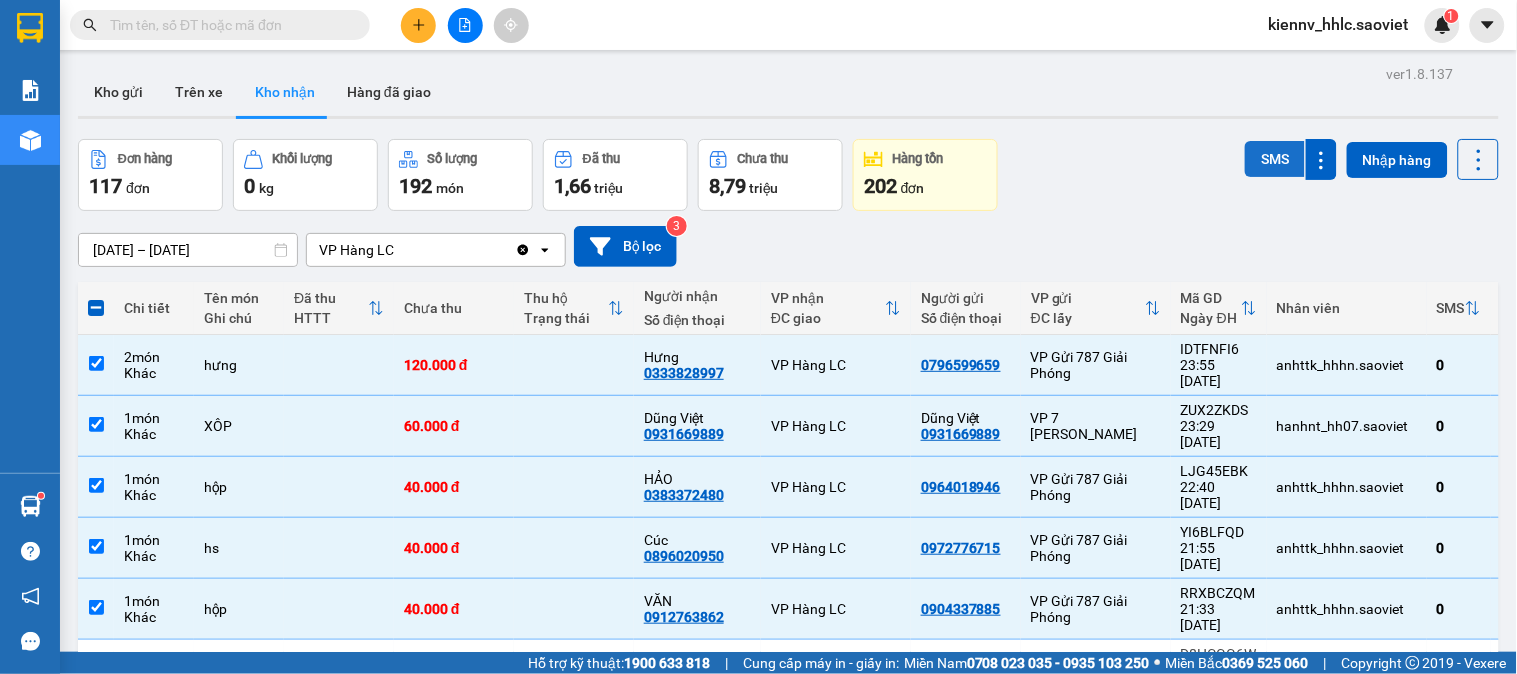 drag, startPoint x: 1253, startPoint y: 135, endPoint x: 1266, endPoint y: 154, distance: 23.021729 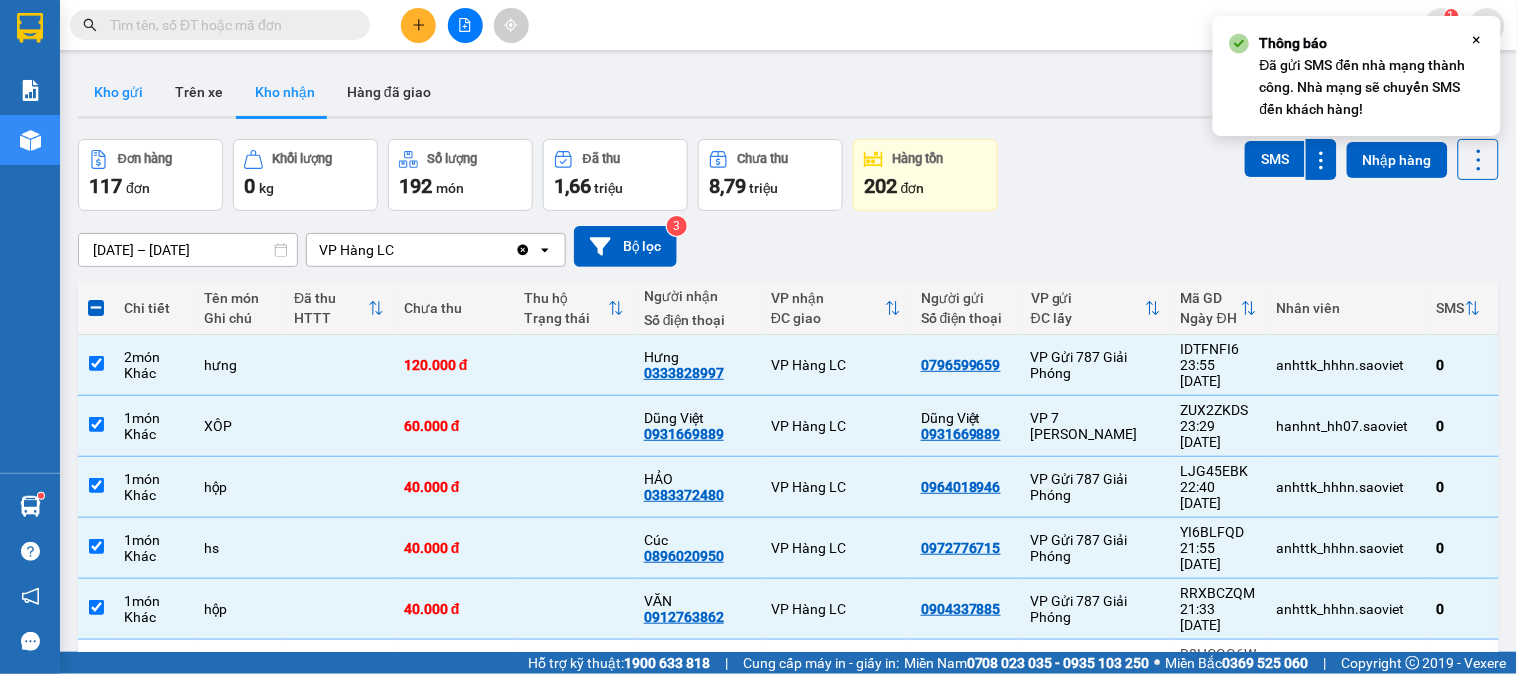 click on "Kho gửi" at bounding box center [118, 92] 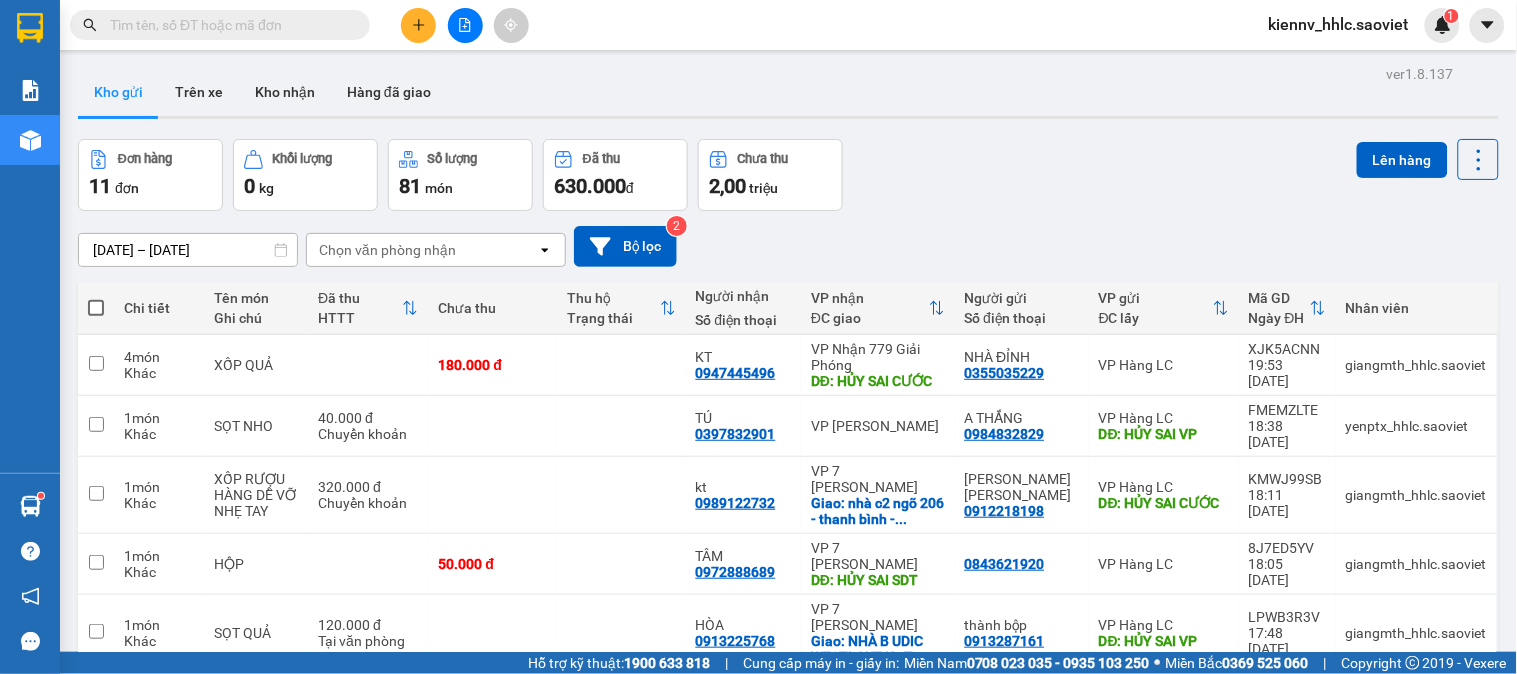 click on "kiennv_hhlc.saoviet" at bounding box center [1339, 24] 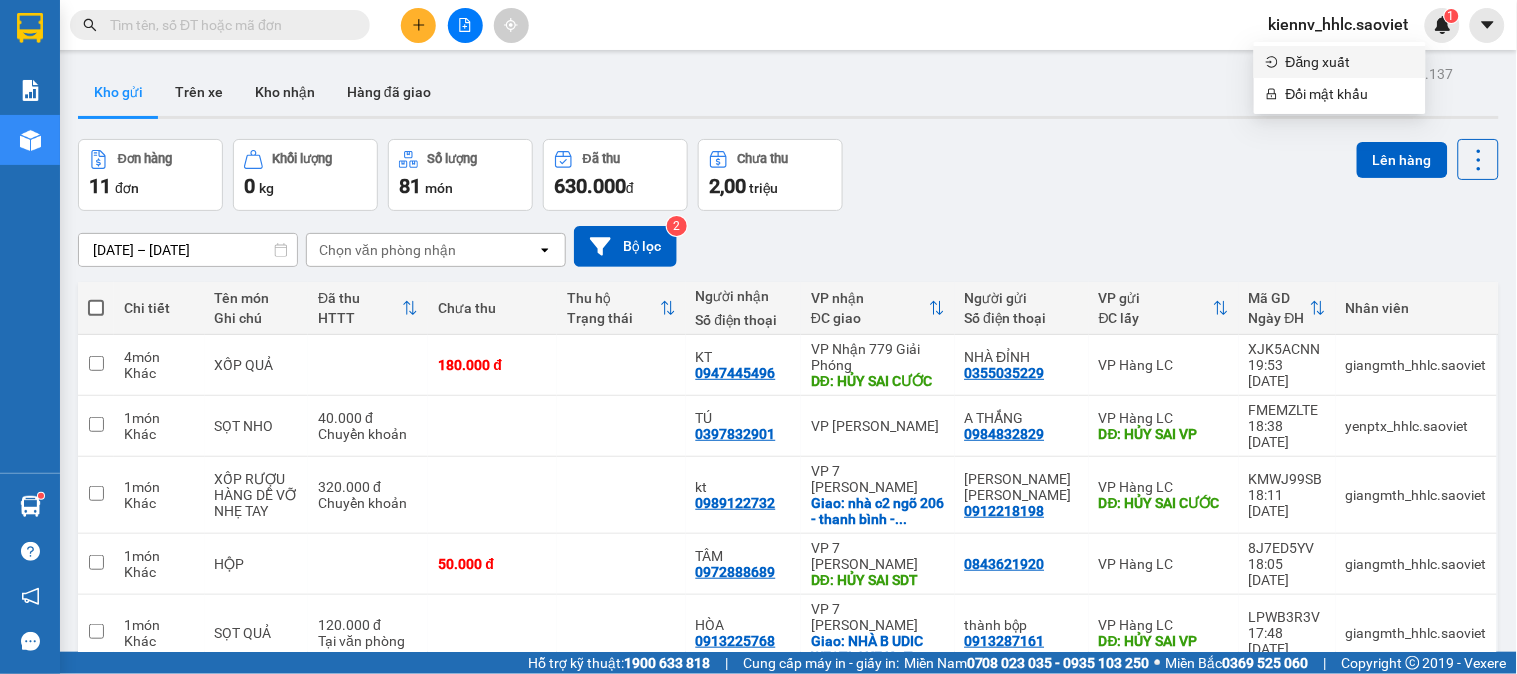 click on "Đăng xuất" at bounding box center [1350, 62] 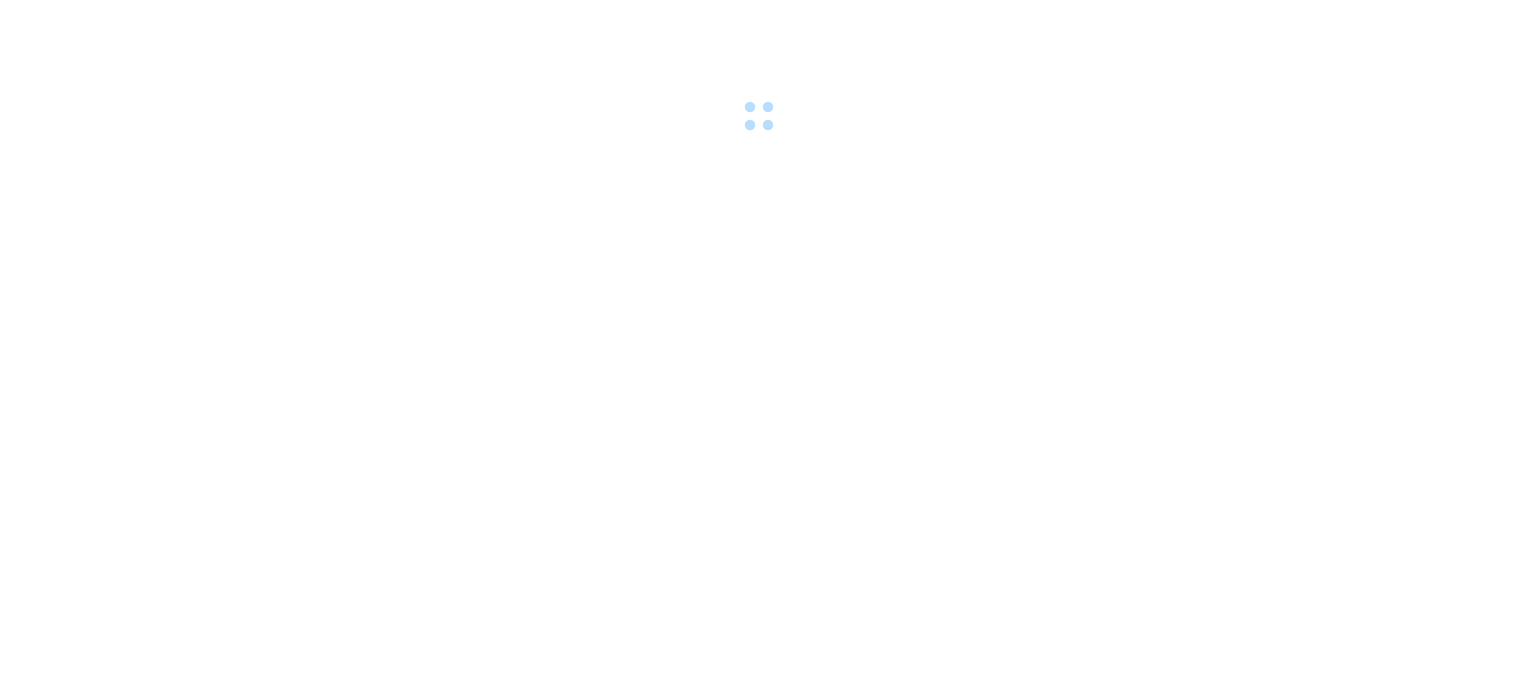 scroll, scrollTop: 0, scrollLeft: 0, axis: both 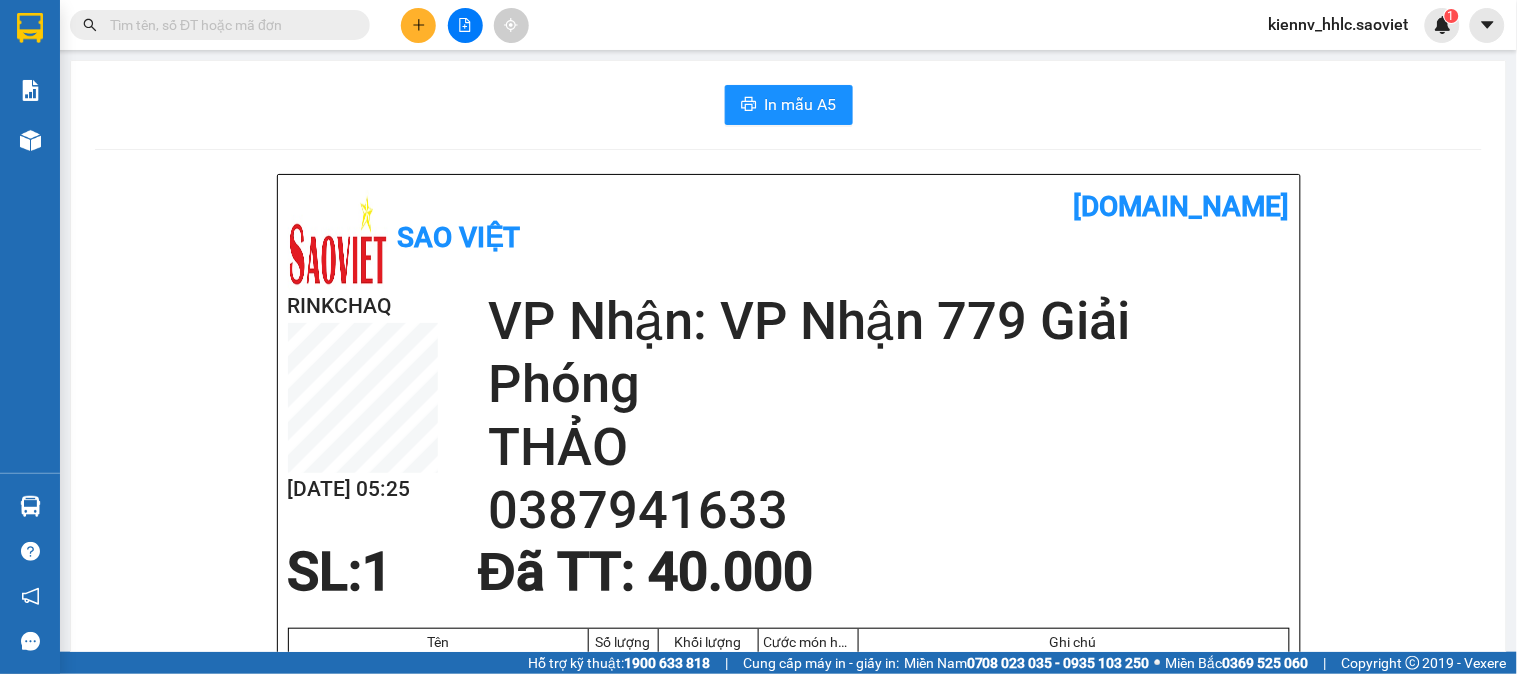 click at bounding box center [228, 25] 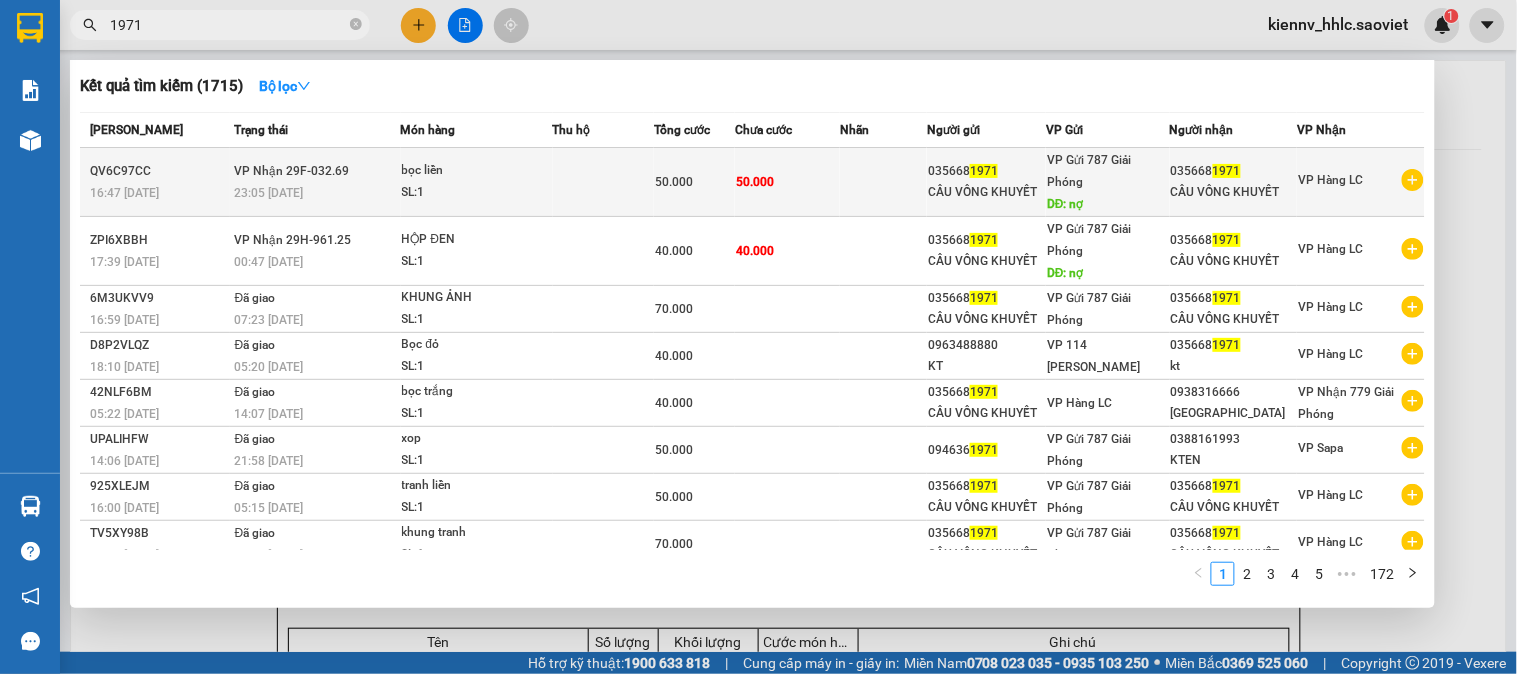 type on "1971" 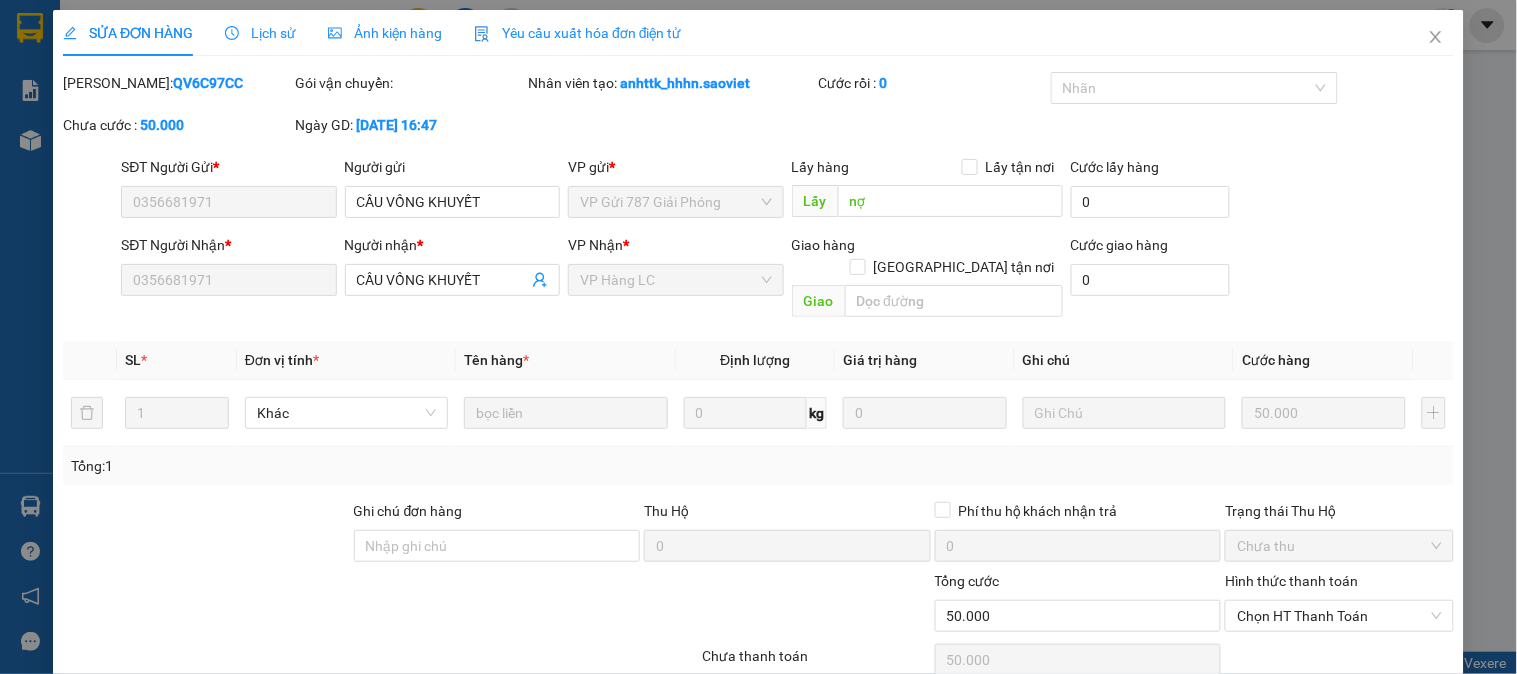 type on "0356681971" 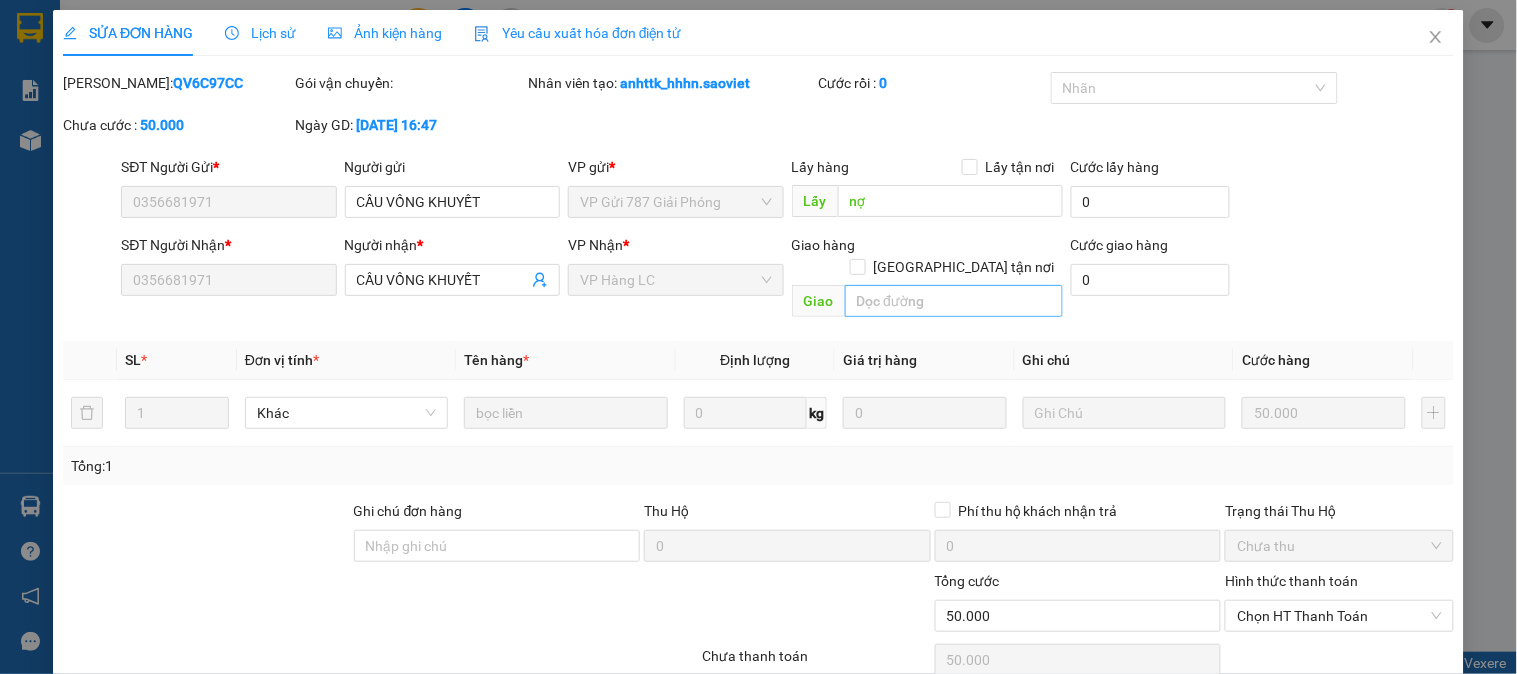 scroll, scrollTop: 60, scrollLeft: 0, axis: vertical 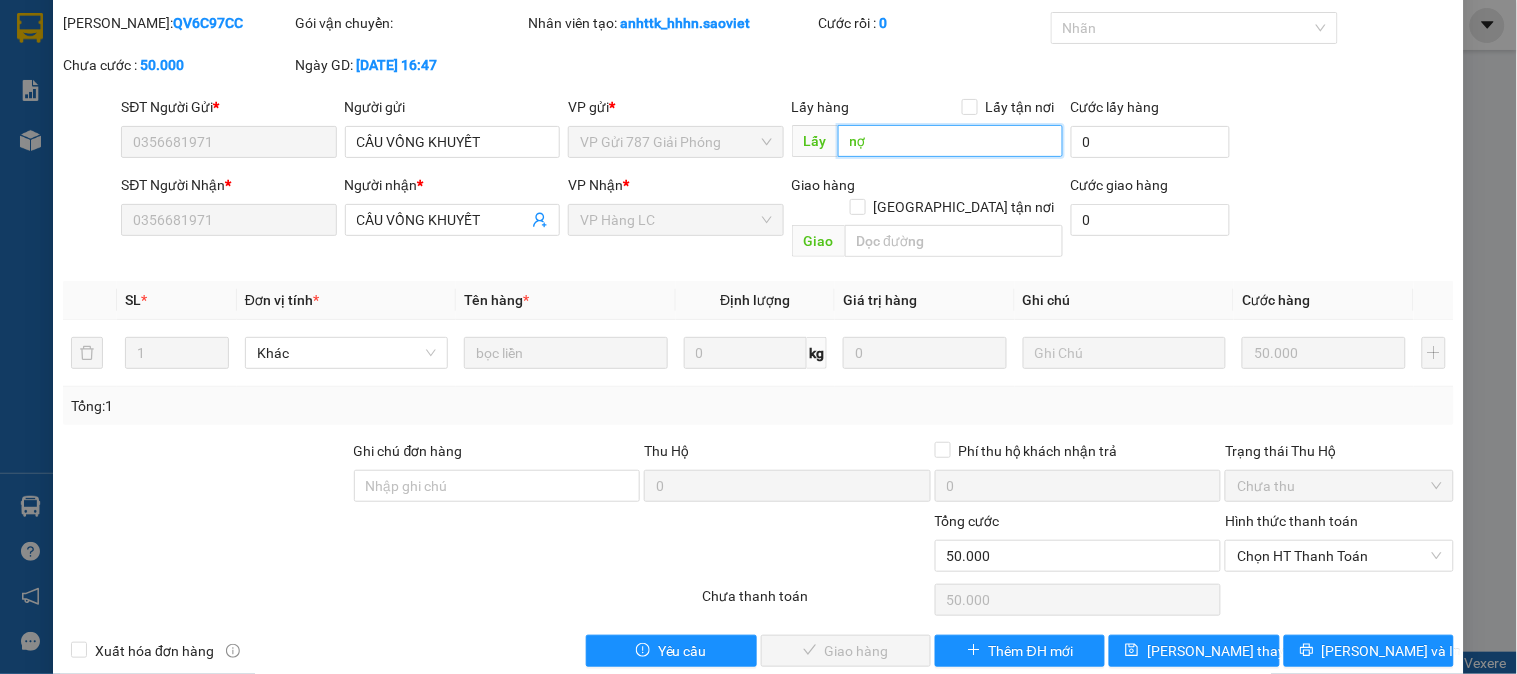 click on "nợ" at bounding box center (950, 141) 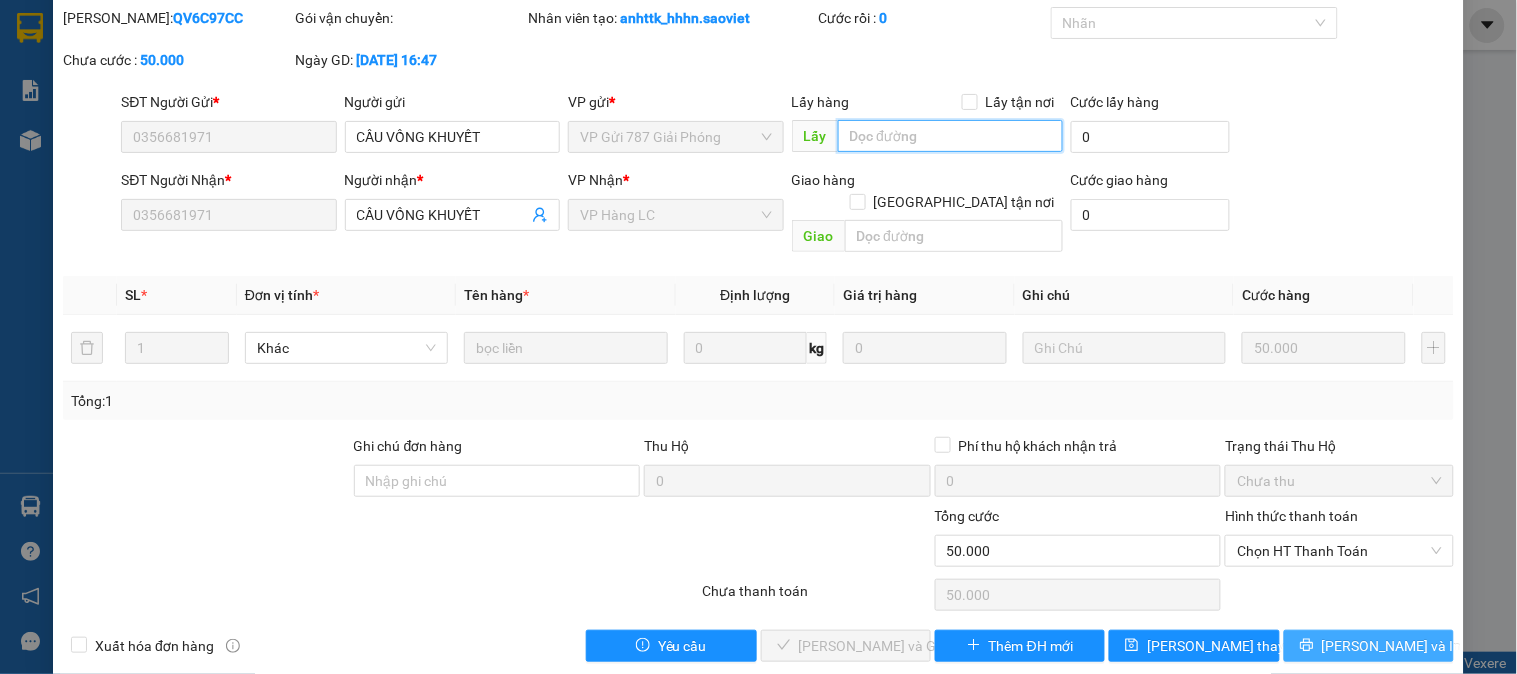 scroll, scrollTop: 70, scrollLeft: 0, axis: vertical 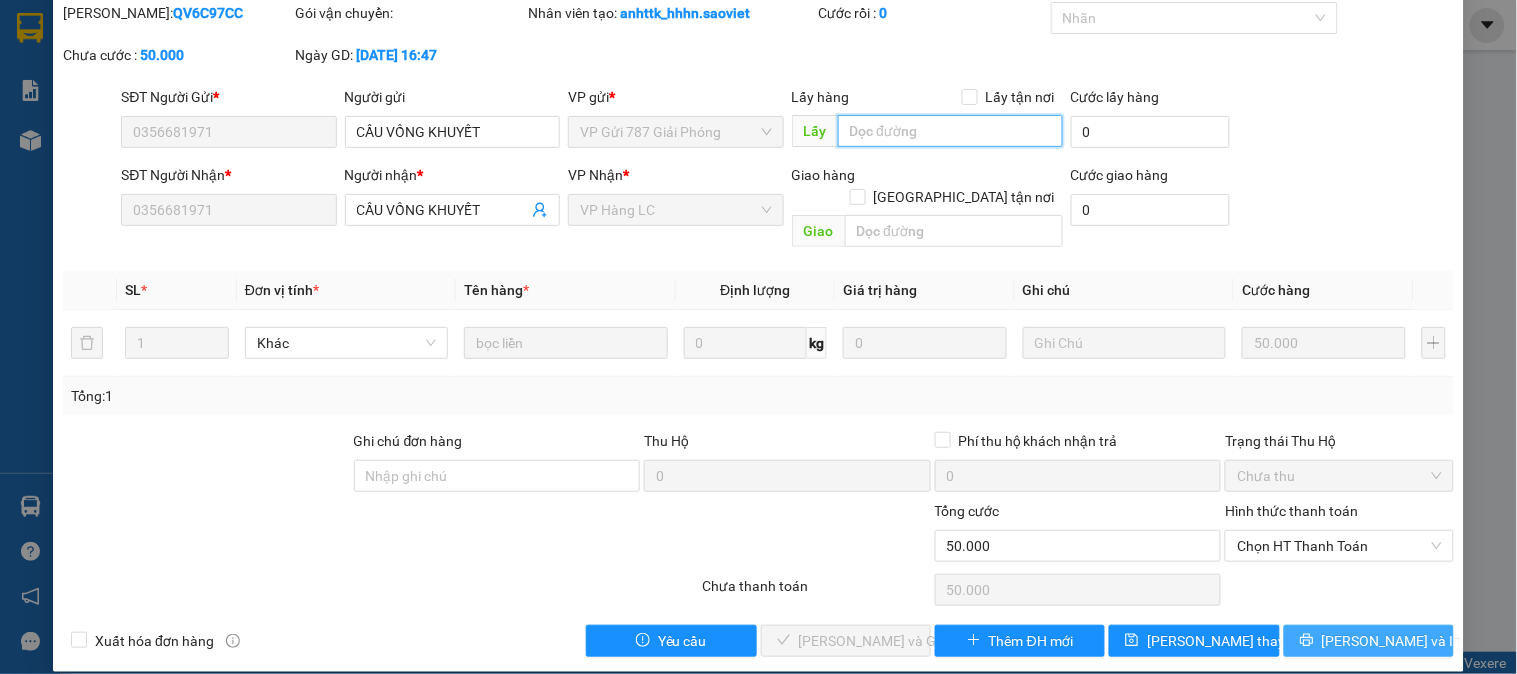 type 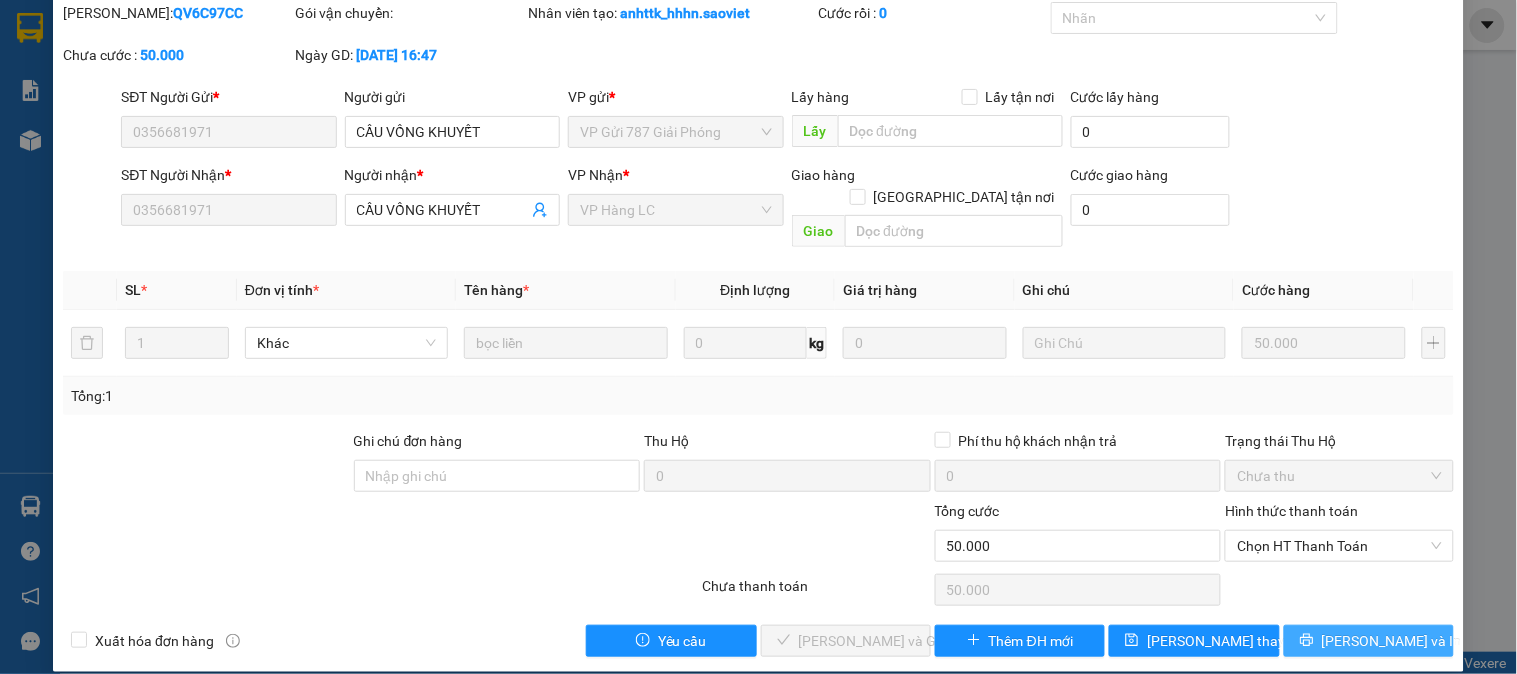 click on "[PERSON_NAME] và In" at bounding box center [1369, 641] 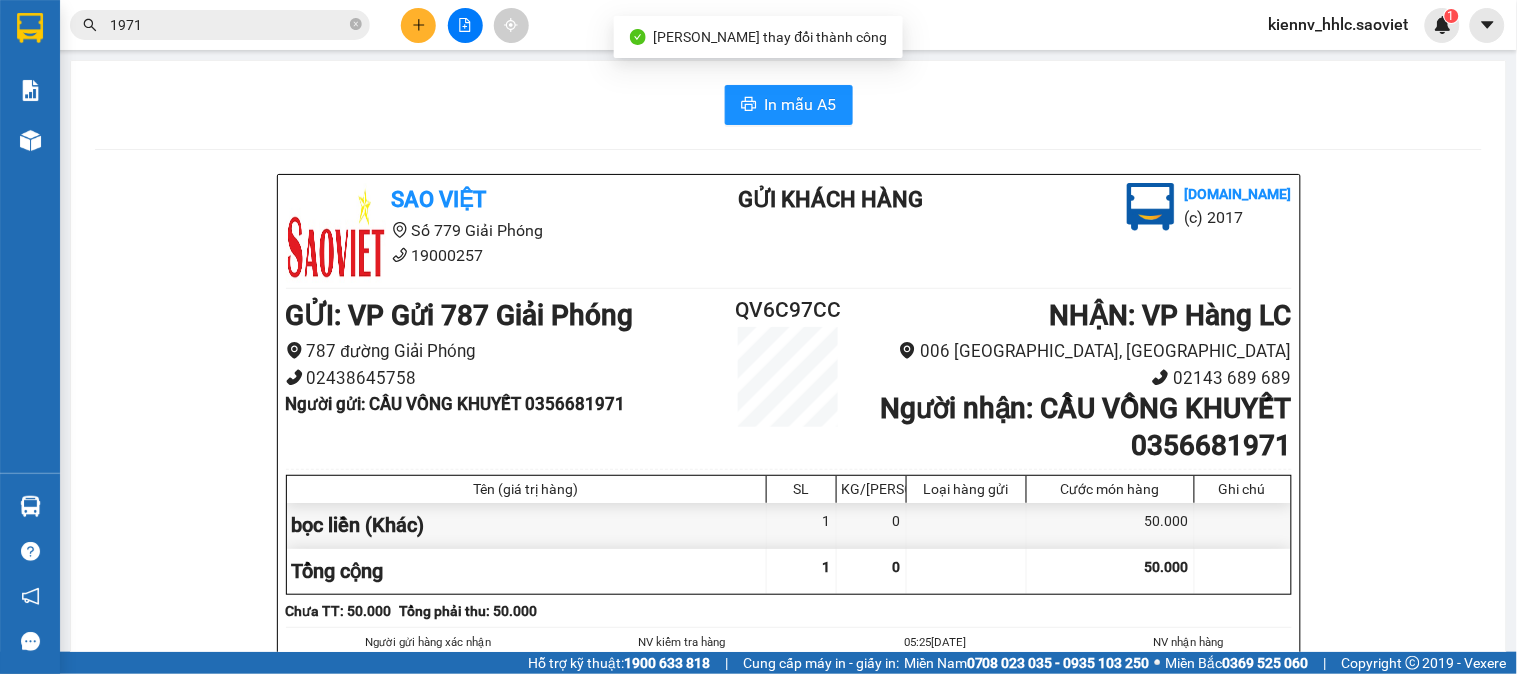 click on "1971" at bounding box center [228, 25] 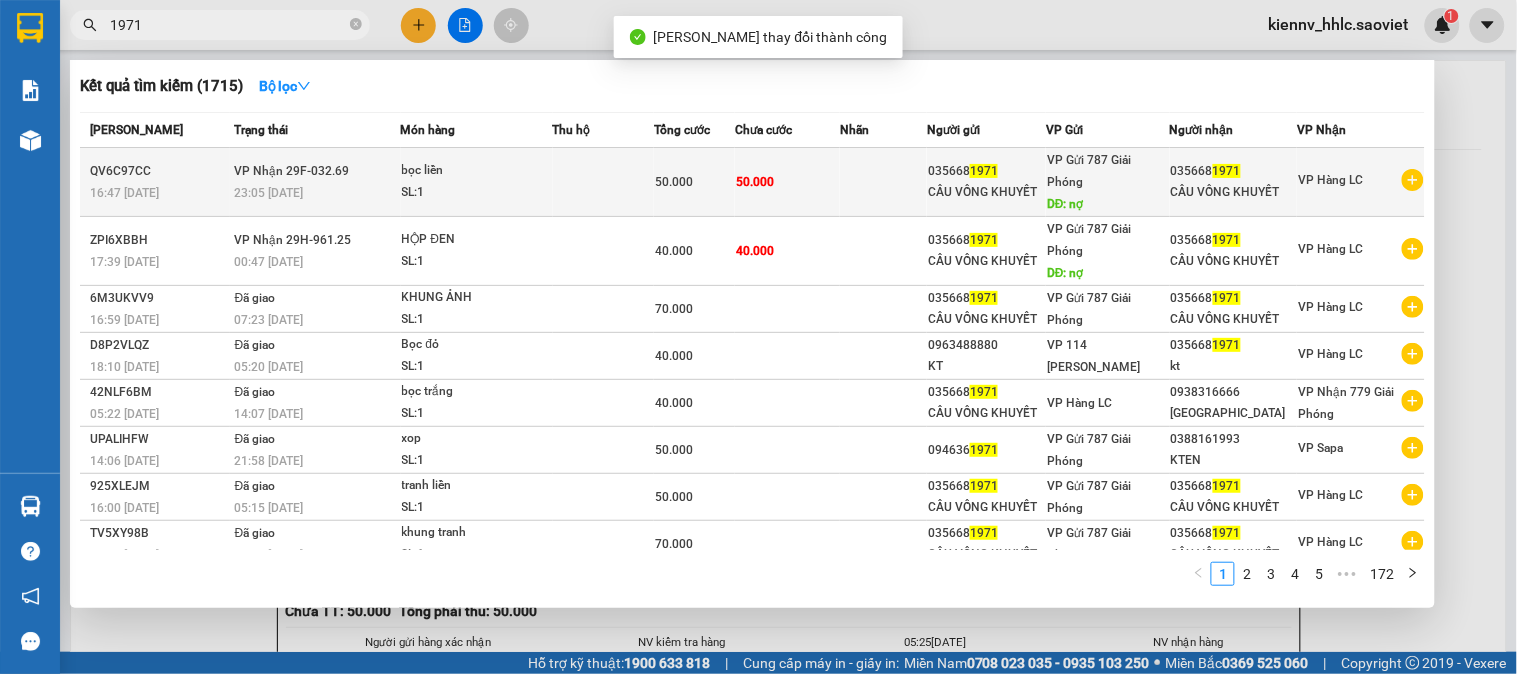click at bounding box center (604, 182) 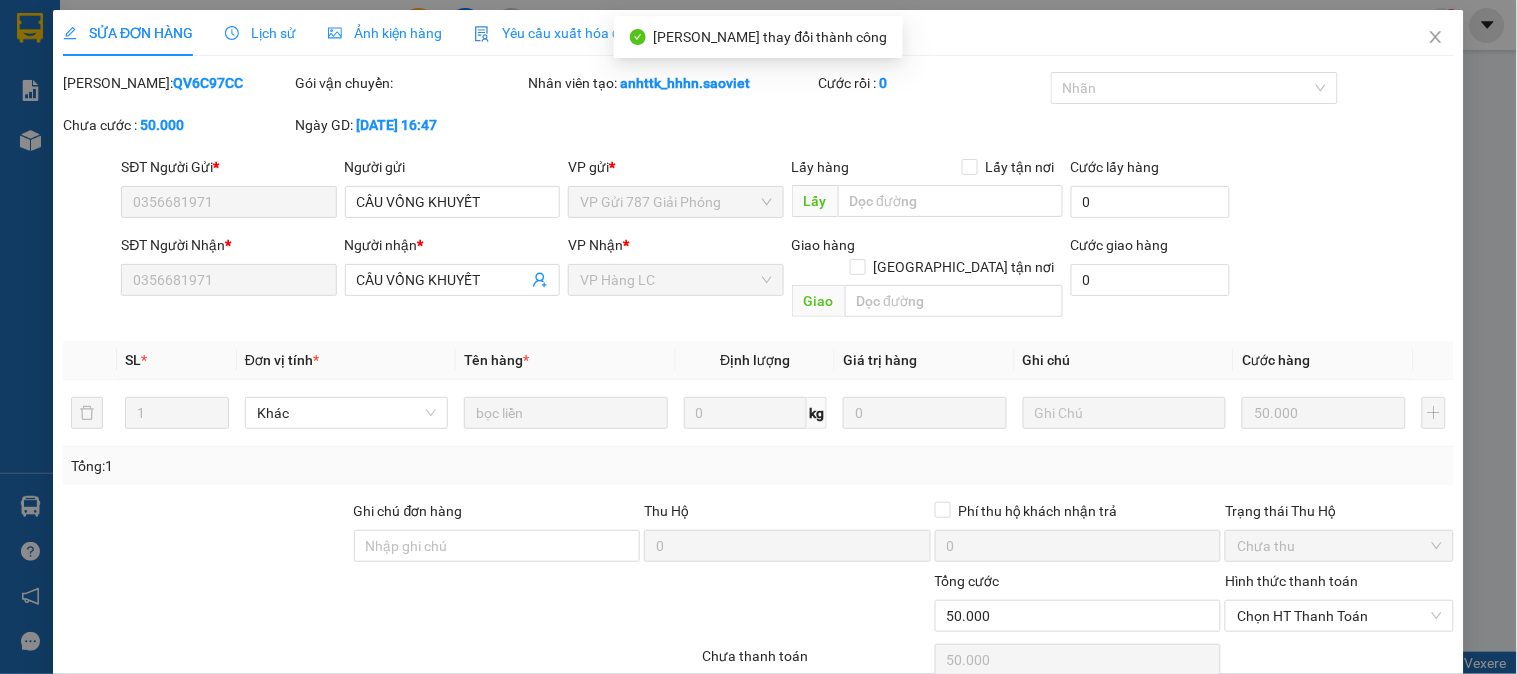 type on "0356681971" 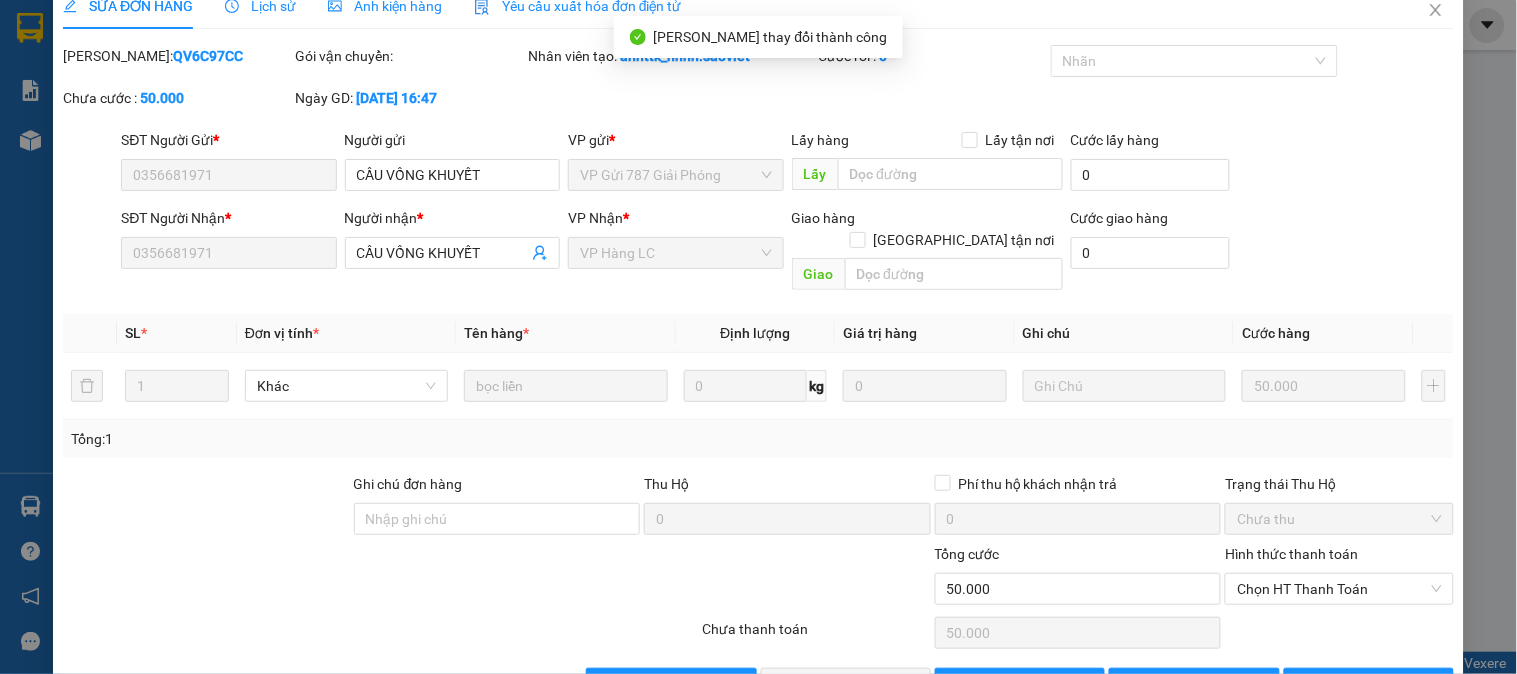 scroll, scrollTop: 70, scrollLeft: 0, axis: vertical 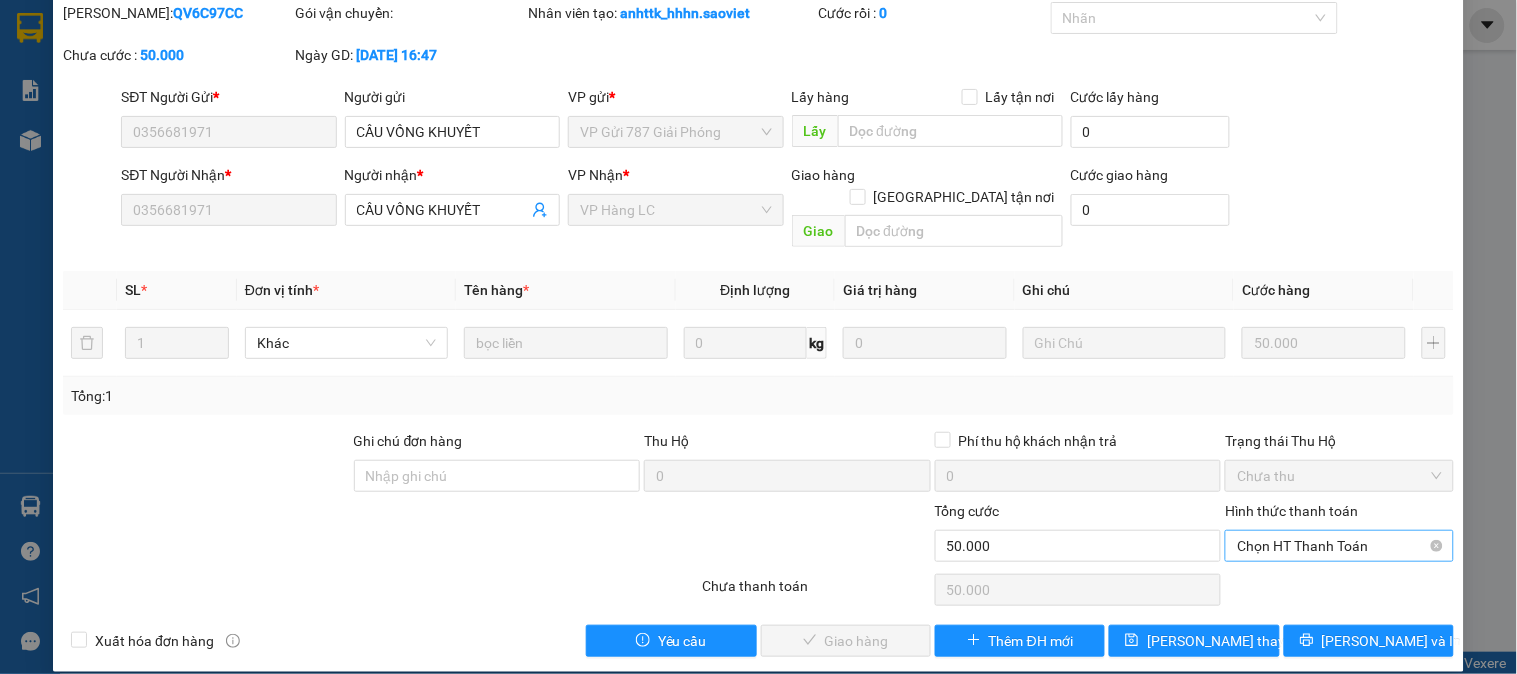 click on "Chọn HT Thanh Toán" at bounding box center [1339, 546] 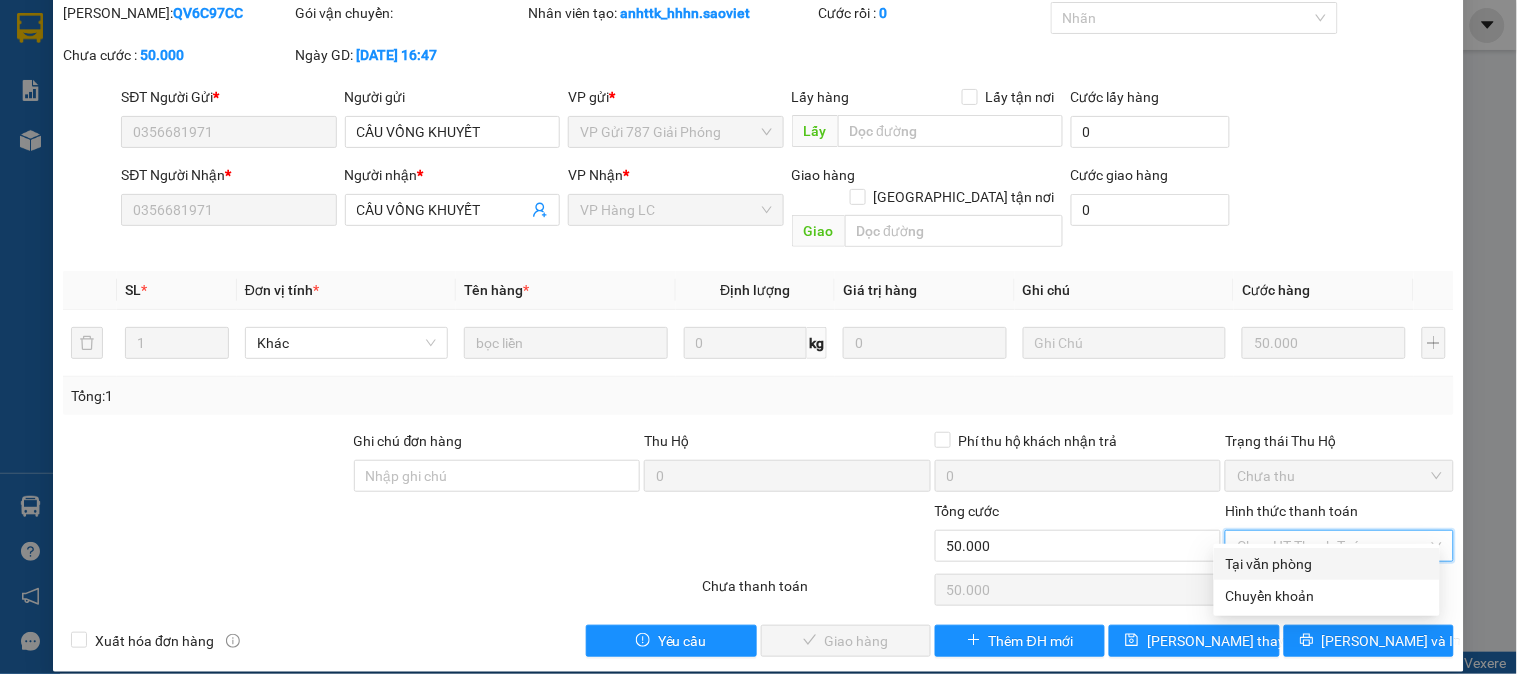 click on "Tại văn phòng" at bounding box center (1327, 564) 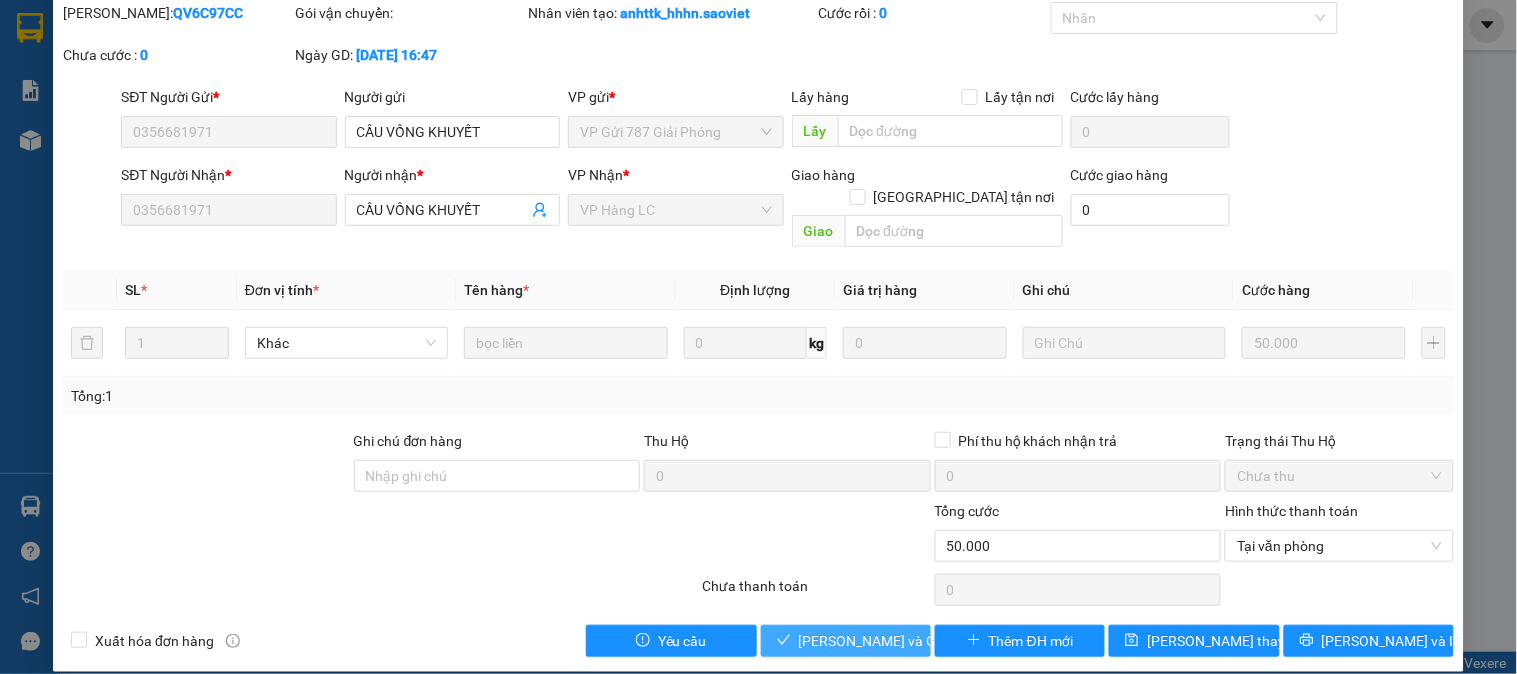 click on "[PERSON_NAME] và [PERSON_NAME] hàng" at bounding box center [895, 641] 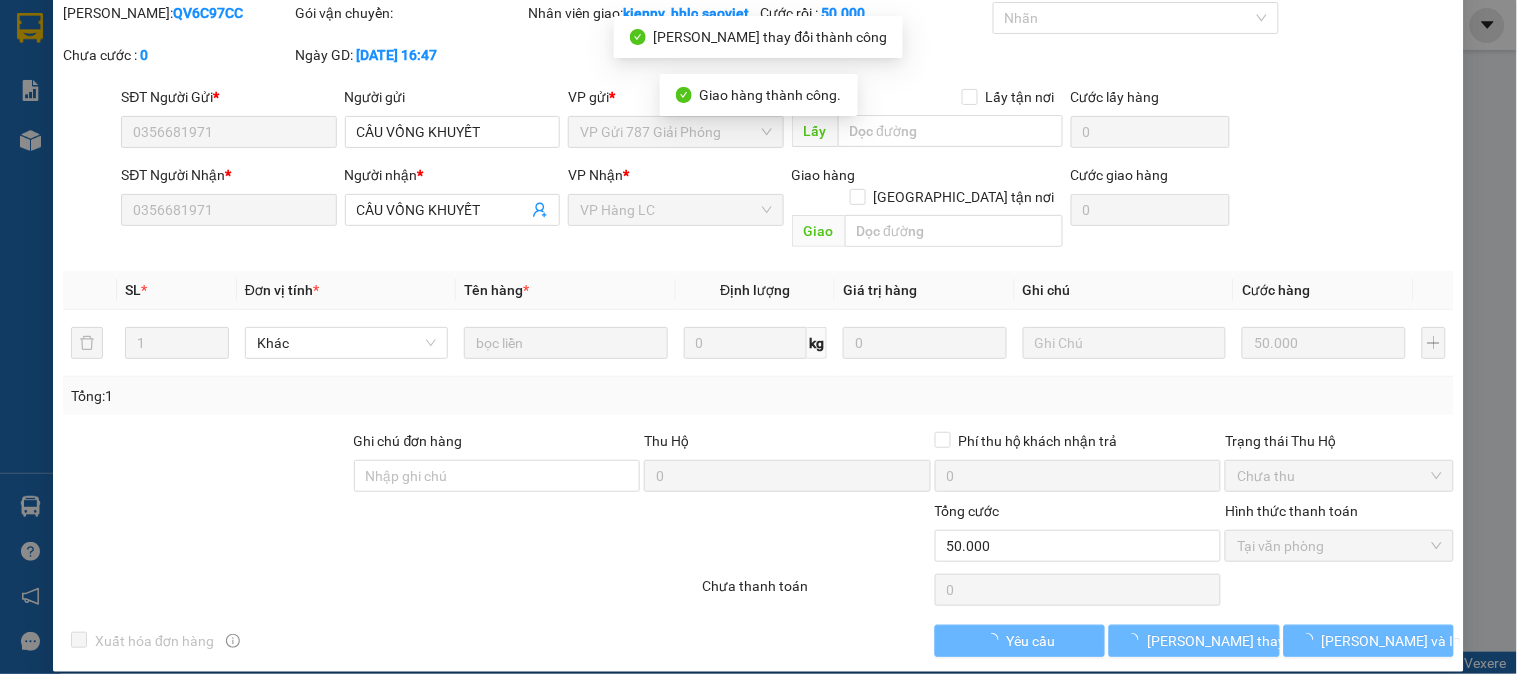 scroll, scrollTop: 0, scrollLeft: 0, axis: both 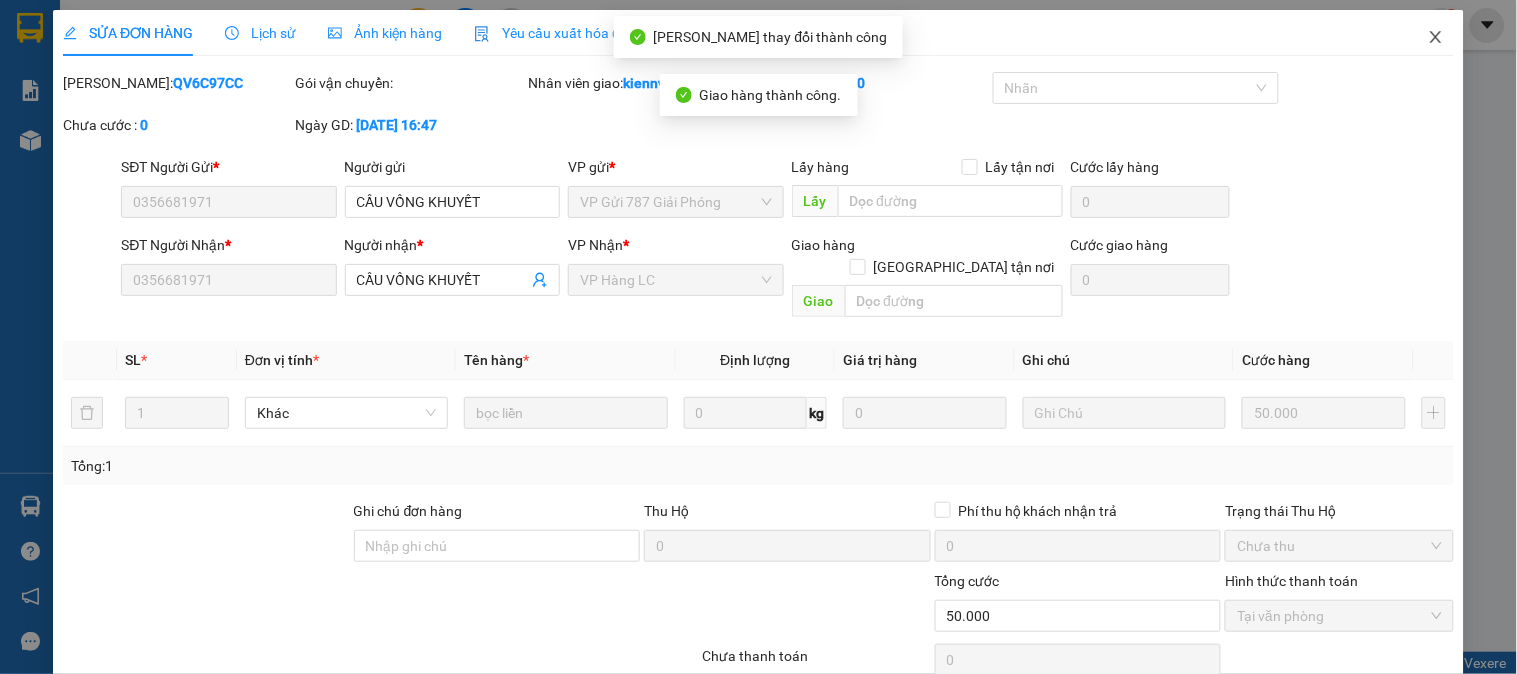 click 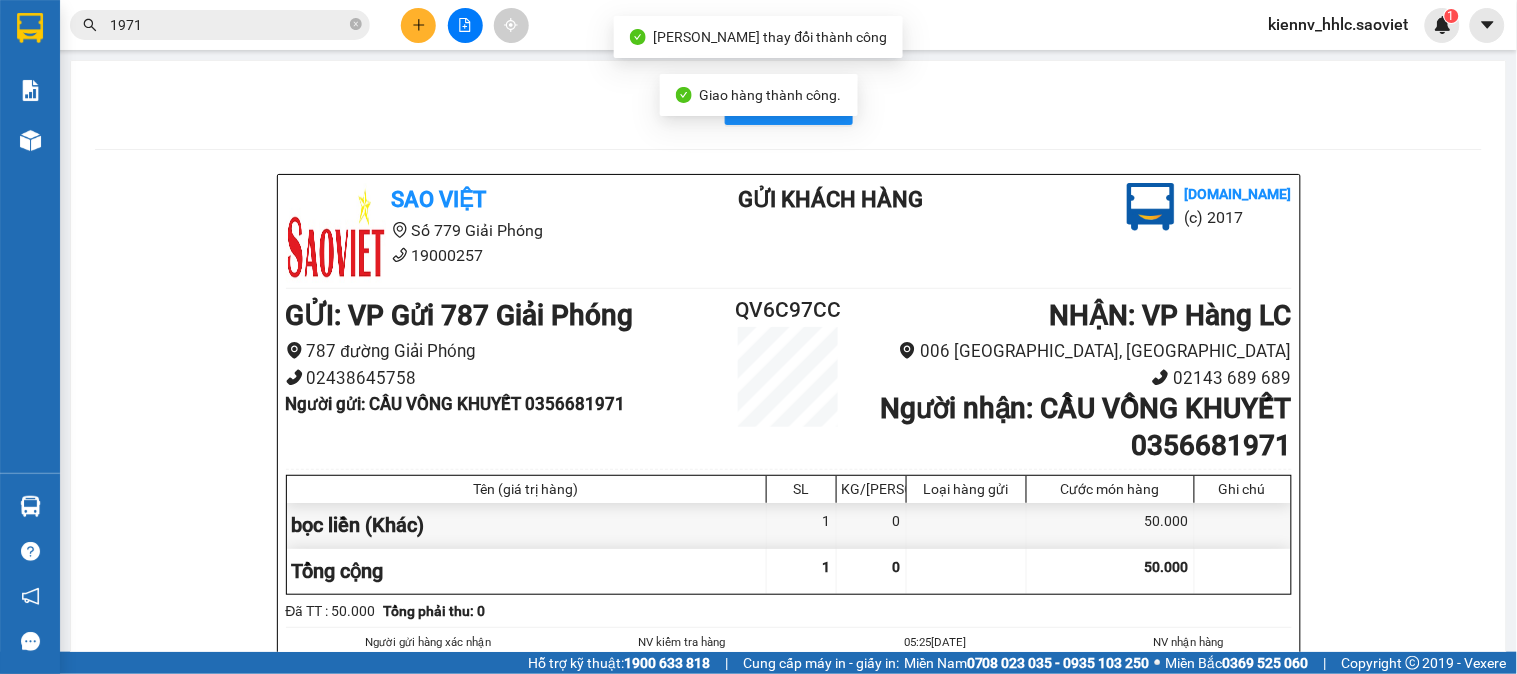 drag, startPoint x: 314, startPoint y: 27, endPoint x: 345, endPoint y: 34, distance: 31.780497 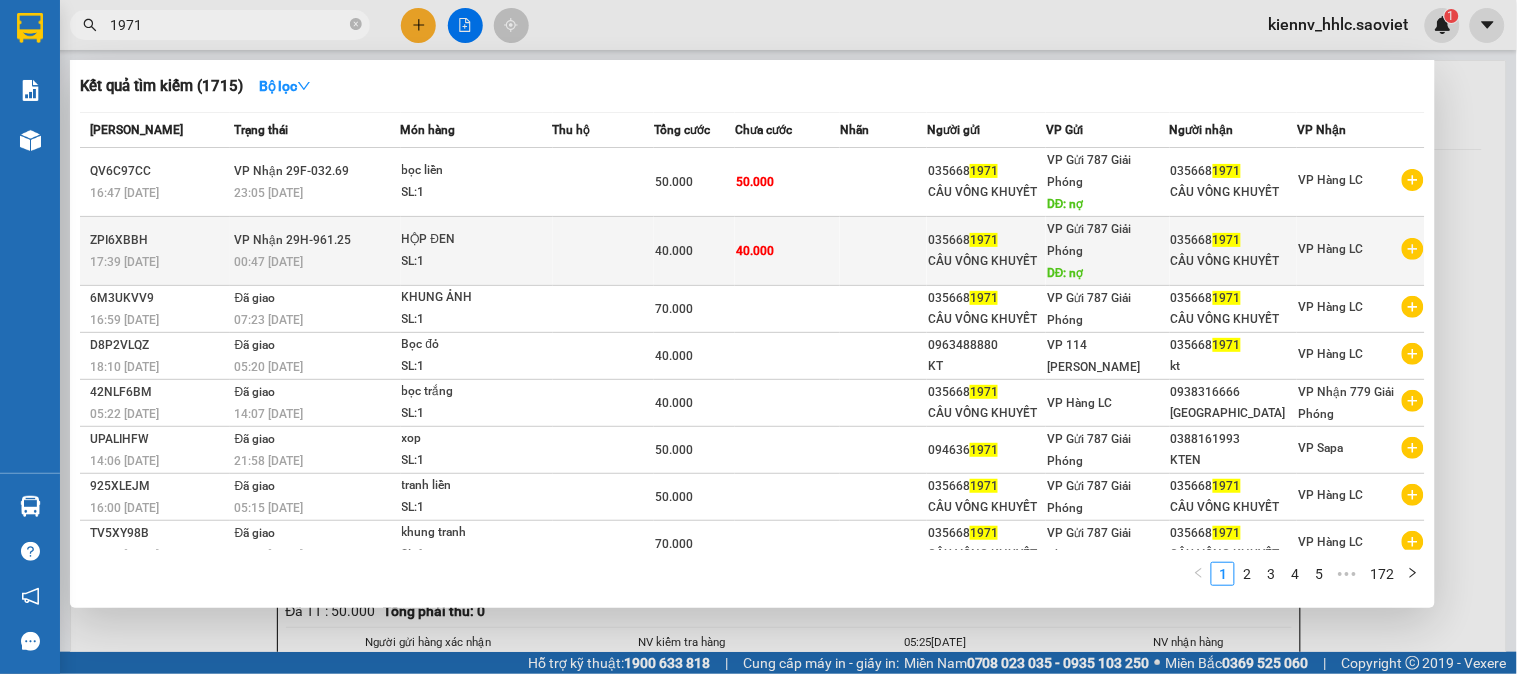 click on "CẦU VỒNG KHUYẾT" at bounding box center [986, 261] 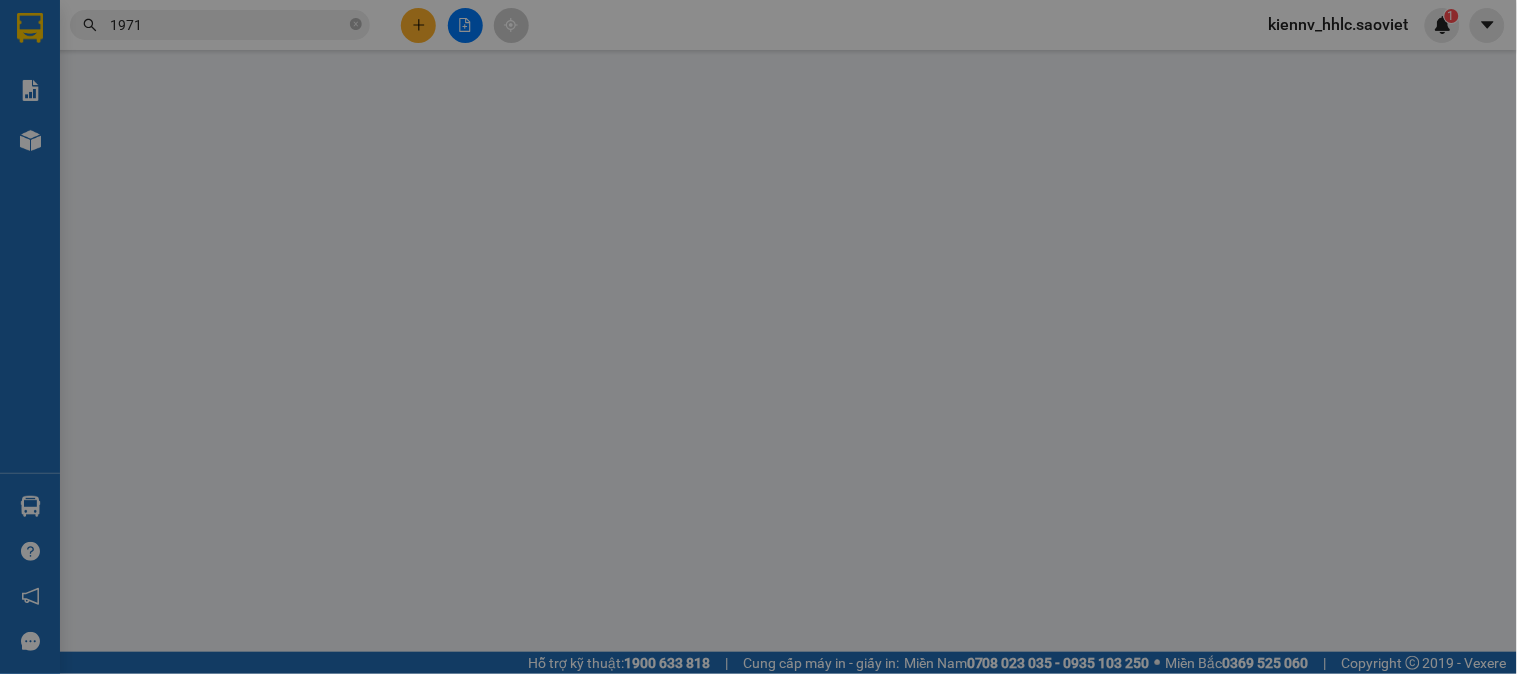 type on "0356681971" 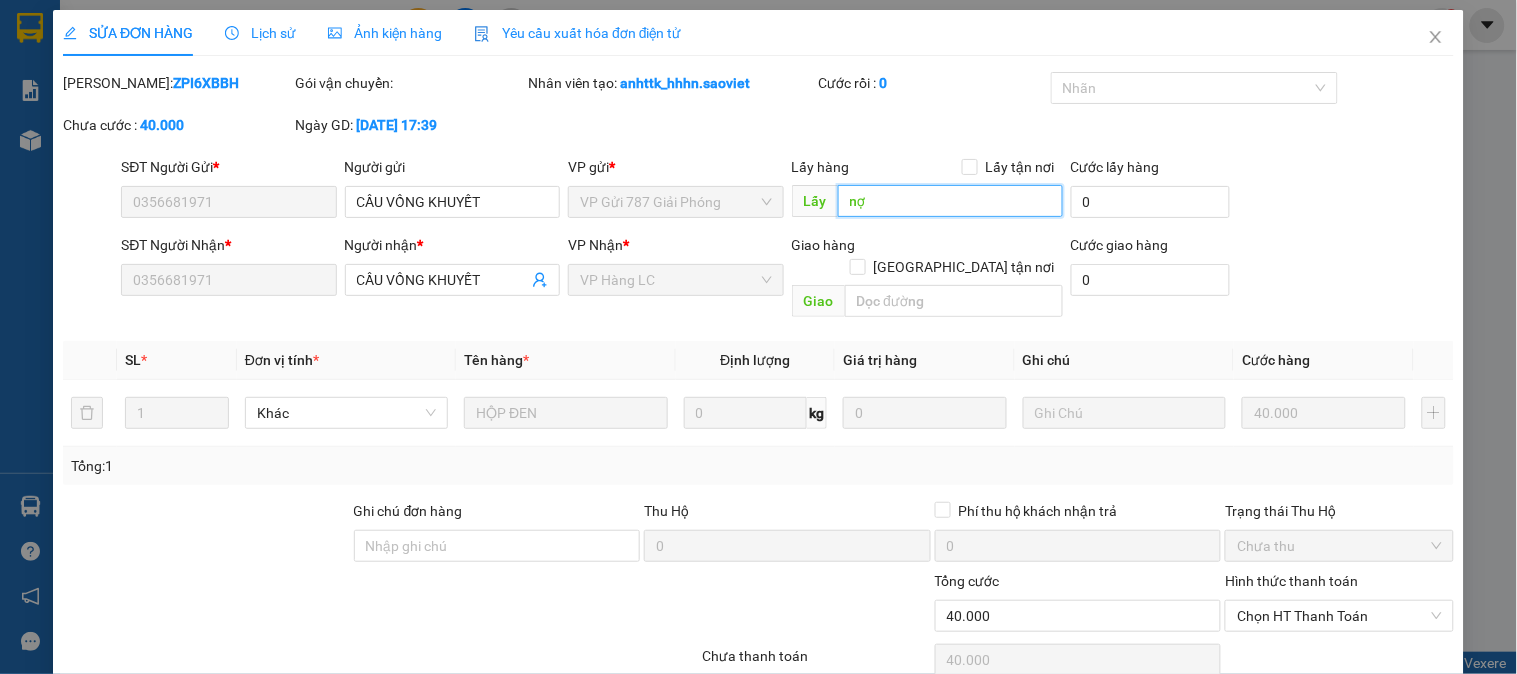 click on "nợ" at bounding box center [950, 201] 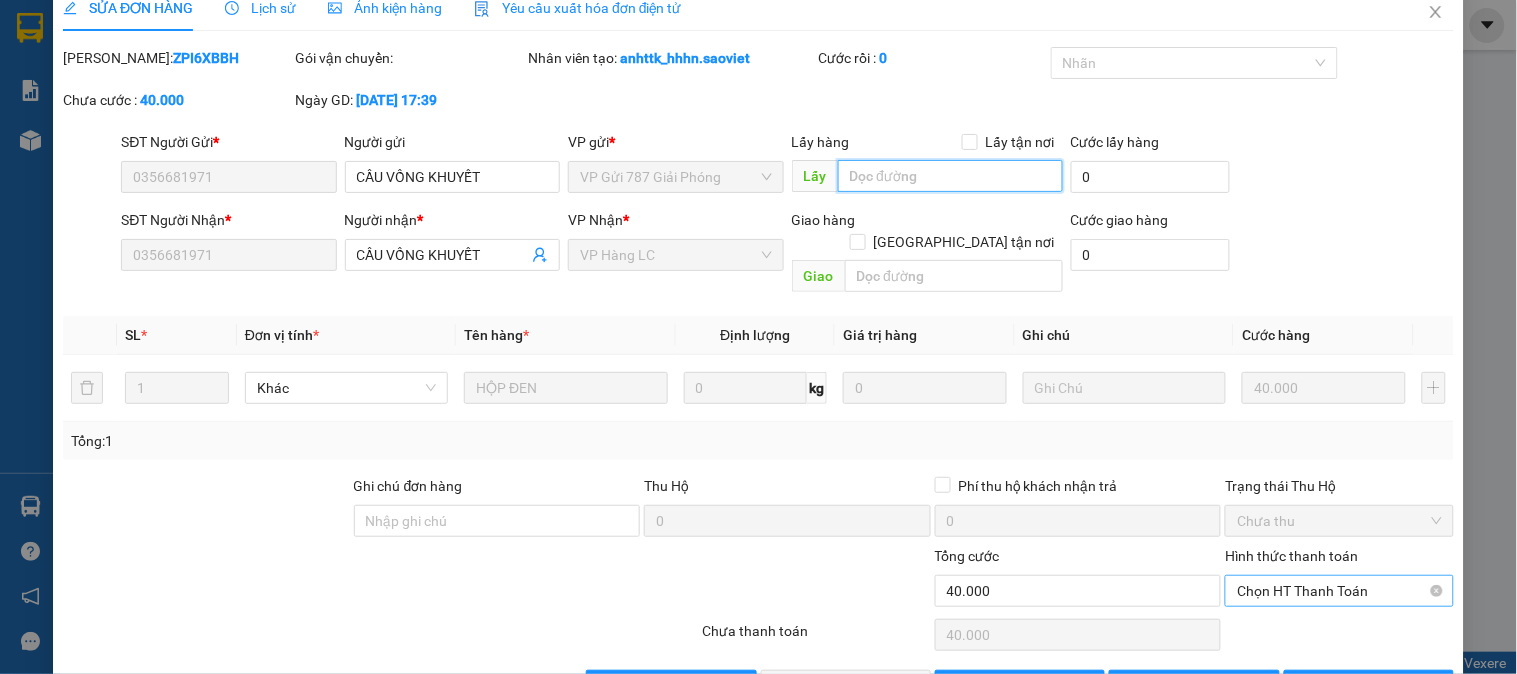scroll, scrollTop: 70, scrollLeft: 0, axis: vertical 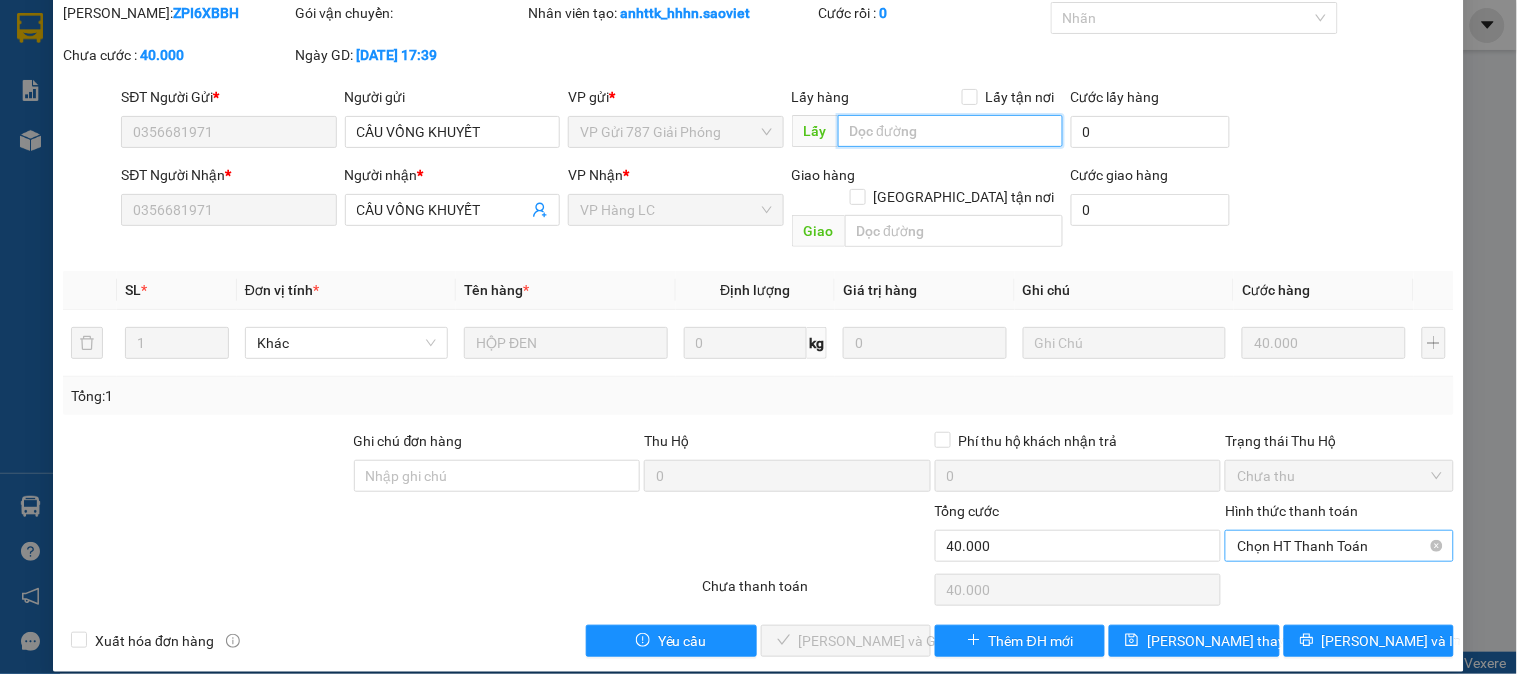 click on "Chọn HT Thanh Toán" at bounding box center [1339, 546] 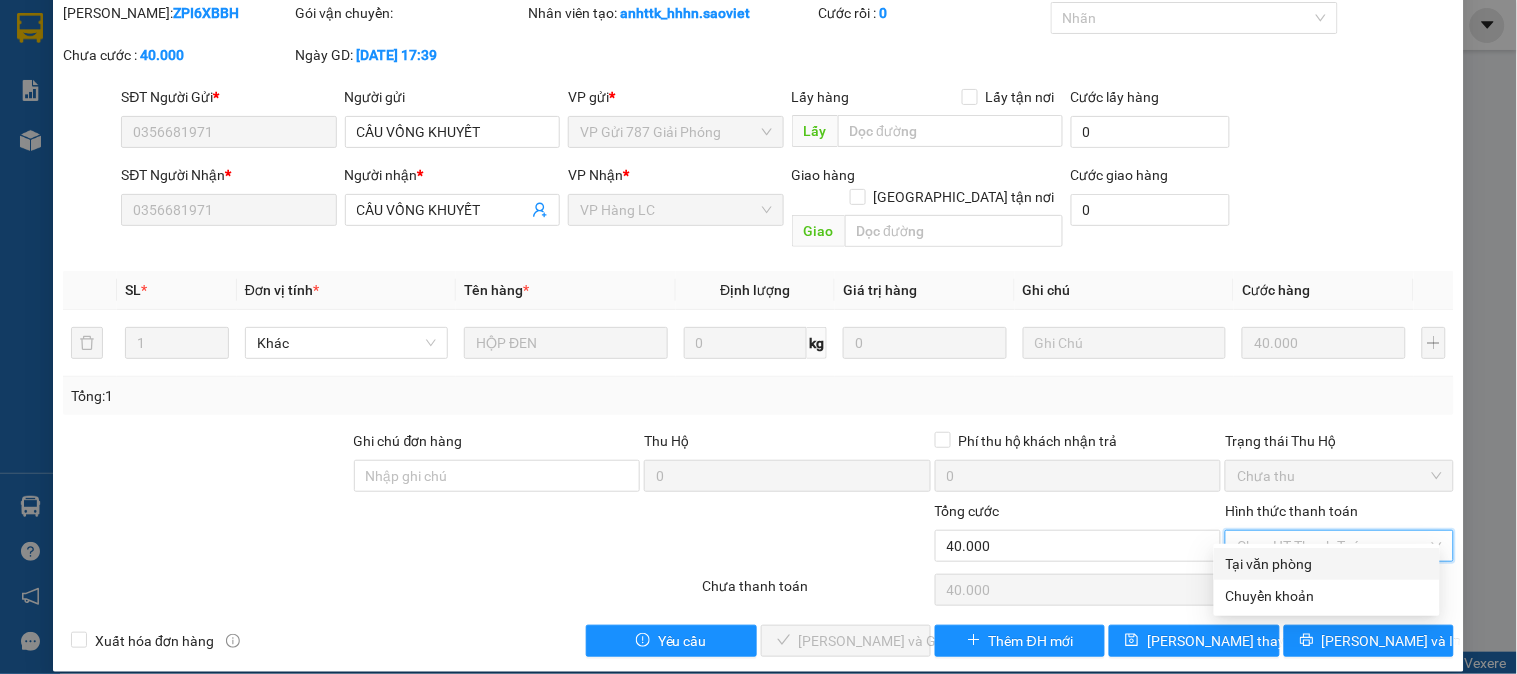 click on "Tại văn phòng" at bounding box center [1327, 564] 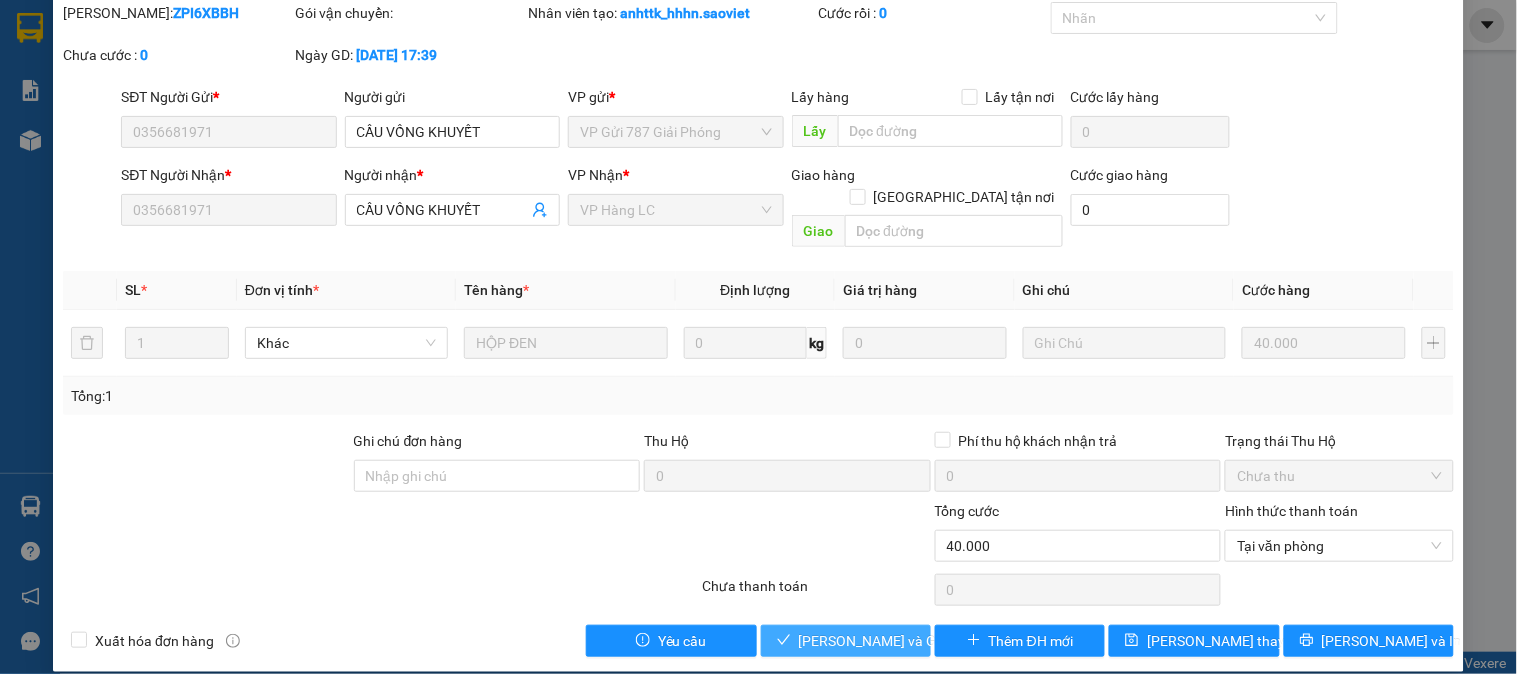 click on "Lưu và Giao hàng" at bounding box center (895, 641) 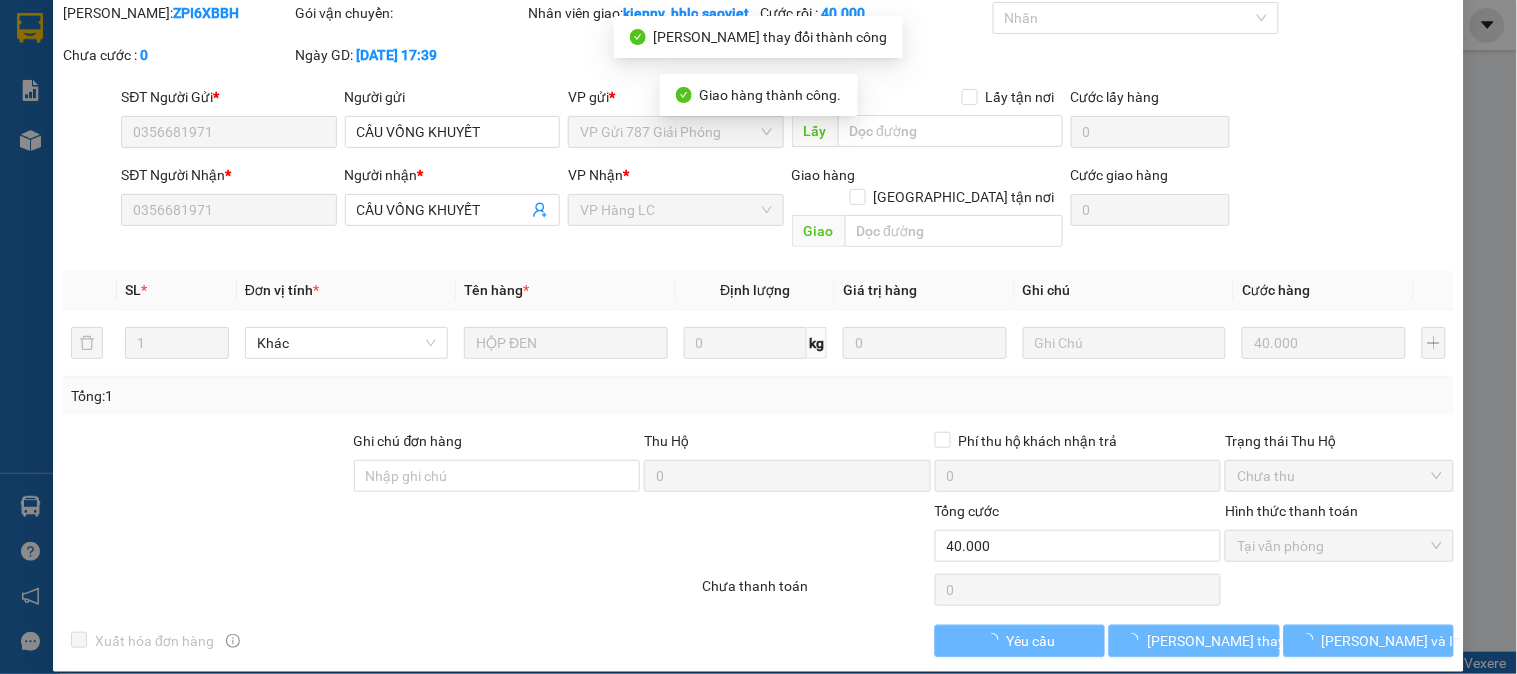 scroll, scrollTop: 0, scrollLeft: 0, axis: both 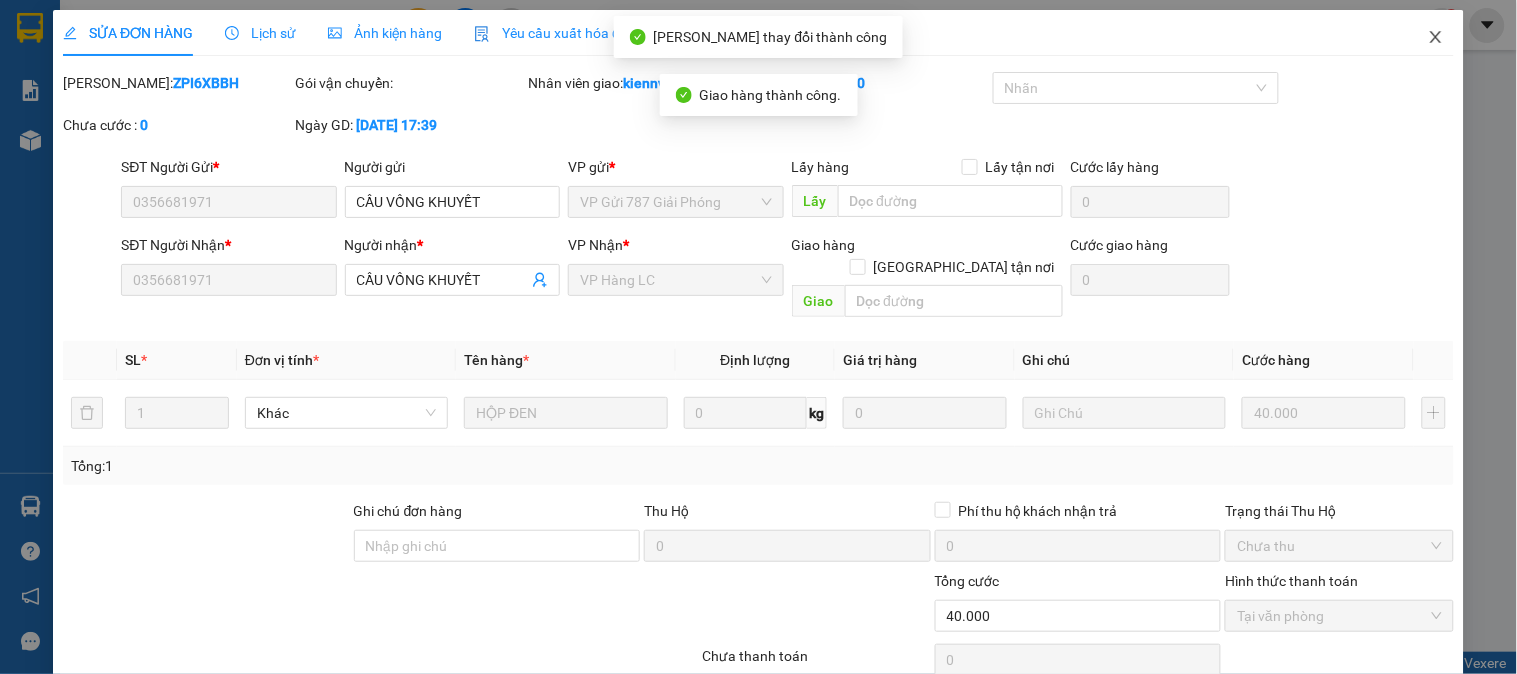 click 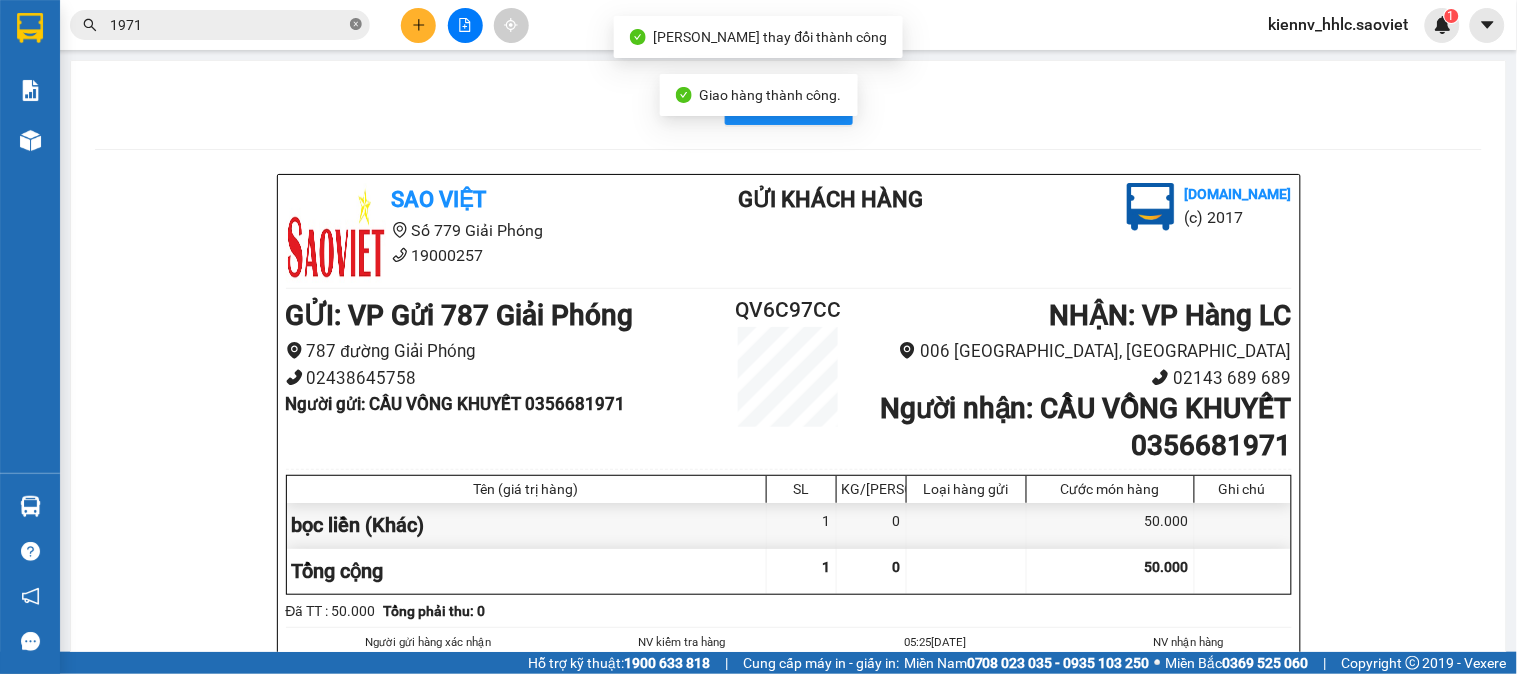 click 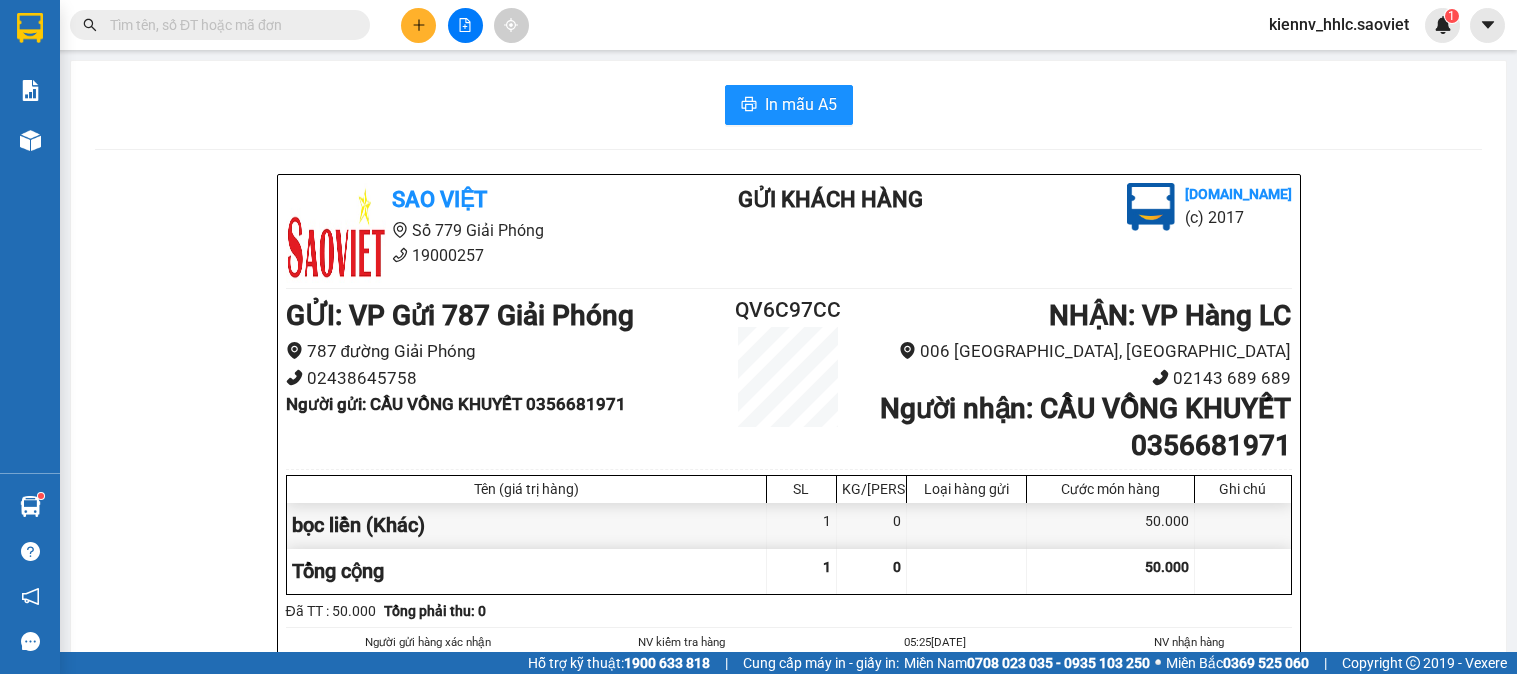 scroll, scrollTop: 0, scrollLeft: 0, axis: both 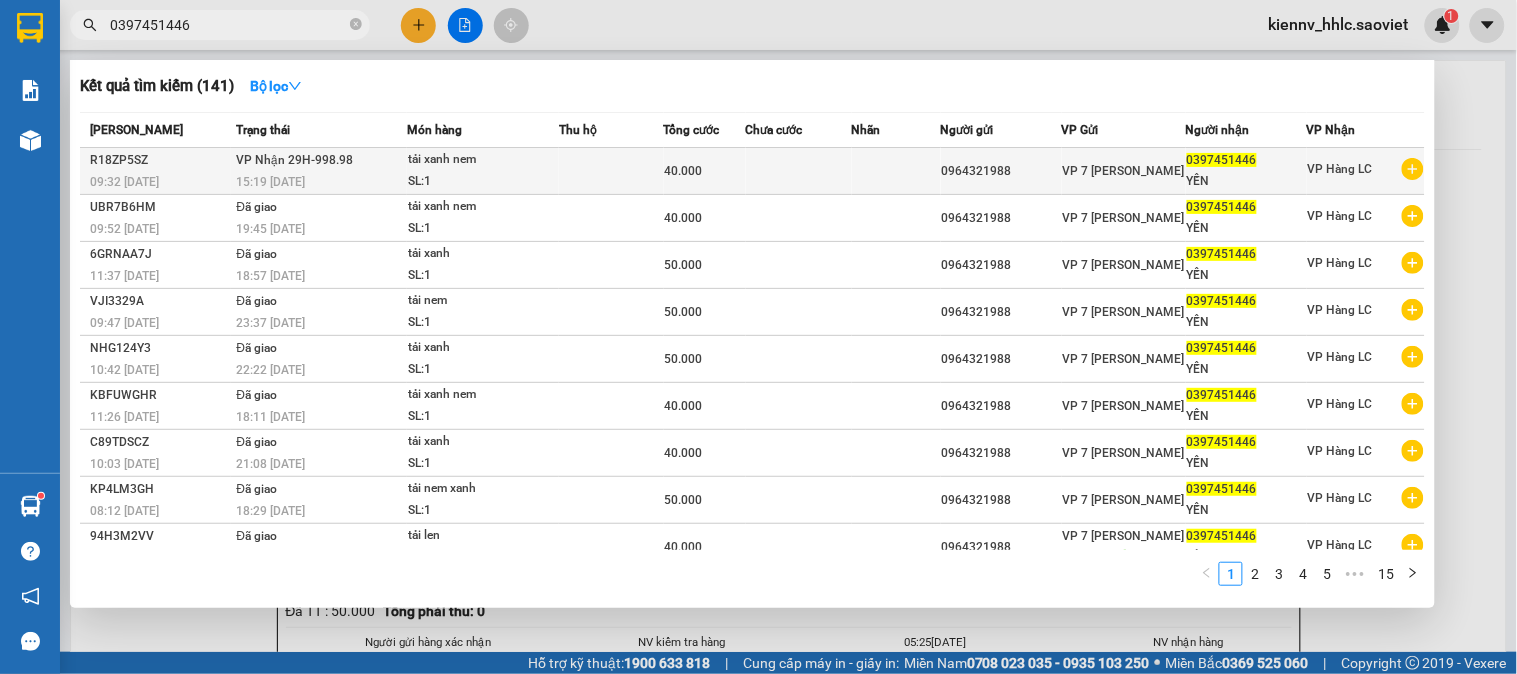 type on "0397451446" 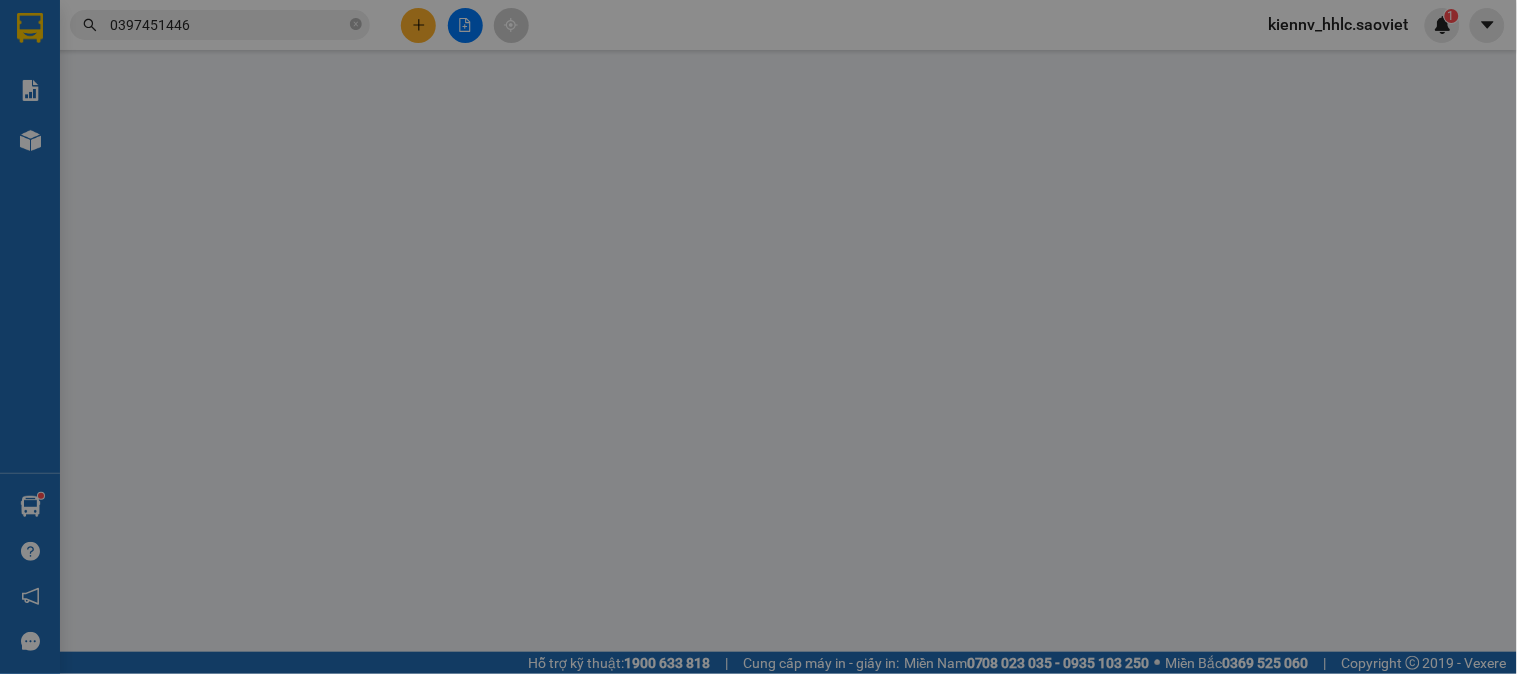 type on "0964321988" 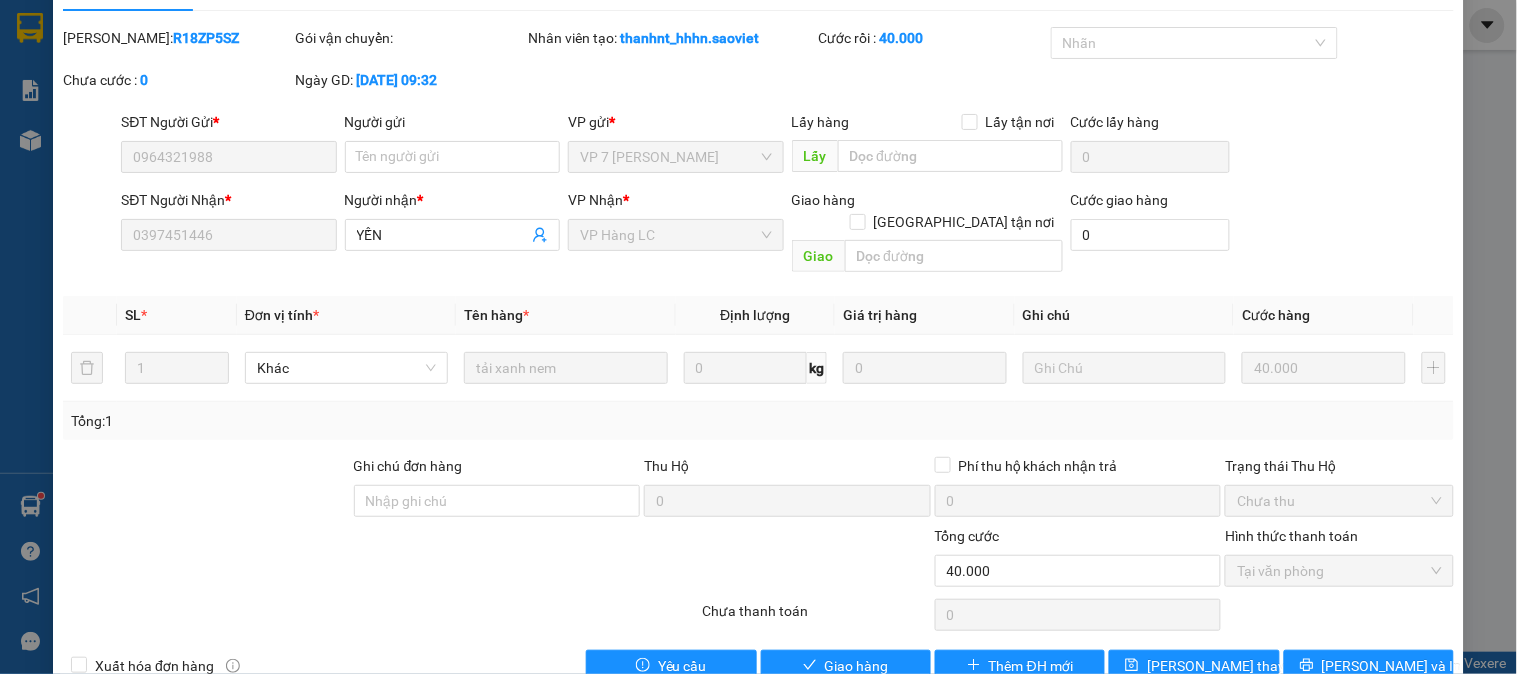 scroll, scrollTop: 70, scrollLeft: 0, axis: vertical 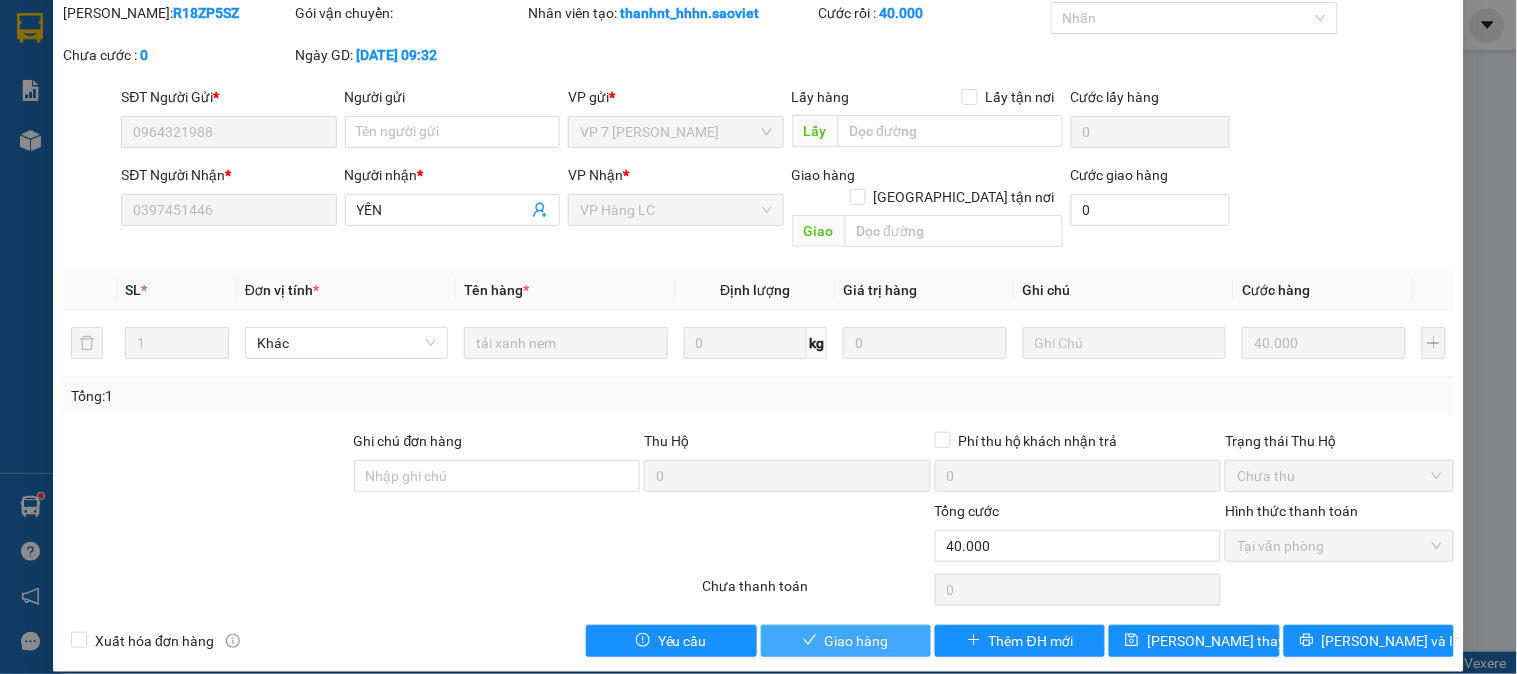 click on "Giao hàng" at bounding box center (857, 641) 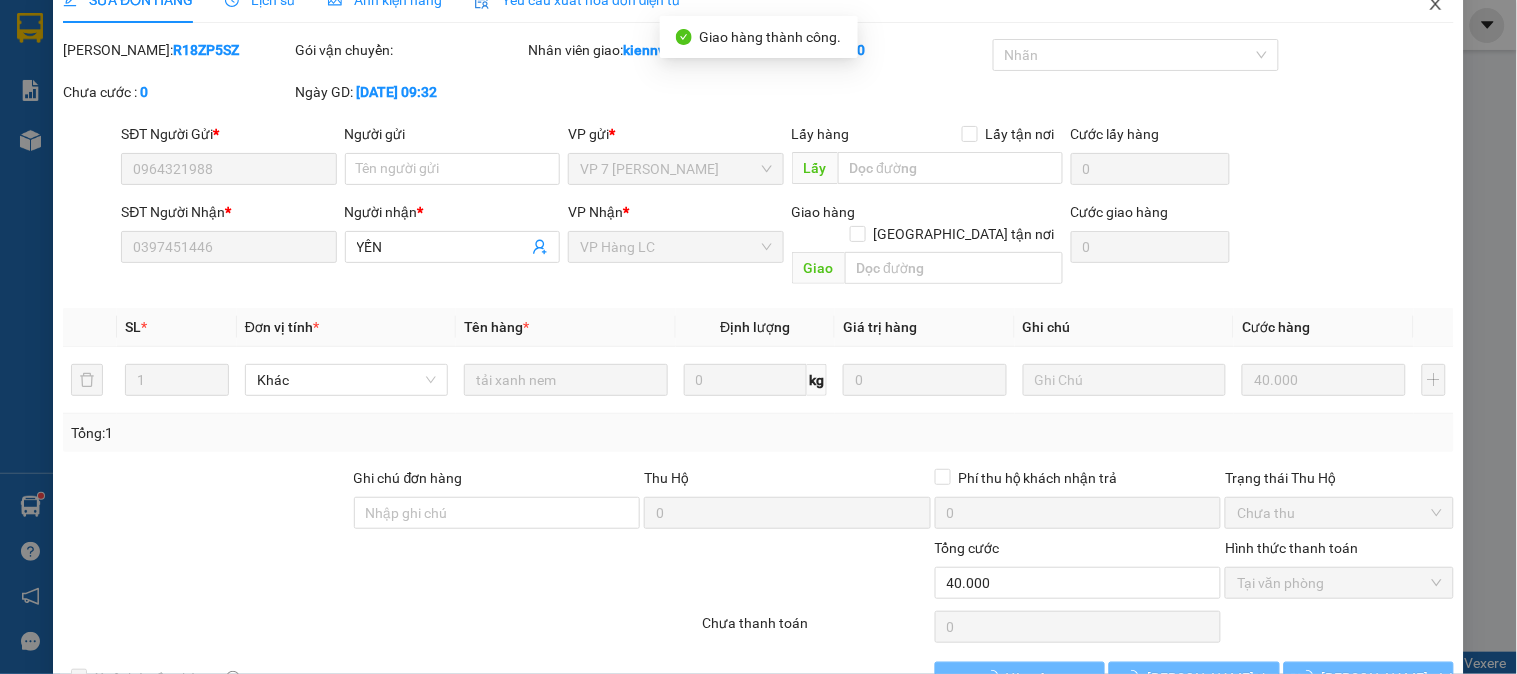scroll, scrollTop: 0, scrollLeft: 0, axis: both 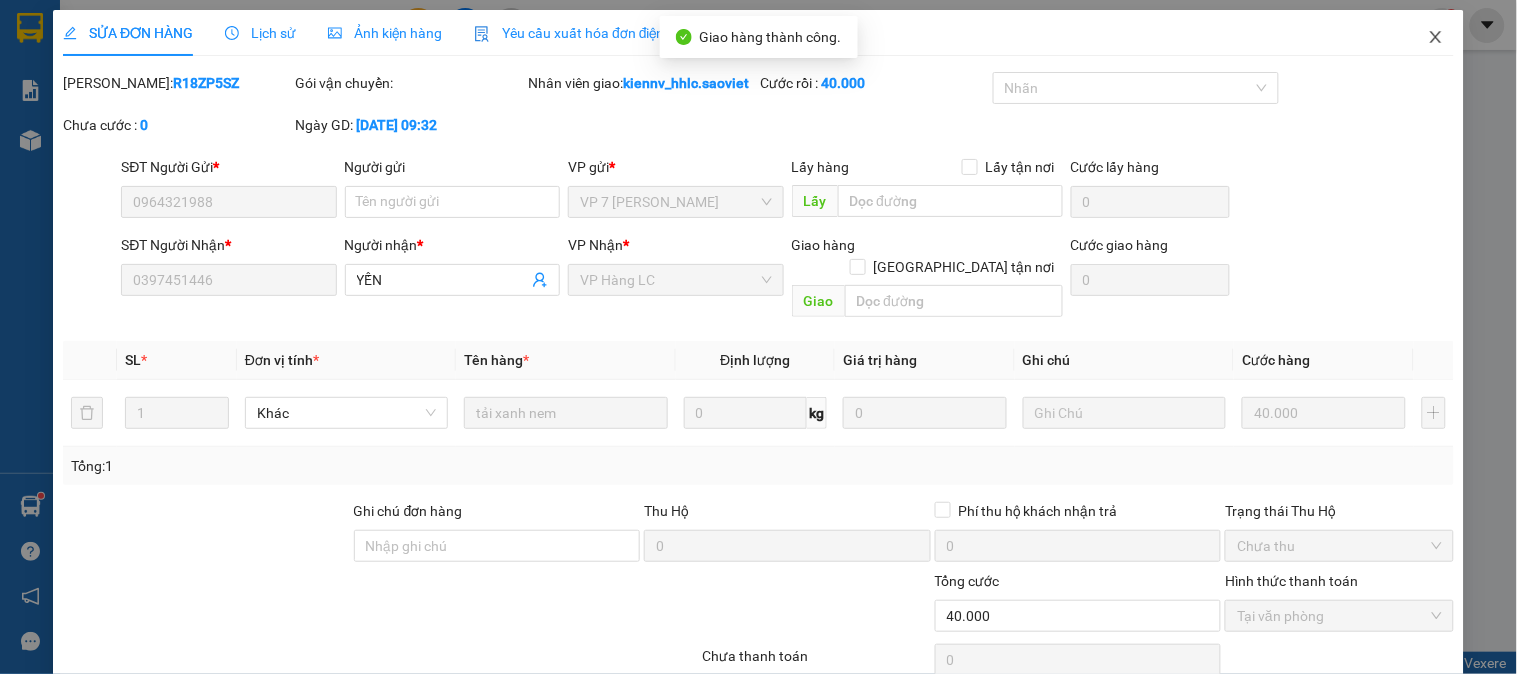 click 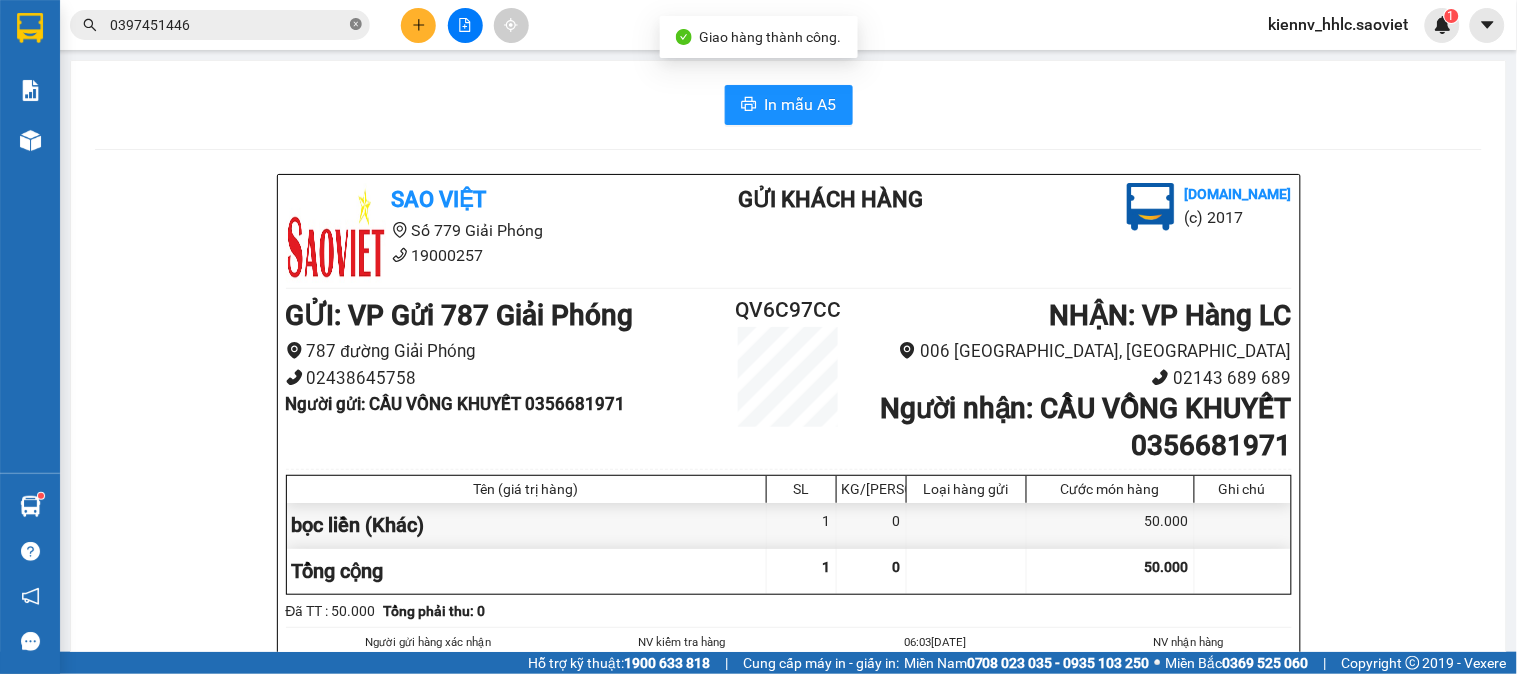 click 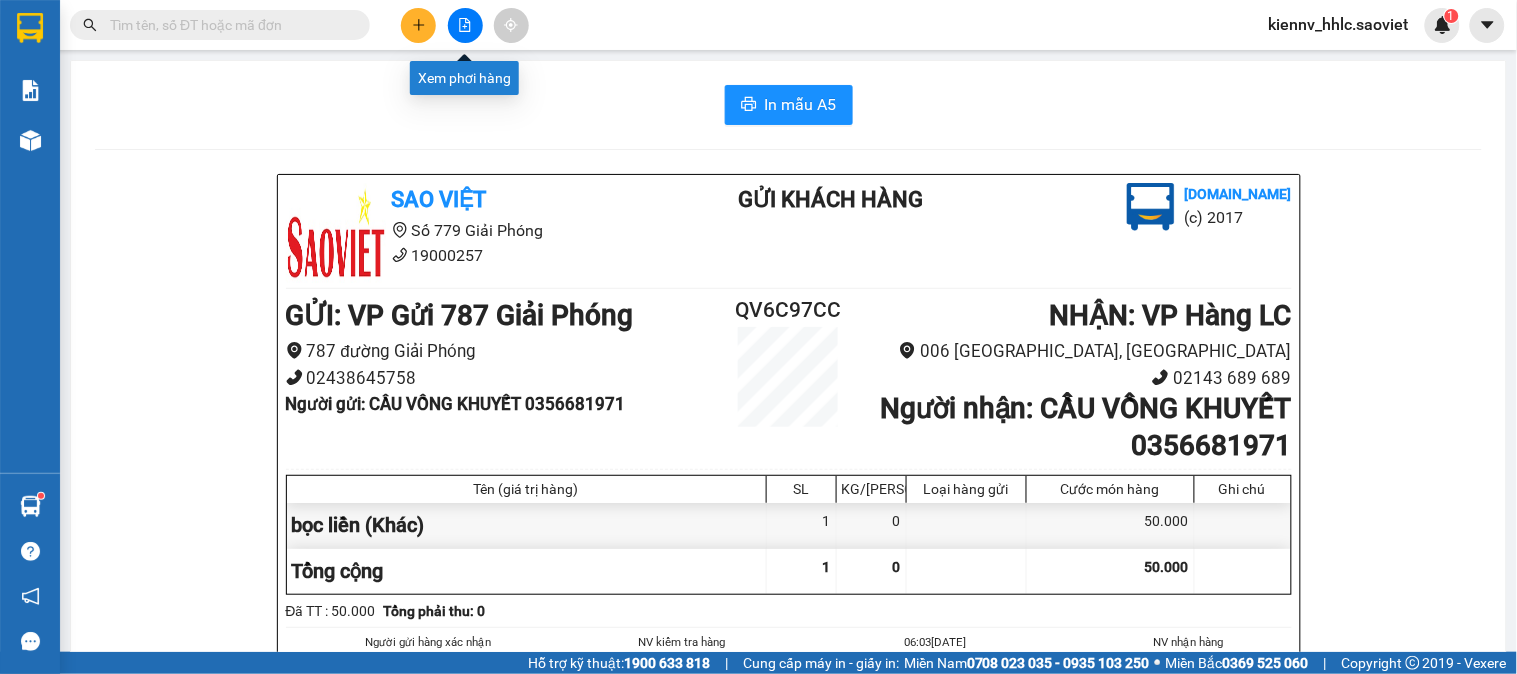click at bounding box center [465, 25] 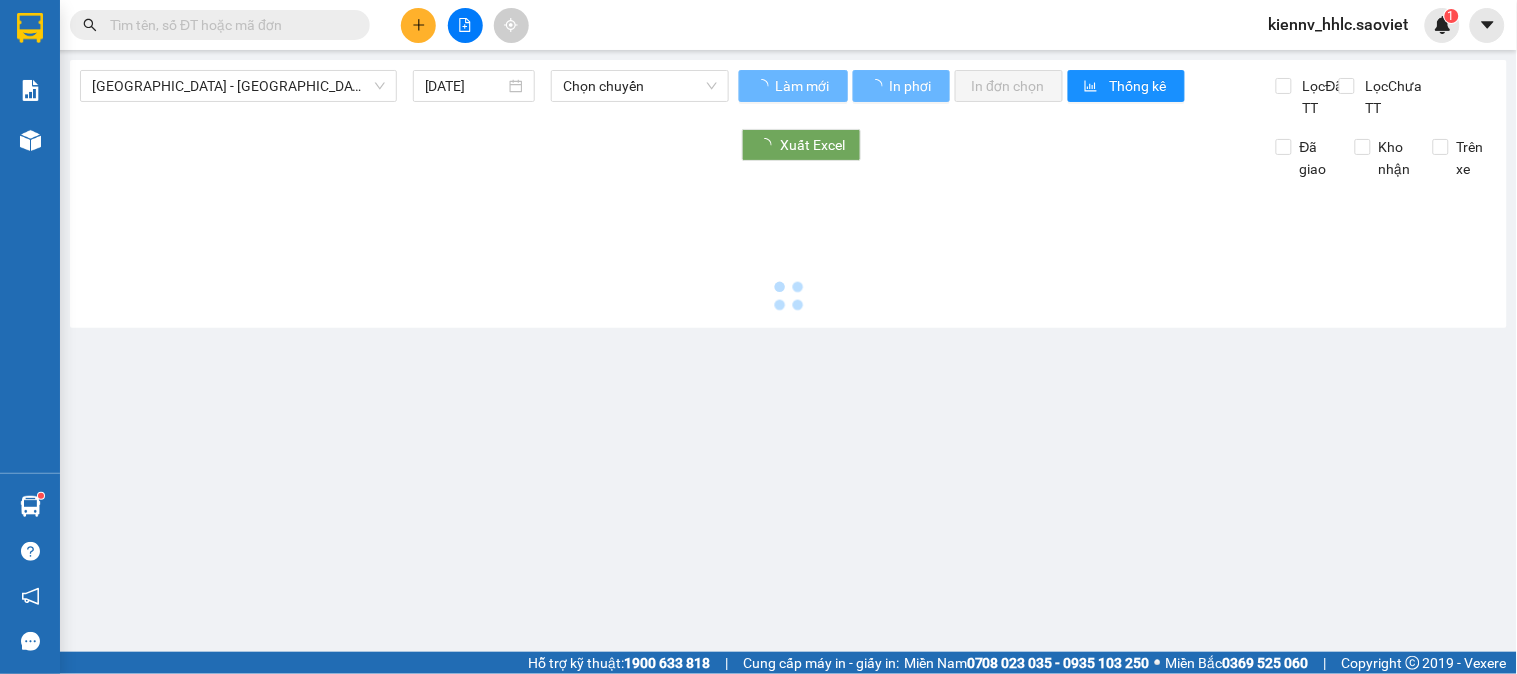 type on "14/07/2025" 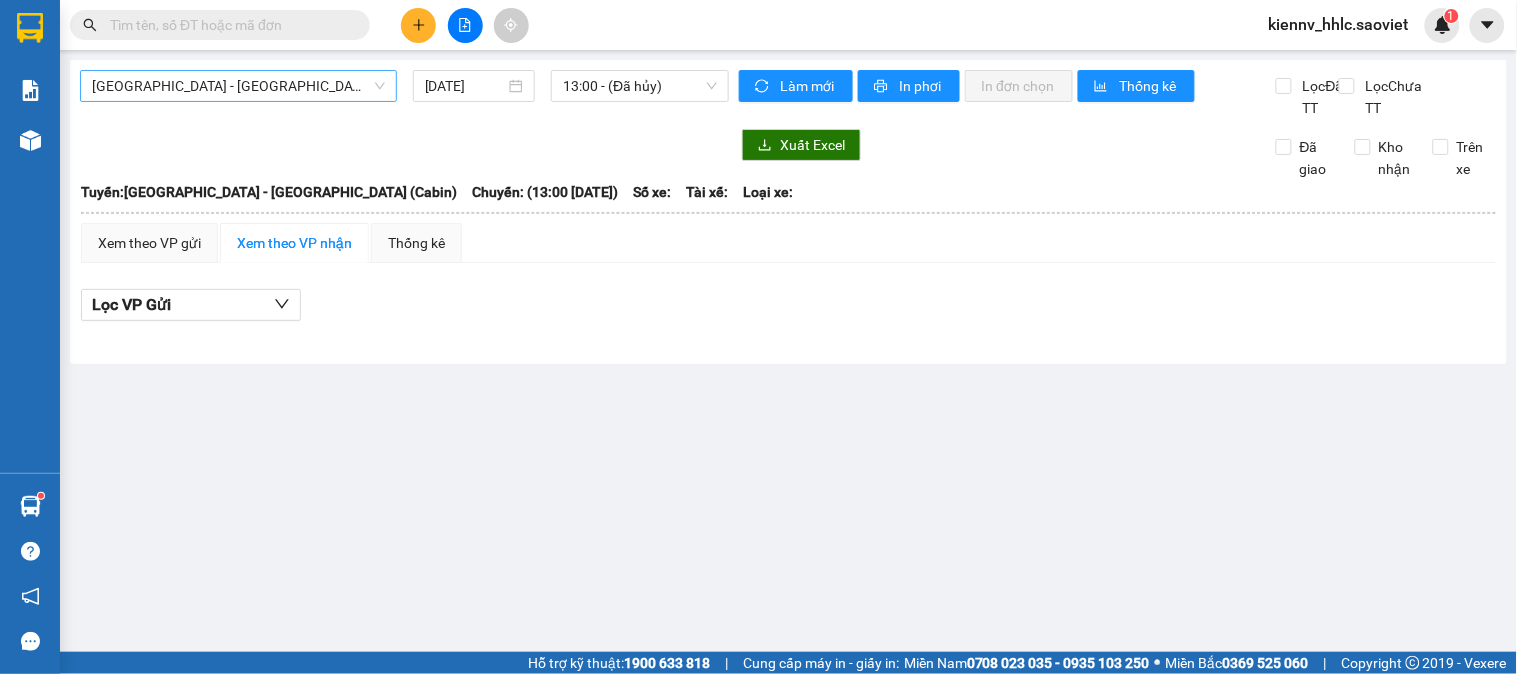 click on "Hà Nội - Lào Cai (Cabin)" at bounding box center (238, 86) 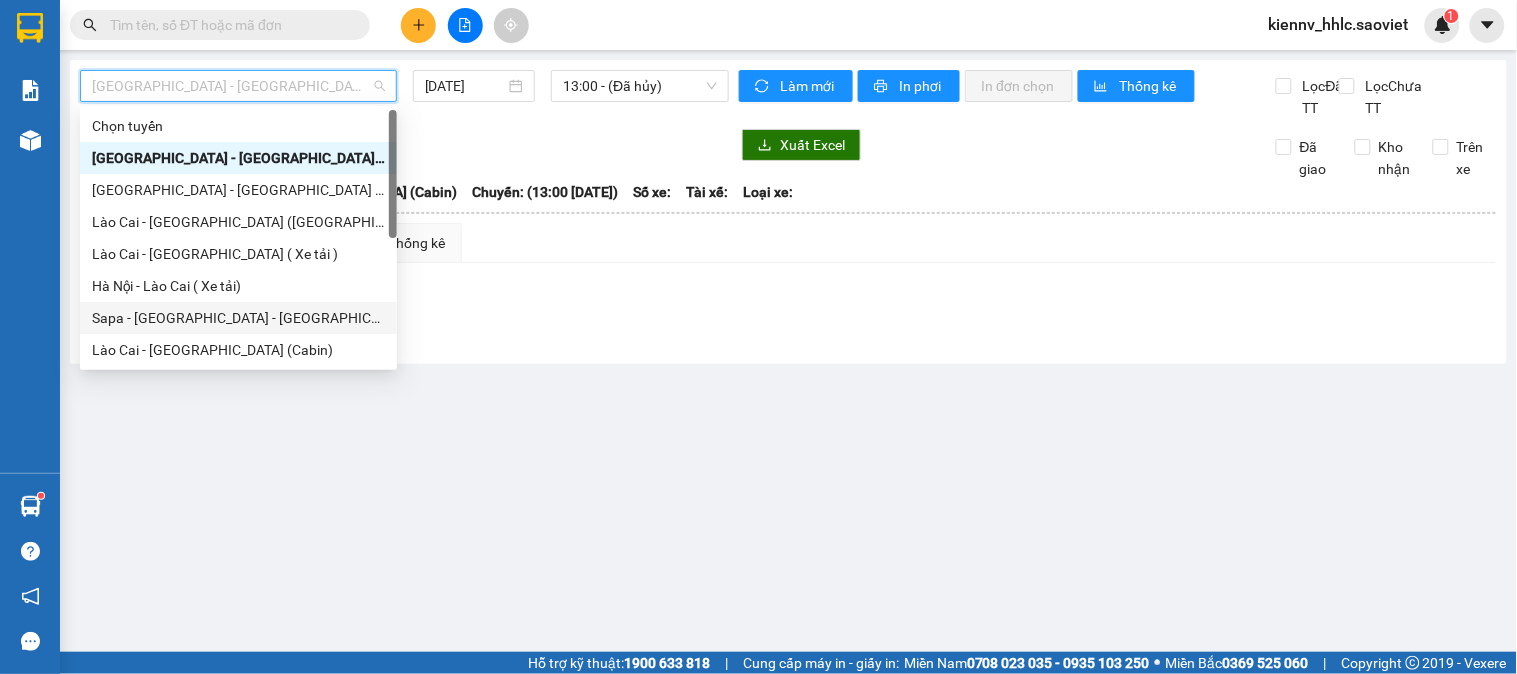 scroll, scrollTop: 160, scrollLeft: 0, axis: vertical 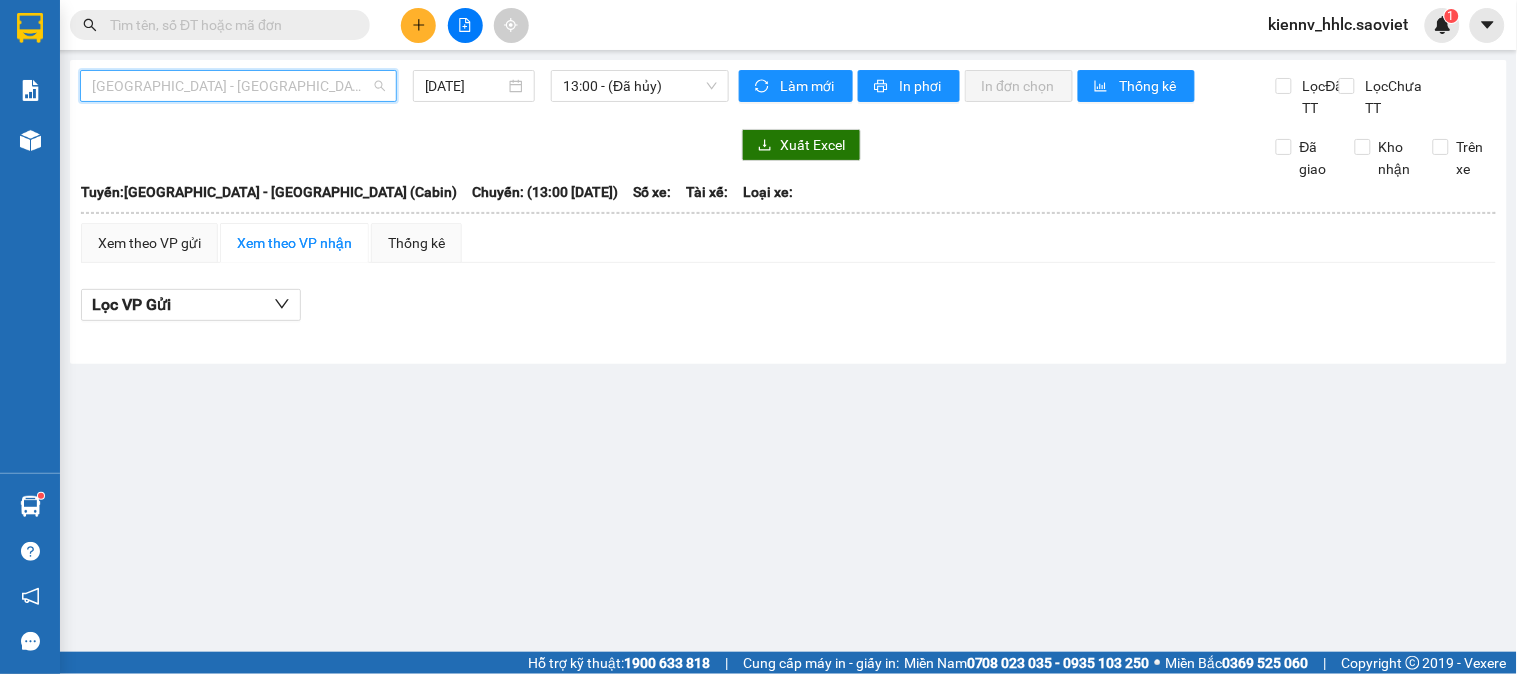 click on "Hà Nội - Lào Cai (Cabin)" at bounding box center (238, 86) 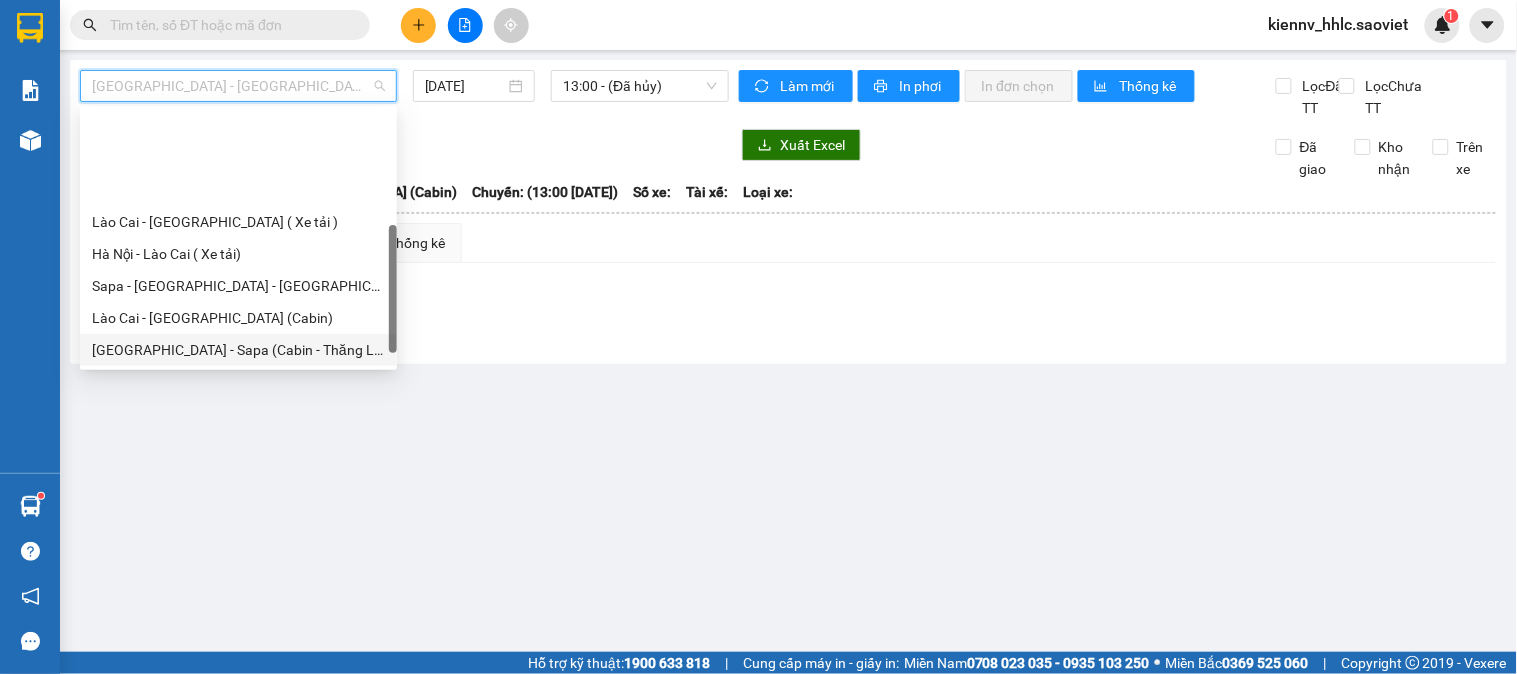 scroll, scrollTop: 160, scrollLeft: 0, axis: vertical 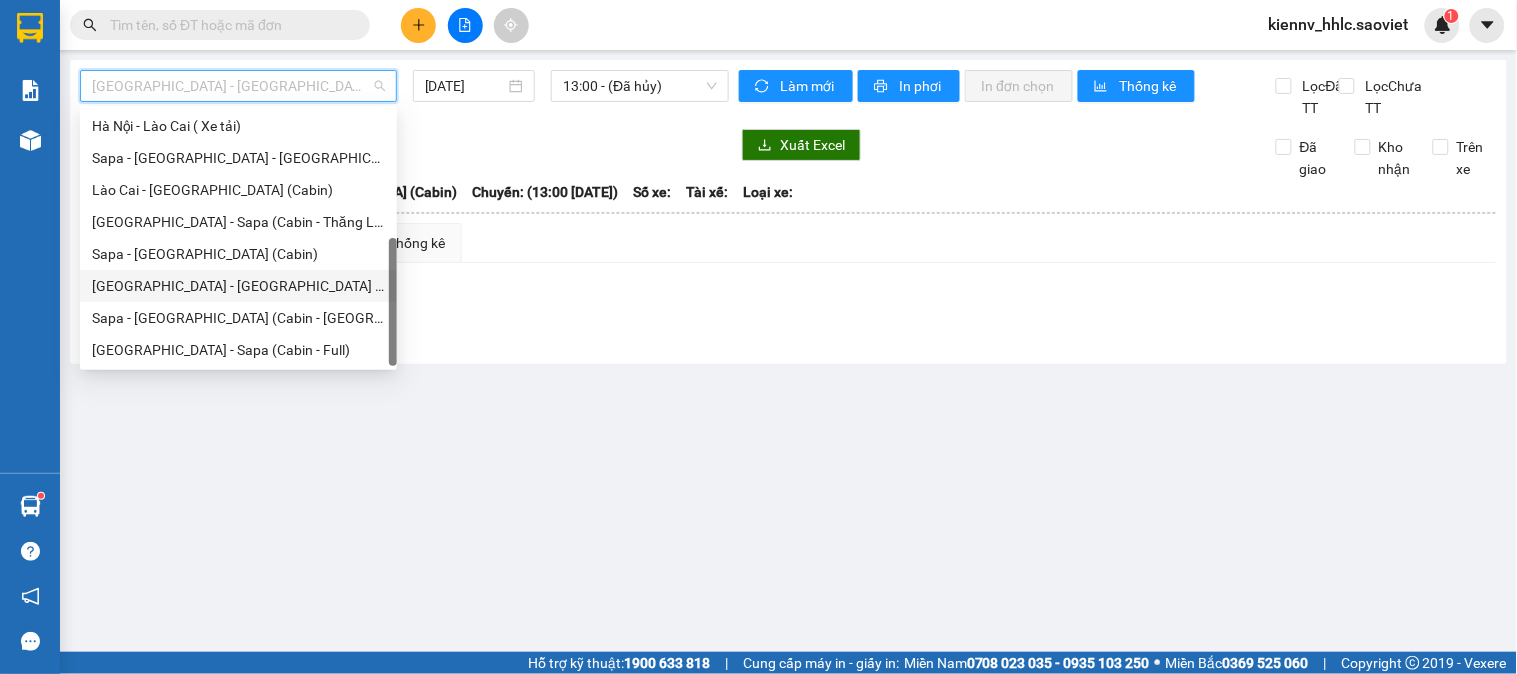 click on "Hà Nội - Lào Cai - Sapa (Giường)" at bounding box center [238, 286] 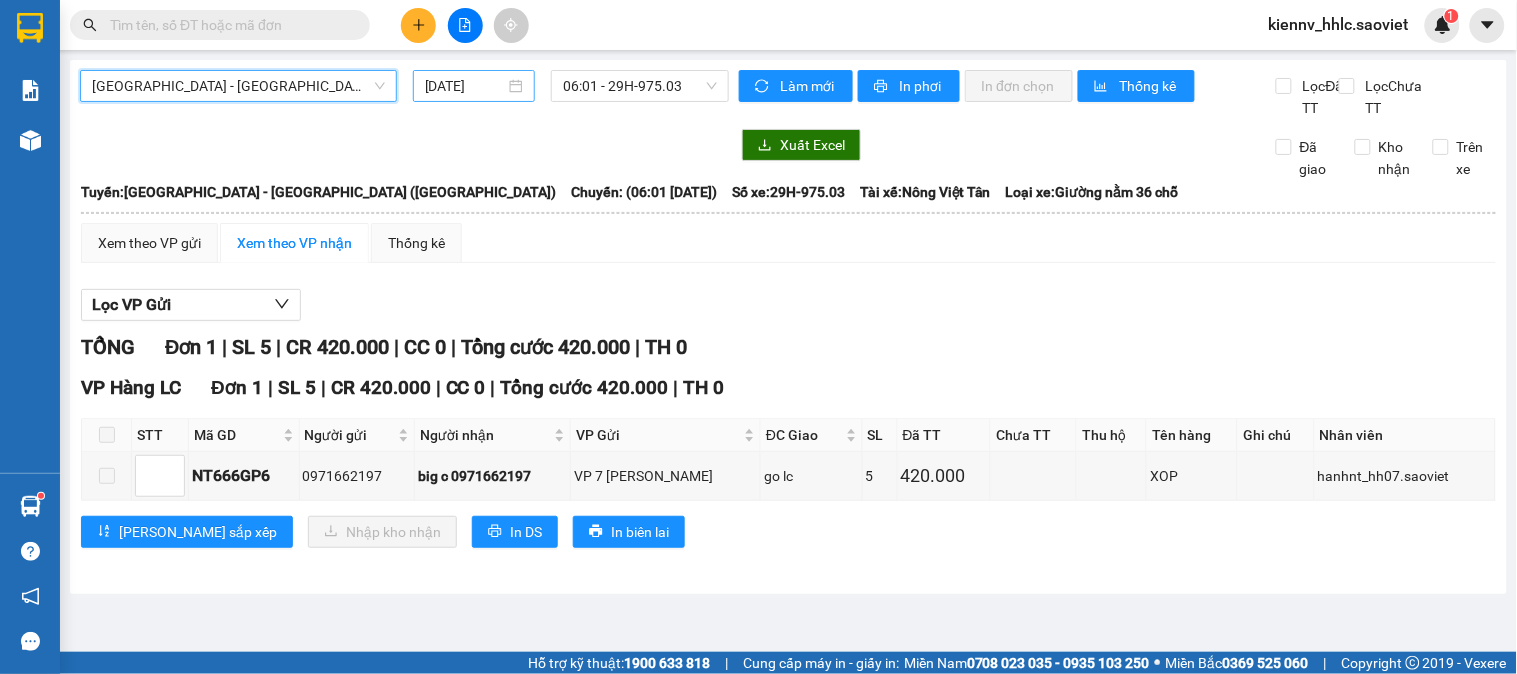 click on "14/07/2025" at bounding box center [474, 86] 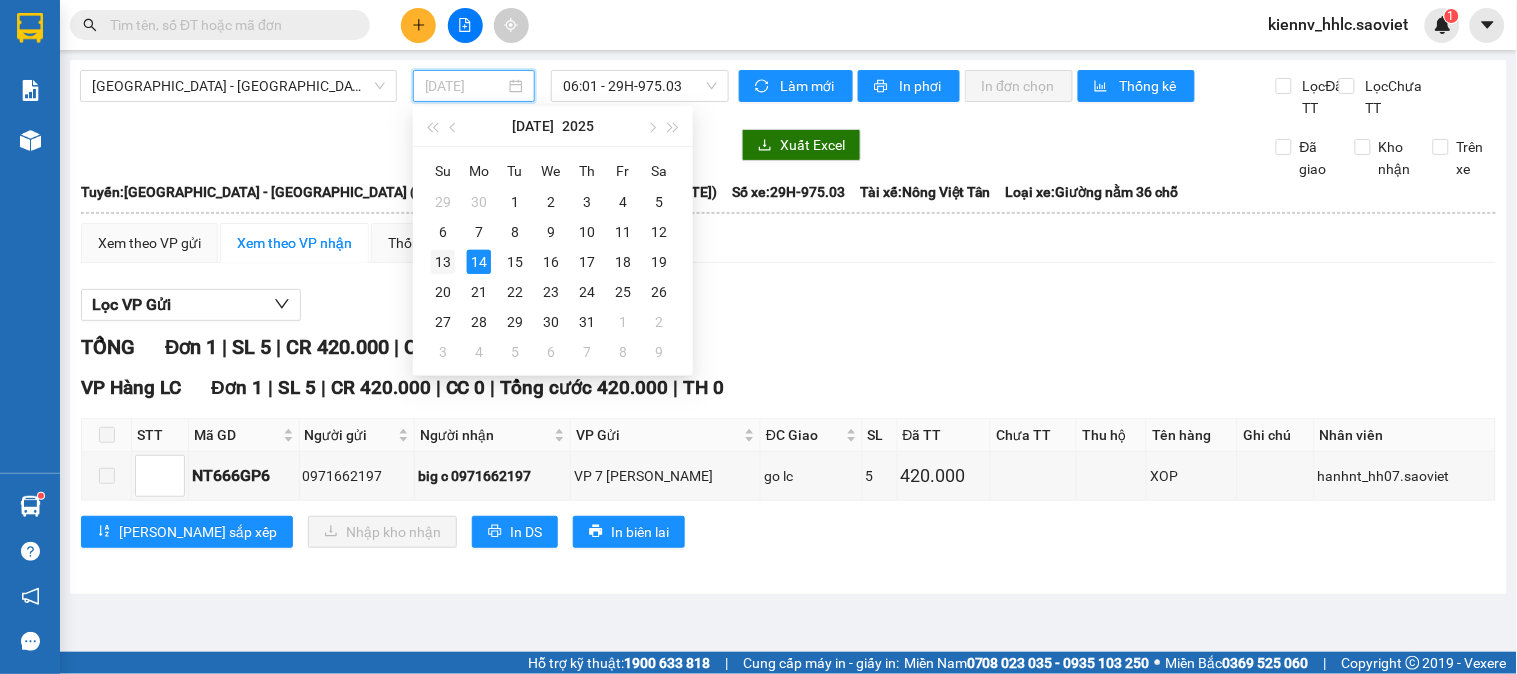 click on "13" at bounding box center [443, 262] 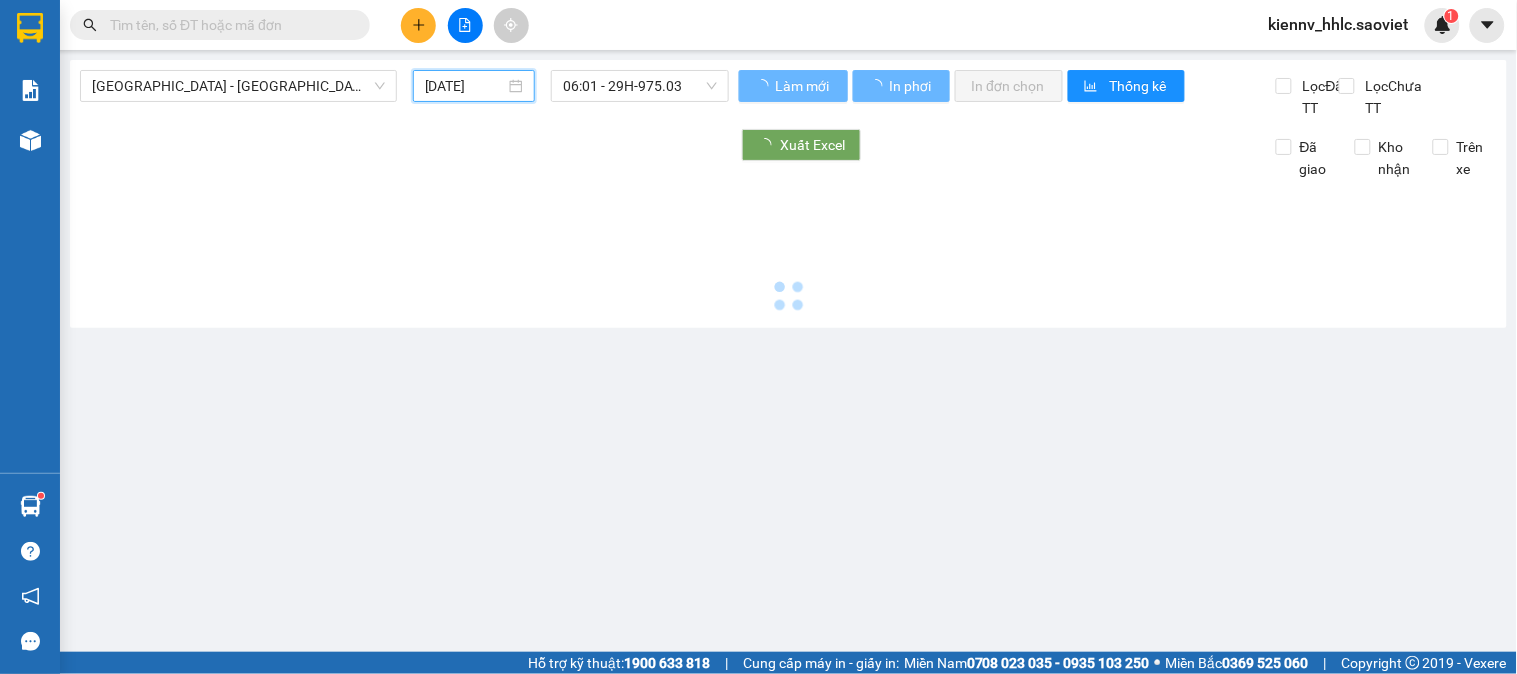 type on "13/07/2025" 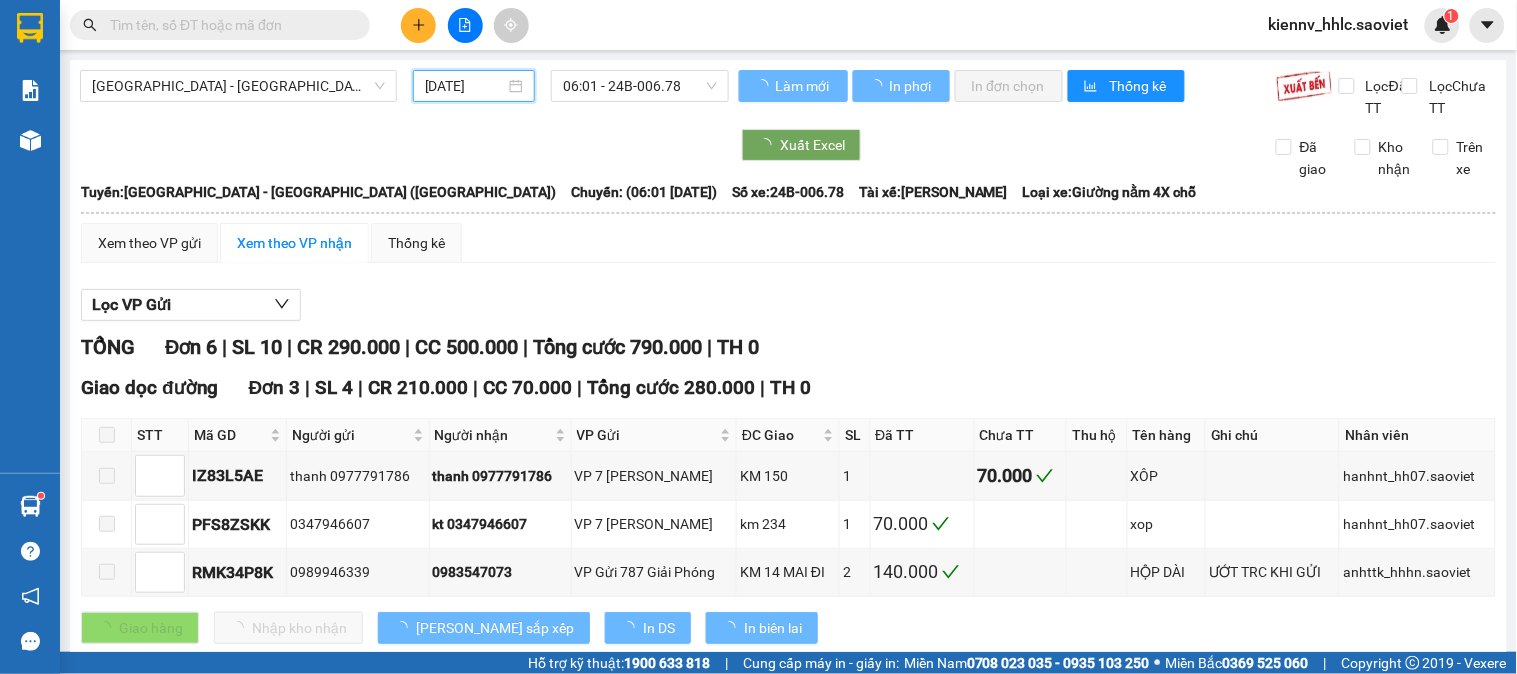 click on "Hà Nội - Lào Cai - Sapa (Giường) 13/07/2025 06:01     - 24B-006.78  Làm mới In phơi In đơn chọn Thống kê Lọc  Đã TT Lọc  Chưa TT Xuất Excel Đã giao Kho nhận Trên xe Sao Việt   19006746   Số 779 Giải Phóng 06:04 - 14/07/2025 Tuyến:  Hà Nội - Lào Cai - Sapa (Giường) Chuyến:   (06:01 - 13/07/2025) Tài xế:  Hoàng Kim Quy   Số xe:  24B-006.78 Loại xe:  Giường nằm 4X chỗ Tuyến:  Hà Nội - Lào Cai - Sapa (Giường) Chuyến:   (06:01 - 13/07/2025) Số xe:  24B-006.78 Tài xế:  Hoàng Kim Quy Loại xe:  Giường nằm 4X chỗ Xem theo VP gửi Xem theo VP nhận Thống kê Lọc VP Gửi TỔNG Đơn   6 | SL   10 | CR   290.000 | CC   500.000 | Tổng cước   790.000 | TH   0 Giao dọc đường Đơn   3 | SL   4 | CR   210.000 | CC   70.000 | Tổng cước   280.000 | TH   0 STT Mã GD Người gửi Người nhận VP Gửi ĐC Giao SL Đã TT Chưa TT Thu hộ Tên hàng Ghi chú Nhân viên Ký nhận                   1" at bounding box center (788, 523) 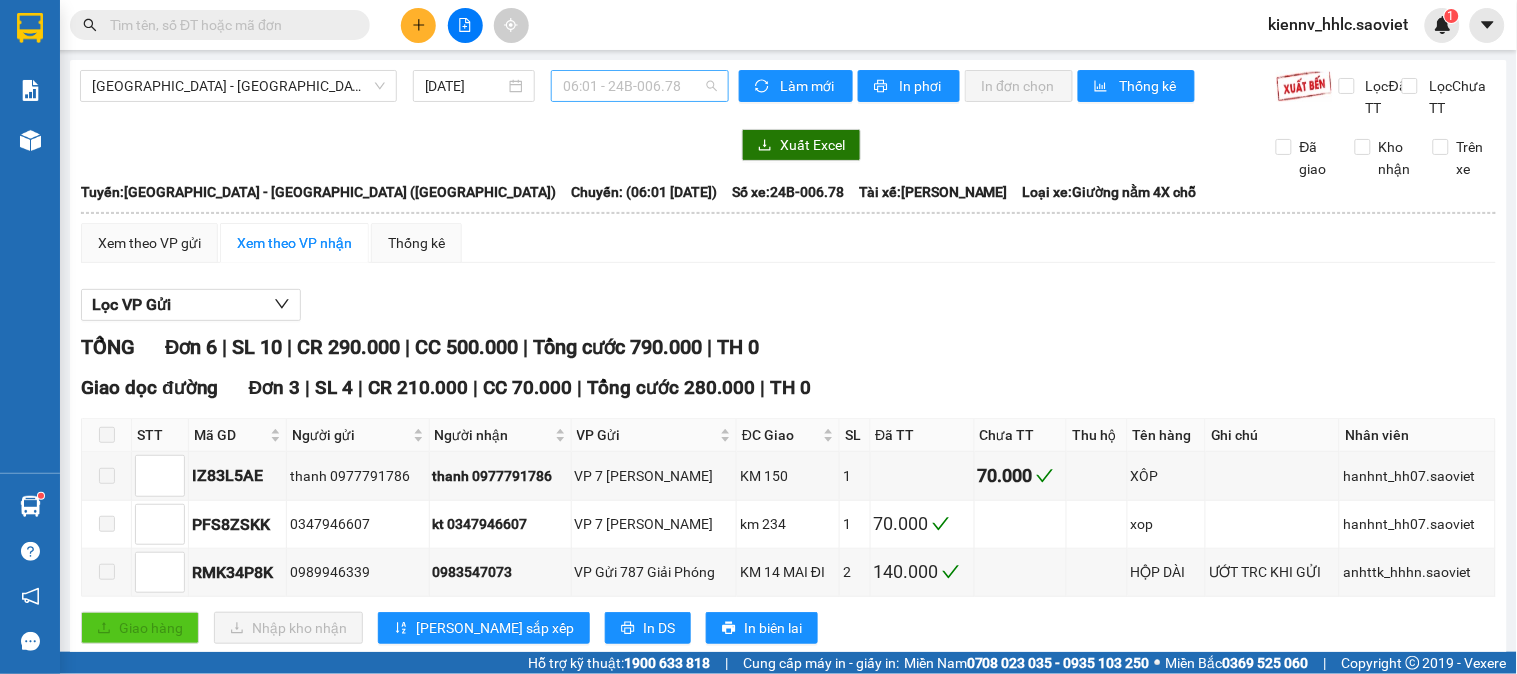 click on "06:01     - 24B-006.78" at bounding box center [640, 86] 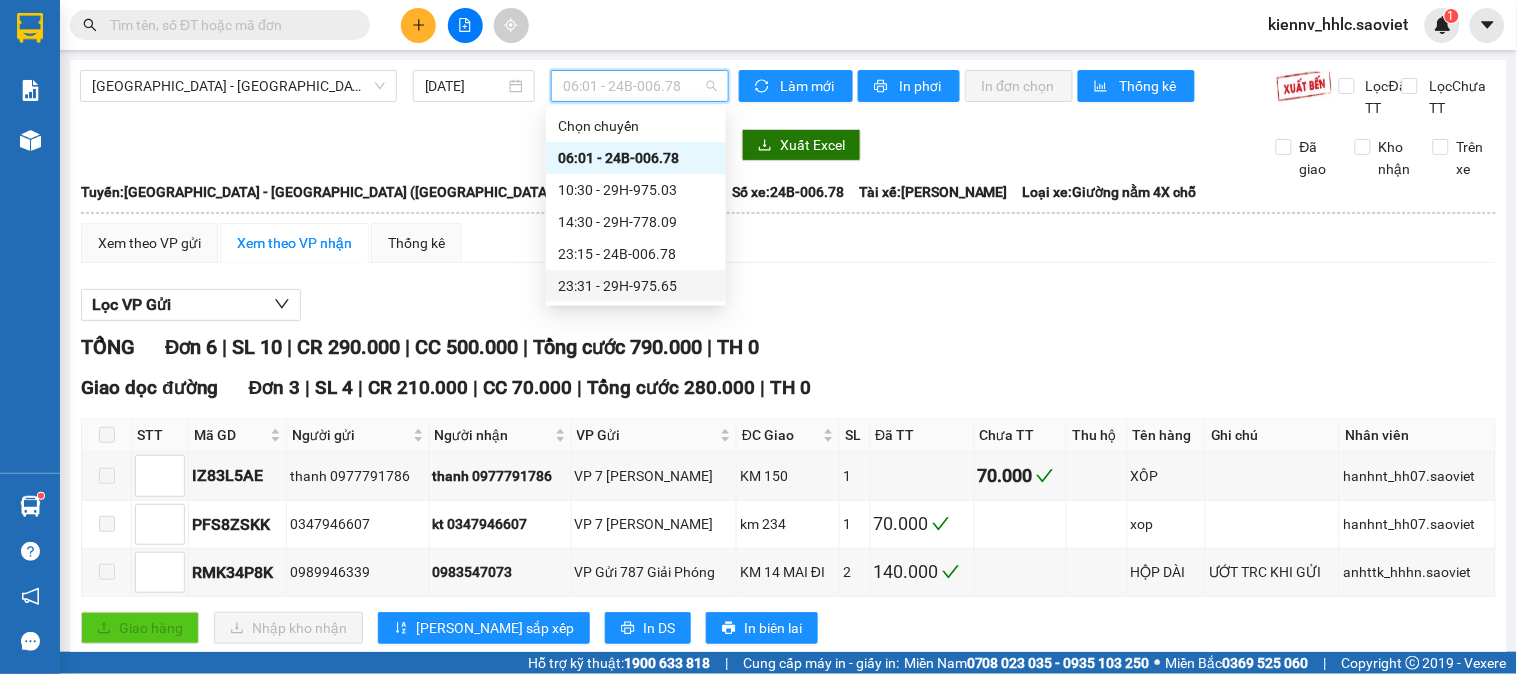 click on "23:31     - 29H-975.65" at bounding box center [636, 286] 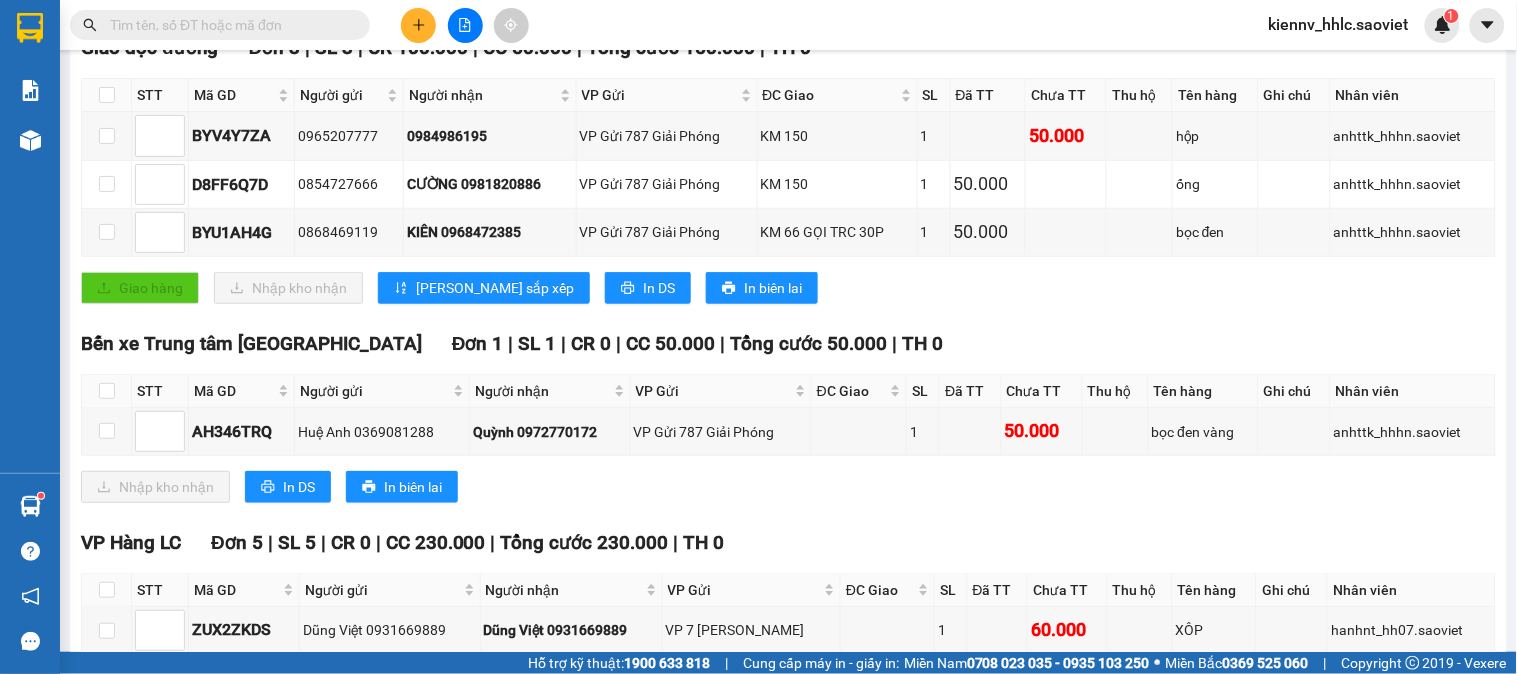 scroll, scrollTop: 555, scrollLeft: 0, axis: vertical 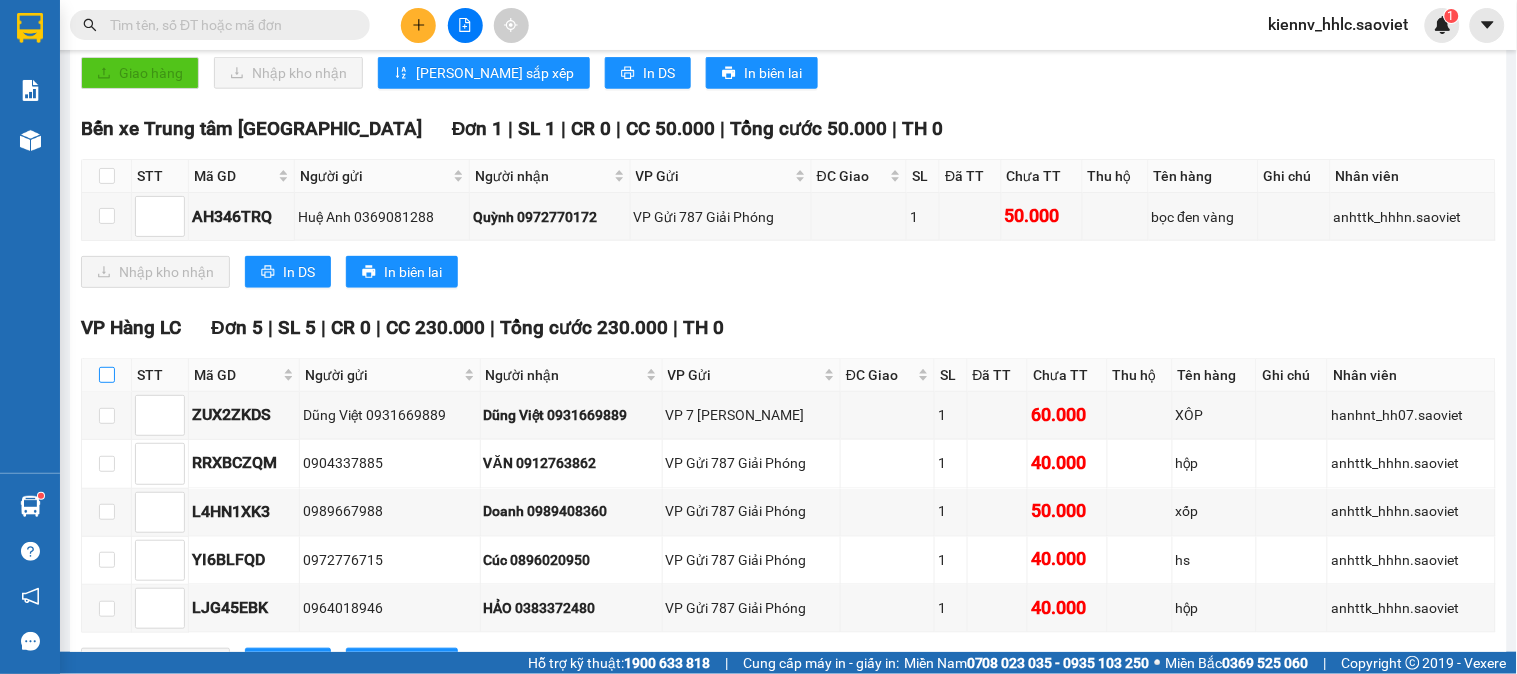 click at bounding box center (107, 375) 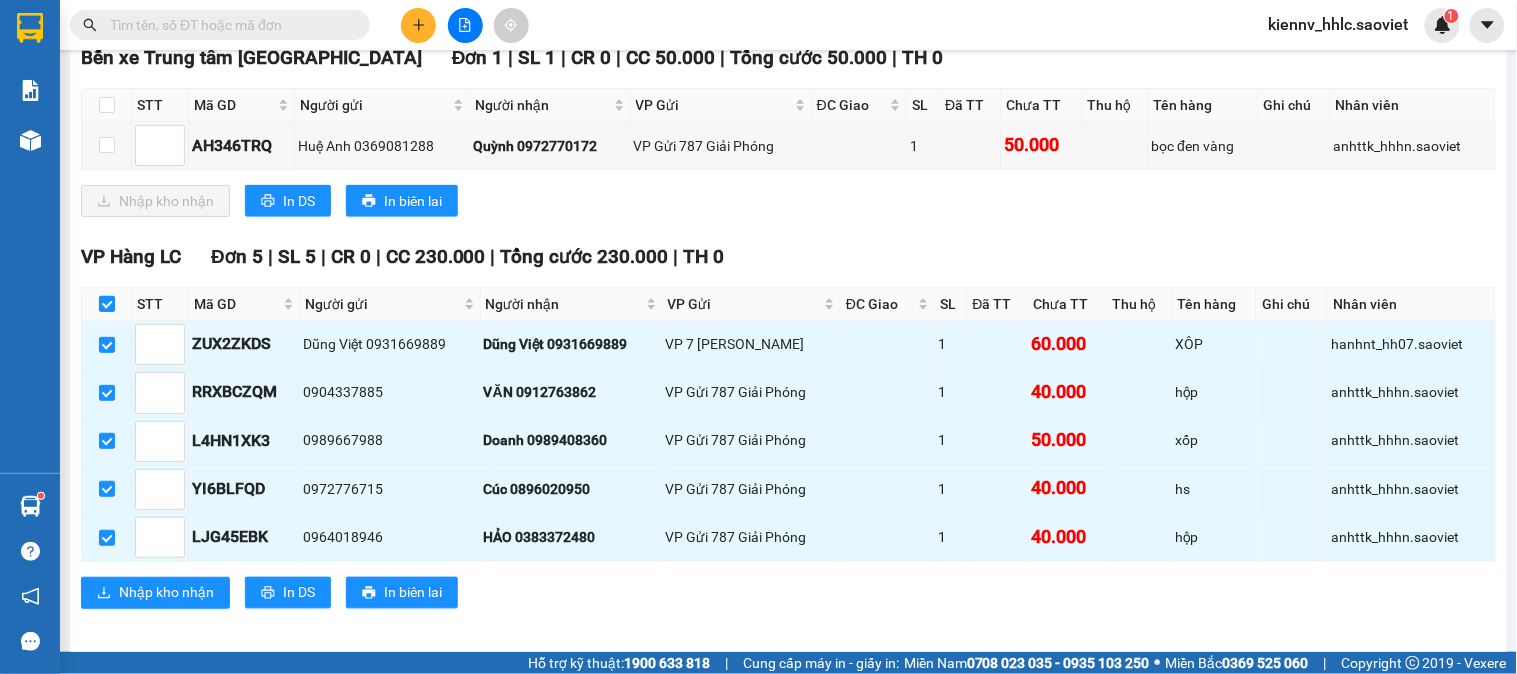 scroll, scrollTop: 664, scrollLeft: 0, axis: vertical 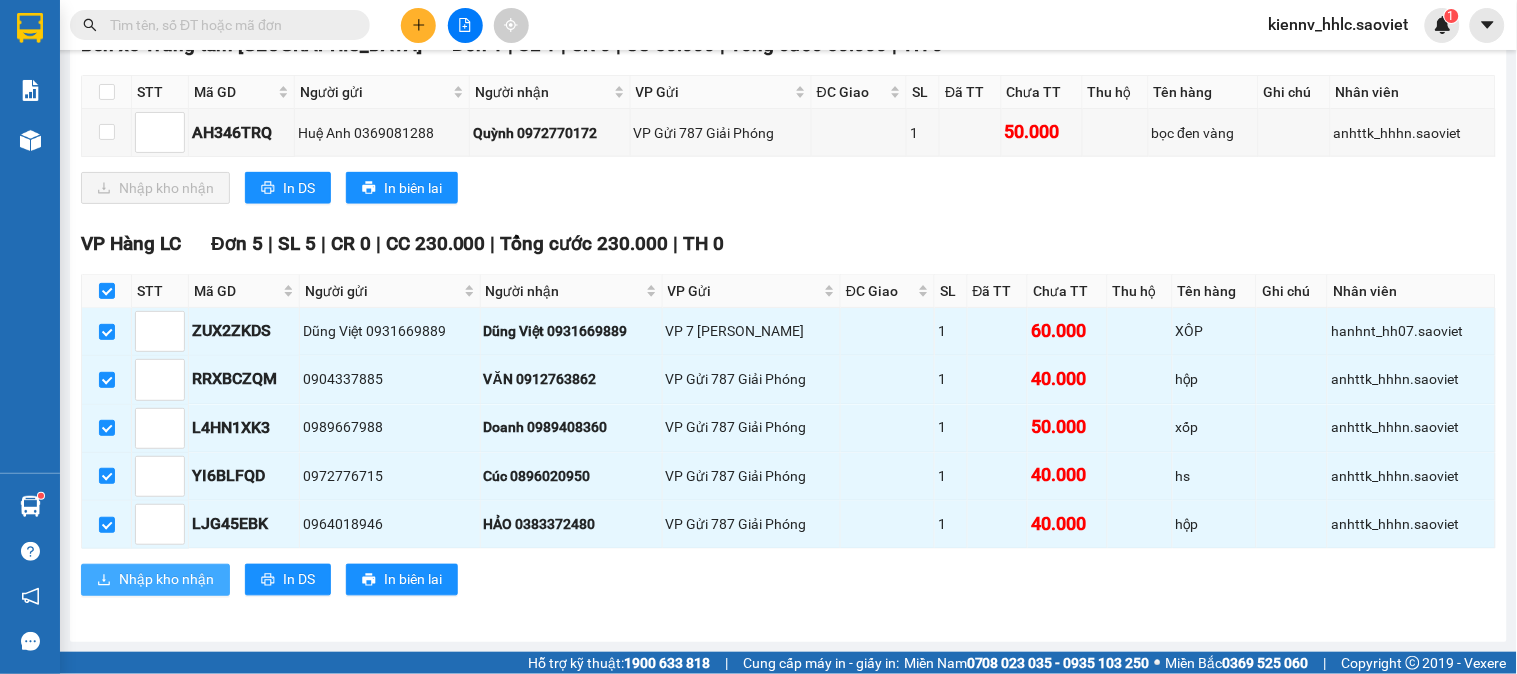 click on "Nhập kho nhận" at bounding box center [166, 580] 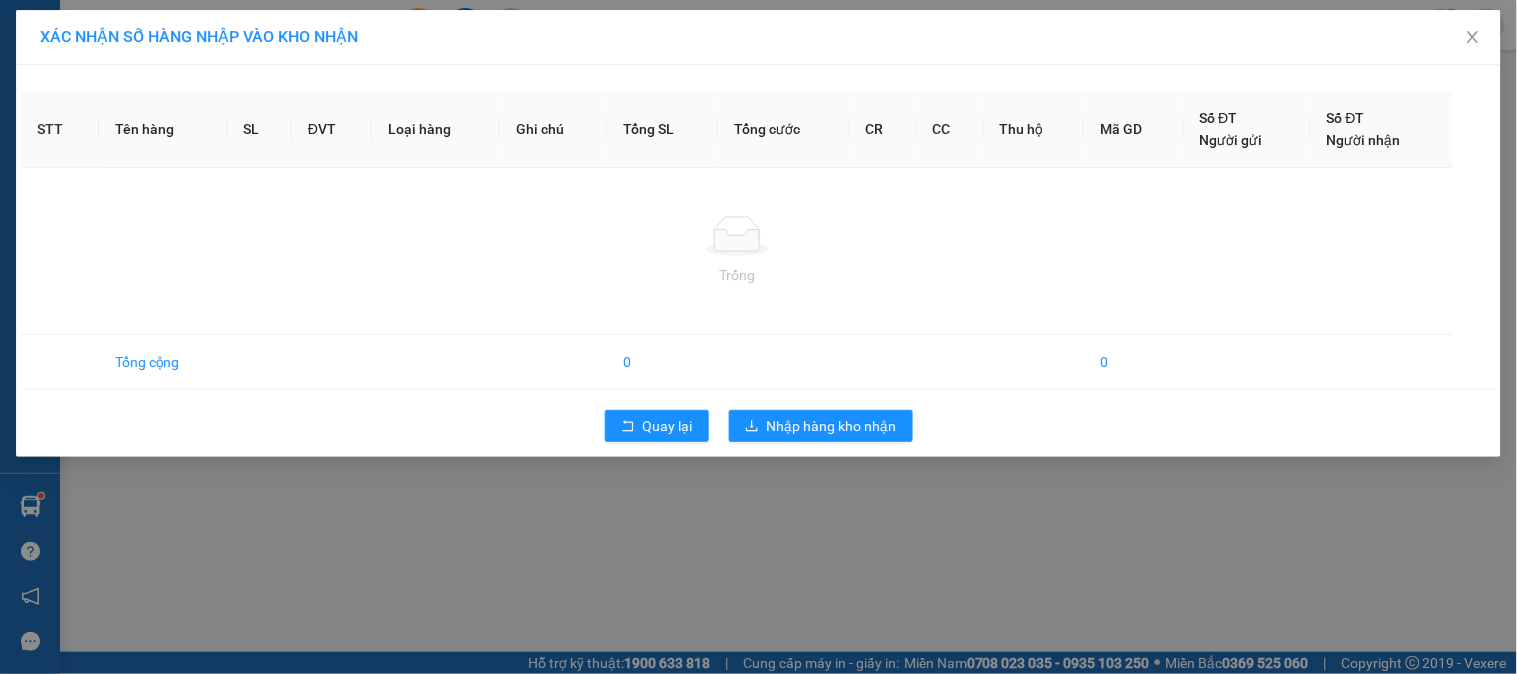 scroll, scrollTop: 0, scrollLeft: 0, axis: both 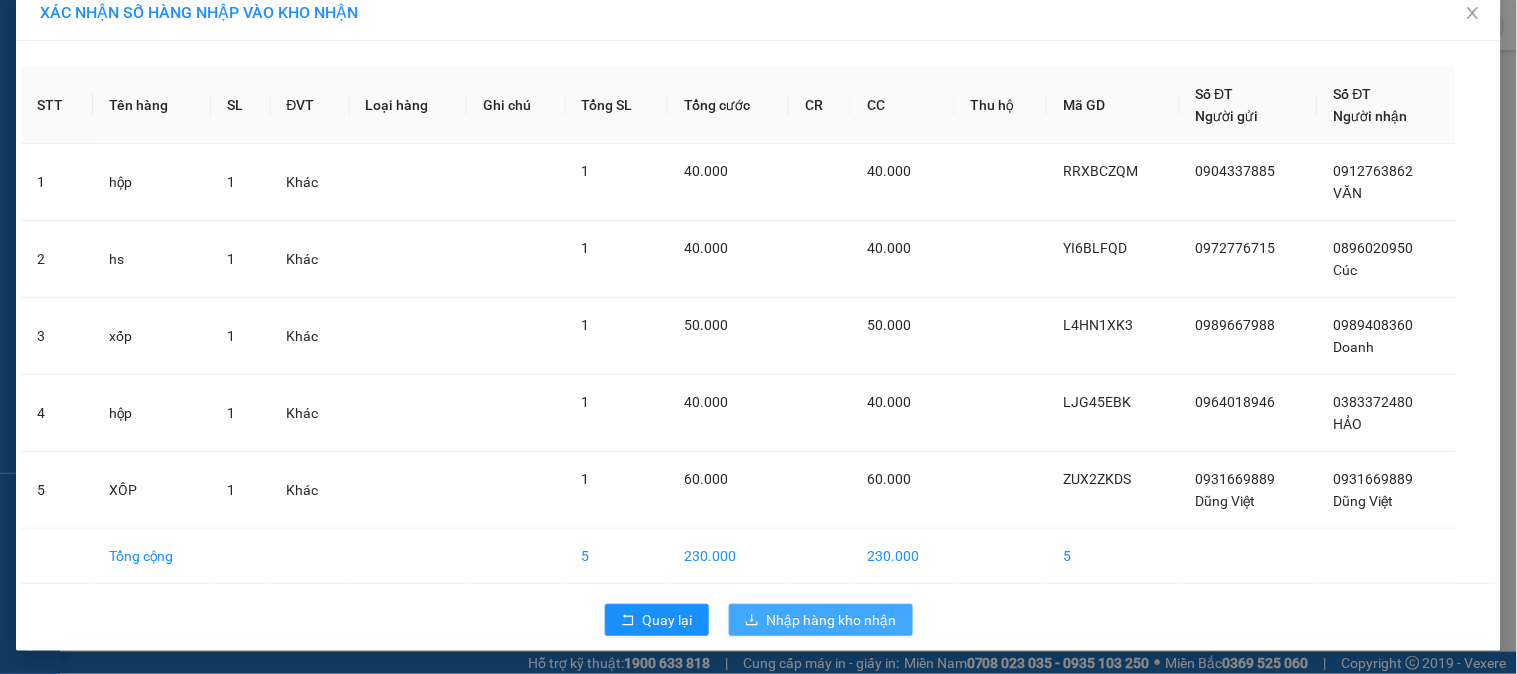 click on "Nhập hàng kho nhận" at bounding box center (821, 620) 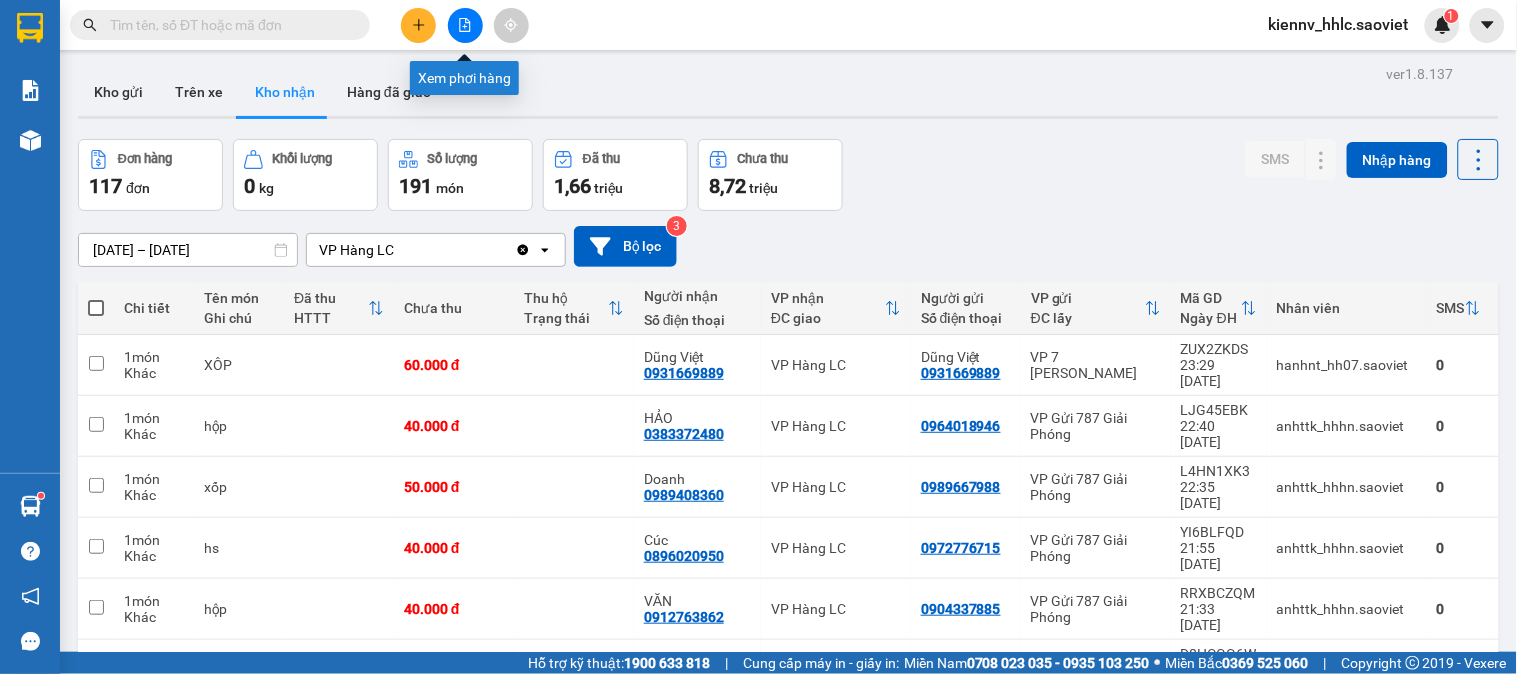 click 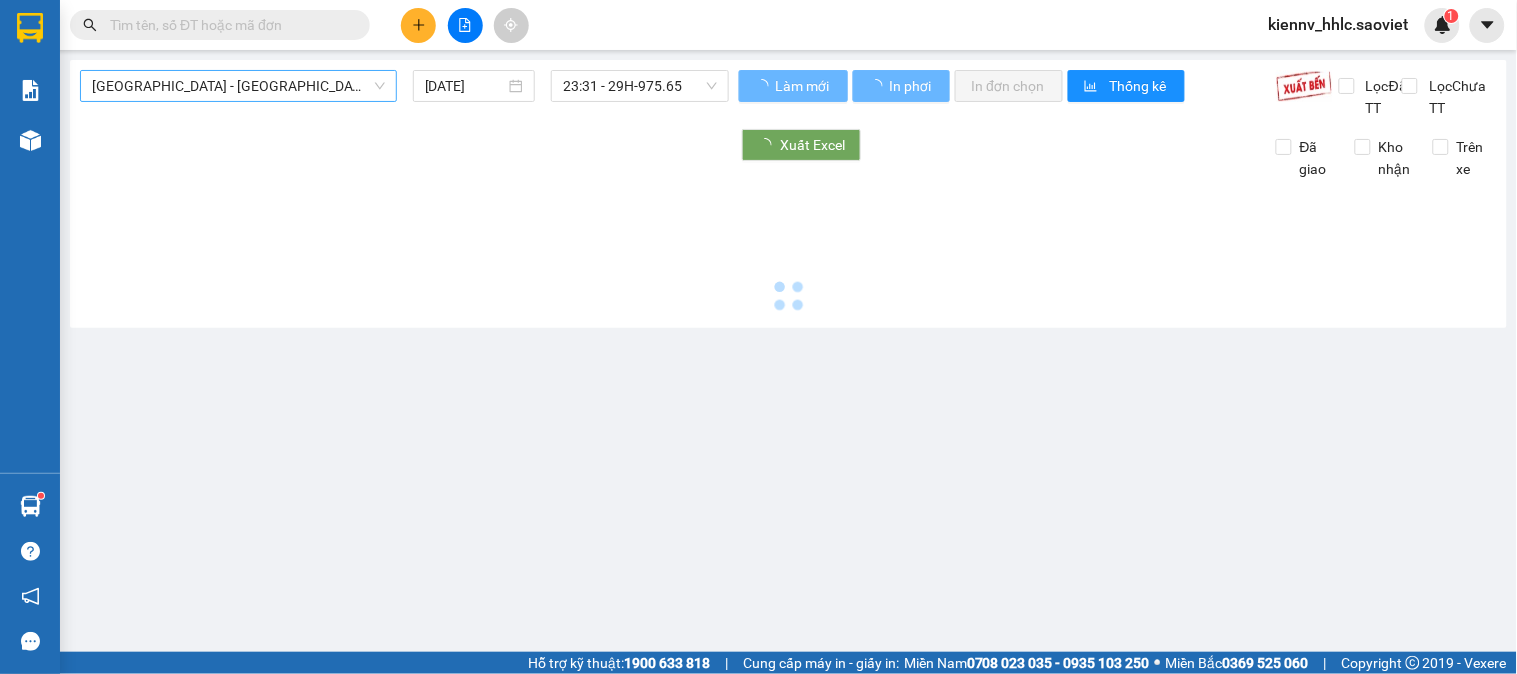 type on "14/07/2025" 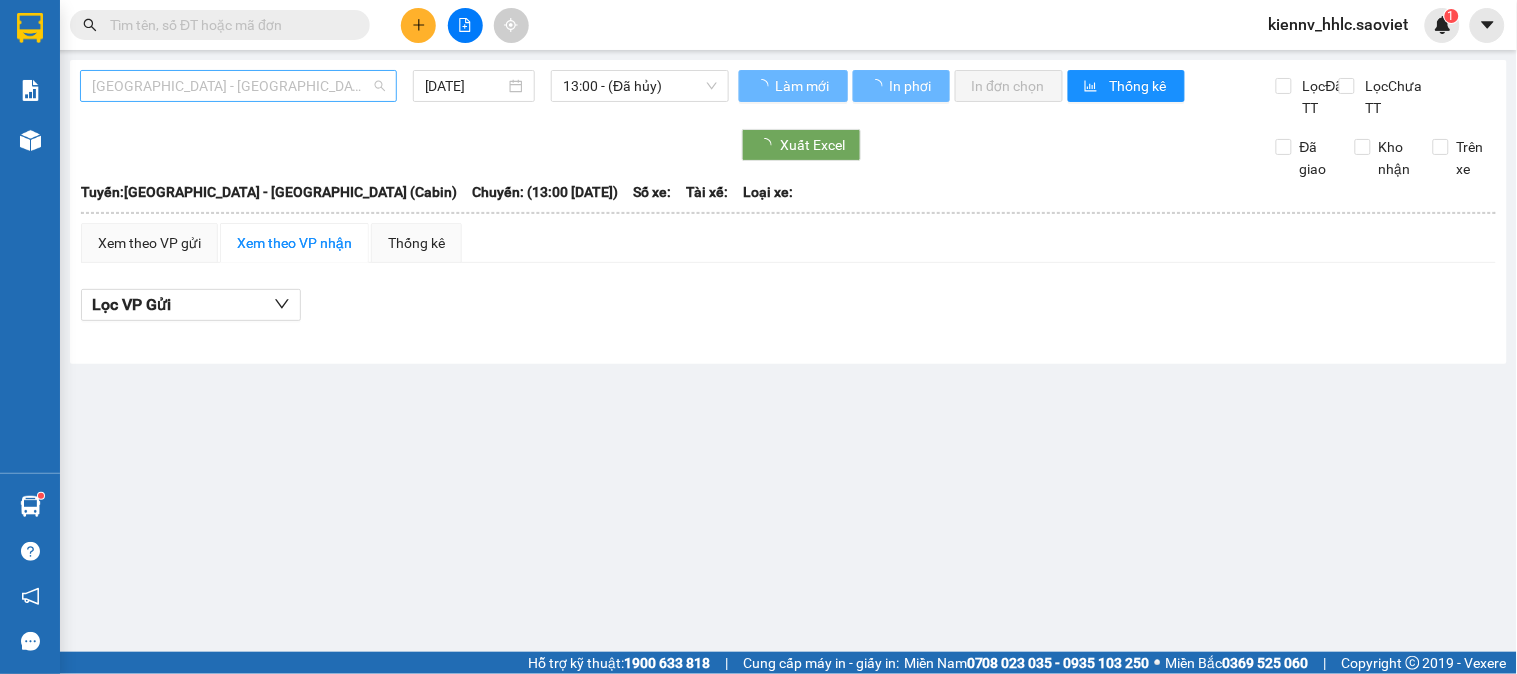 click on "Hà Nội - Lào Cai (Cabin)" at bounding box center (238, 86) 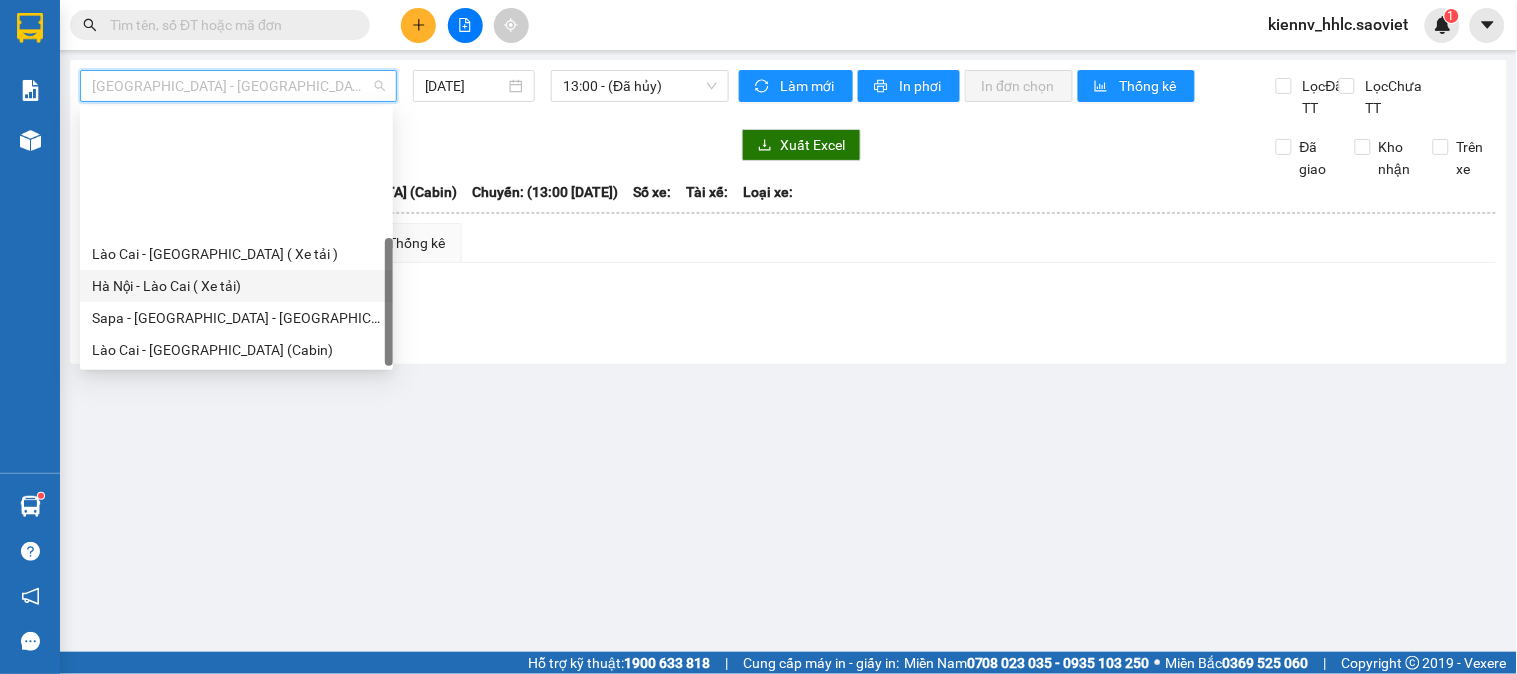 scroll, scrollTop: 160, scrollLeft: 0, axis: vertical 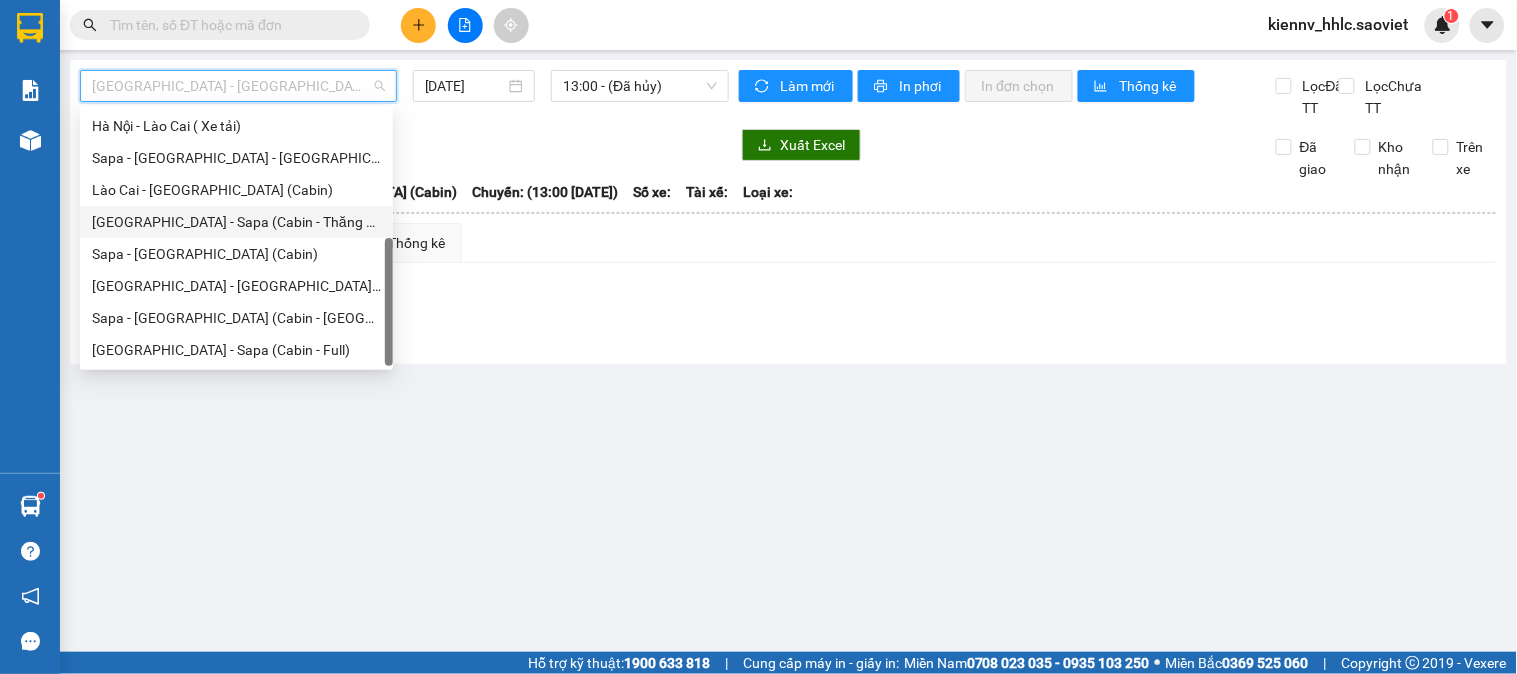 click on "Hà Nội - Sapa (Cabin - Thăng Long)" at bounding box center (236, 222) 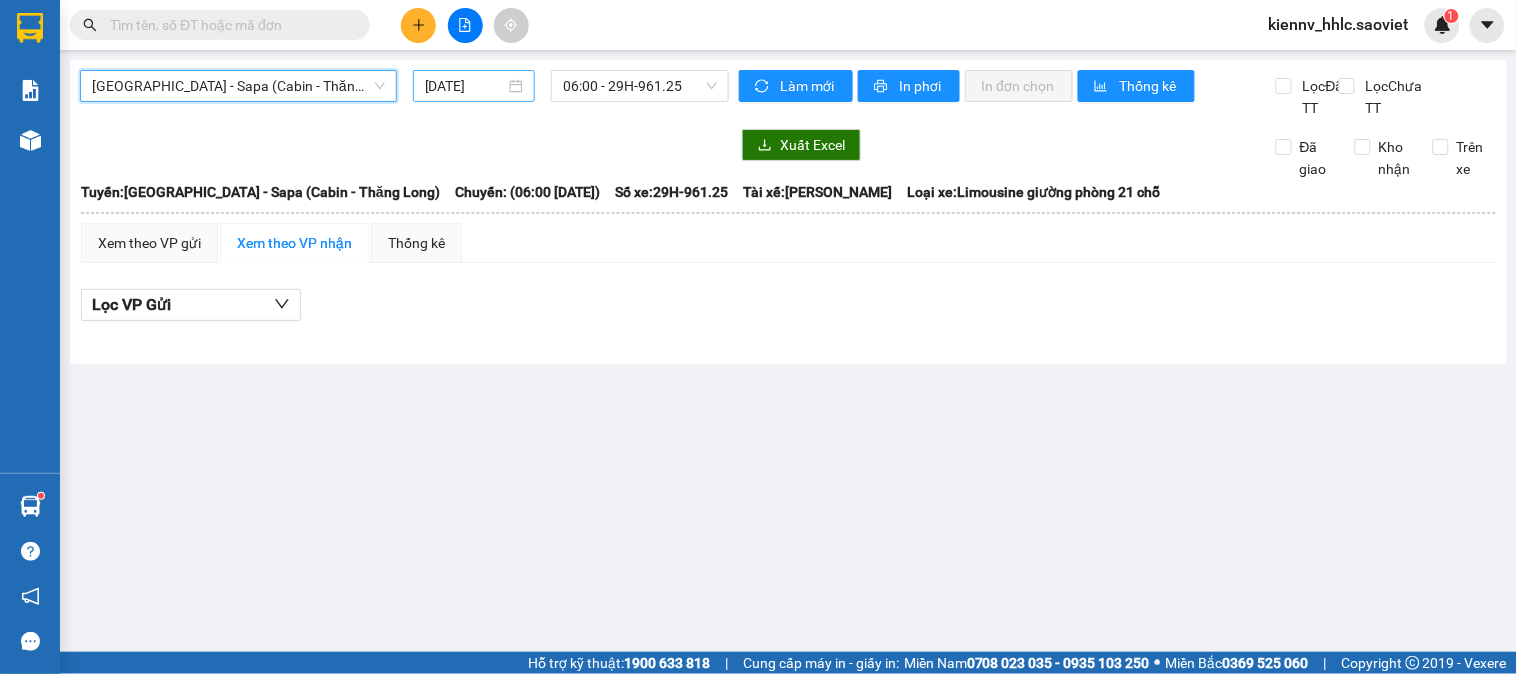 click on "14/07/2025" at bounding box center [474, 86] 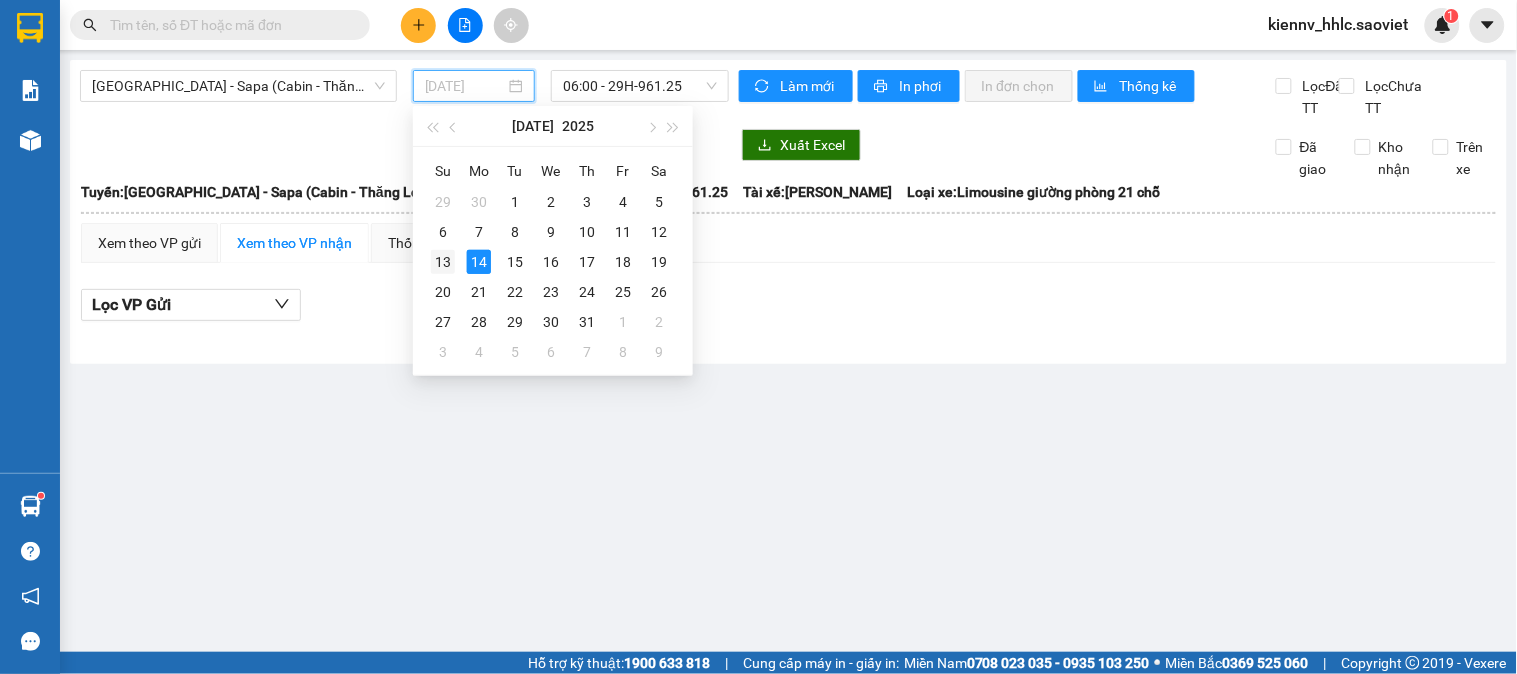 click on "13" at bounding box center (443, 262) 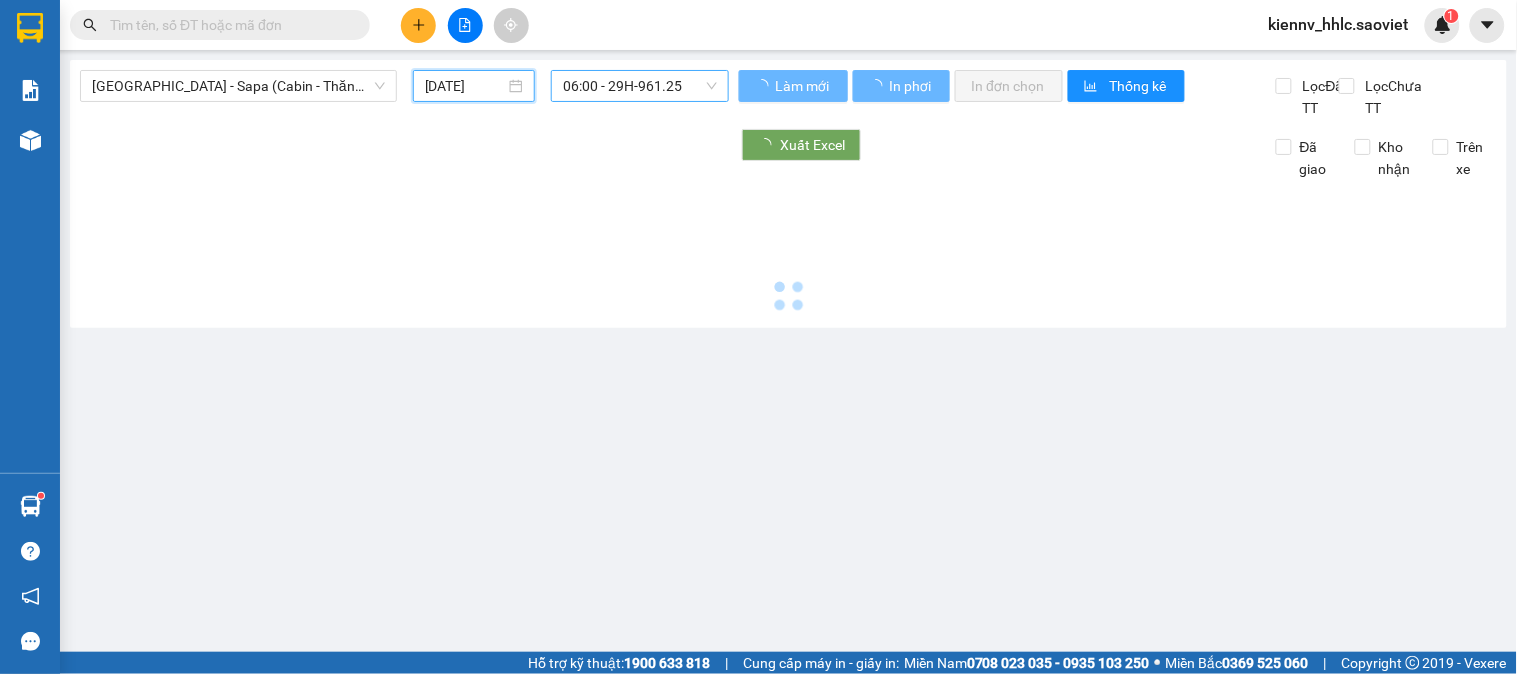 type on "13/07/2025" 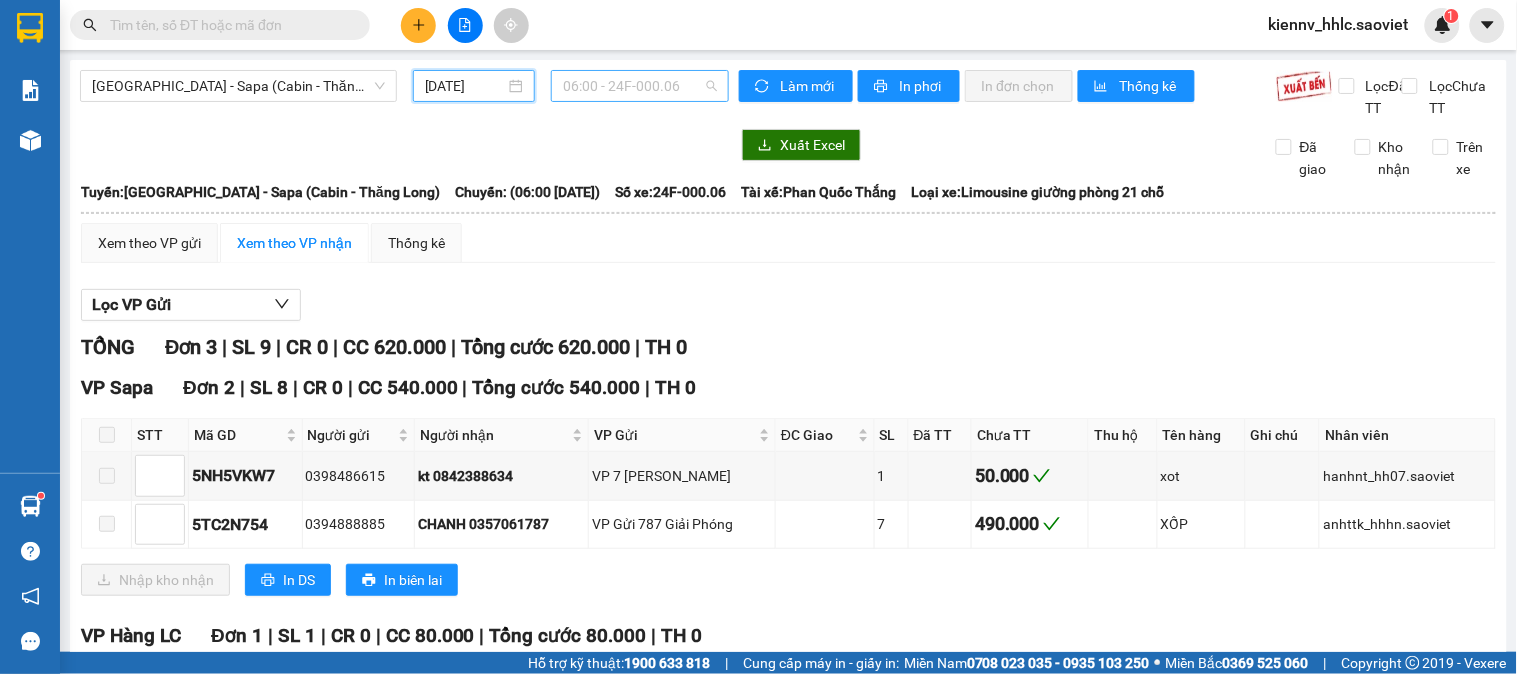 click on "06:00     - 24F-000.06" at bounding box center [640, 86] 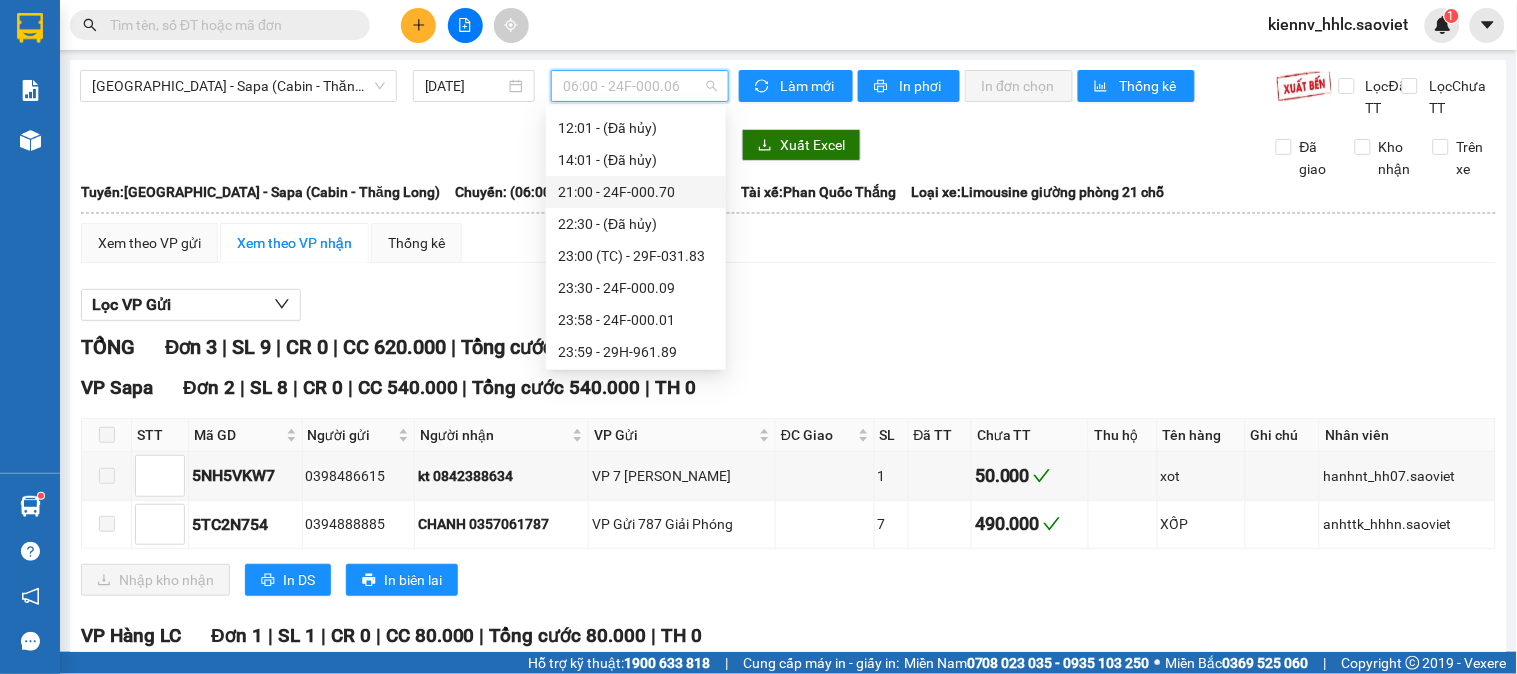 scroll, scrollTop: 192, scrollLeft: 0, axis: vertical 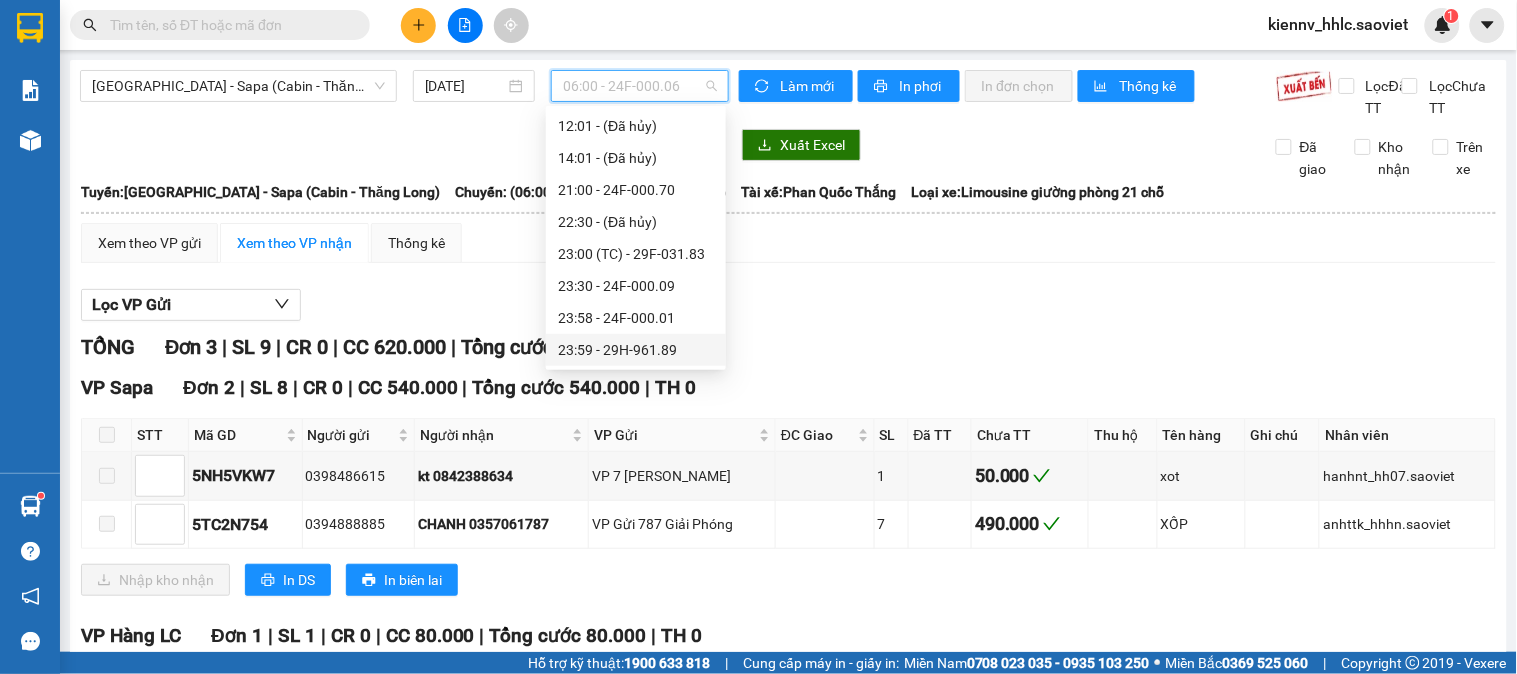 click on "23:59     - 29H-961.89" at bounding box center [636, 350] 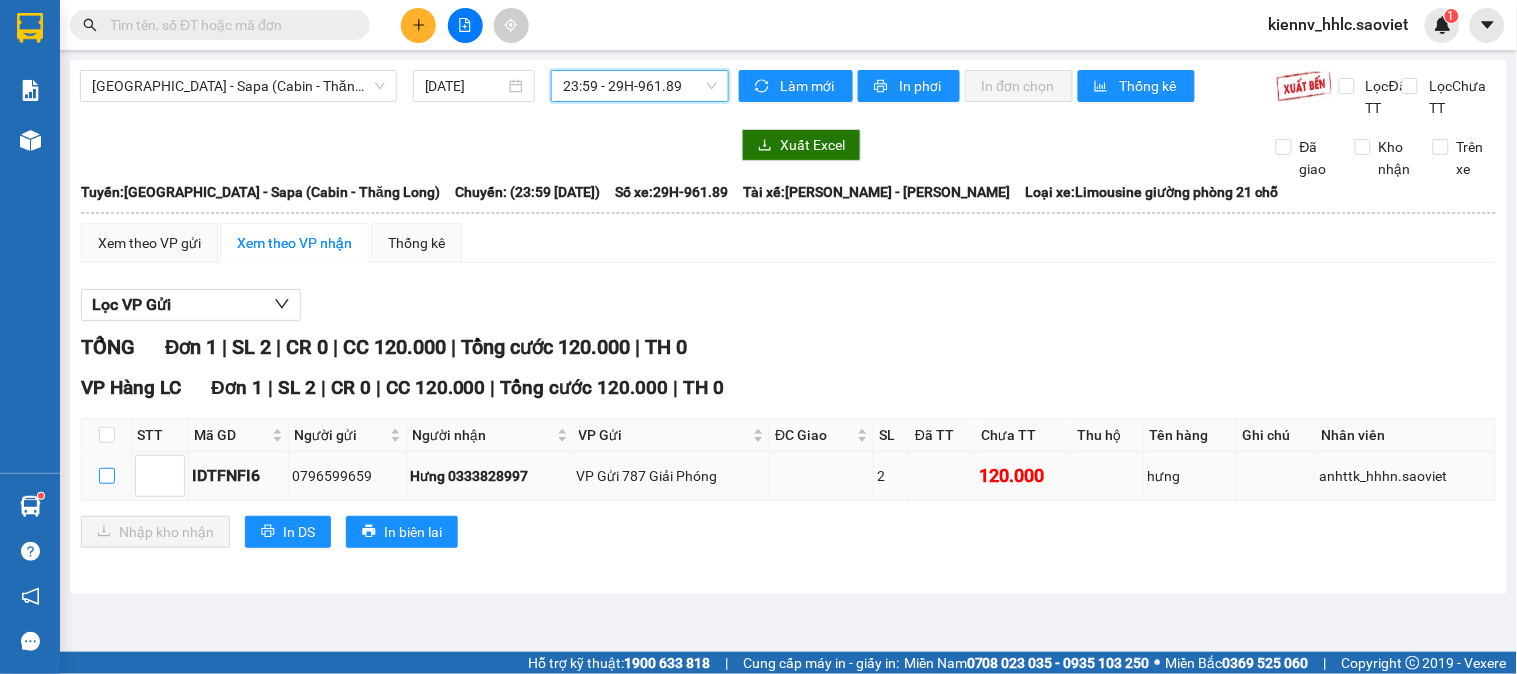 click at bounding box center (107, 476) 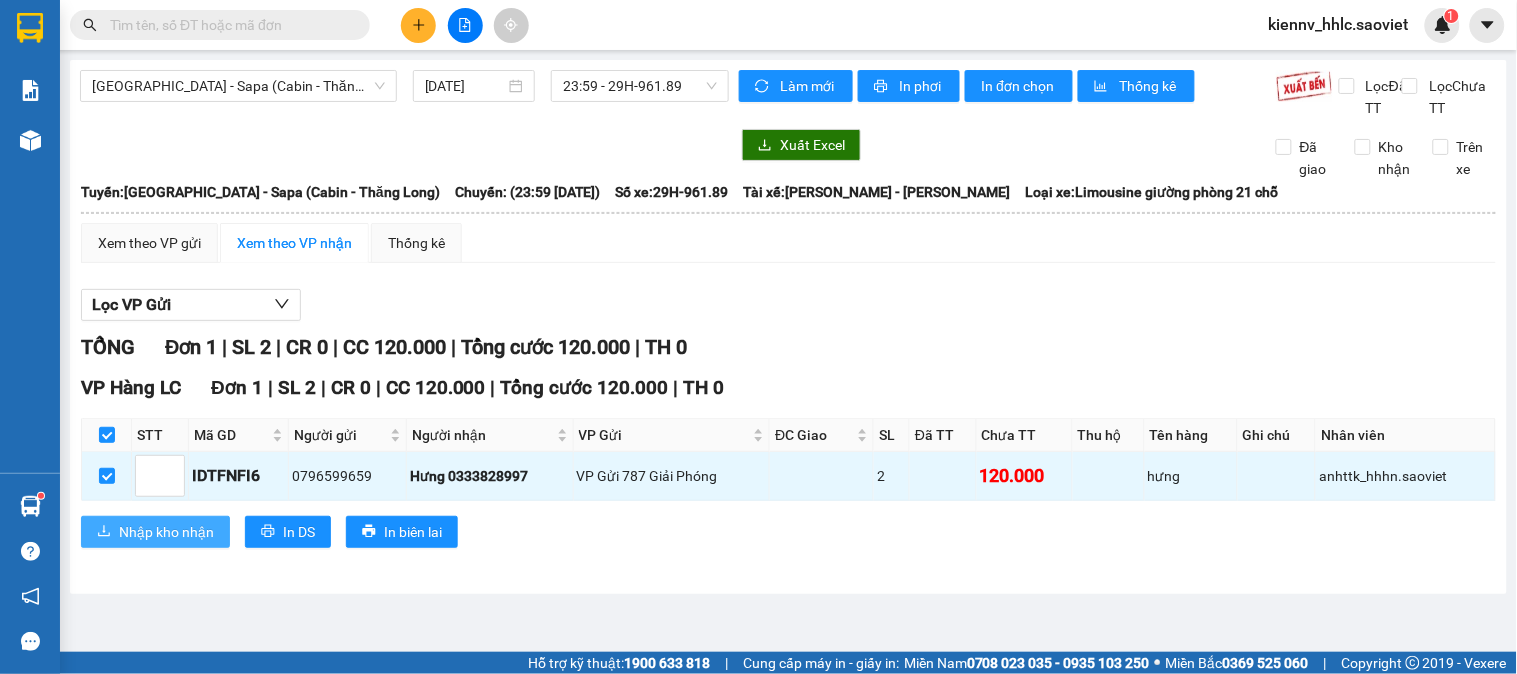 click on "Nhập kho nhận" at bounding box center (166, 532) 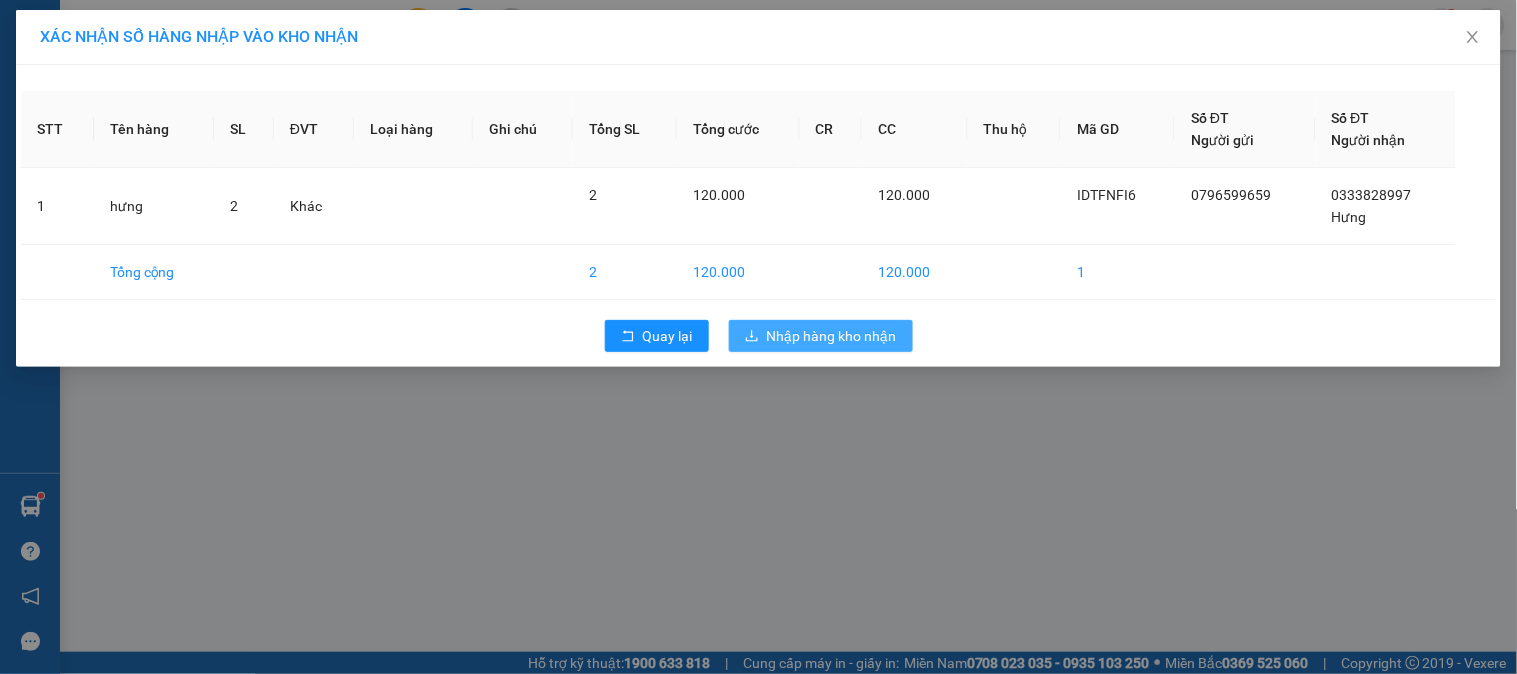 click on "Nhập hàng kho nhận" at bounding box center (821, 336) 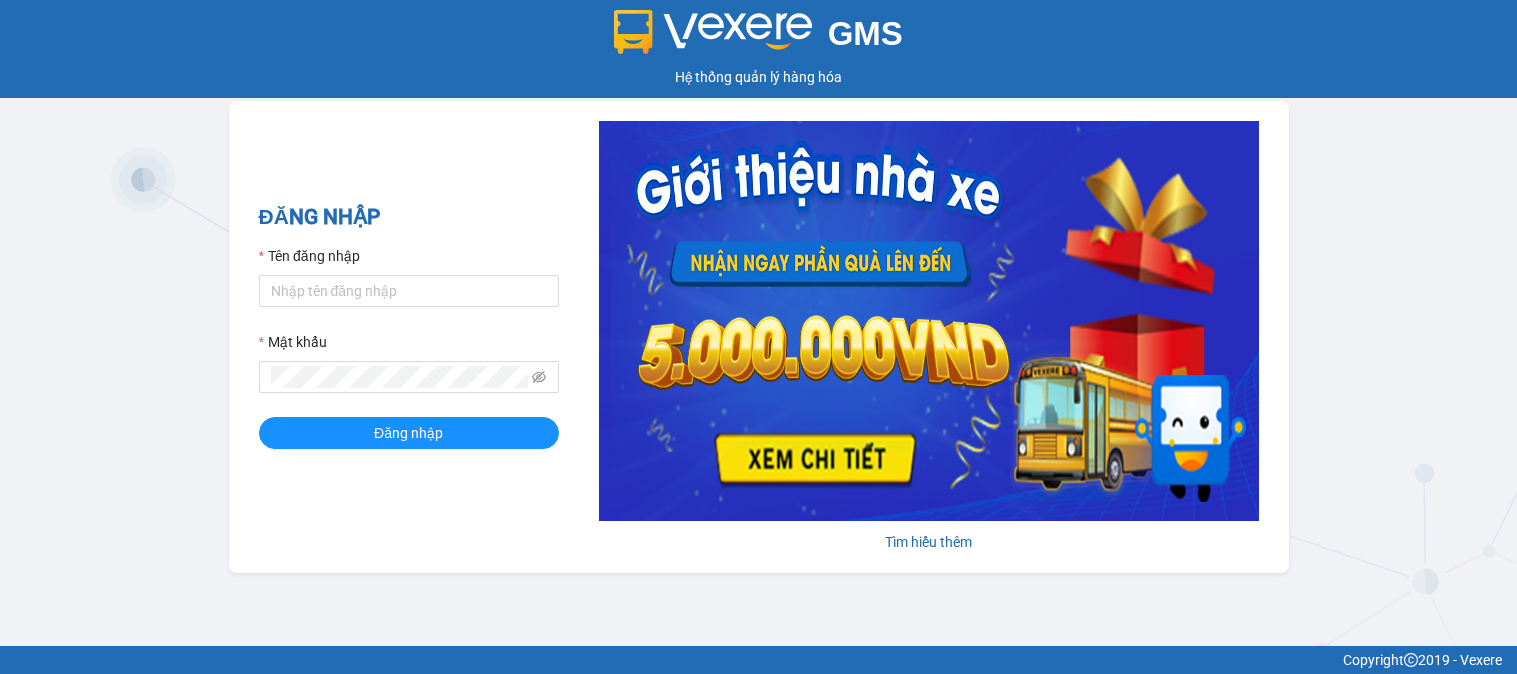 scroll, scrollTop: 0, scrollLeft: 0, axis: both 